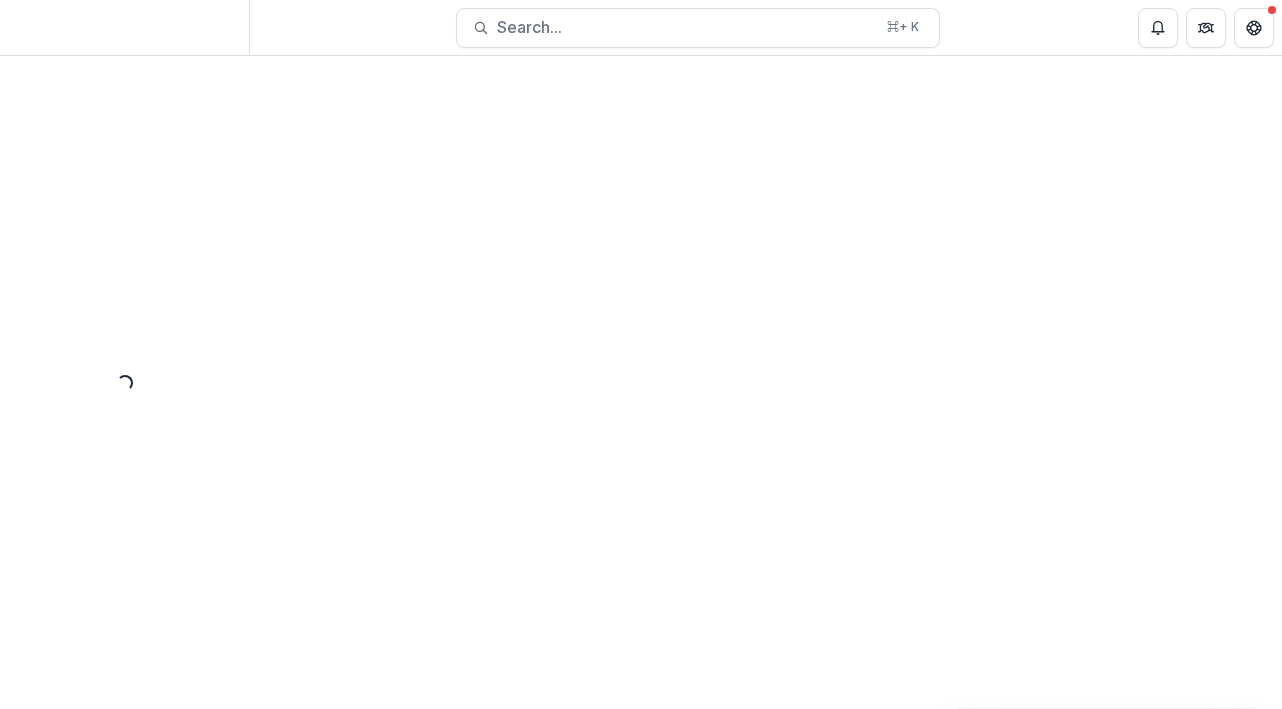 scroll, scrollTop: 0, scrollLeft: 0, axis: both 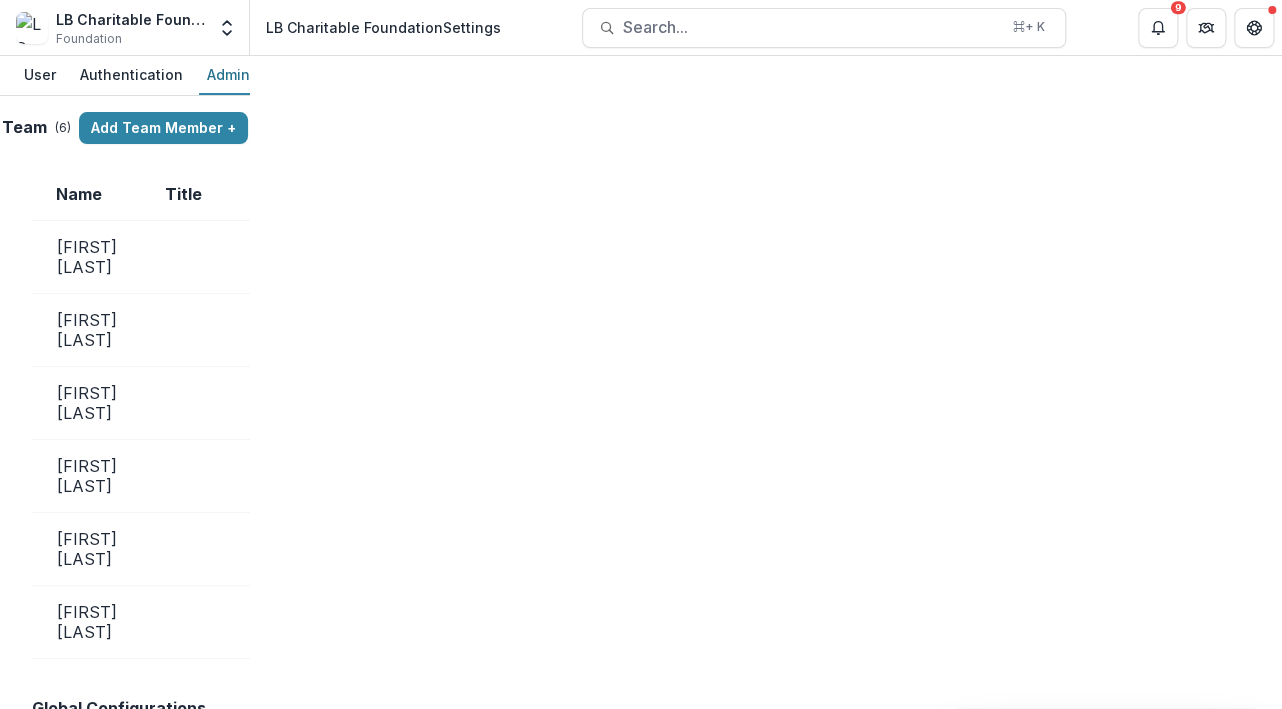 click 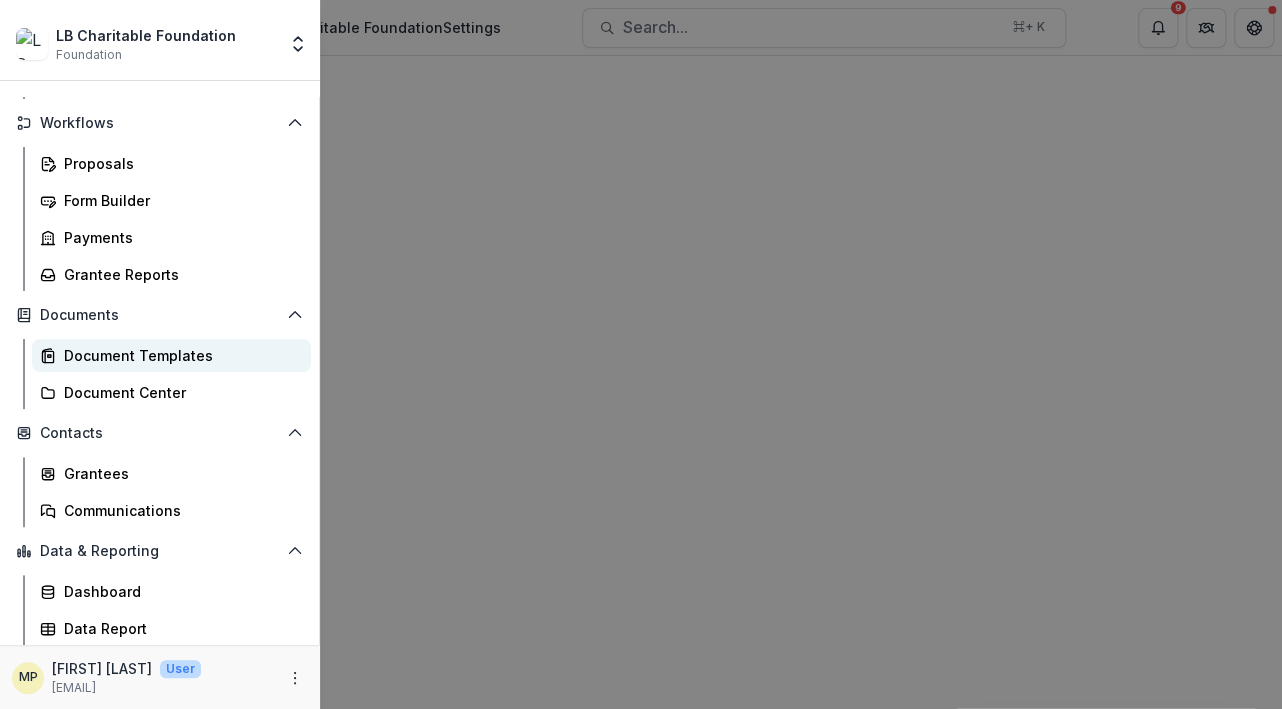 scroll, scrollTop: 0, scrollLeft: 0, axis: both 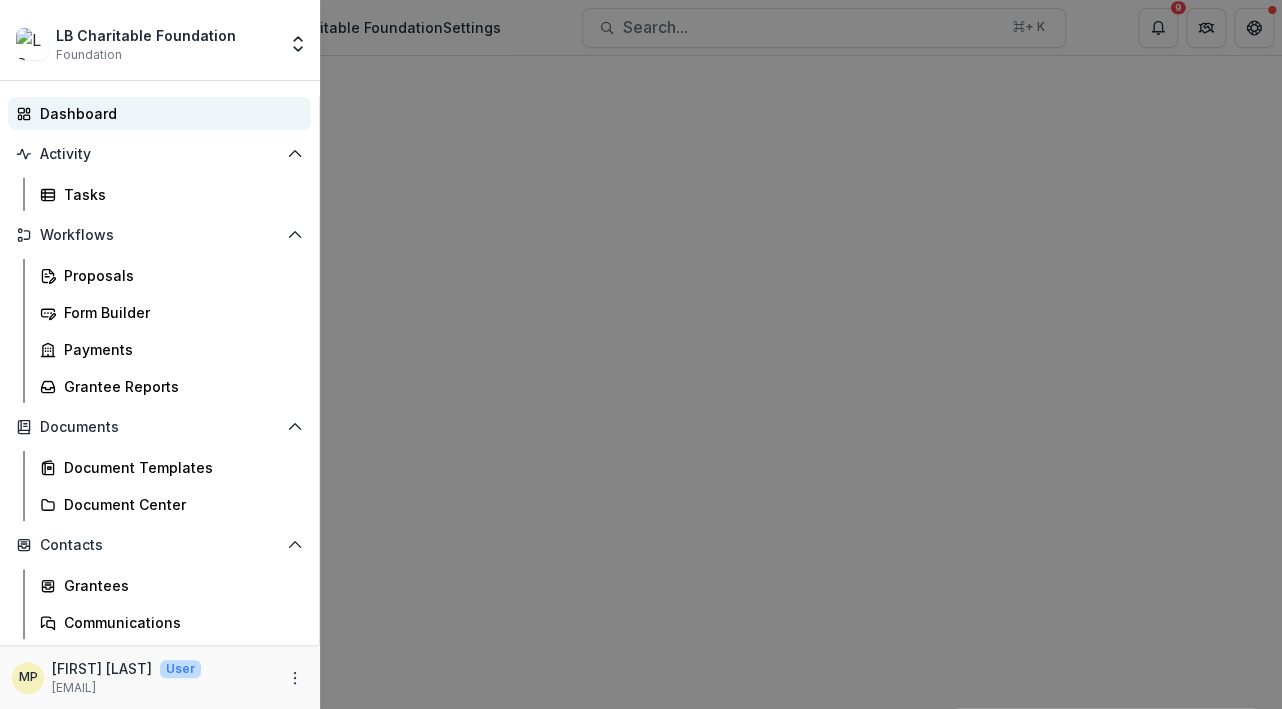 click on "Dashboard" at bounding box center [167, 113] 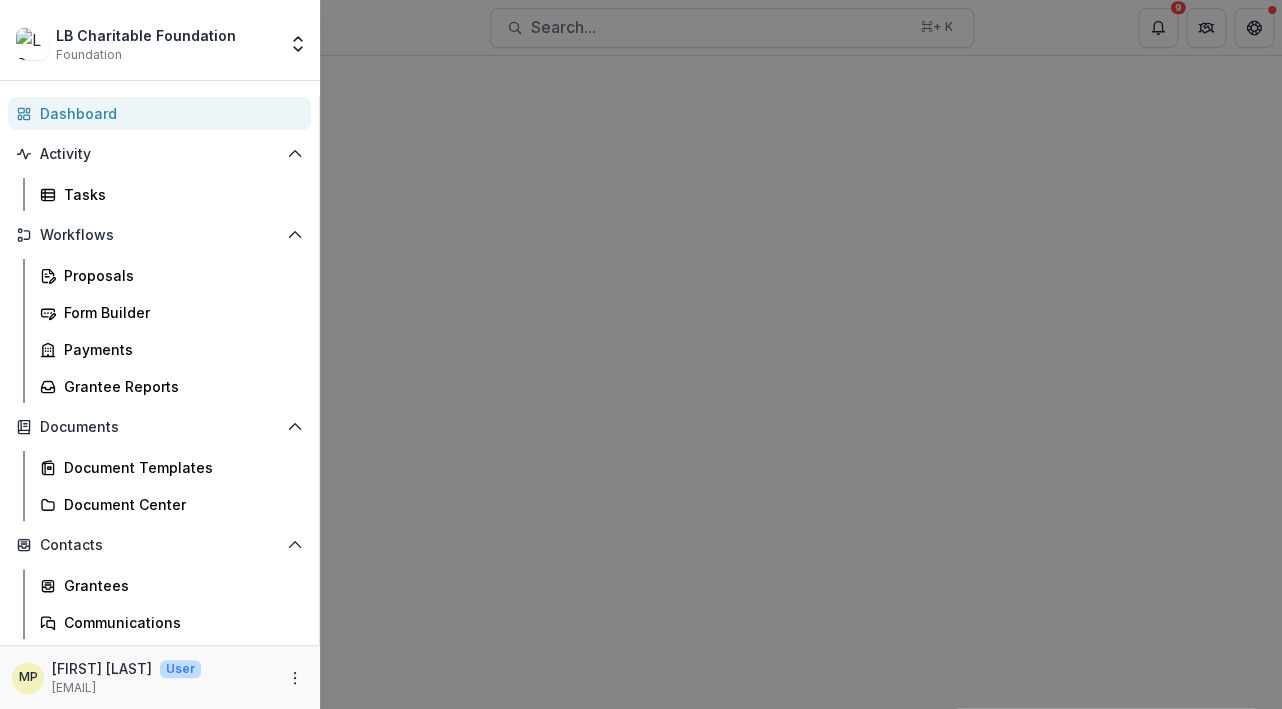 click on "LB Charitable Foundation Foundation Team Settings Admin Settings Dashboard Activity Tasks Workflows Proposals Form Builder Payments Grantee Reports Documents Document Templates Document Center Contacts Grantees Communications Data & Reporting Dashboard Data Report MP Marietta Pugal User mariettap@[DOMAIN]" at bounding box center [641, 354] 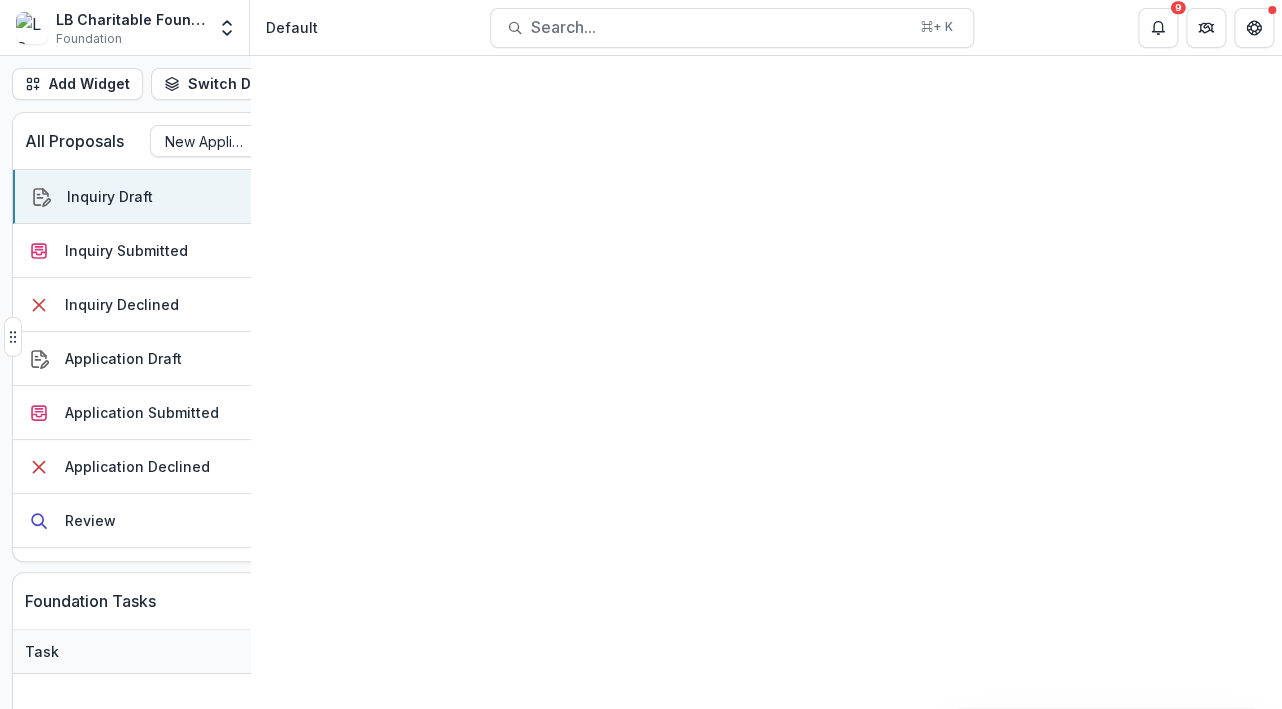 scroll, scrollTop: 496, scrollLeft: 0, axis: vertical 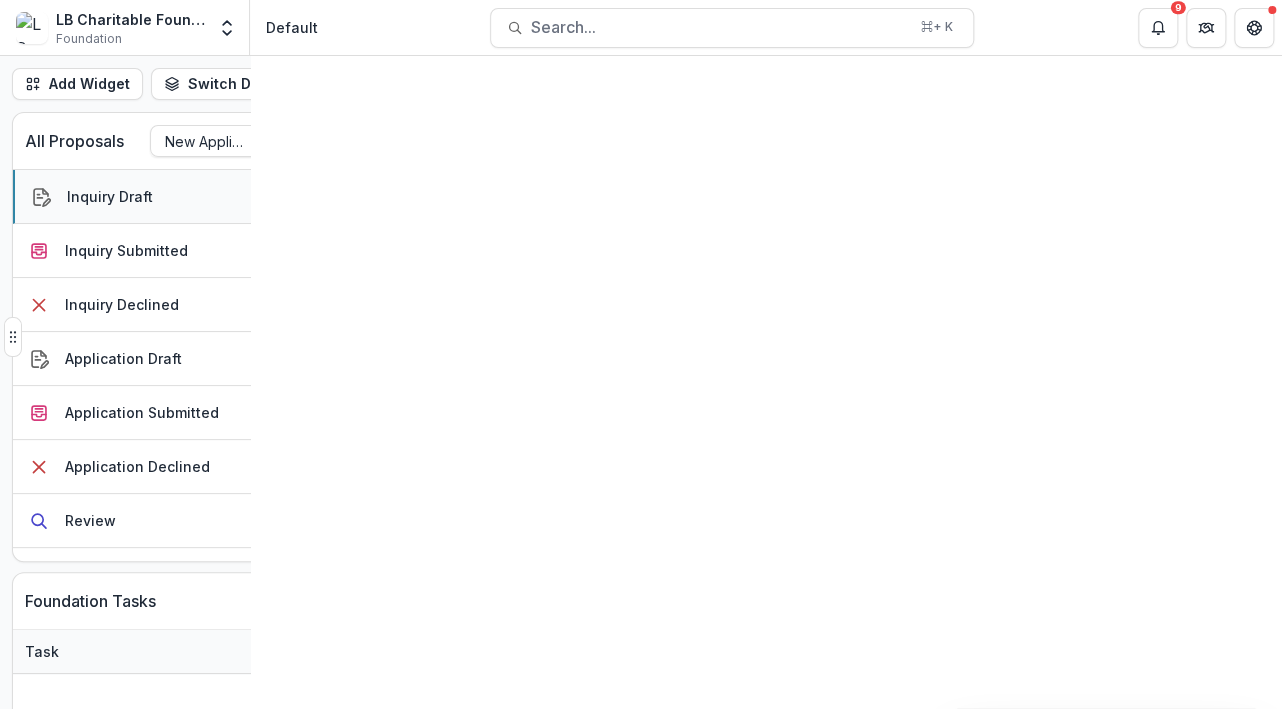 click on "Inquiry Draft" at bounding box center (110, 196) 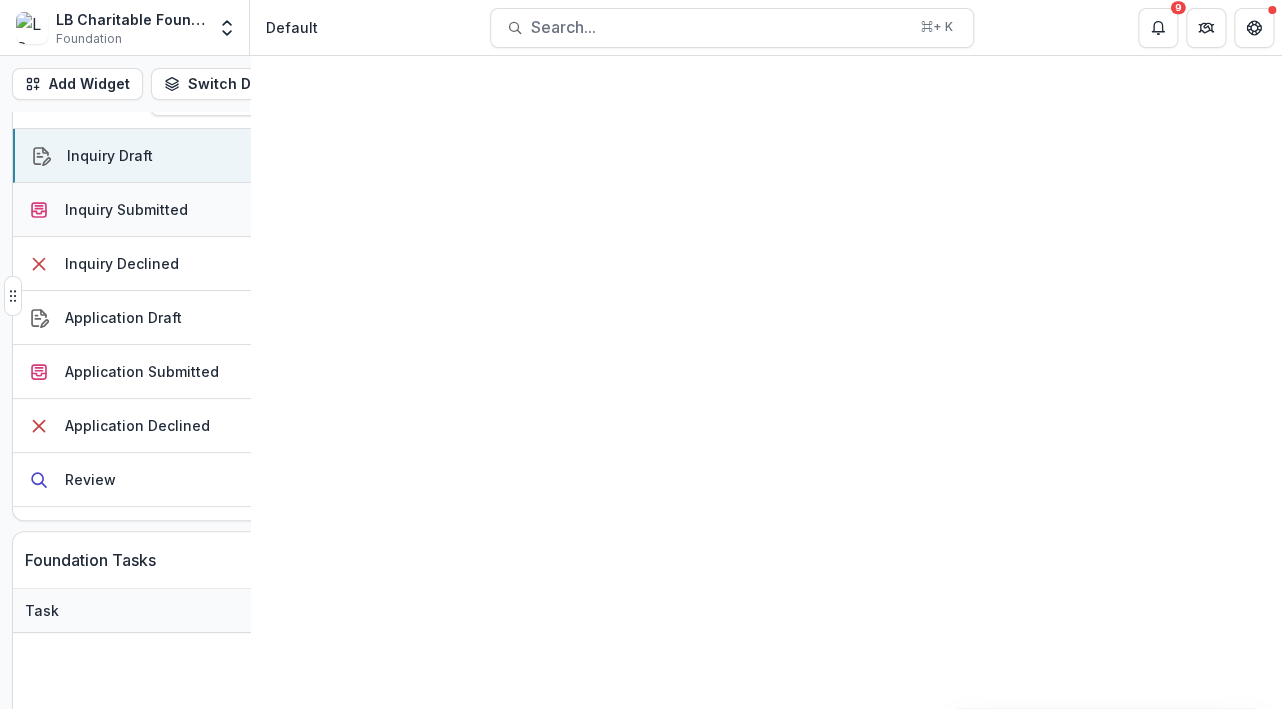 scroll, scrollTop: 36, scrollLeft: 0, axis: vertical 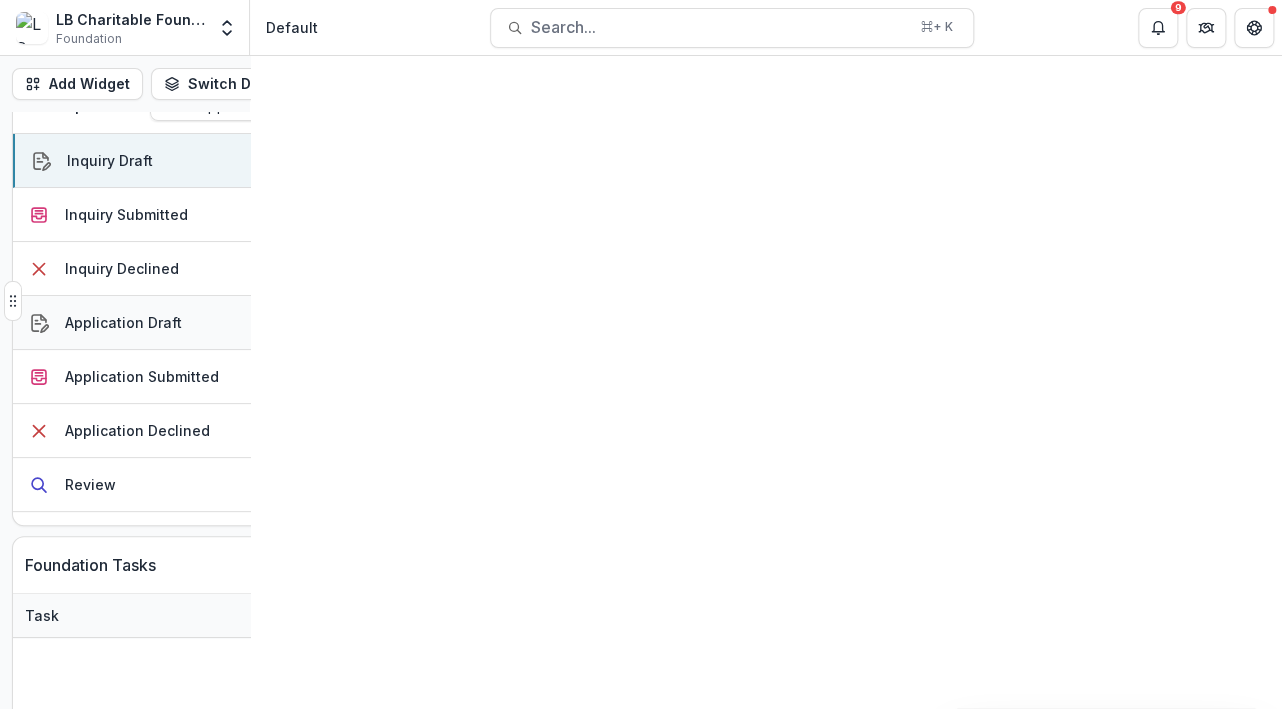 click on "Application Draft" at bounding box center (123, 322) 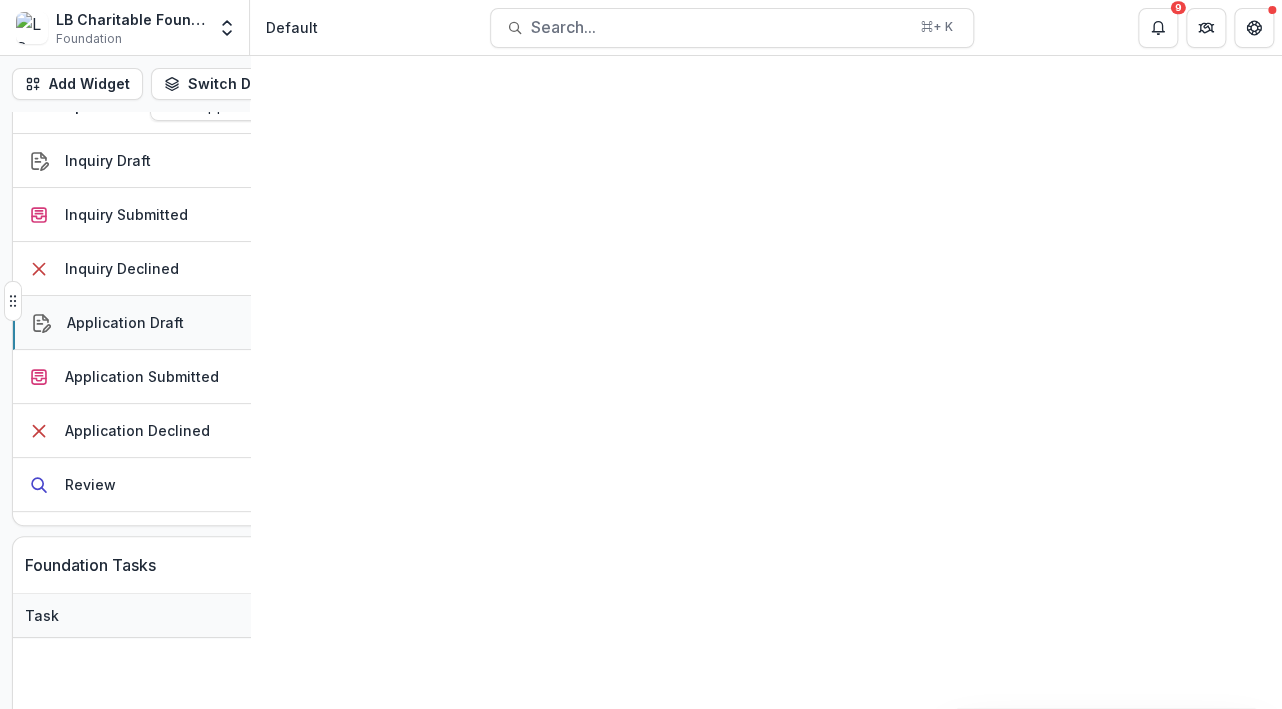 scroll, scrollTop: 24, scrollLeft: 0, axis: vertical 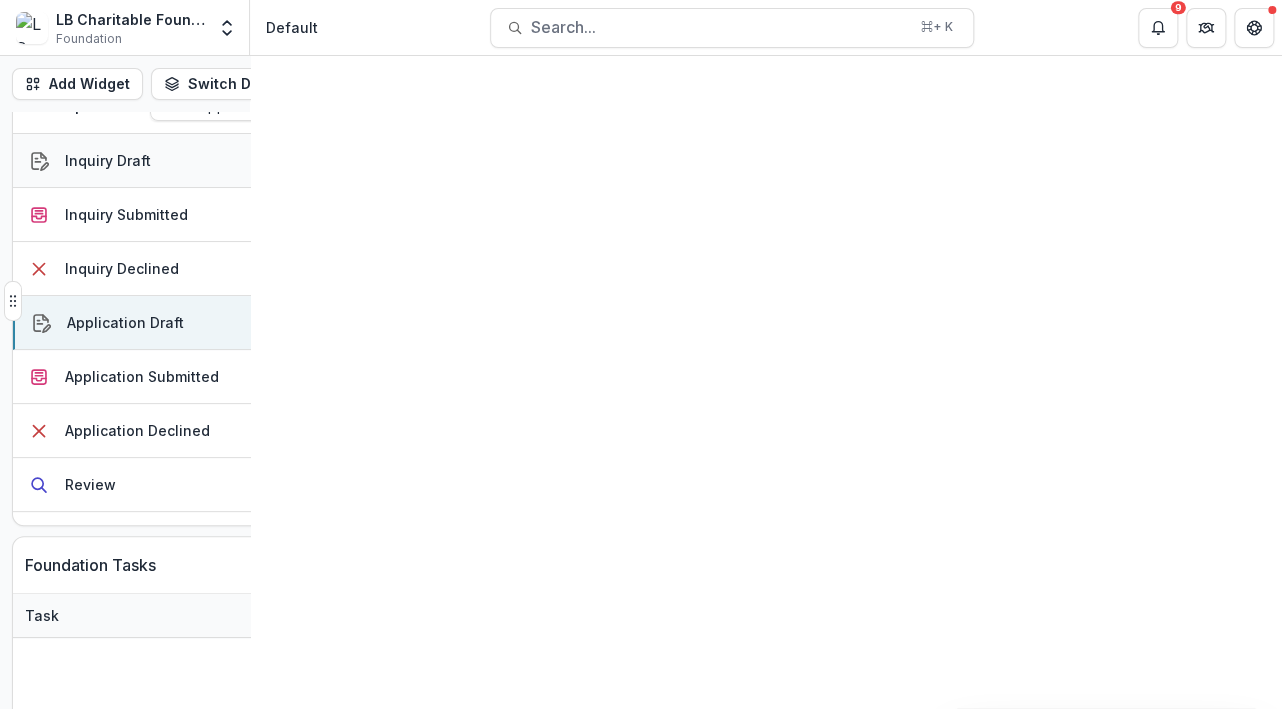 click on "Inquiry Draft" at bounding box center [108, 160] 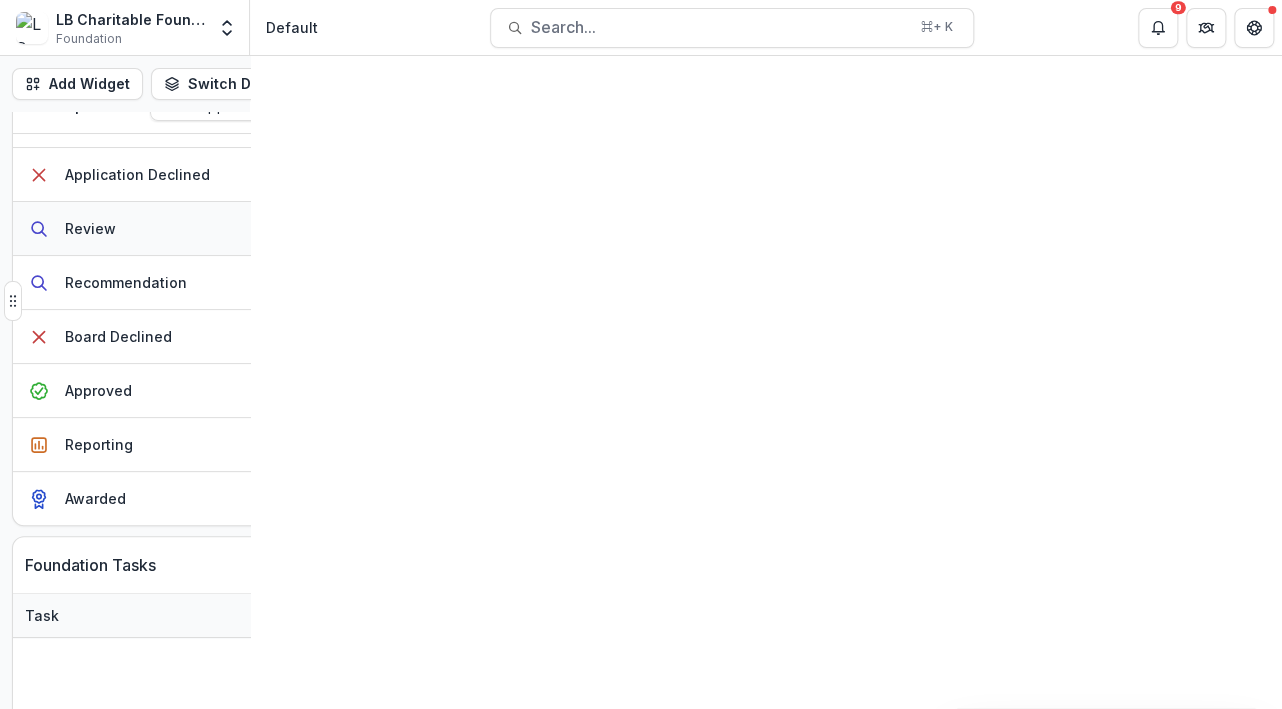 scroll, scrollTop: 464, scrollLeft: 23, axis: both 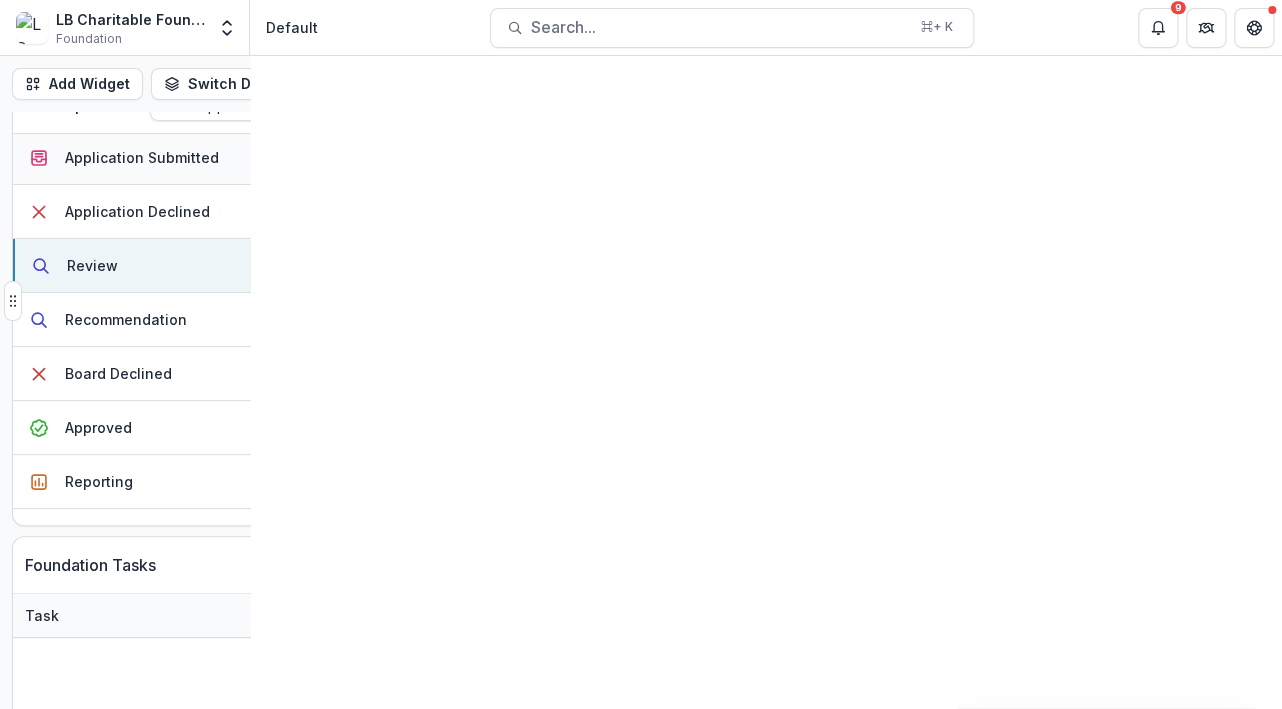 click on "Application Submitted" at bounding box center [142, 157] 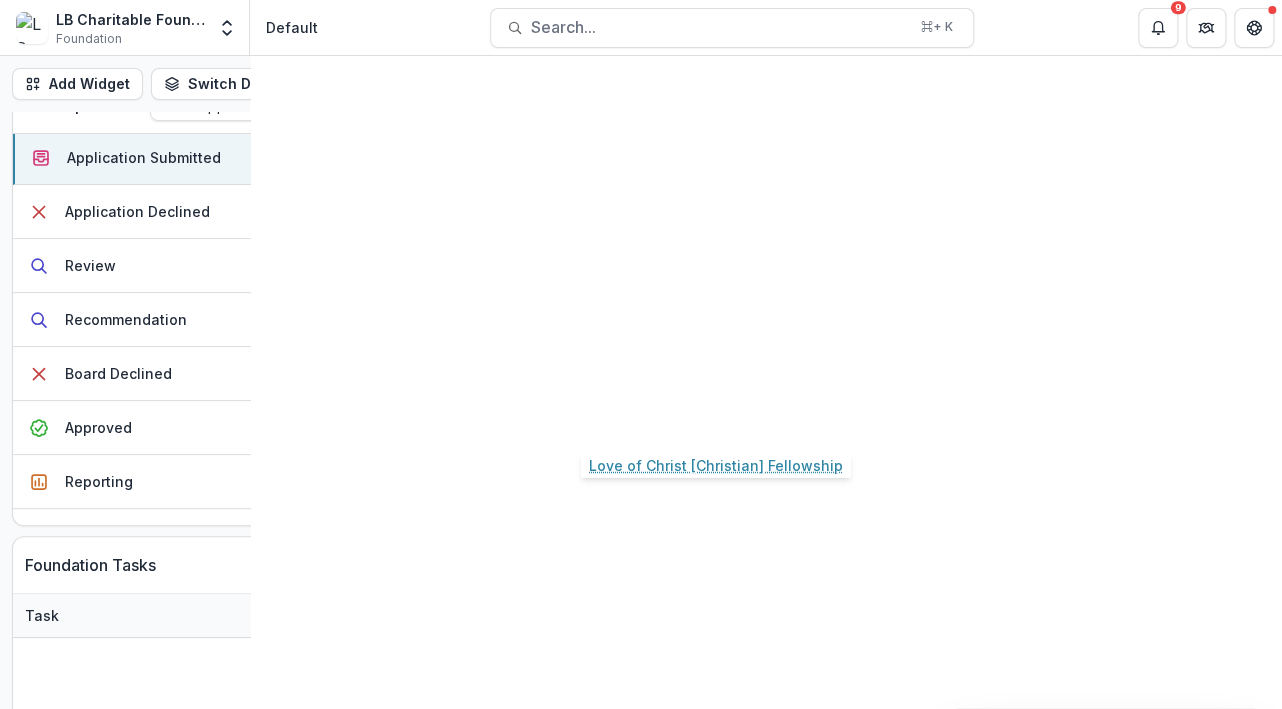 scroll, scrollTop: 152, scrollLeft: 0, axis: vertical 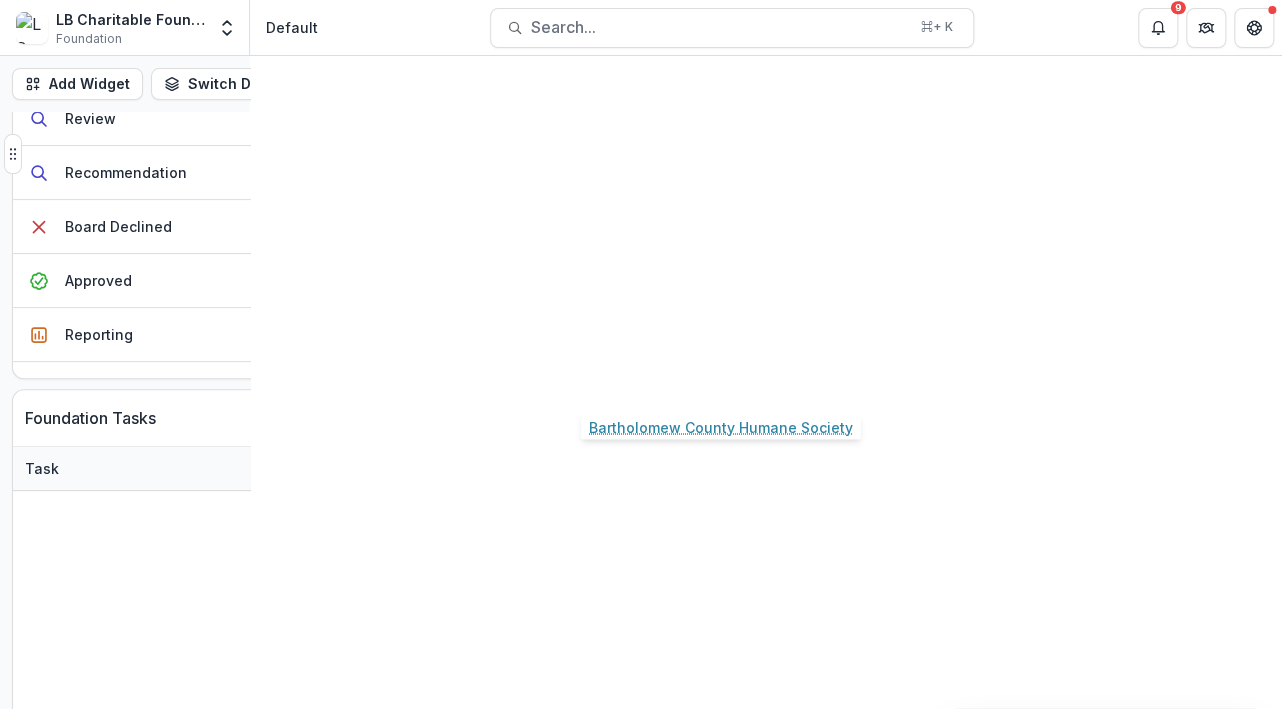 click on "Bartholomew County Humane Society" at bounding box center [688, 356] 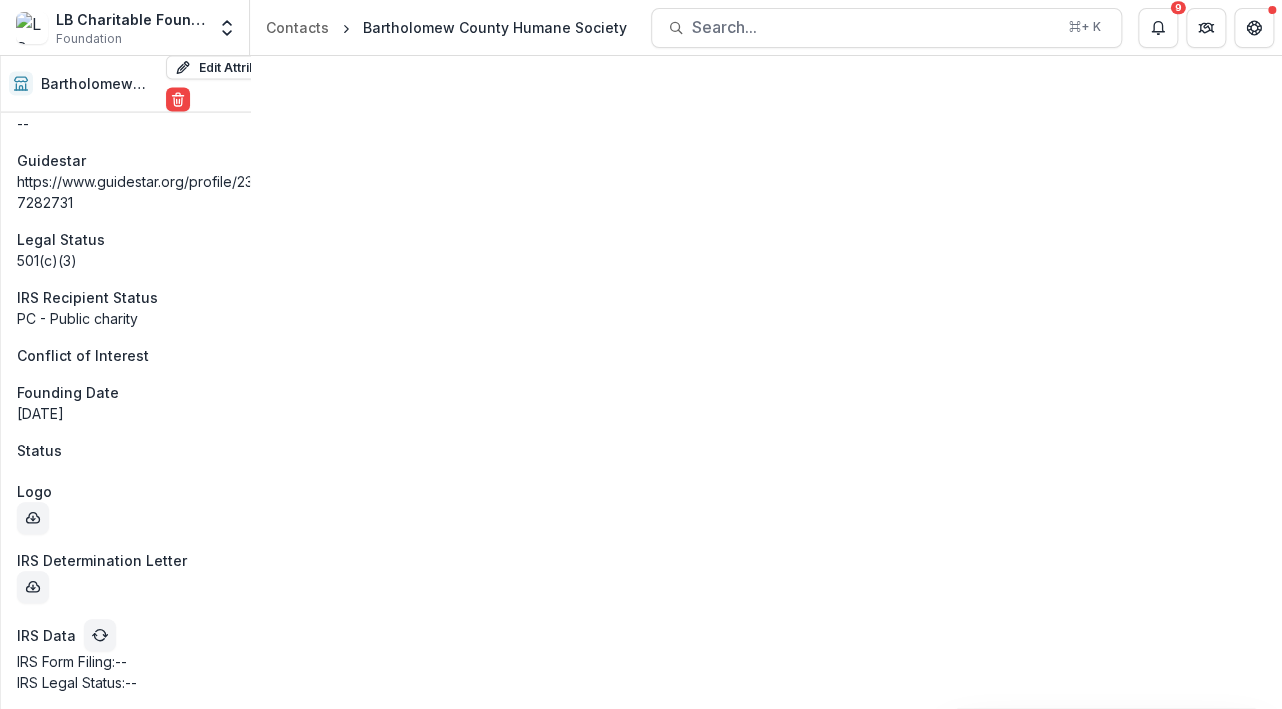 scroll, scrollTop: 3070, scrollLeft: 0, axis: vertical 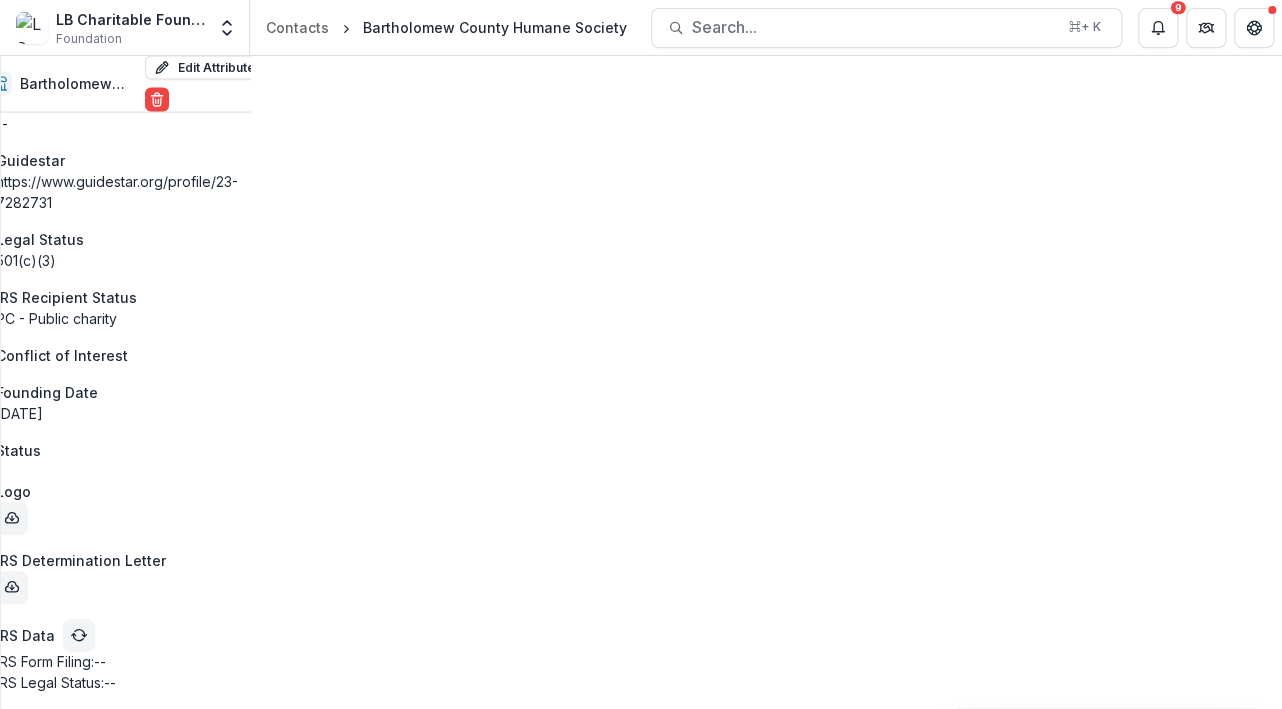 click at bounding box center [0, 0] 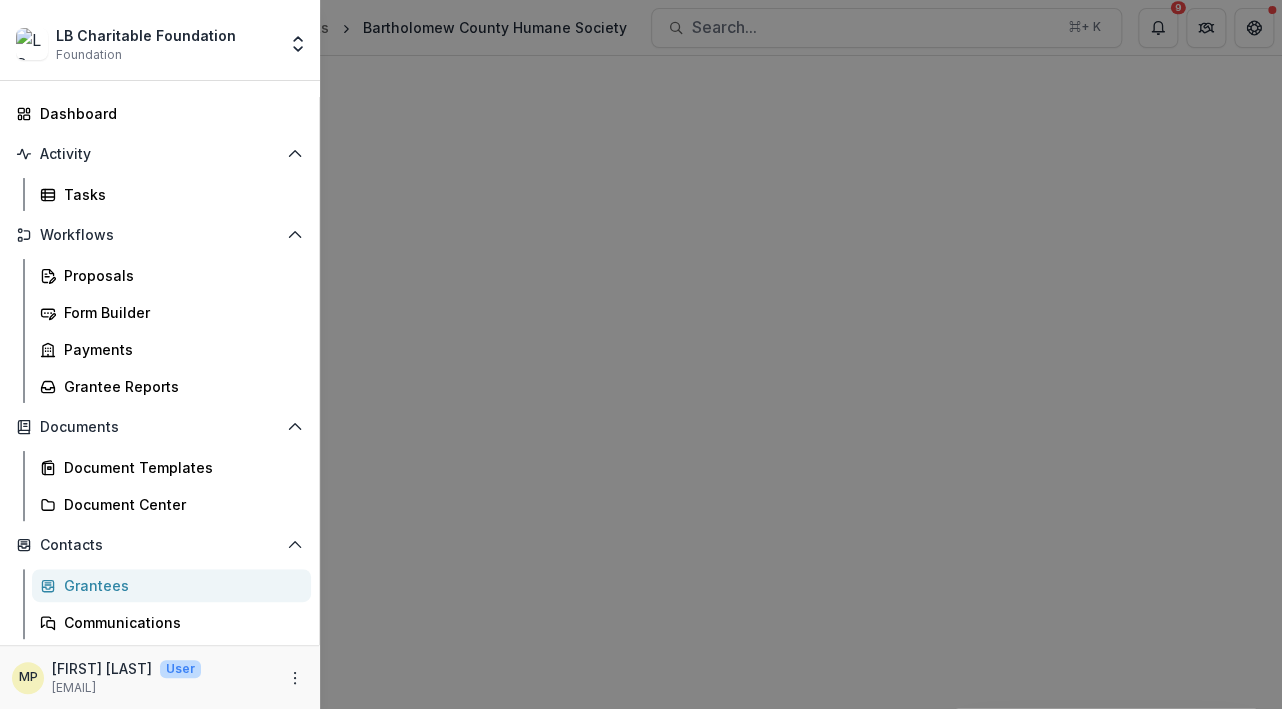 click on "LB Charitable Foundation Foundation Team Settings Admin Settings Dashboard Activity Tasks Workflows Proposals Form Builder Payments Grantee Reports Documents Document Templates Document Center Contacts Grantees Communications Data & Reporting Dashboard Data Report MP Marietta Pugal User mariettap@[DOMAIN]" at bounding box center (641, 354) 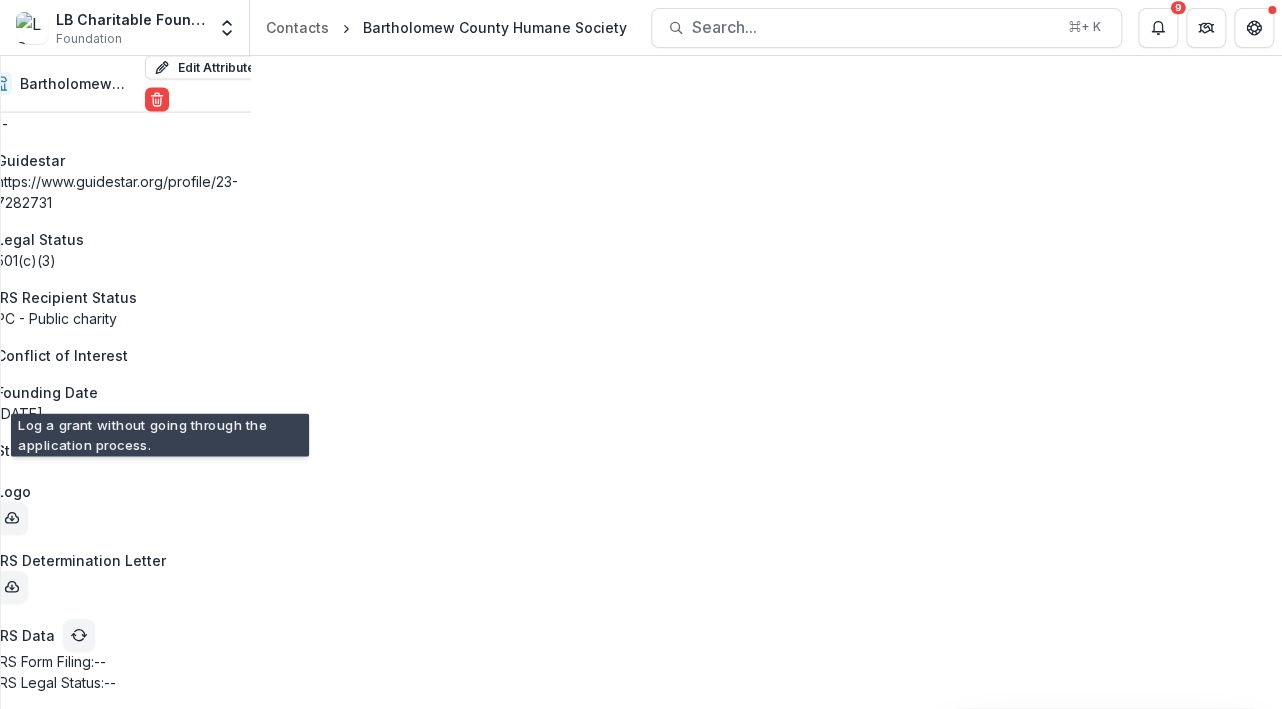 scroll, scrollTop: 73, scrollLeft: 0, axis: vertical 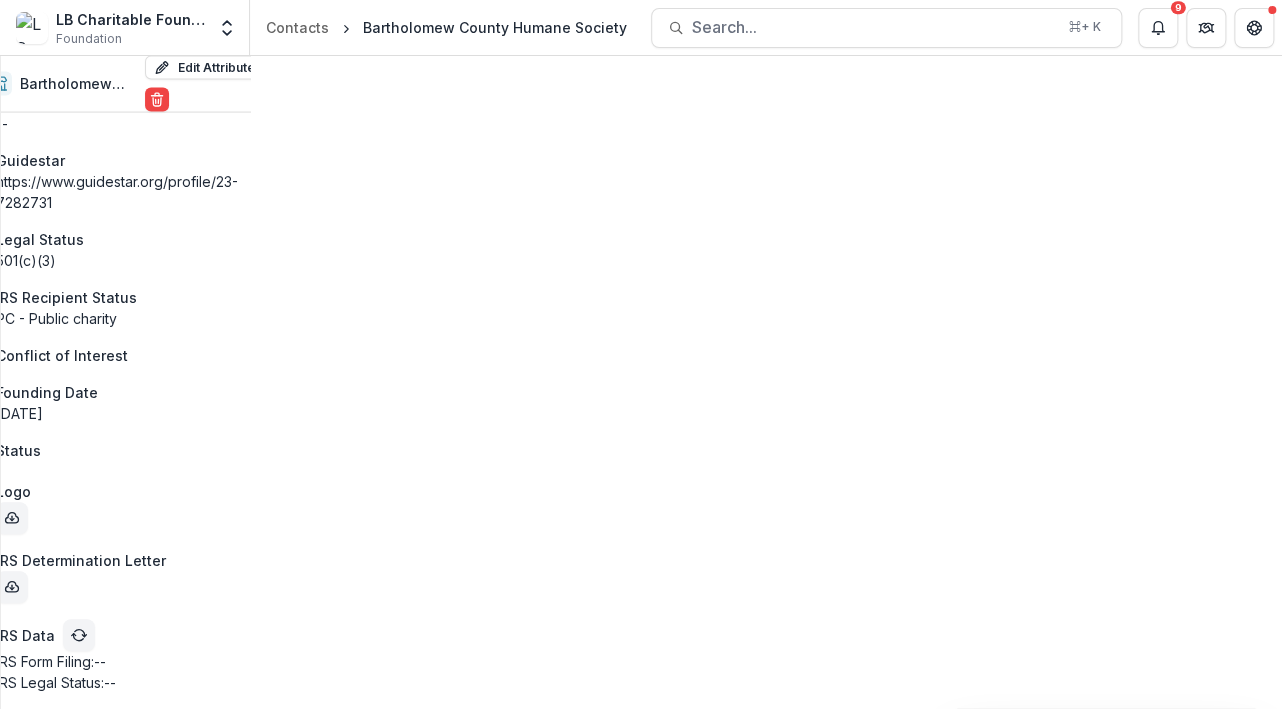 click 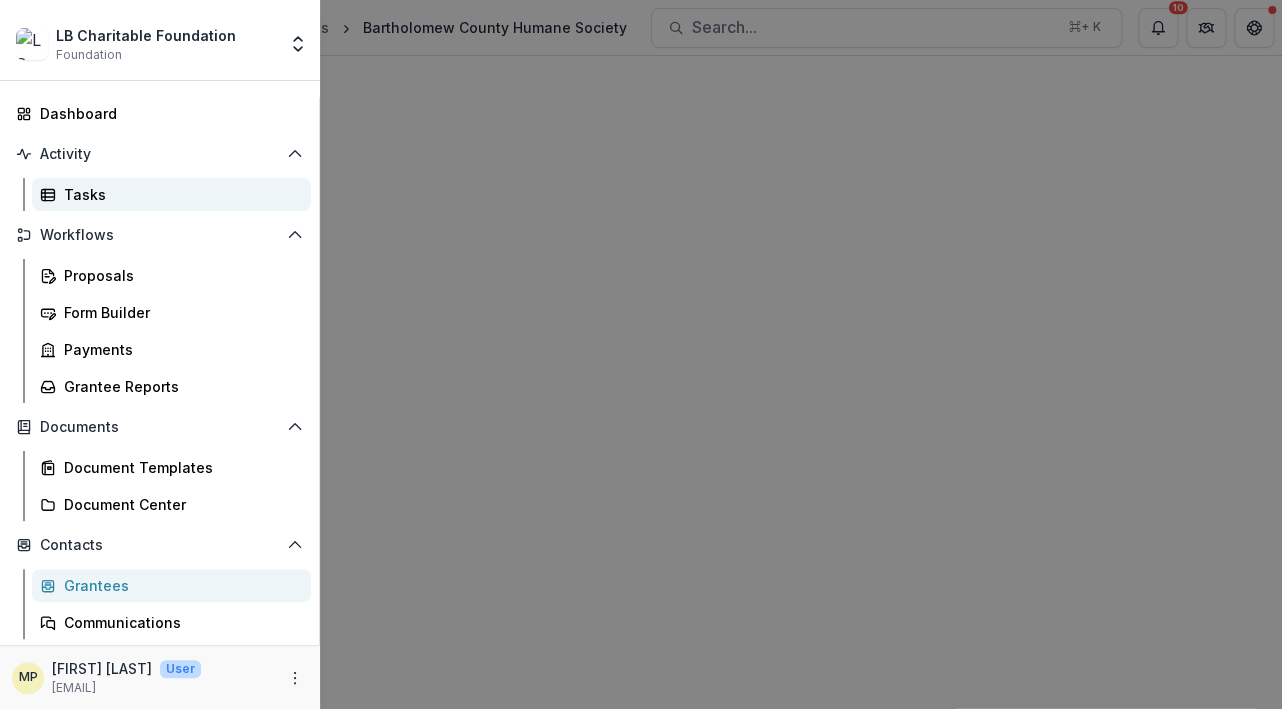 click on "Tasks" at bounding box center (179, 194) 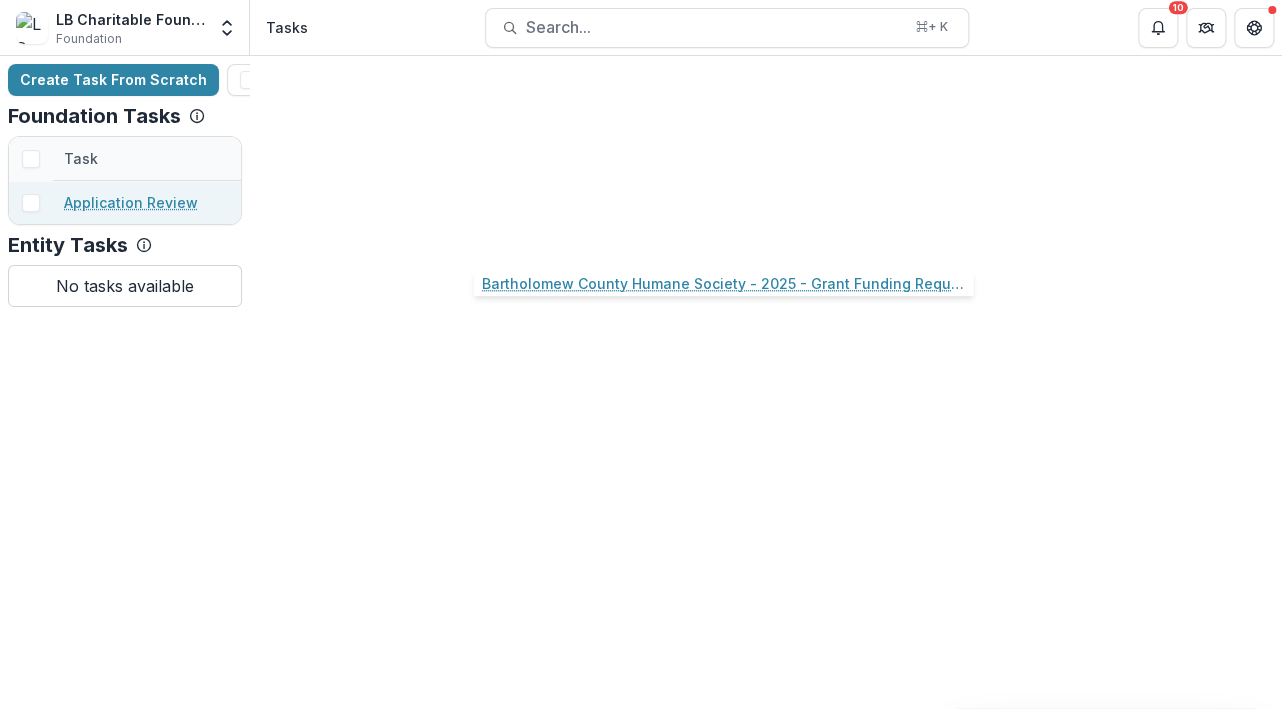 click on "Bartholomew County Humane Society - 2025 - Grant Funding Request Requirements and Questionnaires" at bounding box center (577, 202) 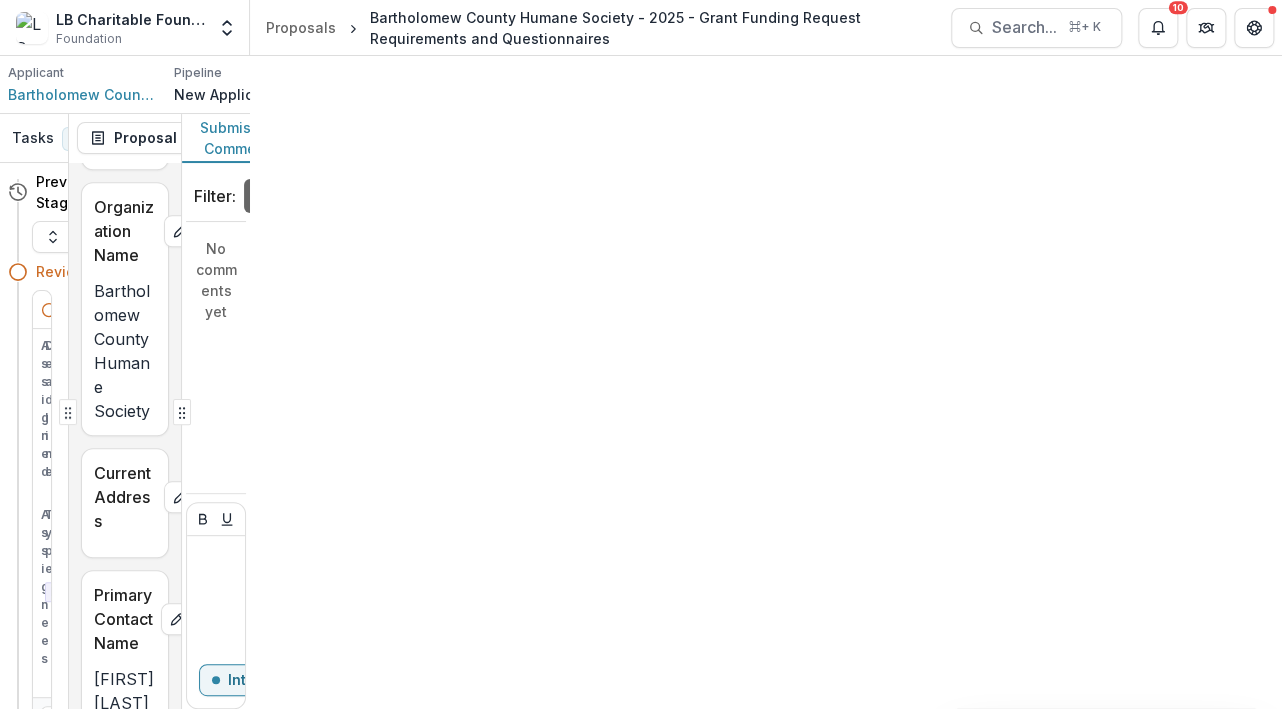 scroll, scrollTop: 719, scrollLeft: 0, axis: vertical 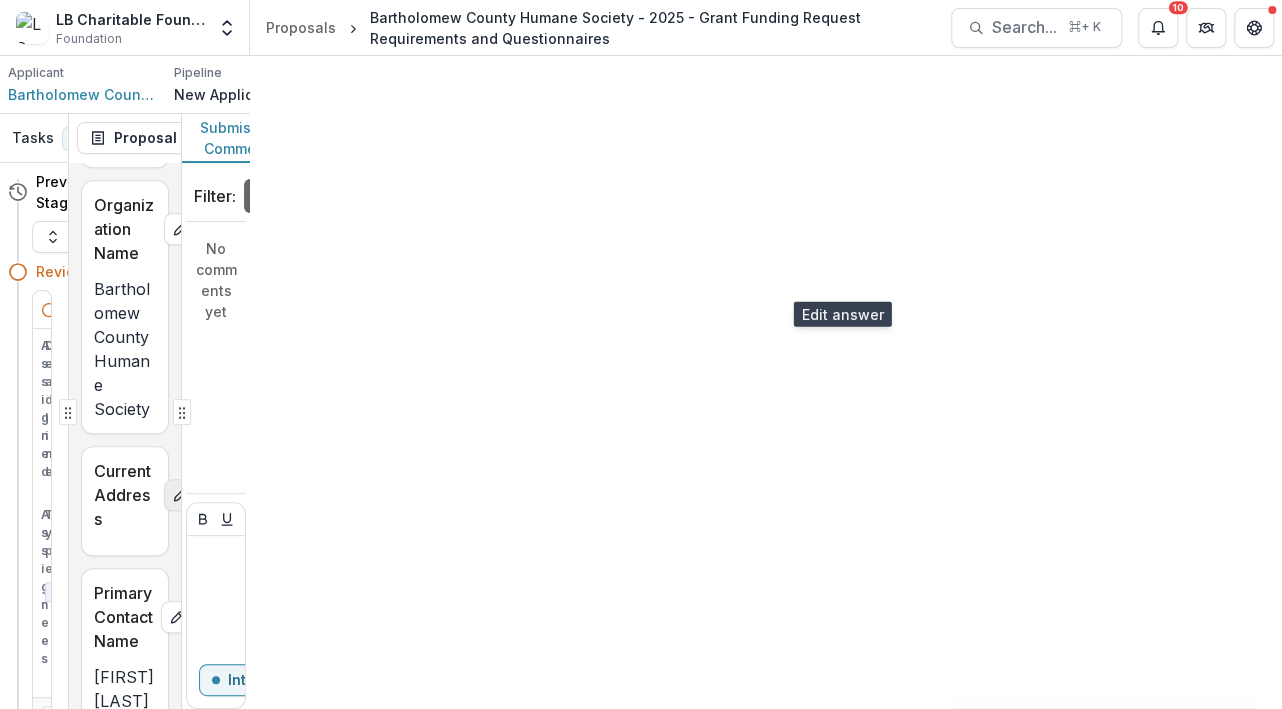 click 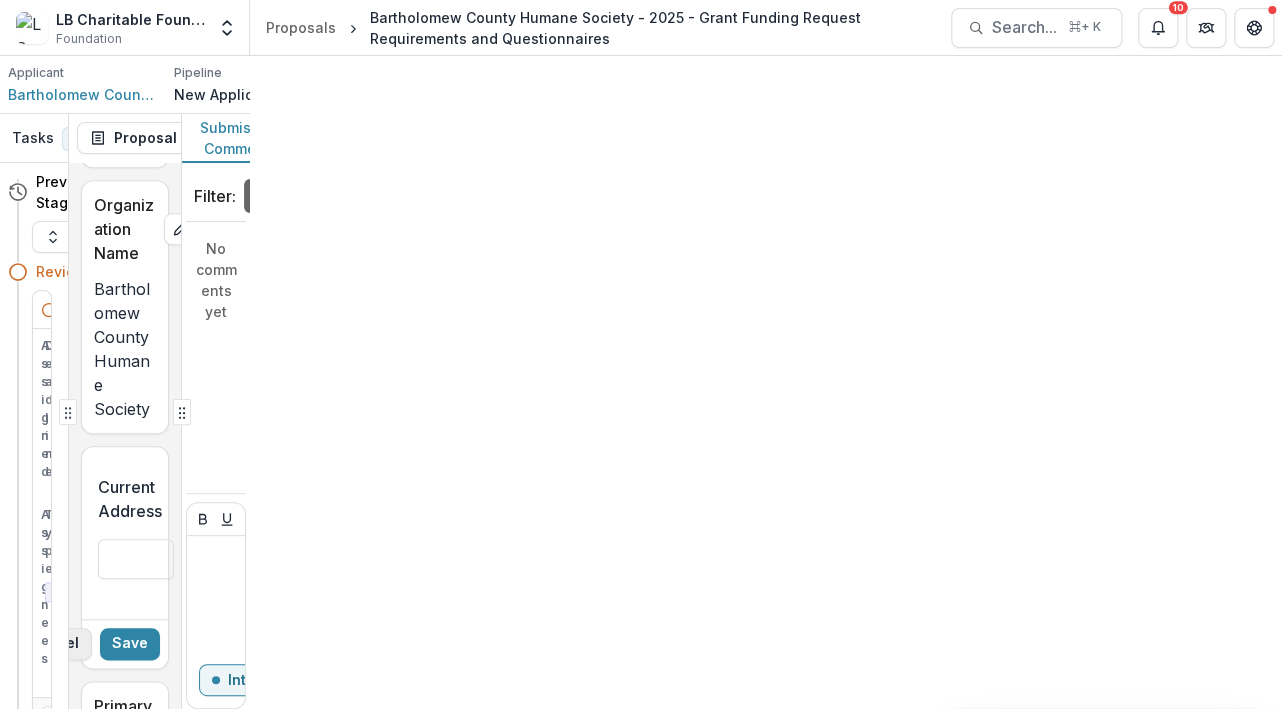 click on "Cancel" at bounding box center [53, 644] 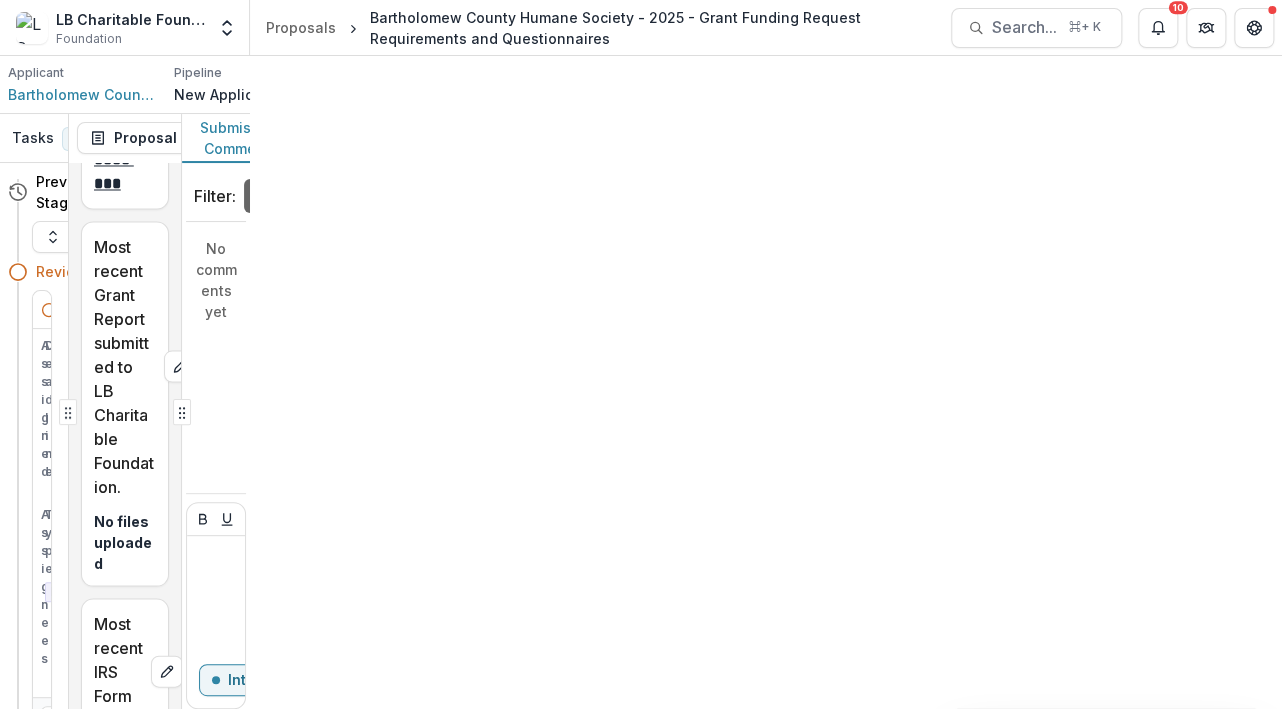 scroll, scrollTop: 1565, scrollLeft: 0, axis: vertical 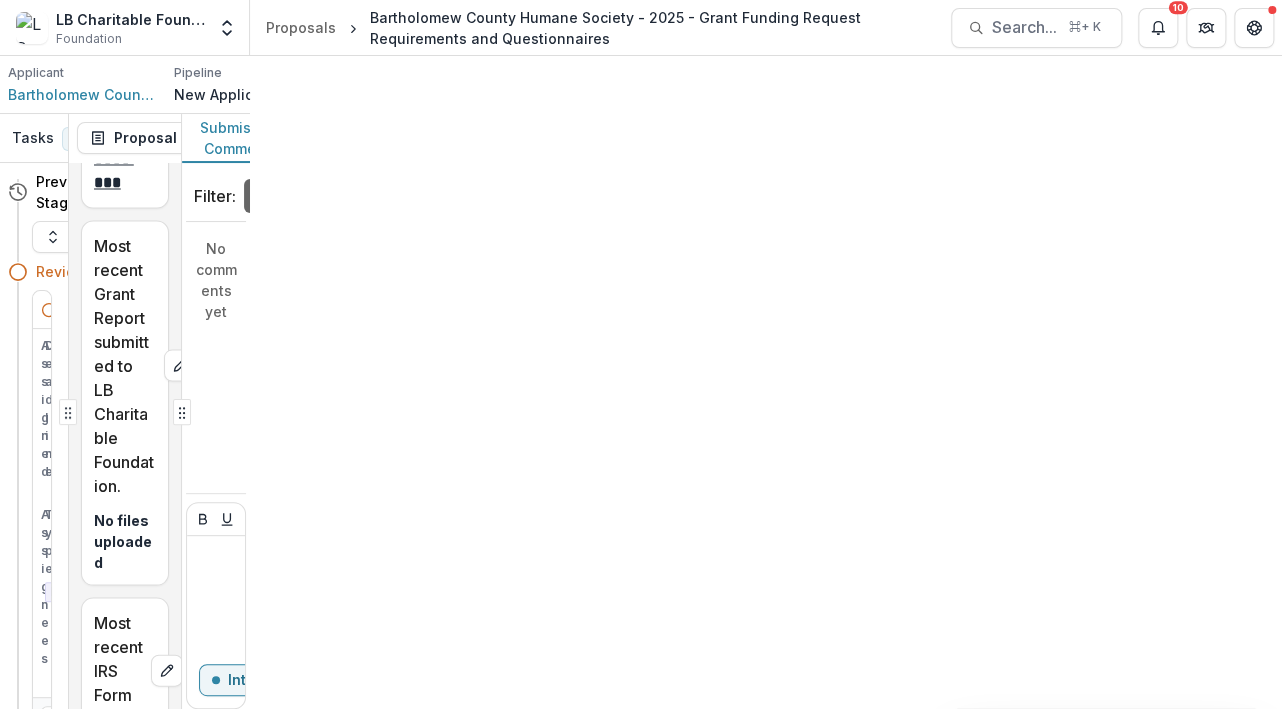 click on "Requested grant amount." at bounding box center (125, 1049) 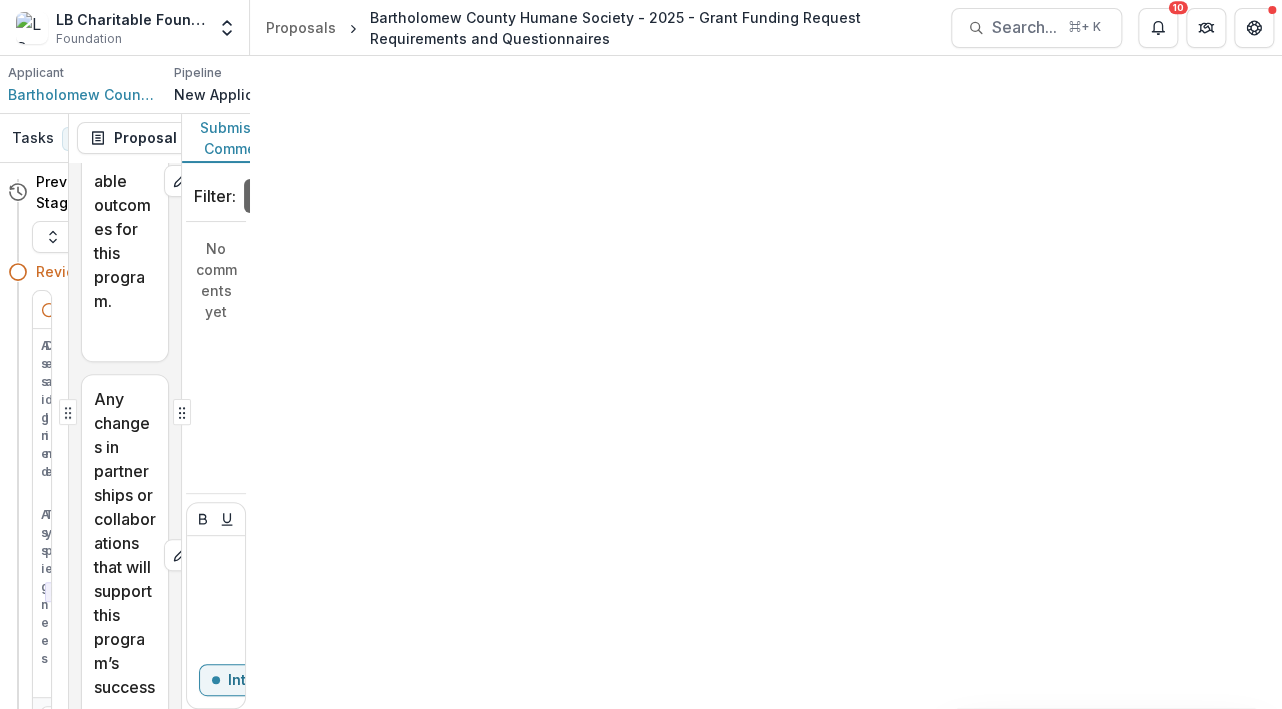 scroll, scrollTop: 3462, scrollLeft: 0, axis: vertical 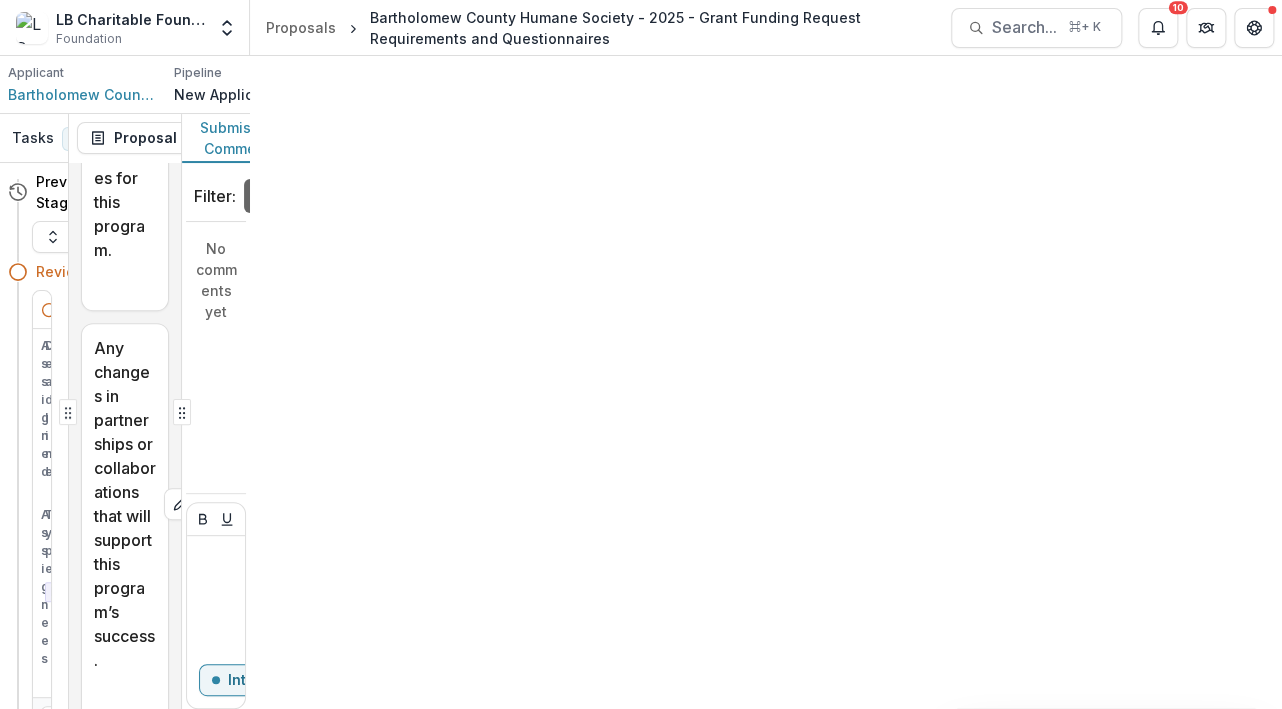 click on "Returning Grantee Application Form 2" at bounding box center (396, 138) 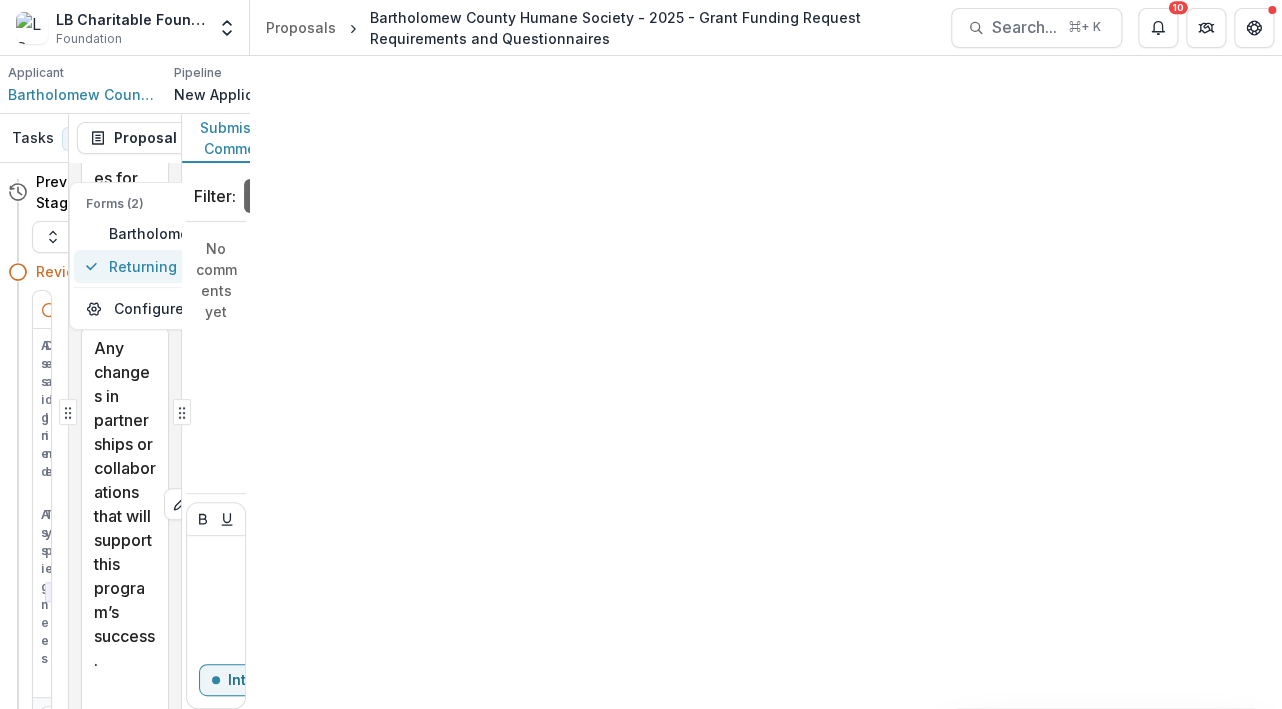 click on "Returning Grantee Application Form" at bounding box center [476, 266] 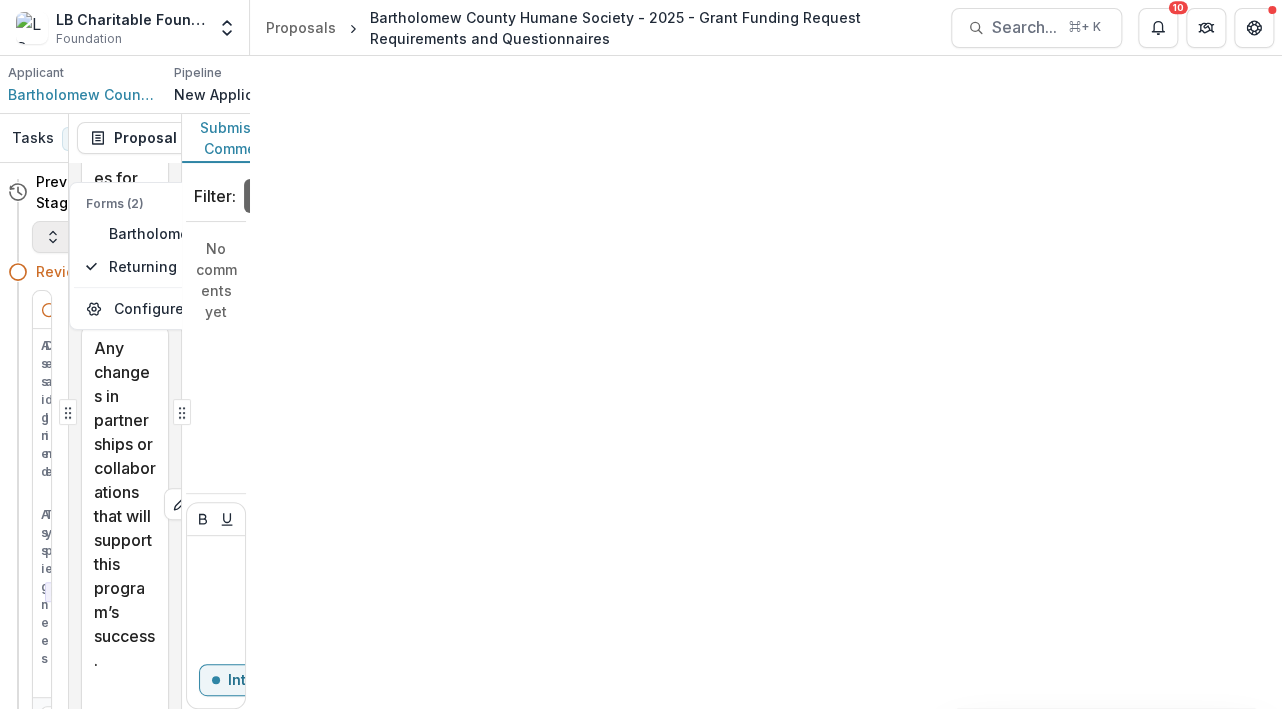 click on "Expand Previous 6 Stages" at bounding box center [150, 237] 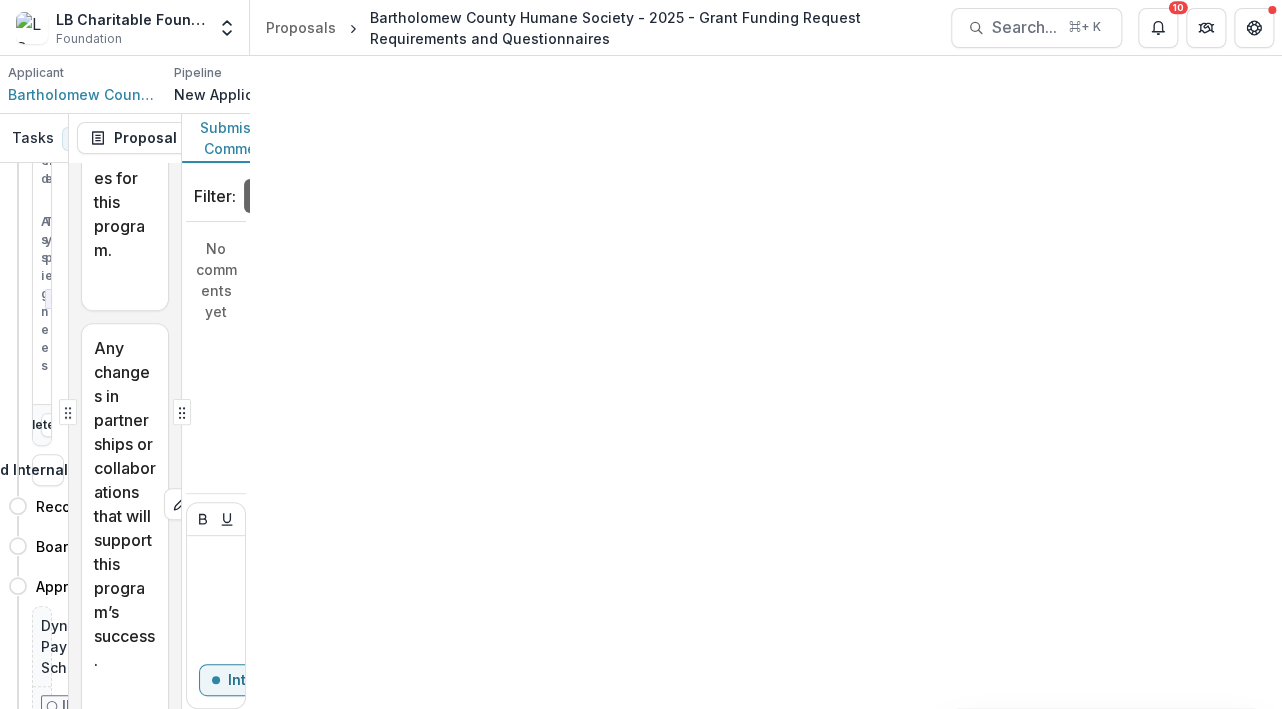 scroll, scrollTop: 542, scrollLeft: 0, axis: vertical 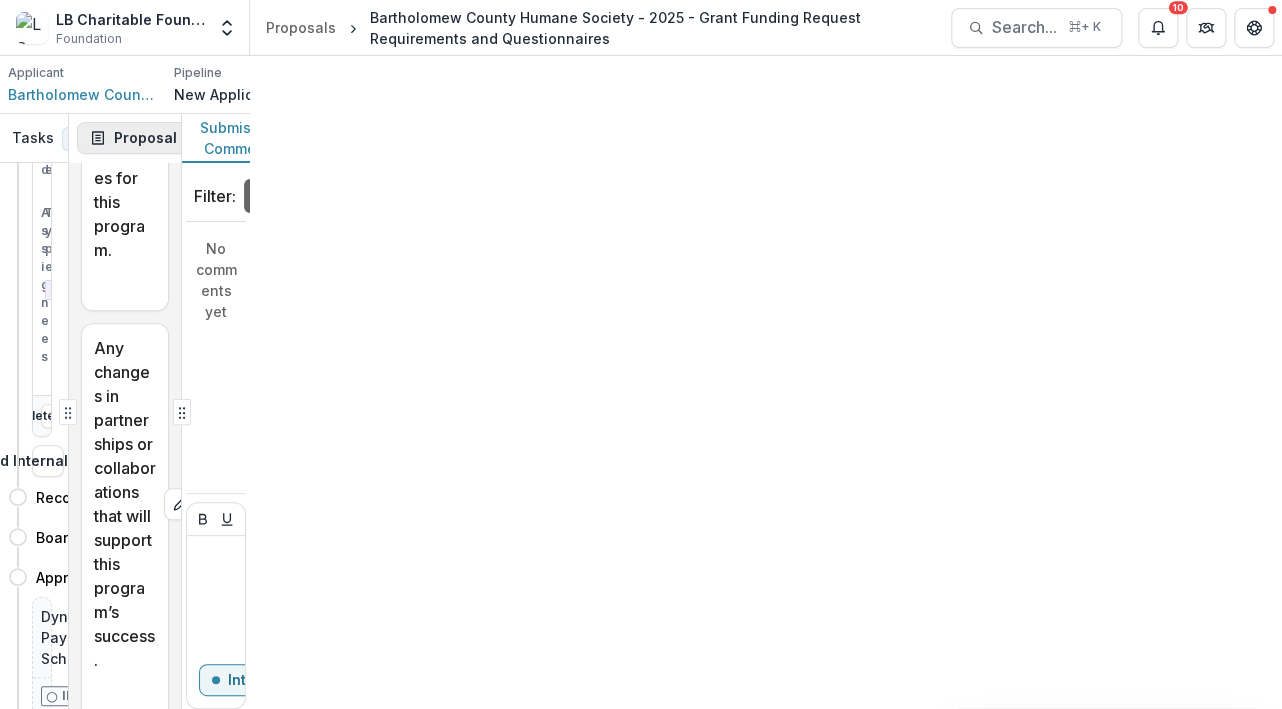 click 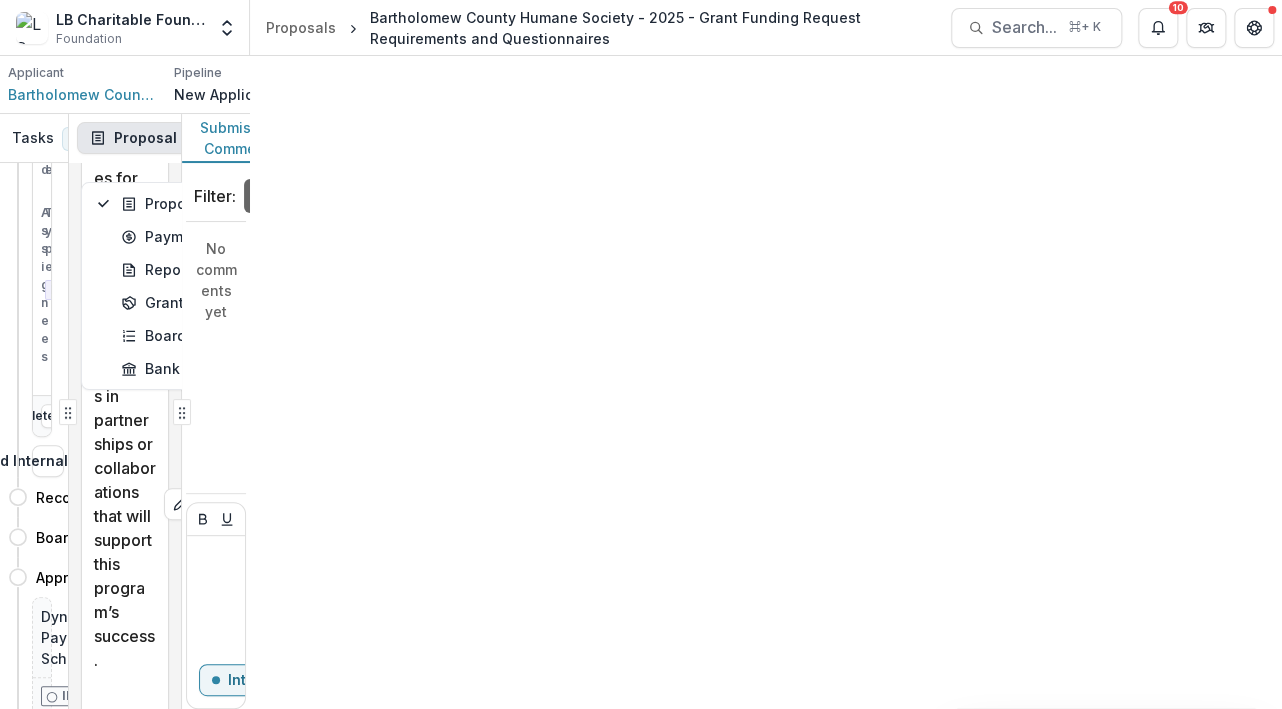 click on "**********" at bounding box center [125, 436] 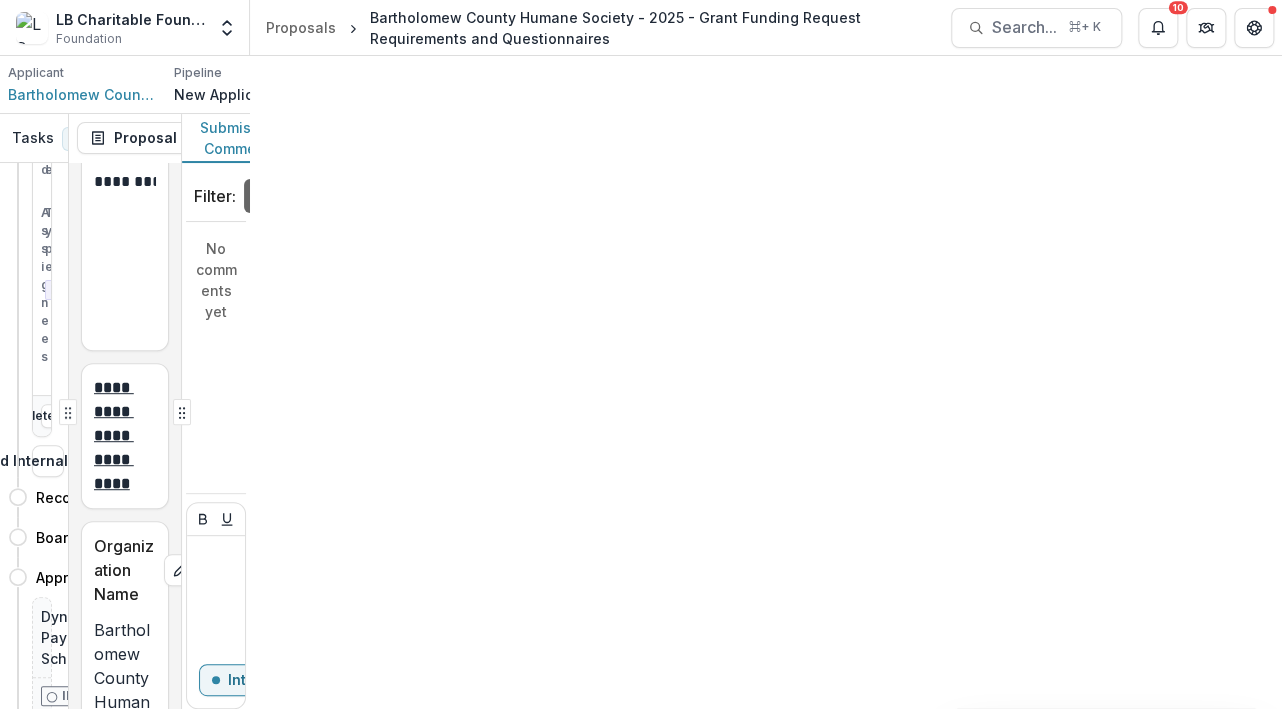 scroll, scrollTop: 382, scrollLeft: 0, axis: vertical 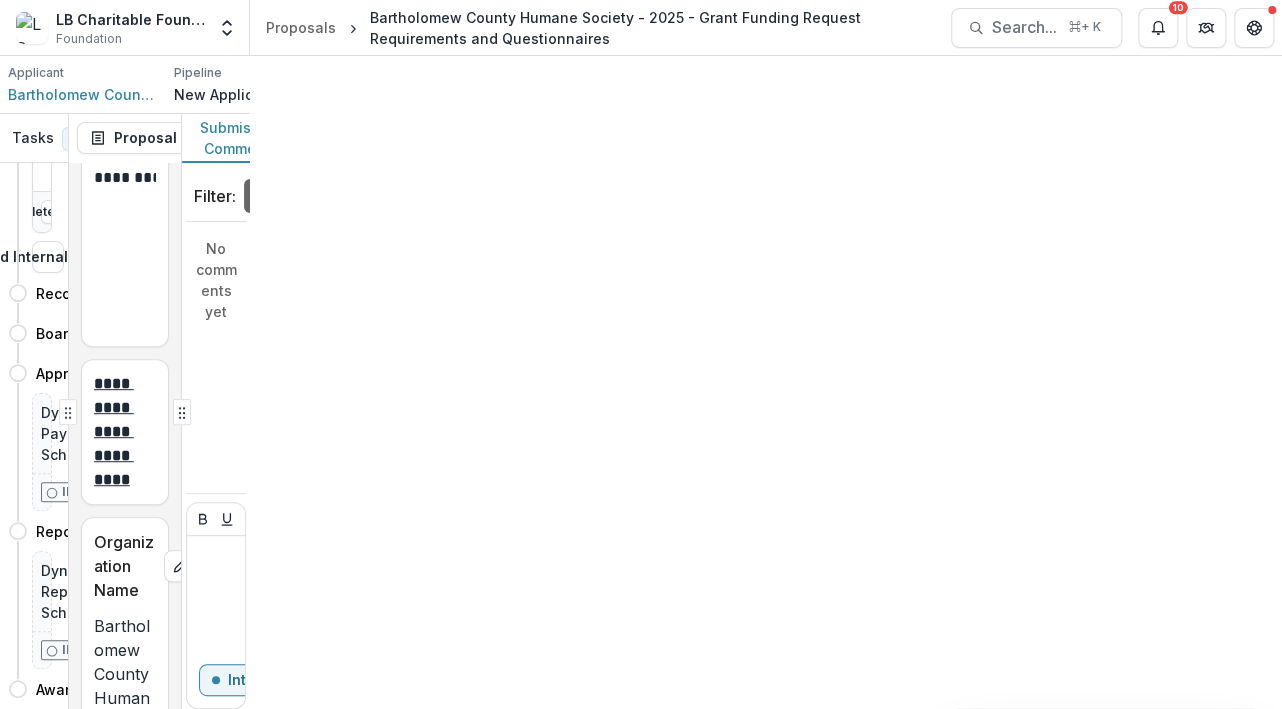 click on "New Applicants" at bounding box center [229, 94] 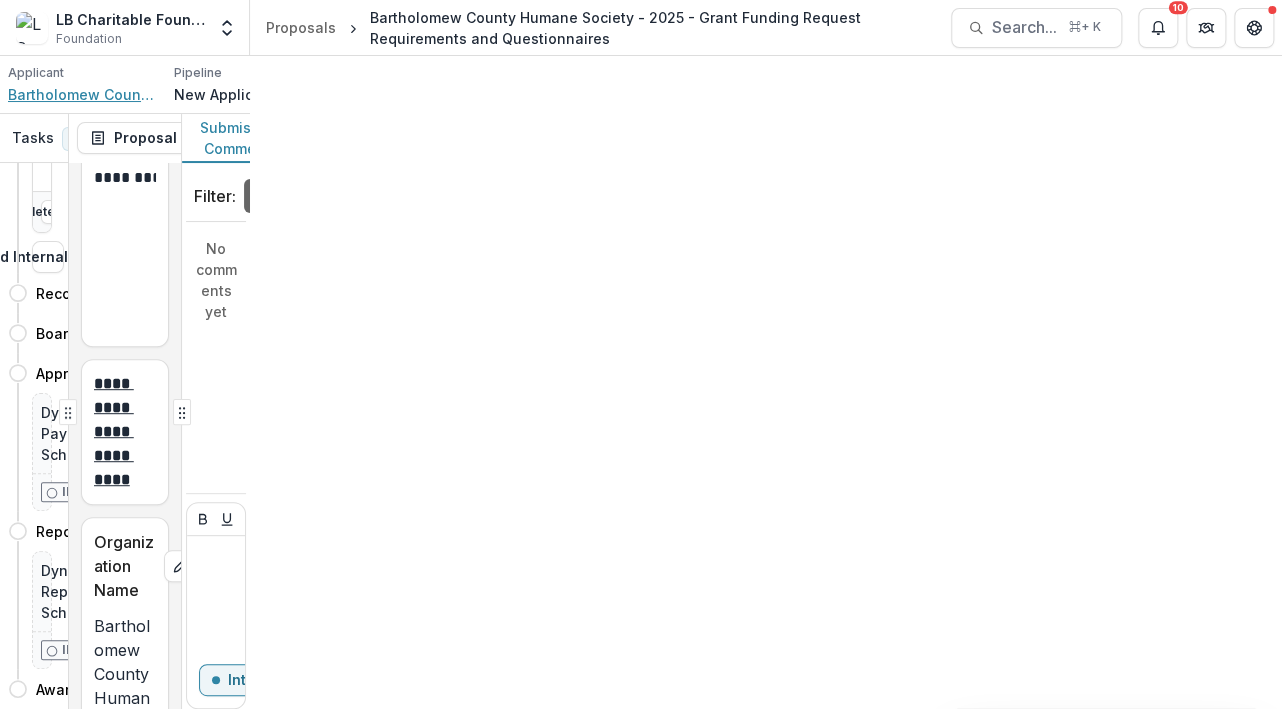click on "Bartholomew County Humane Society" at bounding box center (83, 94) 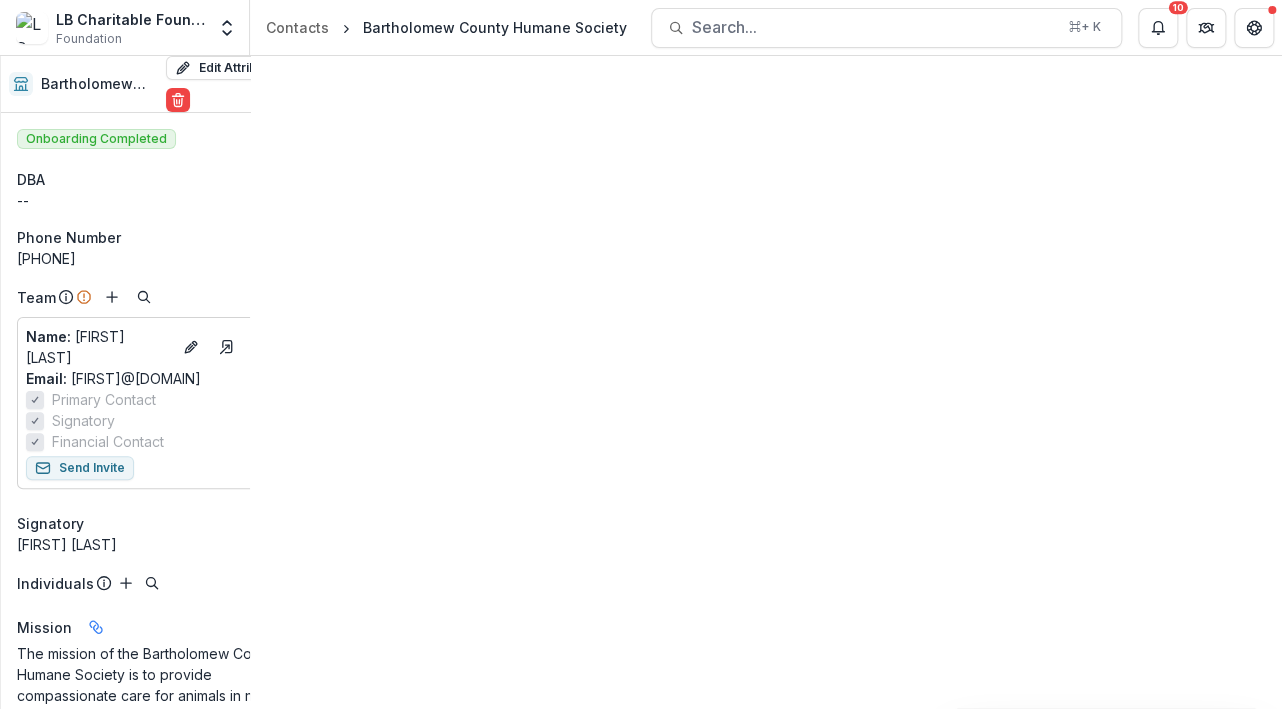 scroll, scrollTop: 214, scrollLeft: 0, axis: vertical 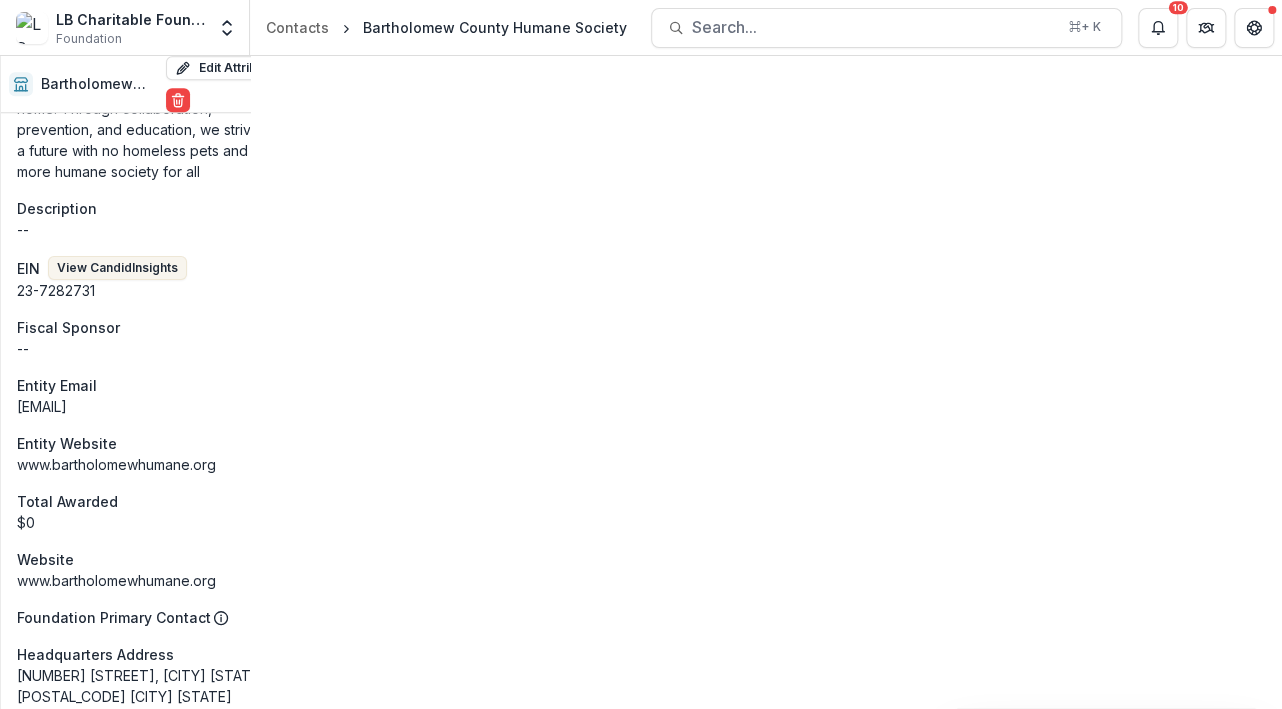click on "Documents" at bounding box center [347, 74] 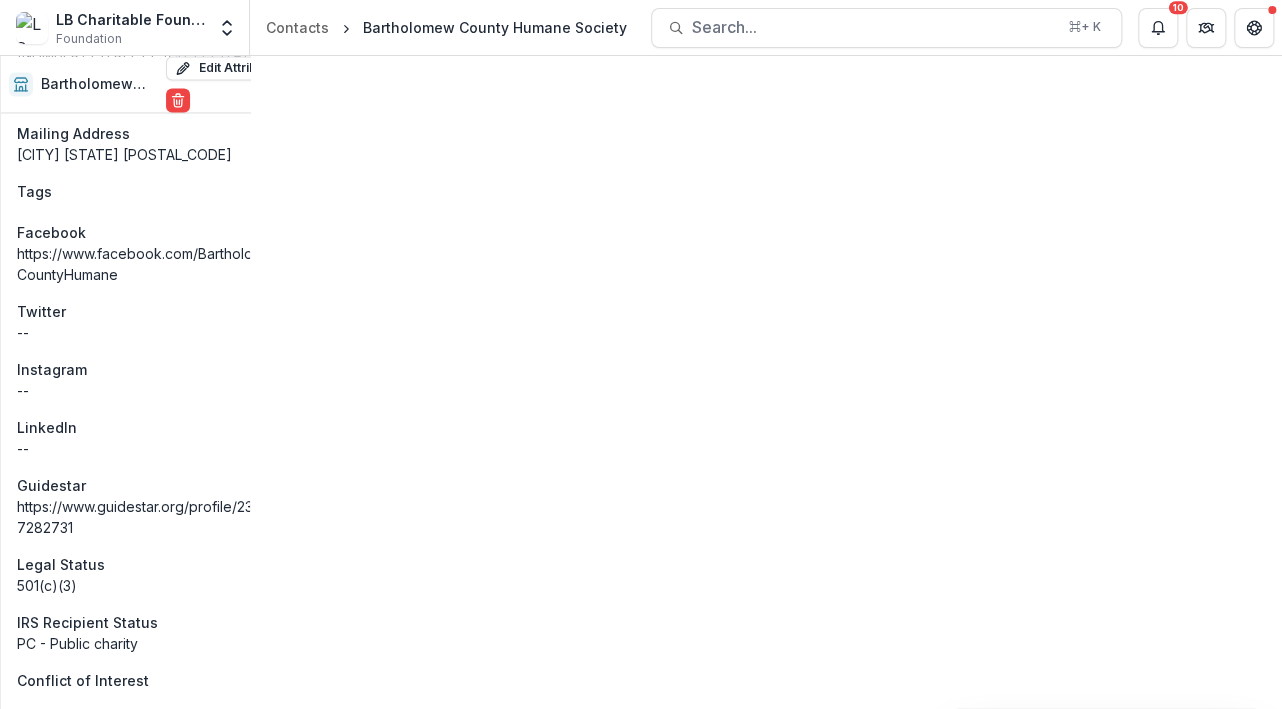 scroll, scrollTop: 1495, scrollLeft: 0, axis: vertical 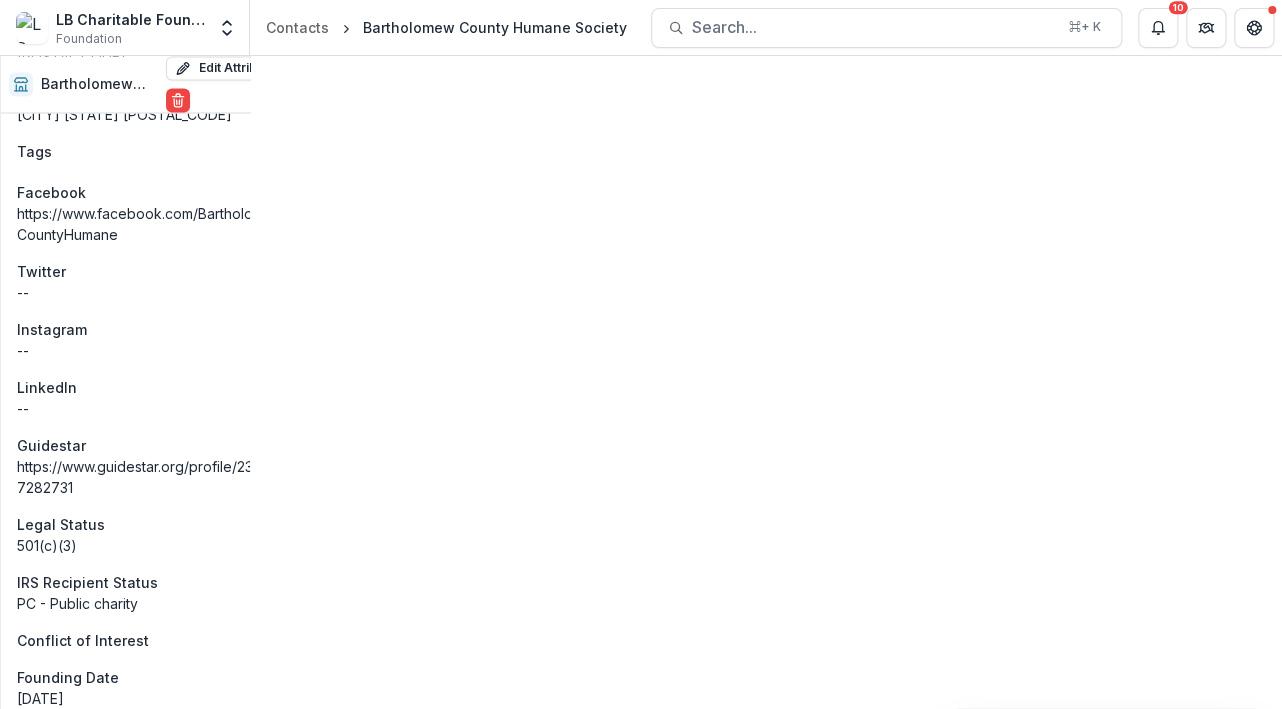 click on "View Candid  Insights" at bounding box center (117, -393) 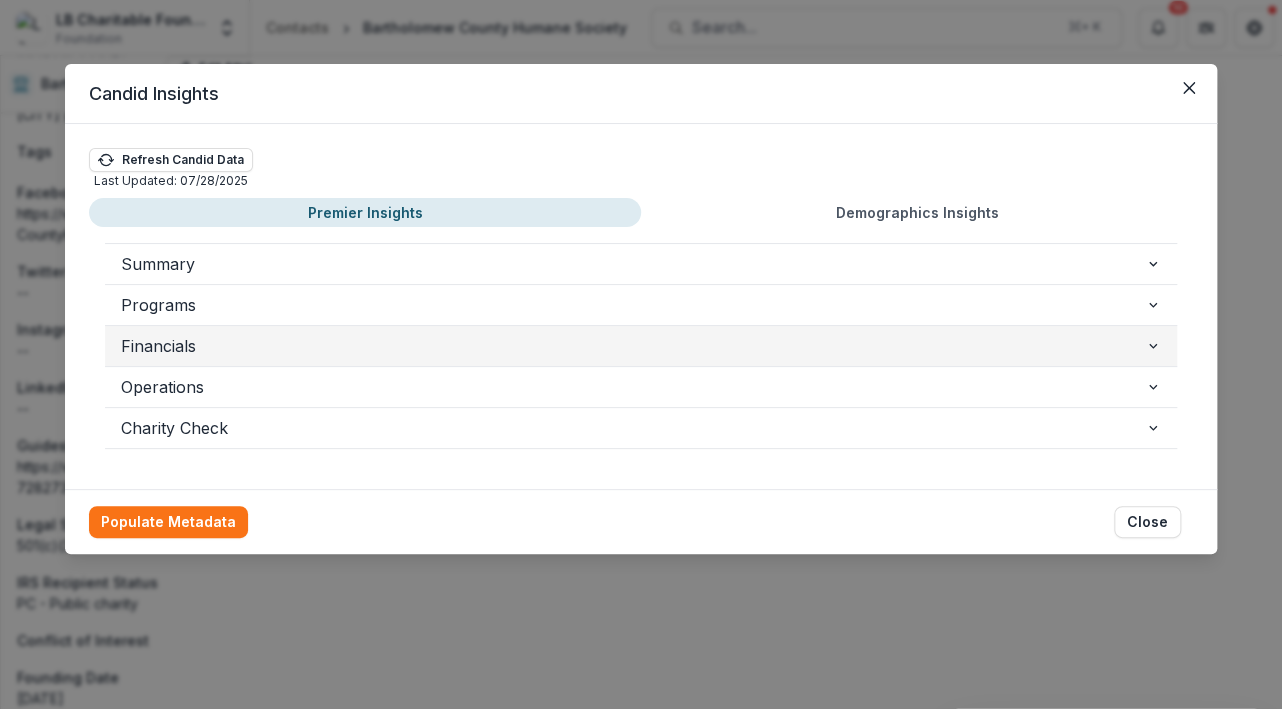 scroll, scrollTop: 147, scrollLeft: 0, axis: vertical 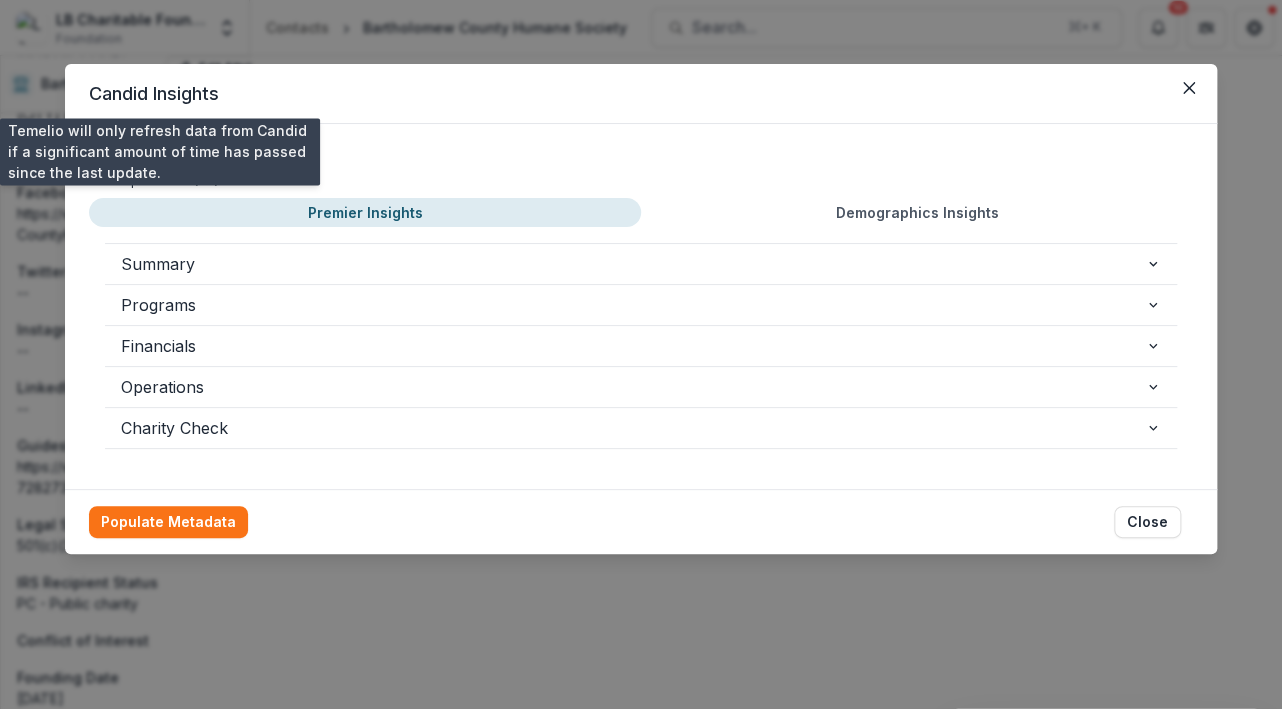 click on "Refresh Candid Data" at bounding box center (171, 160) 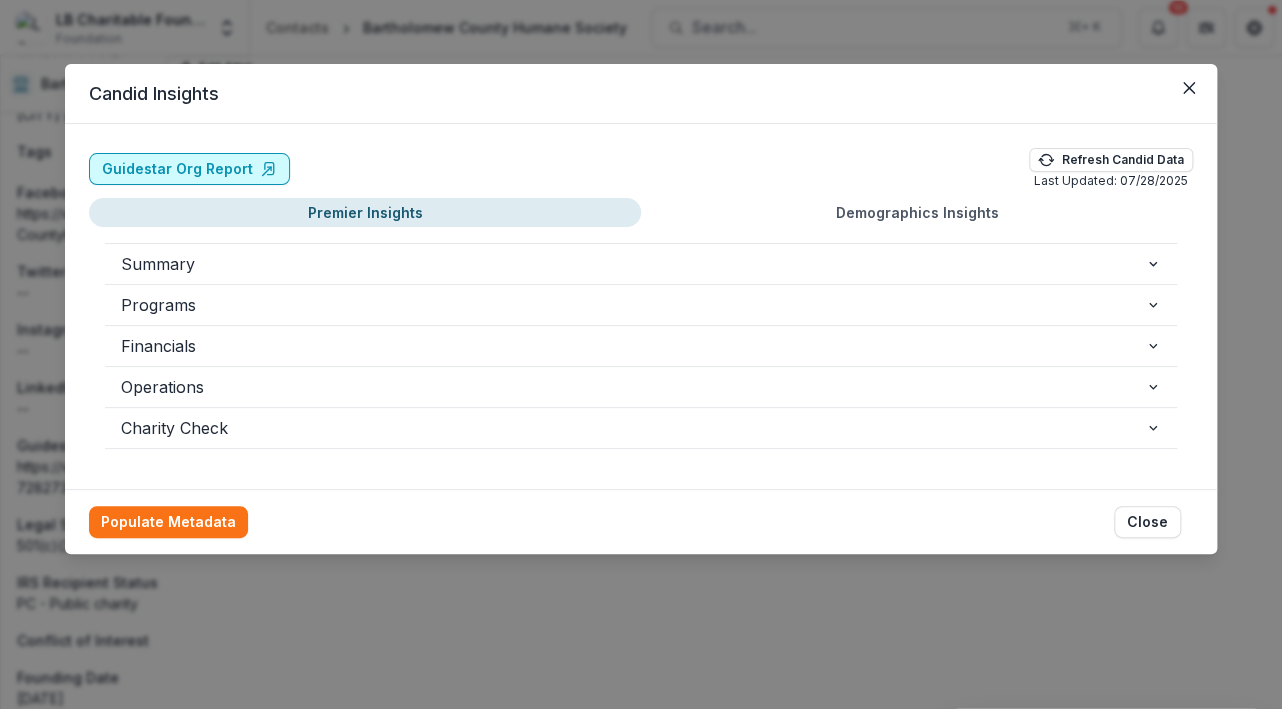 click on "Guidestar Org Report" at bounding box center [189, 169] 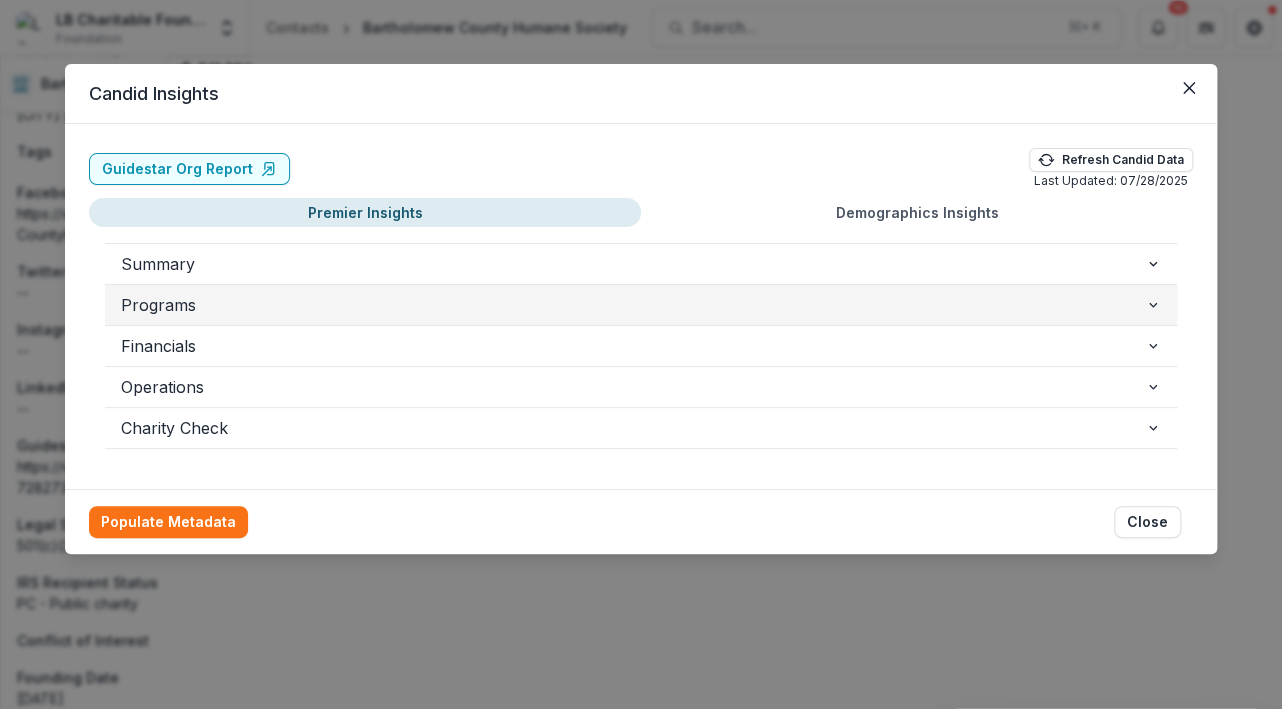 click on "Programs" at bounding box center [633, 305] 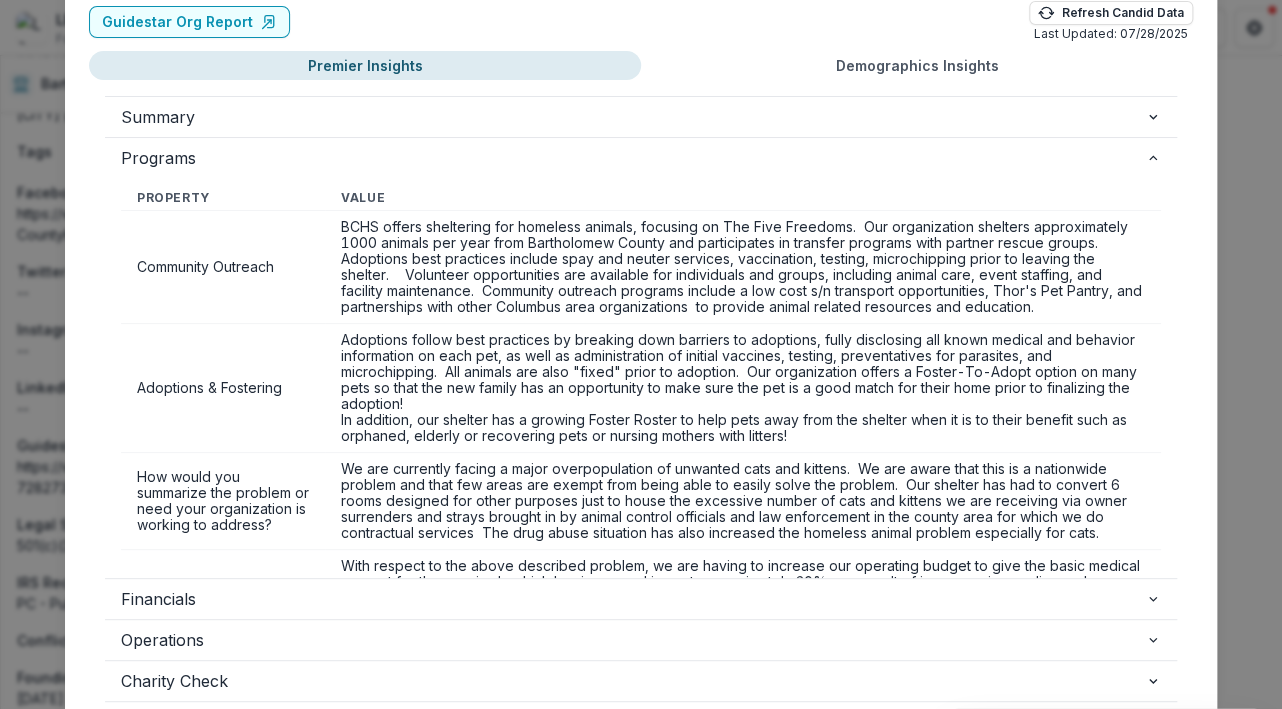 scroll, scrollTop: 0, scrollLeft: 0, axis: both 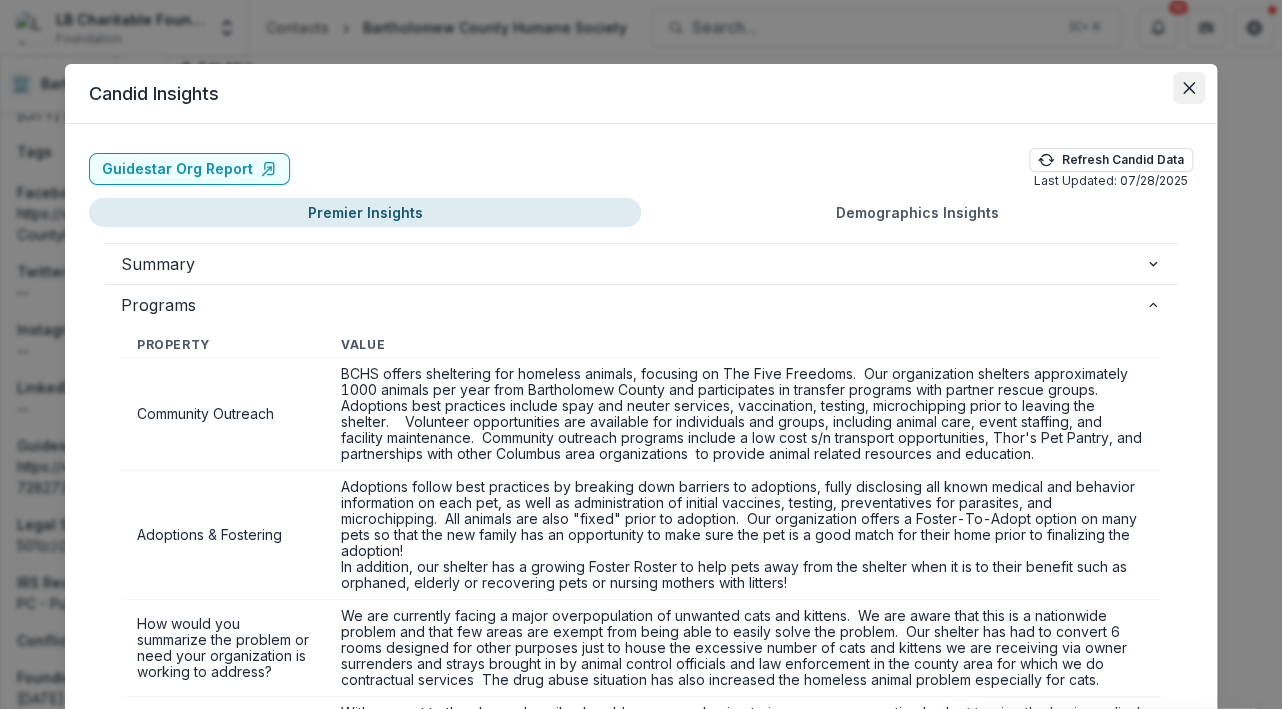 click 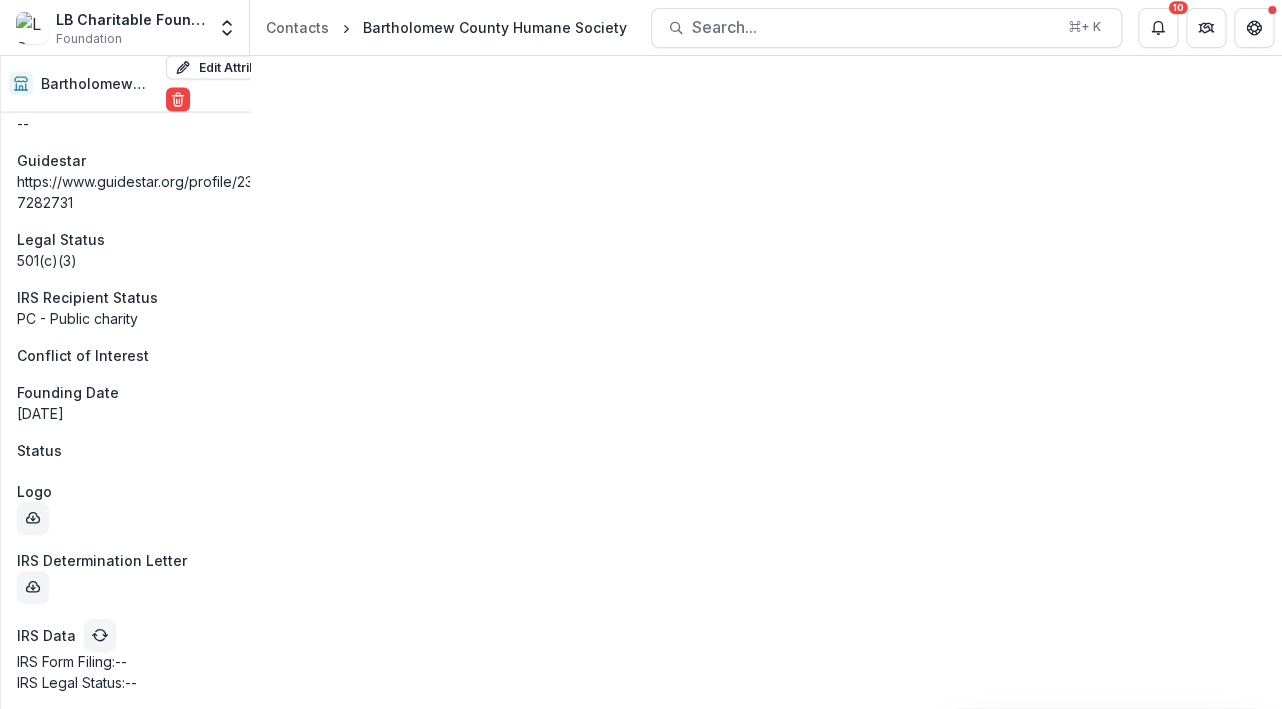 scroll, scrollTop: 3070, scrollLeft: 0, axis: vertical 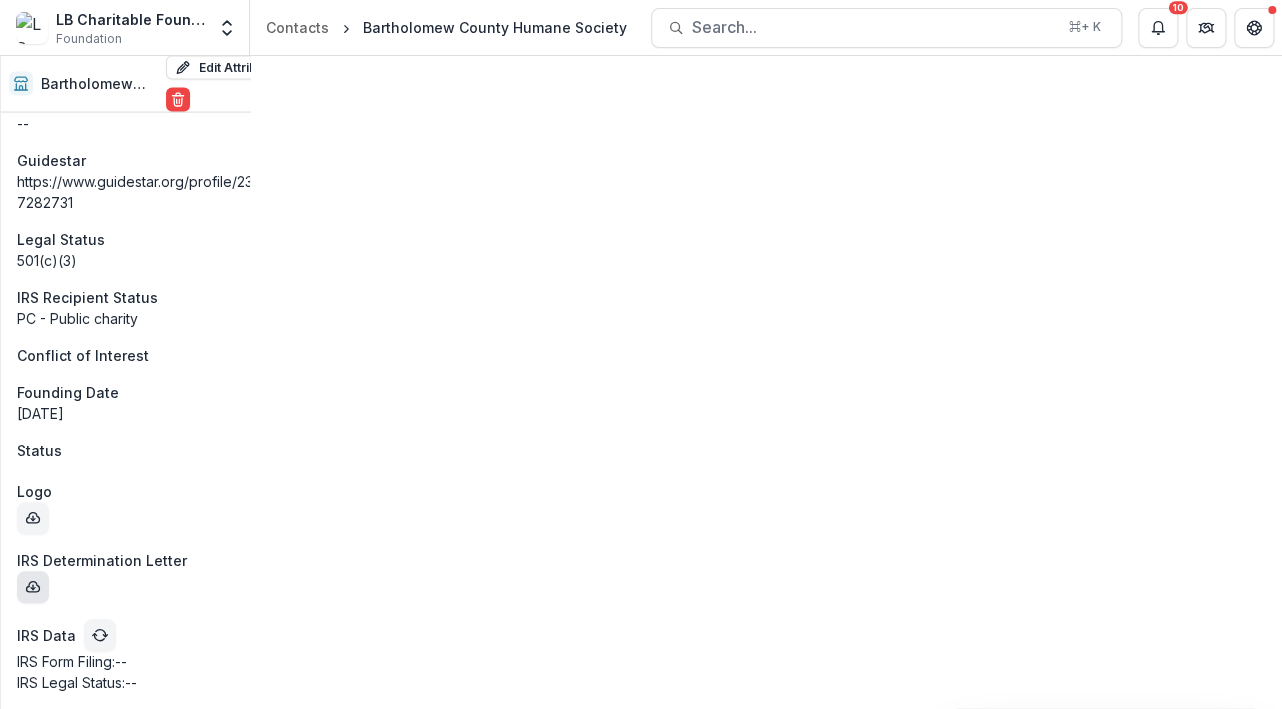 click 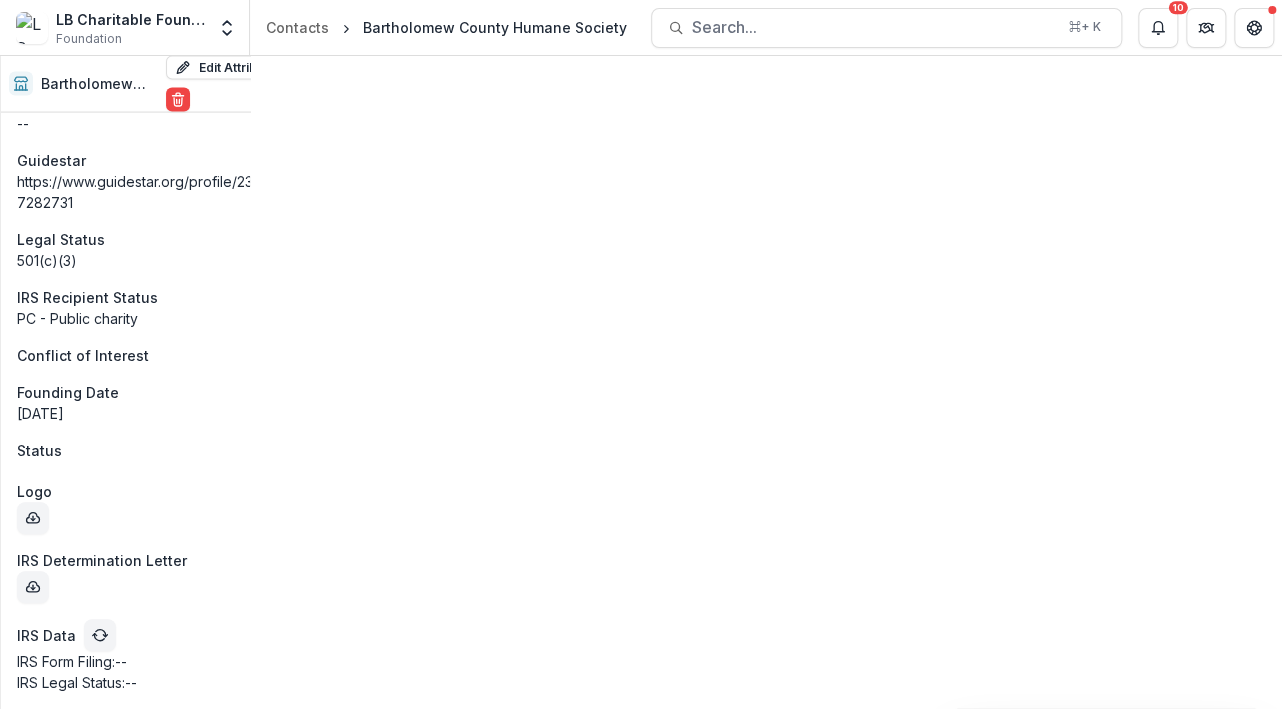 scroll, scrollTop: 3070, scrollLeft: 59, axis: both 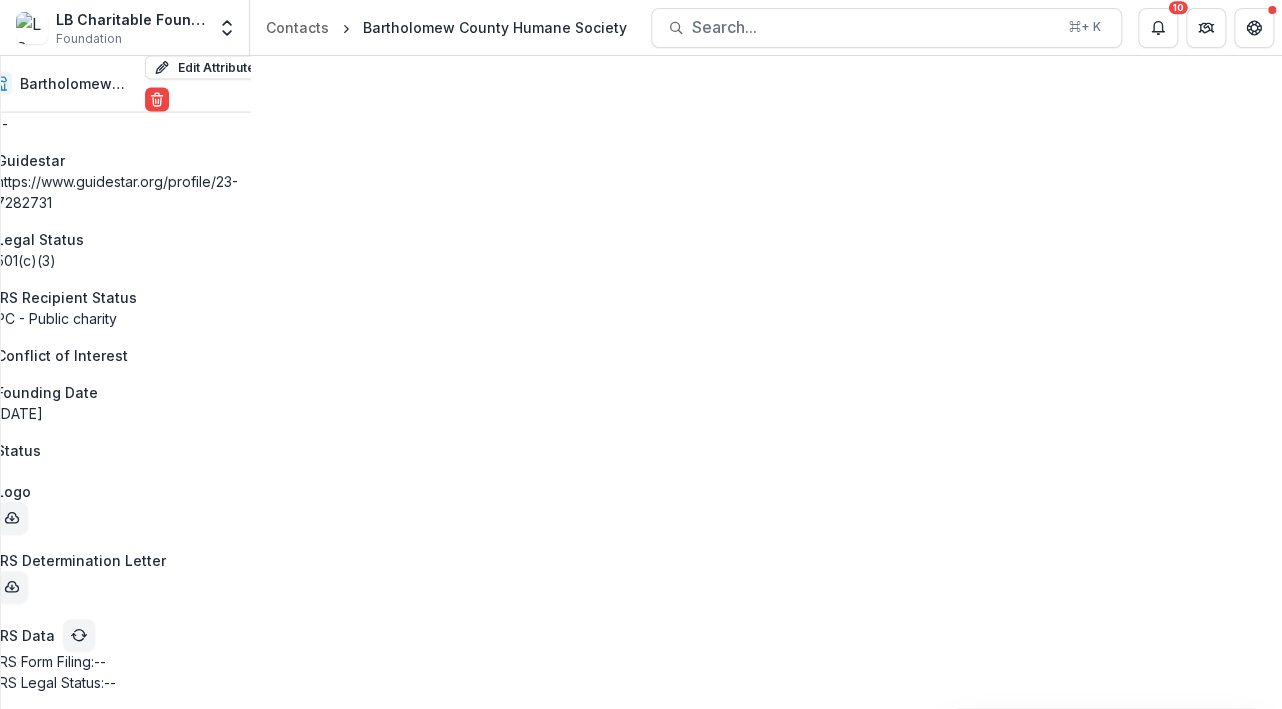 click 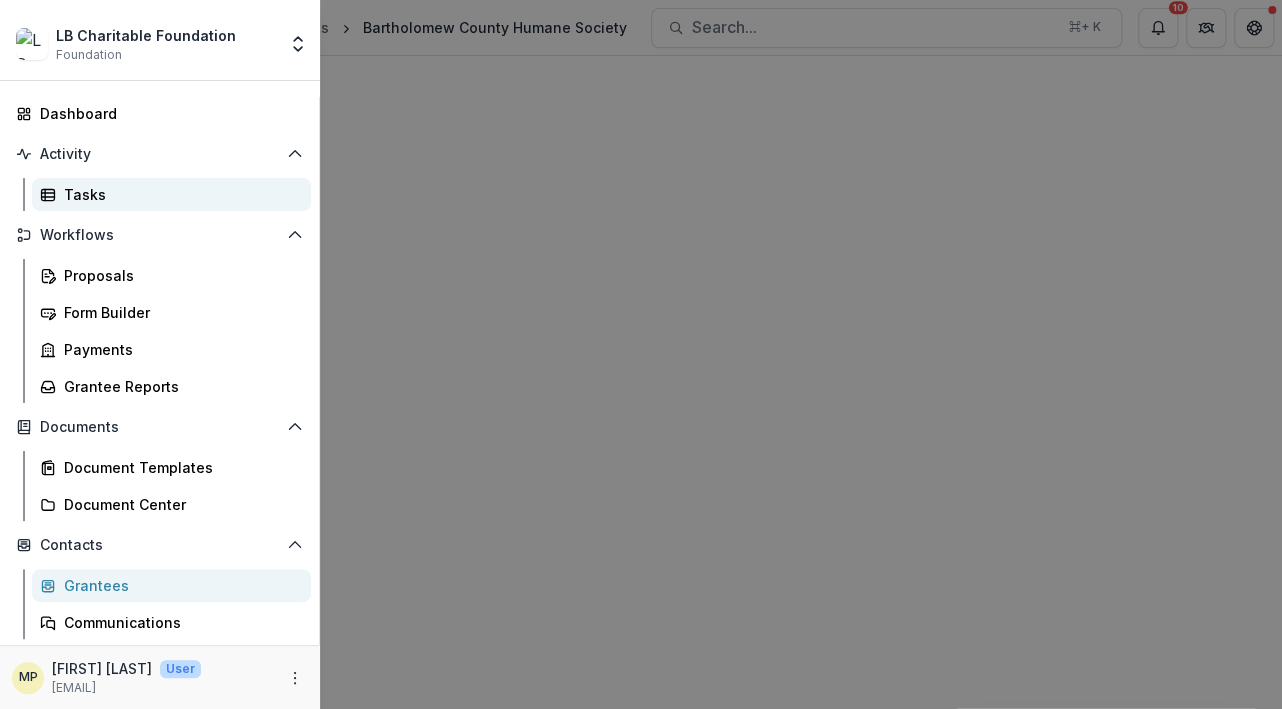 click on "Tasks" at bounding box center [179, 194] 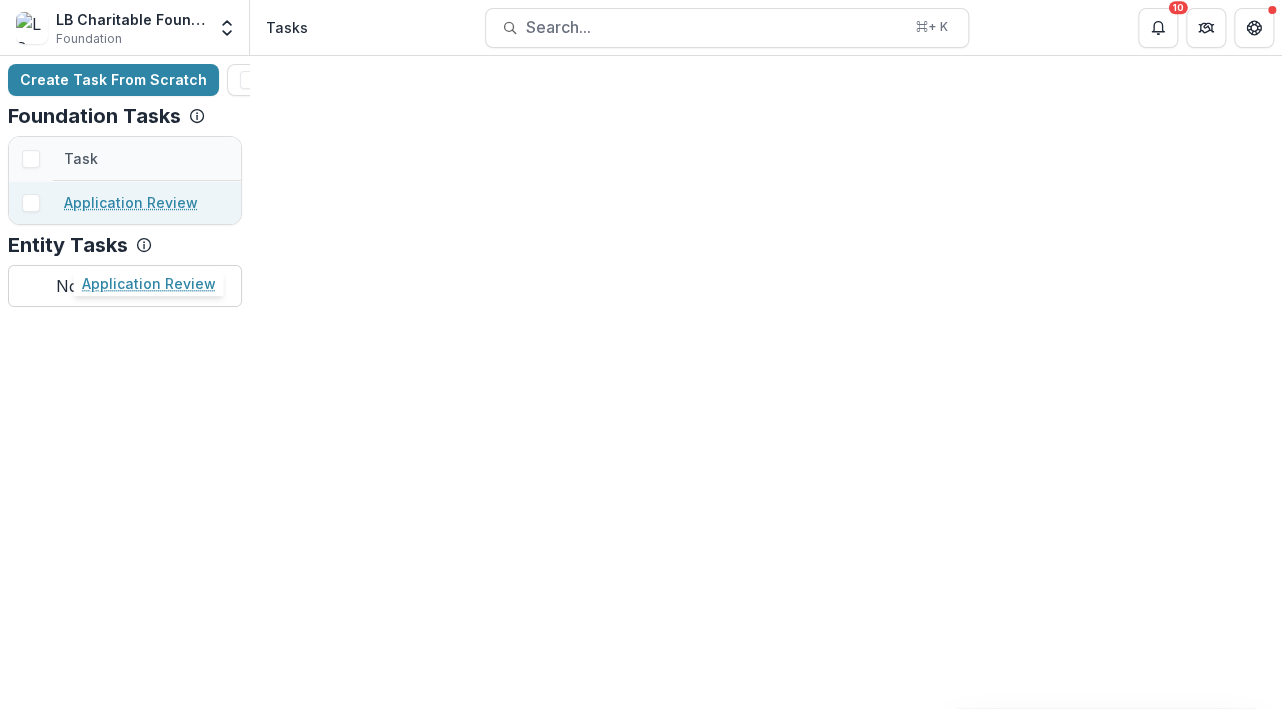 click on "Application Review" at bounding box center (131, 202) 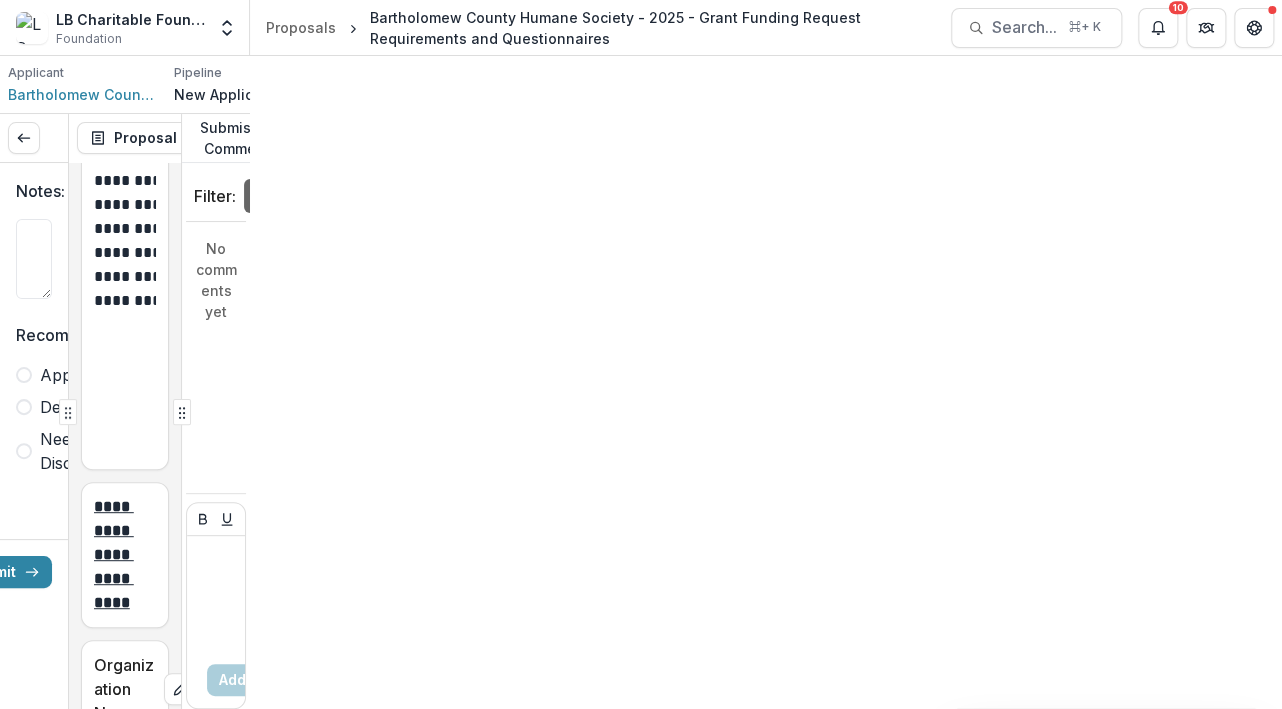 scroll, scrollTop: 296, scrollLeft: 0, axis: vertical 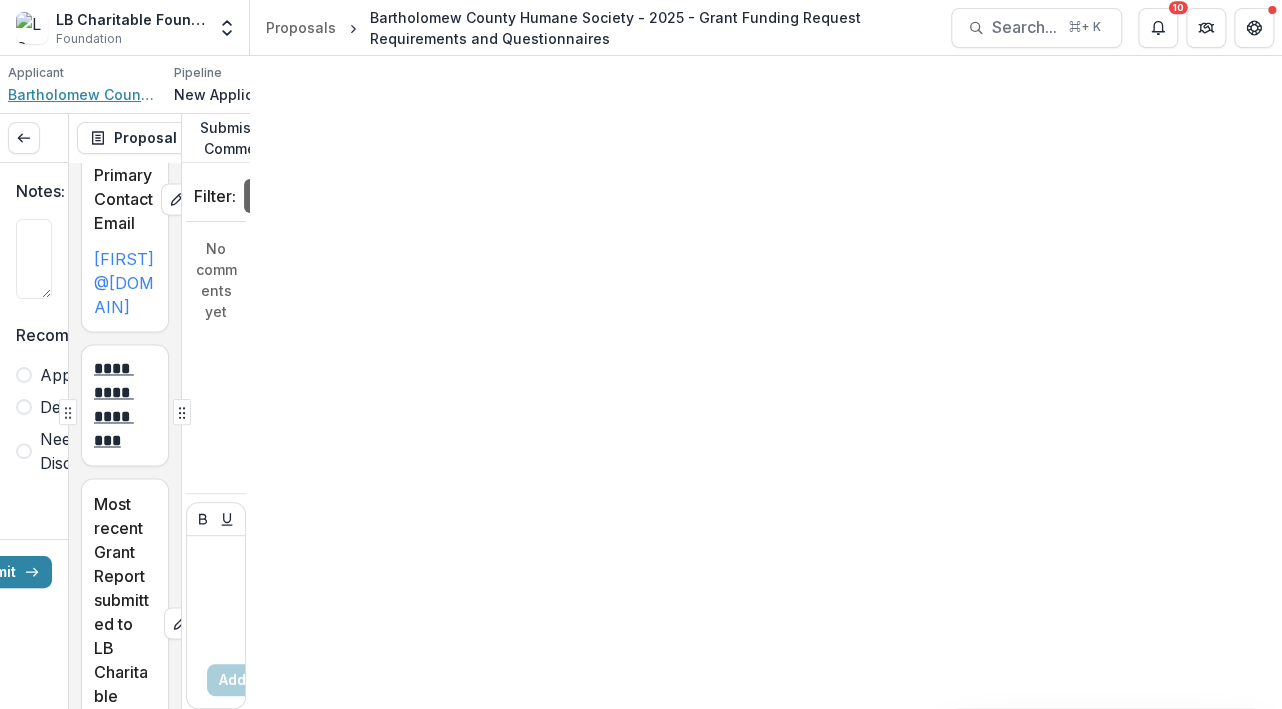 click on "Bartholomew County Humane Society" at bounding box center (83, 94) 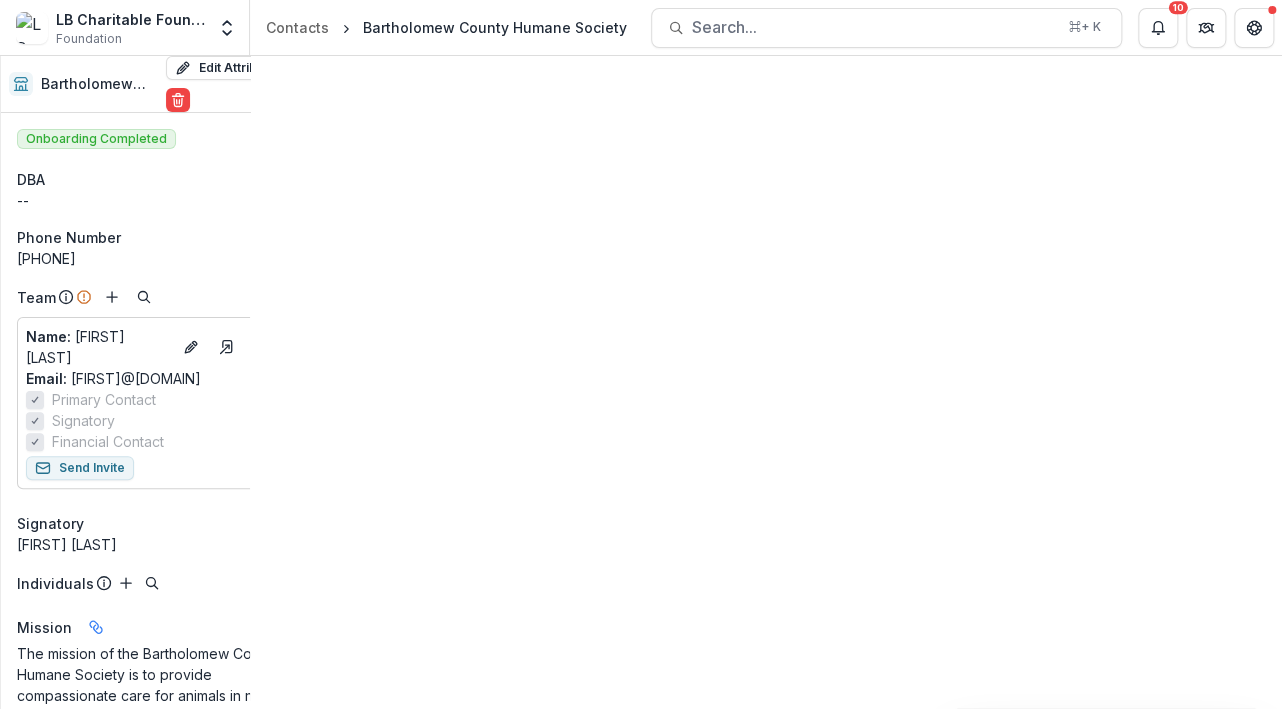 scroll, scrollTop: 172, scrollLeft: 0, axis: vertical 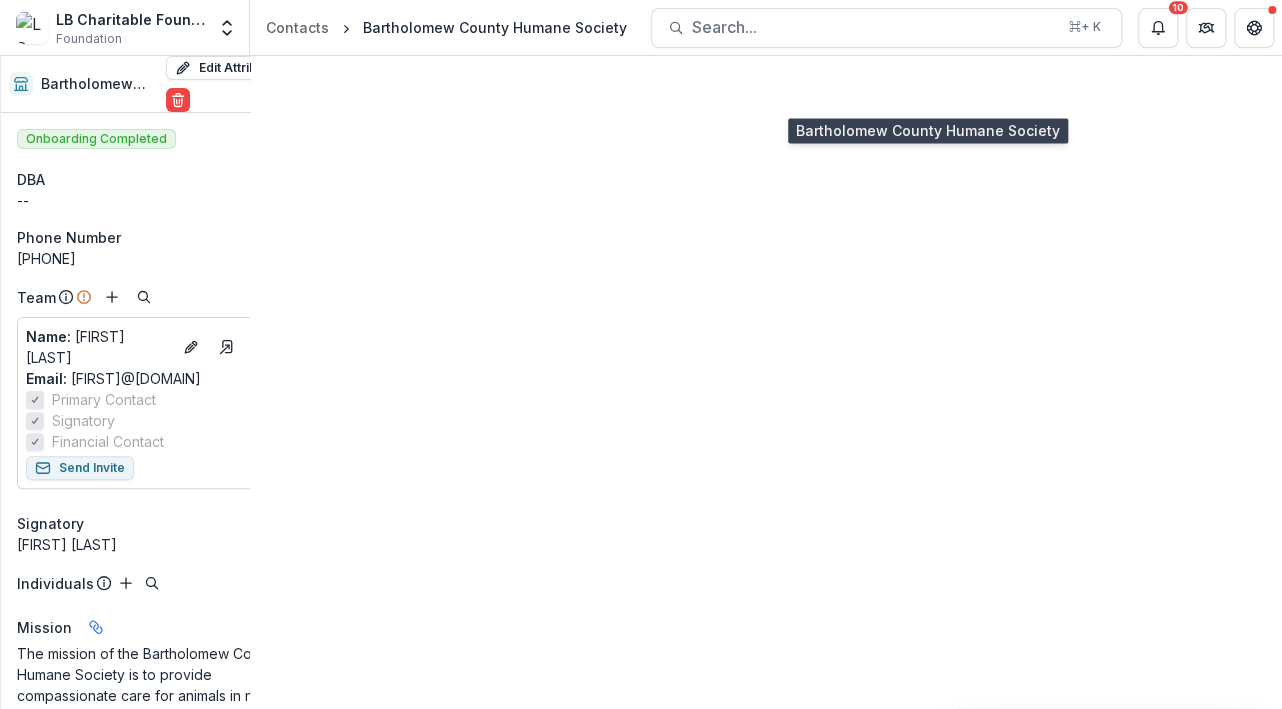 click on "Bartholomew County Humane Society" at bounding box center (99, 84) 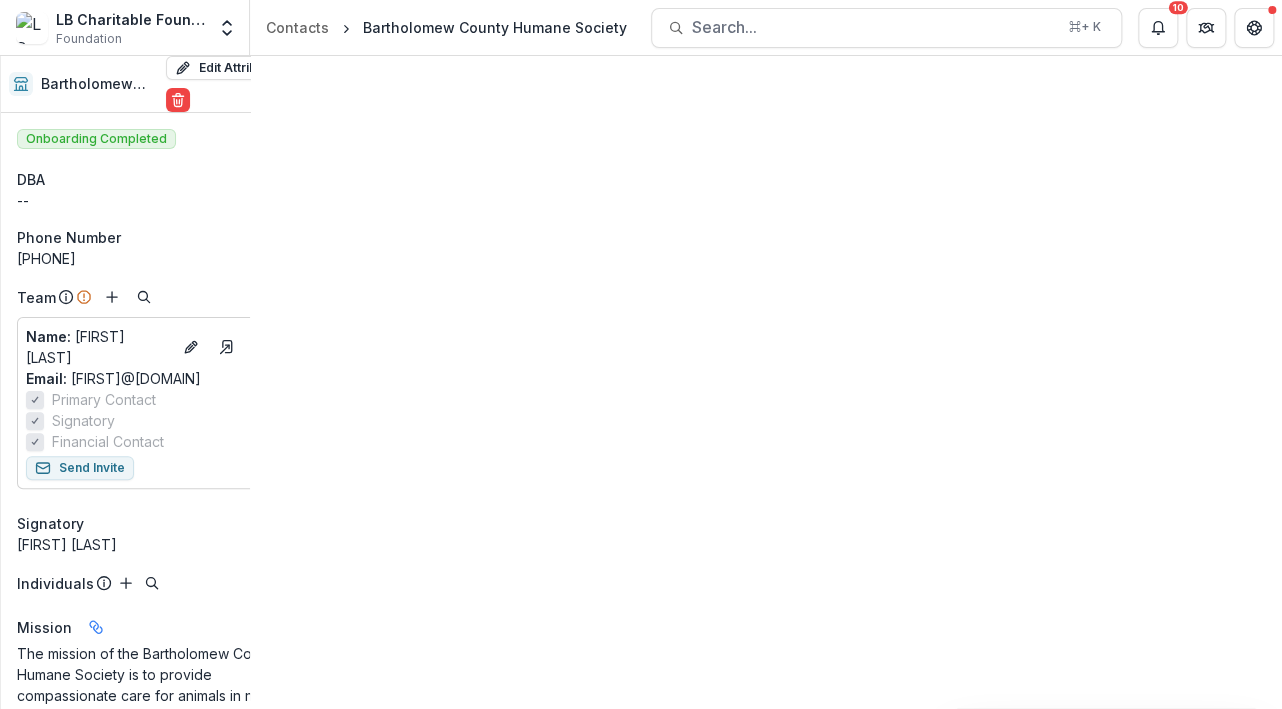 scroll, scrollTop: 0, scrollLeft: 0, axis: both 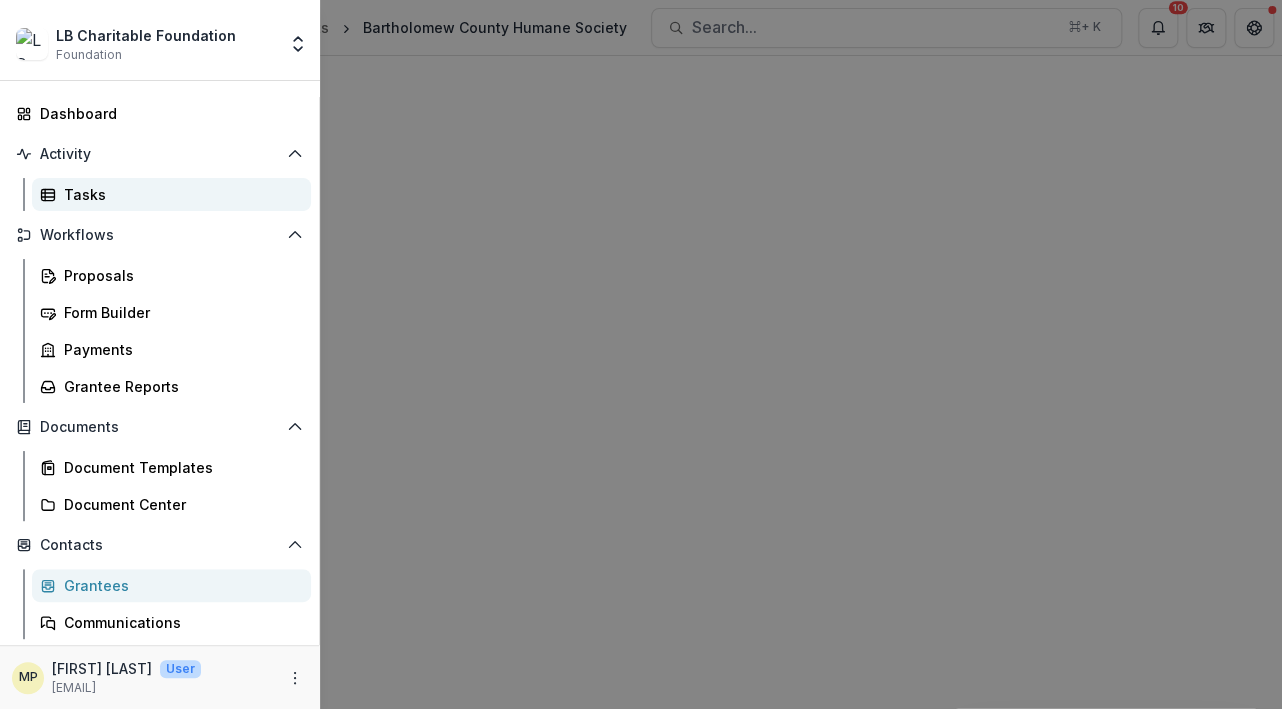 click 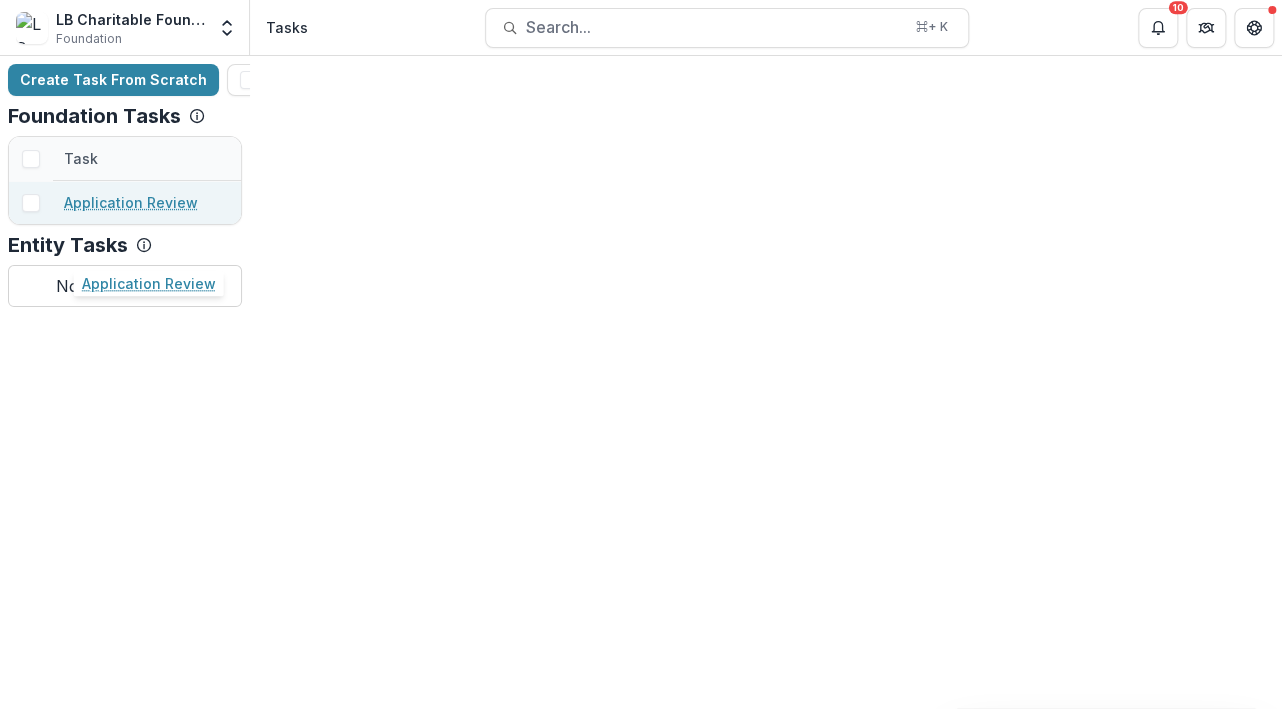 click on "Application Review" at bounding box center (131, 202) 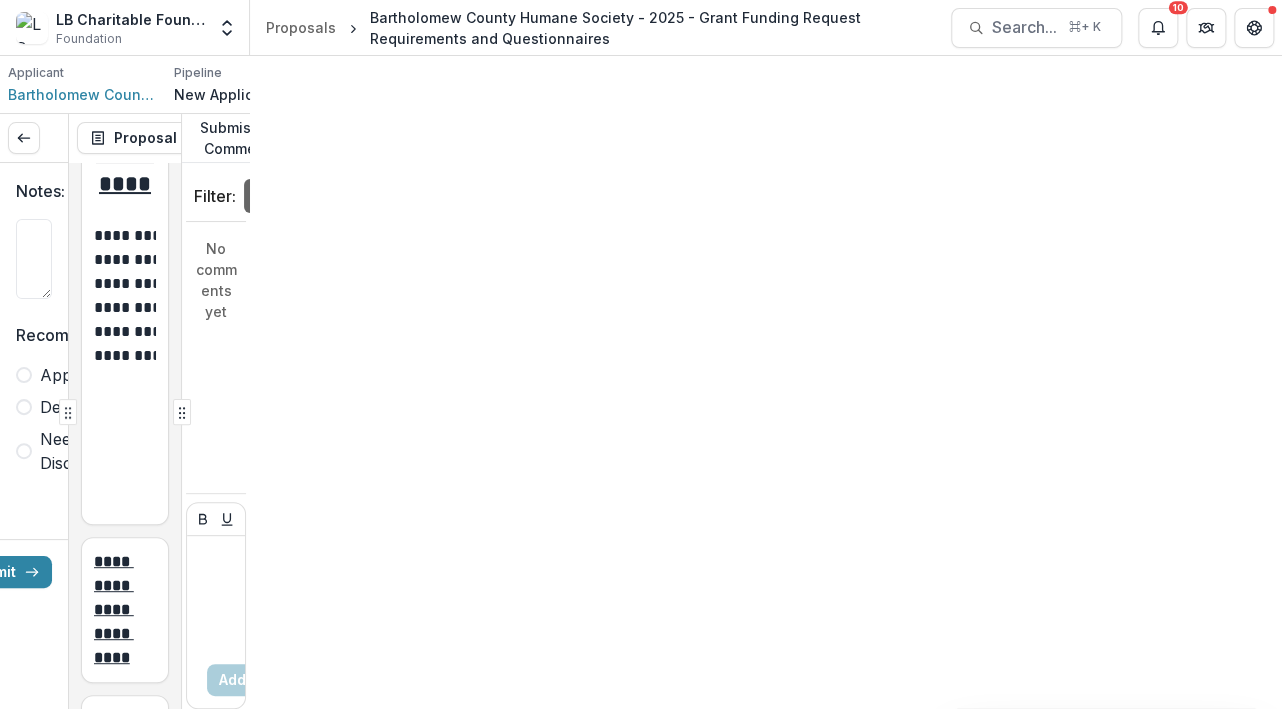 scroll, scrollTop: 205, scrollLeft: 0, axis: vertical 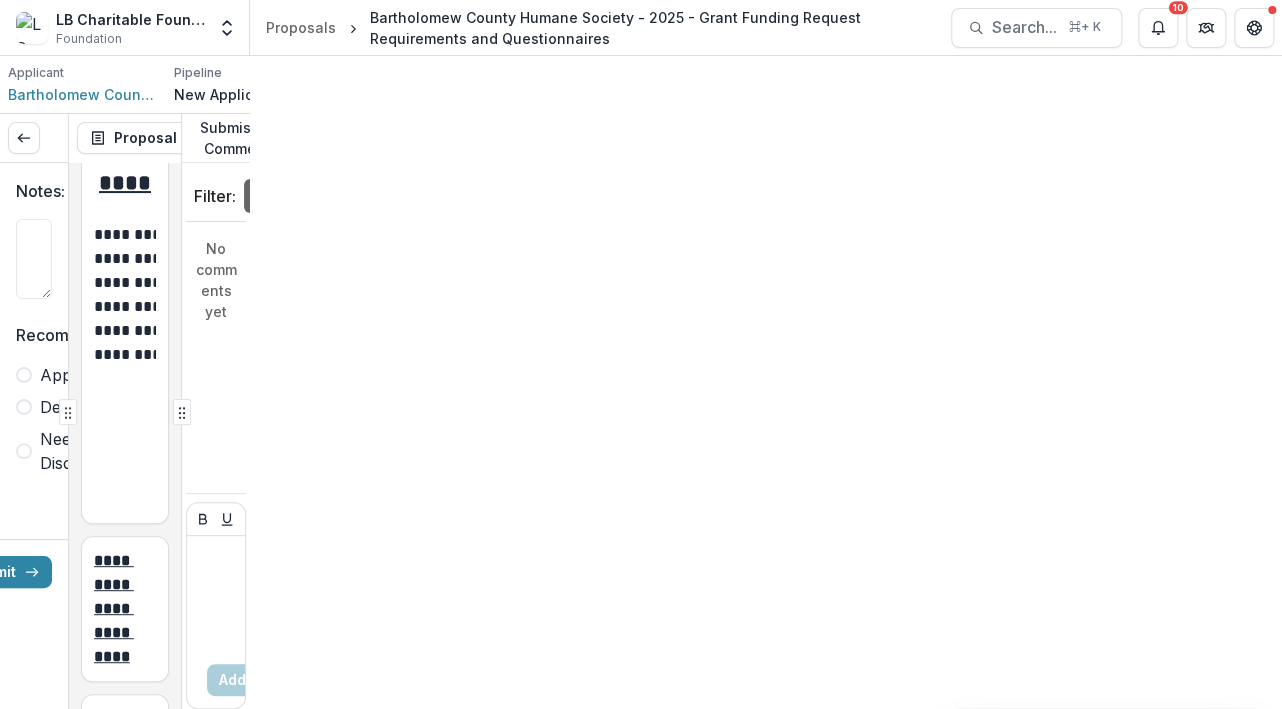 click 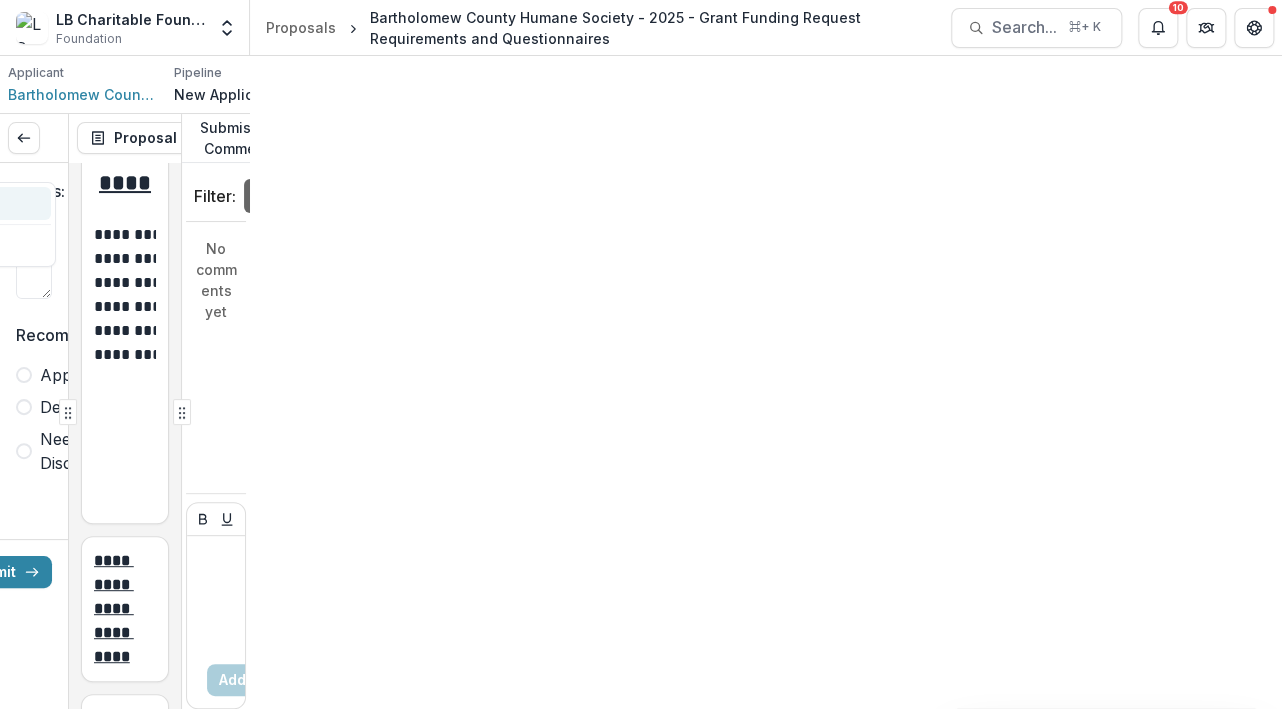 click on "View task" at bounding box center (-56, 203) 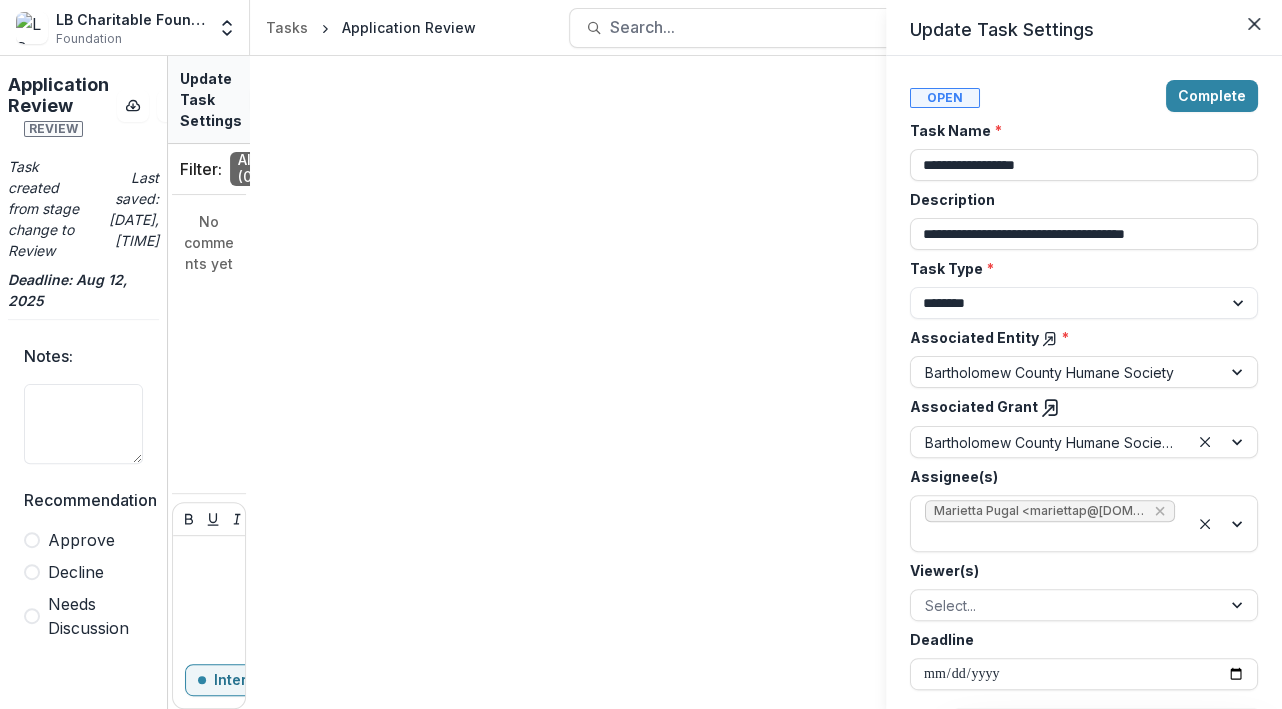 click on "**********" at bounding box center [641, 354] 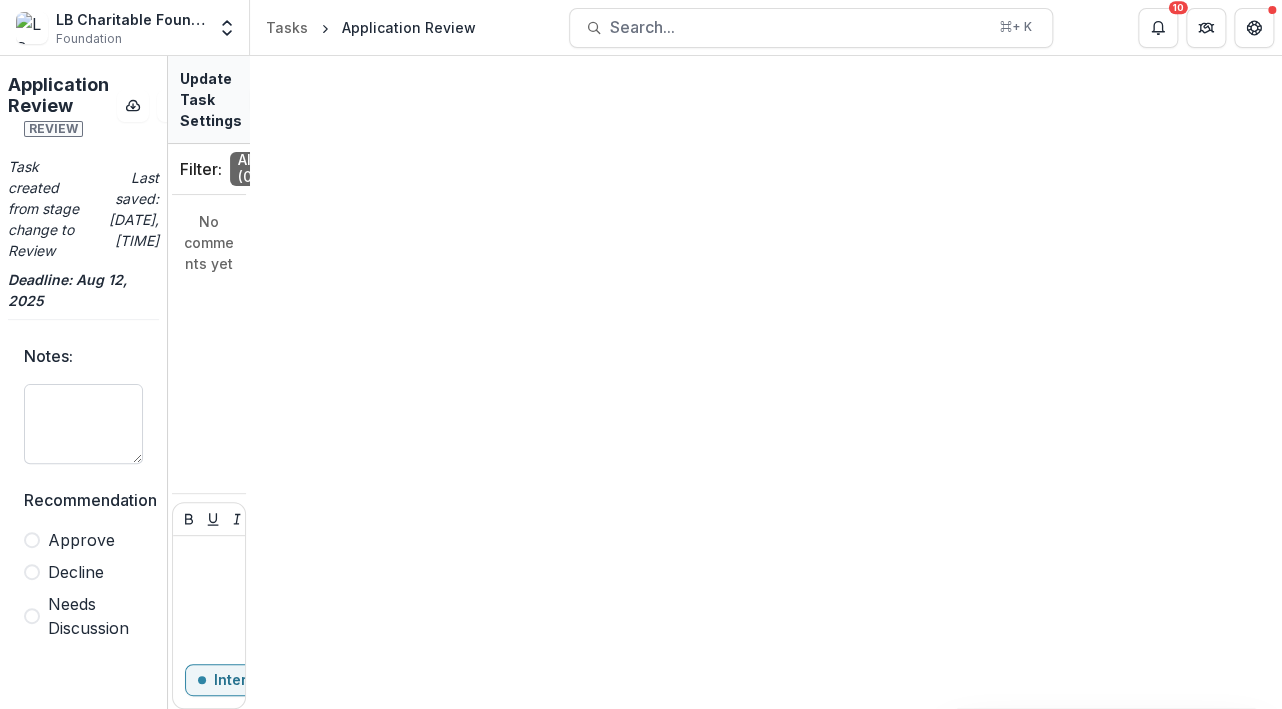 click on "Notes:" at bounding box center (83, 424) 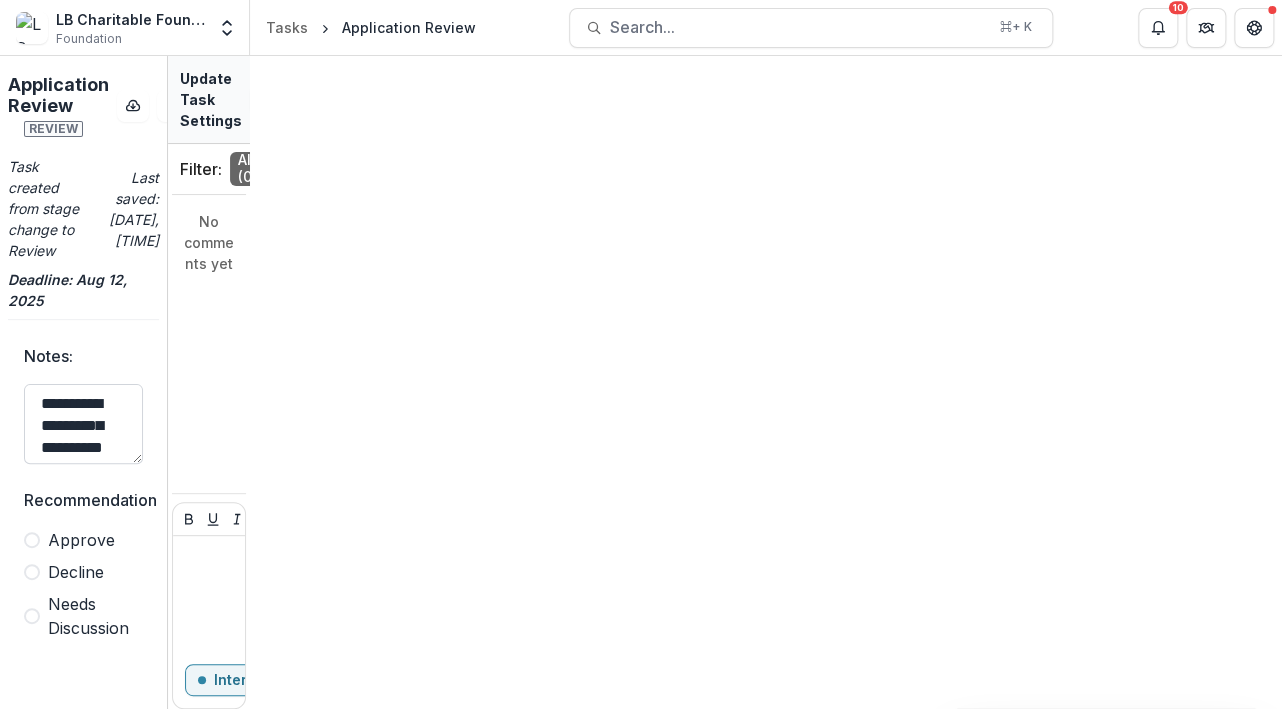 scroll, scrollTop: 91, scrollLeft: 0, axis: vertical 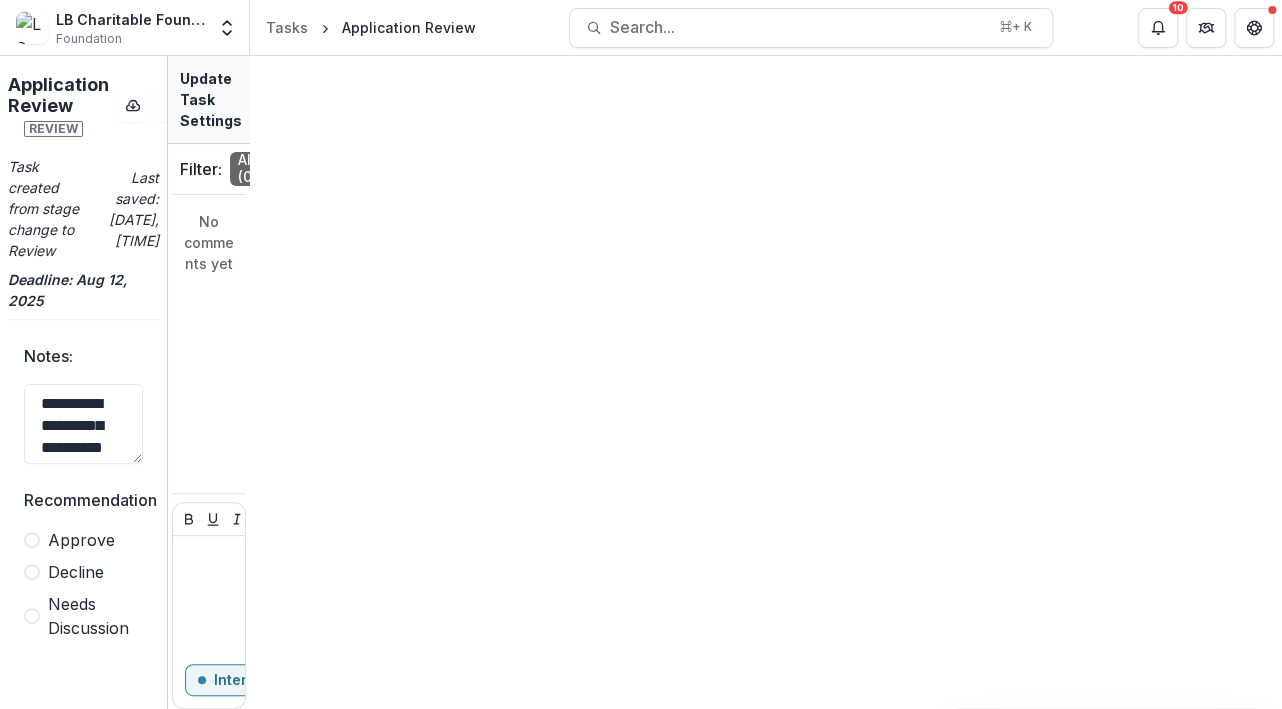 type on "**********" 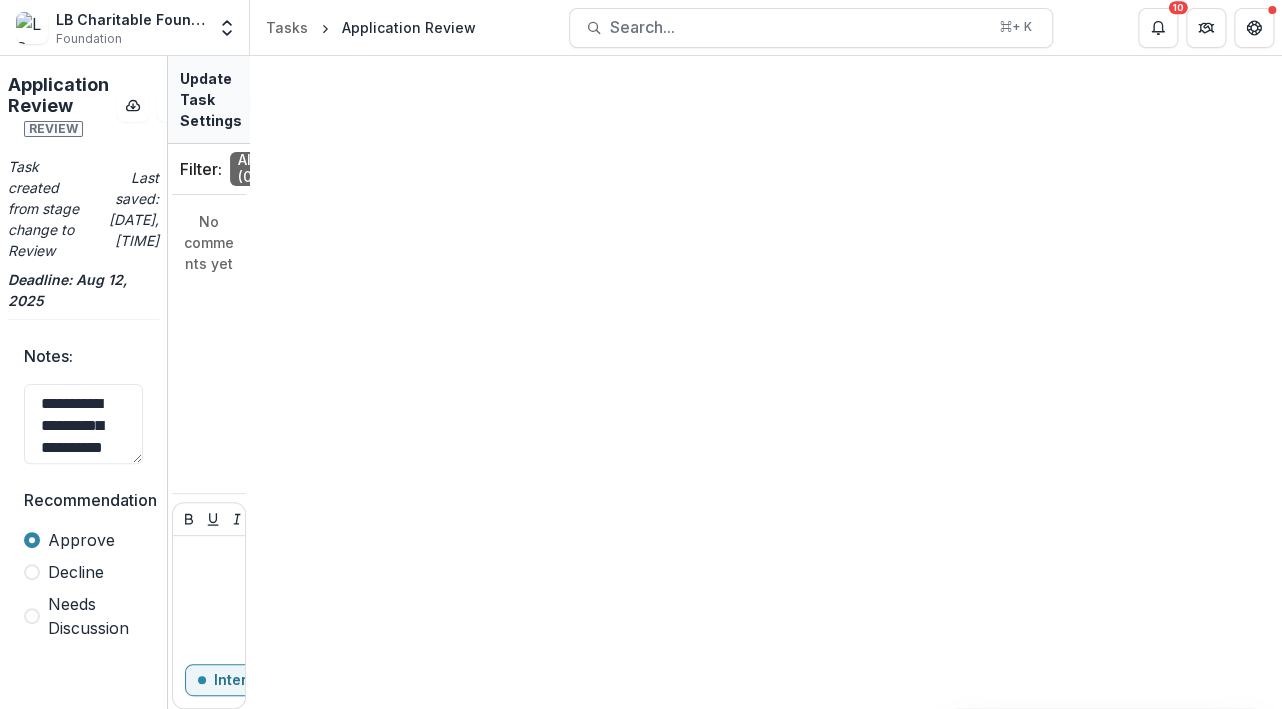 scroll, scrollTop: 0, scrollLeft: 0, axis: both 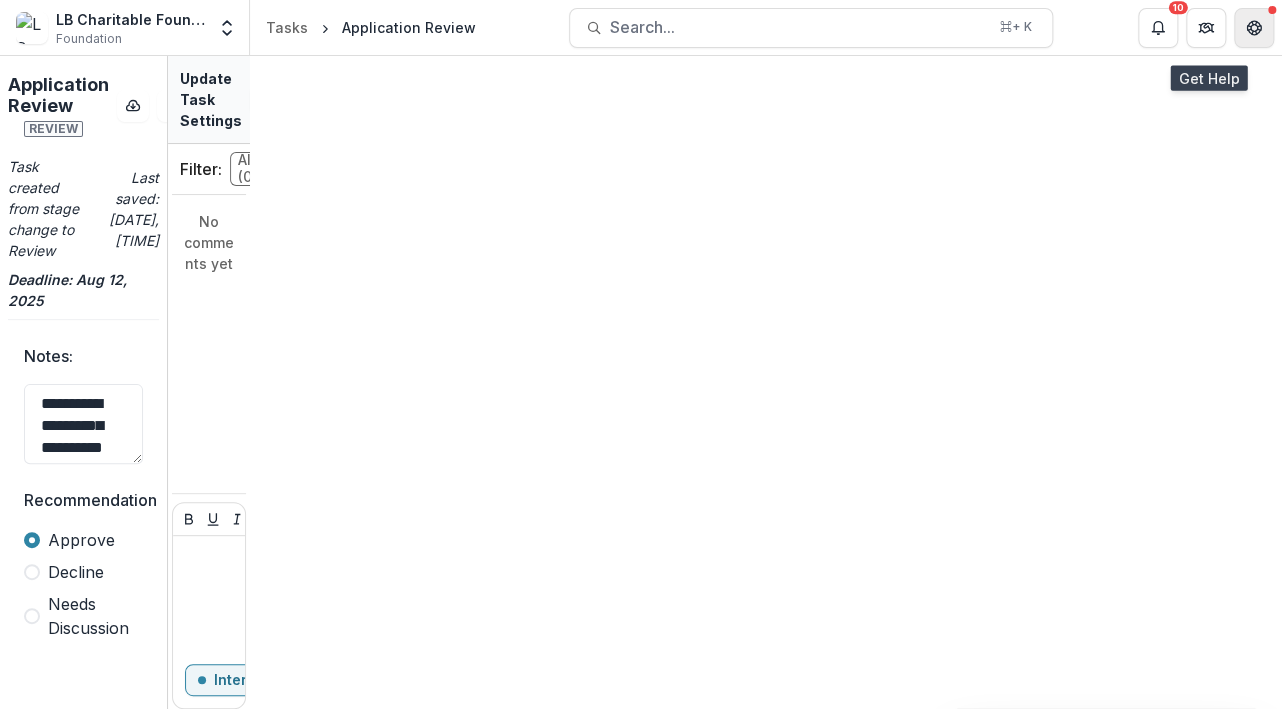 click 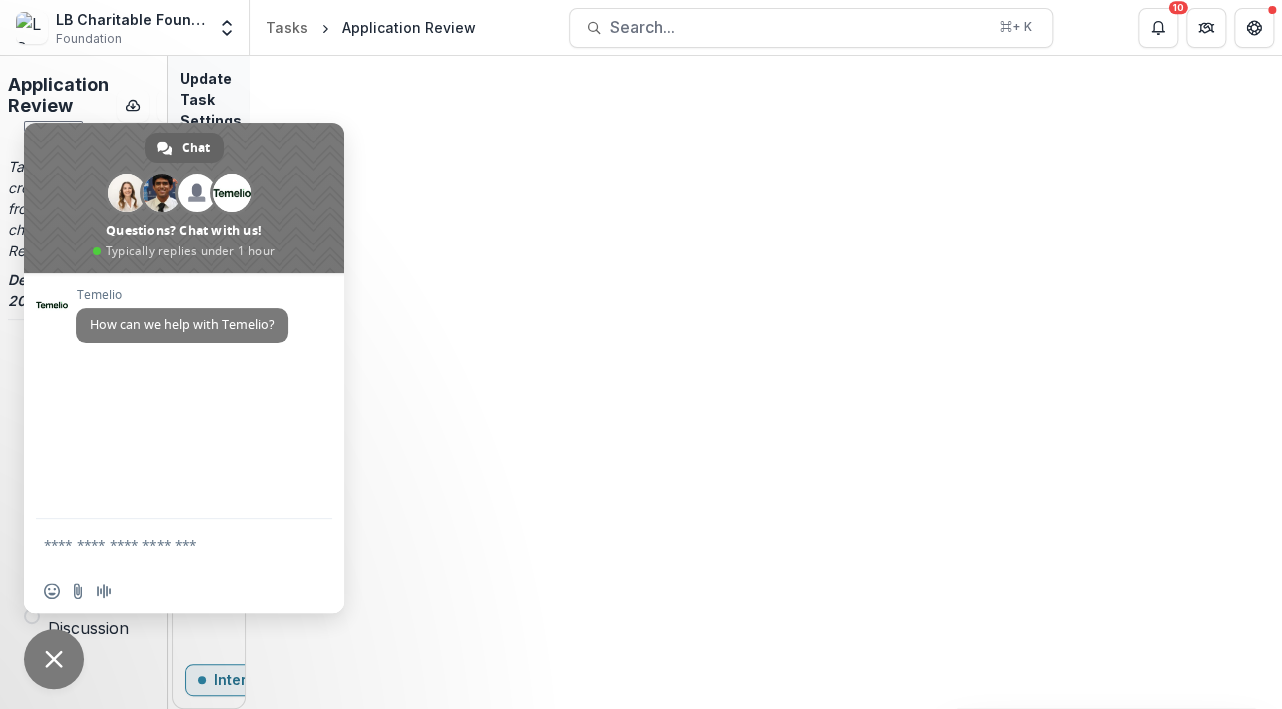 click on "Notes:" at bounding box center (77, 356) 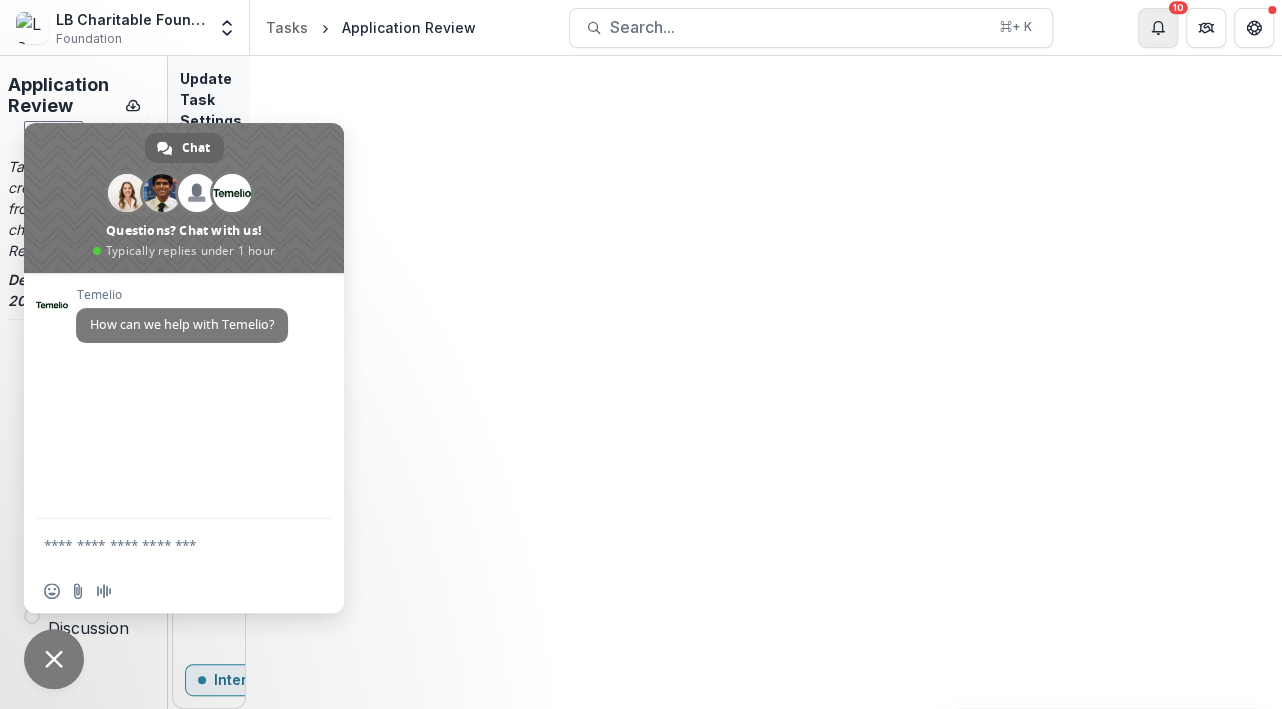 click 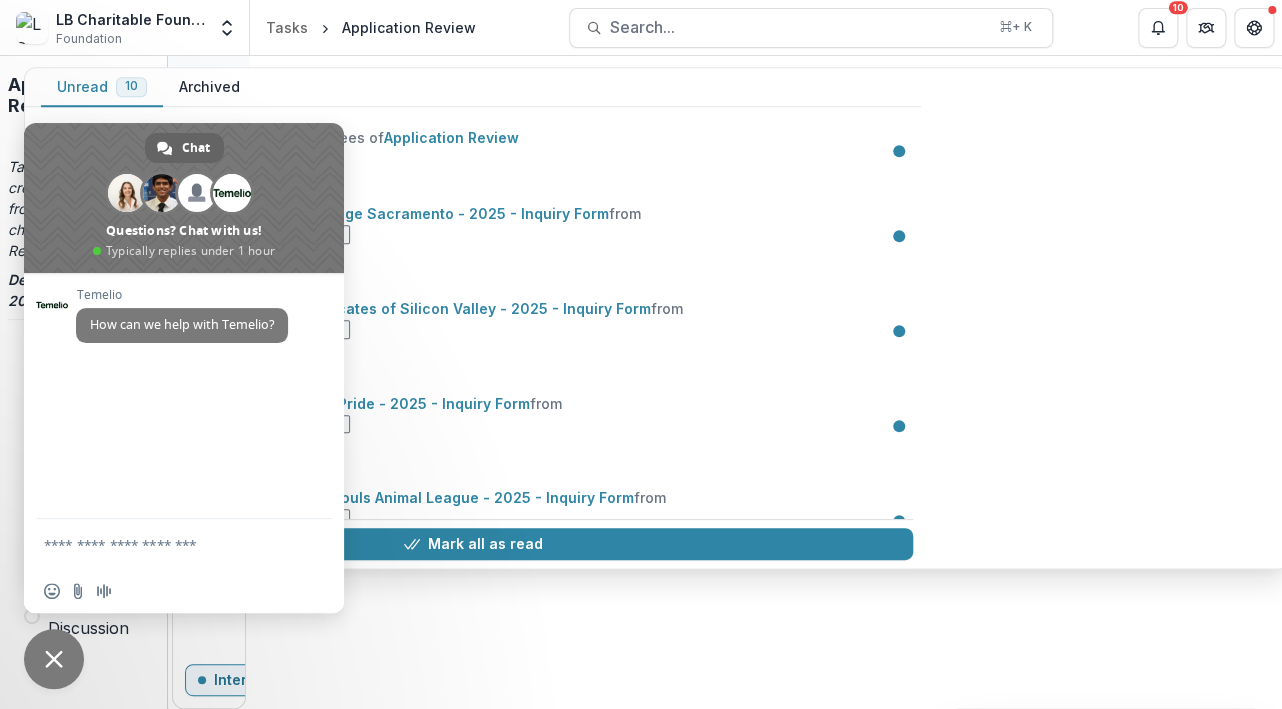 click on "Unread   10 Archived" at bounding box center (473, 87) 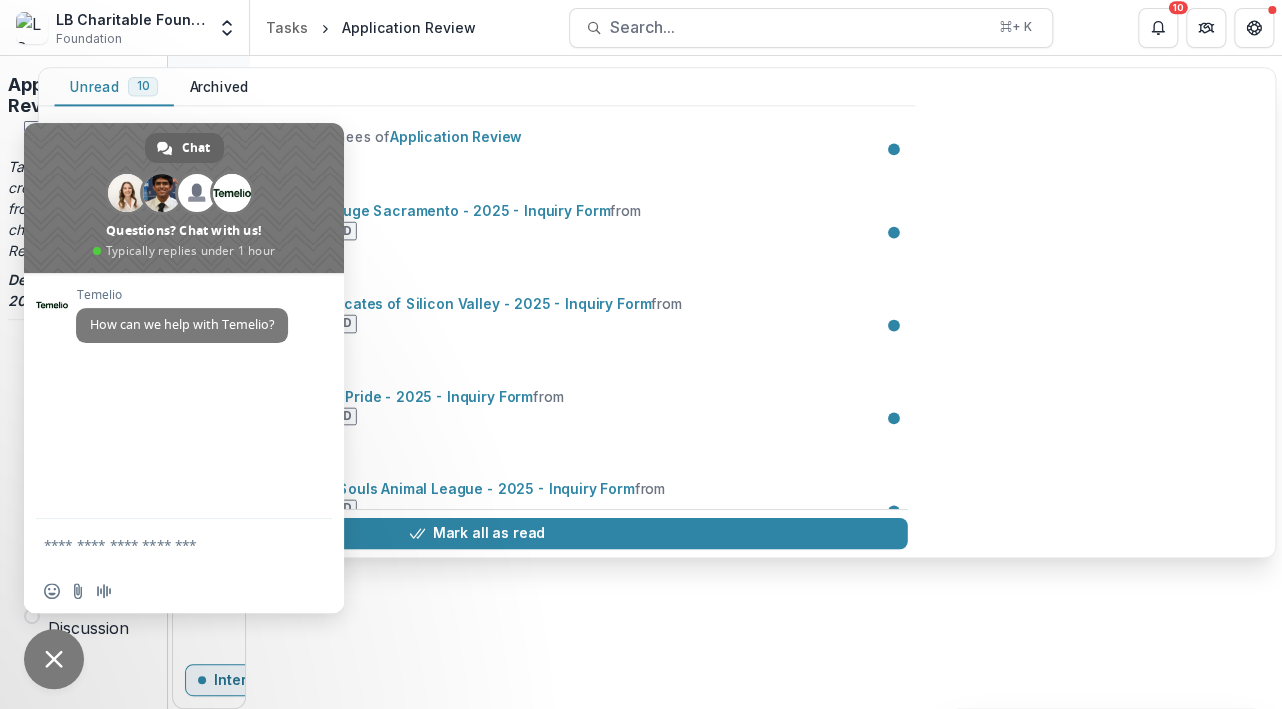 click 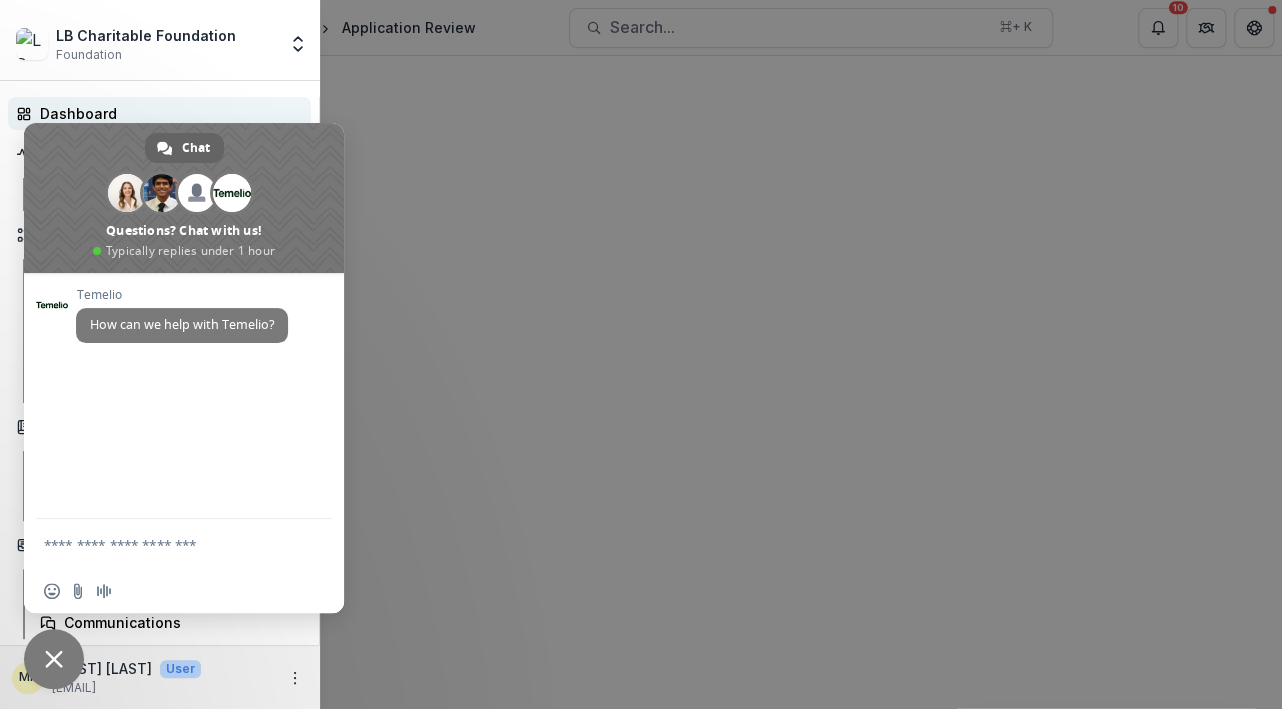 click at bounding box center [184, 198] 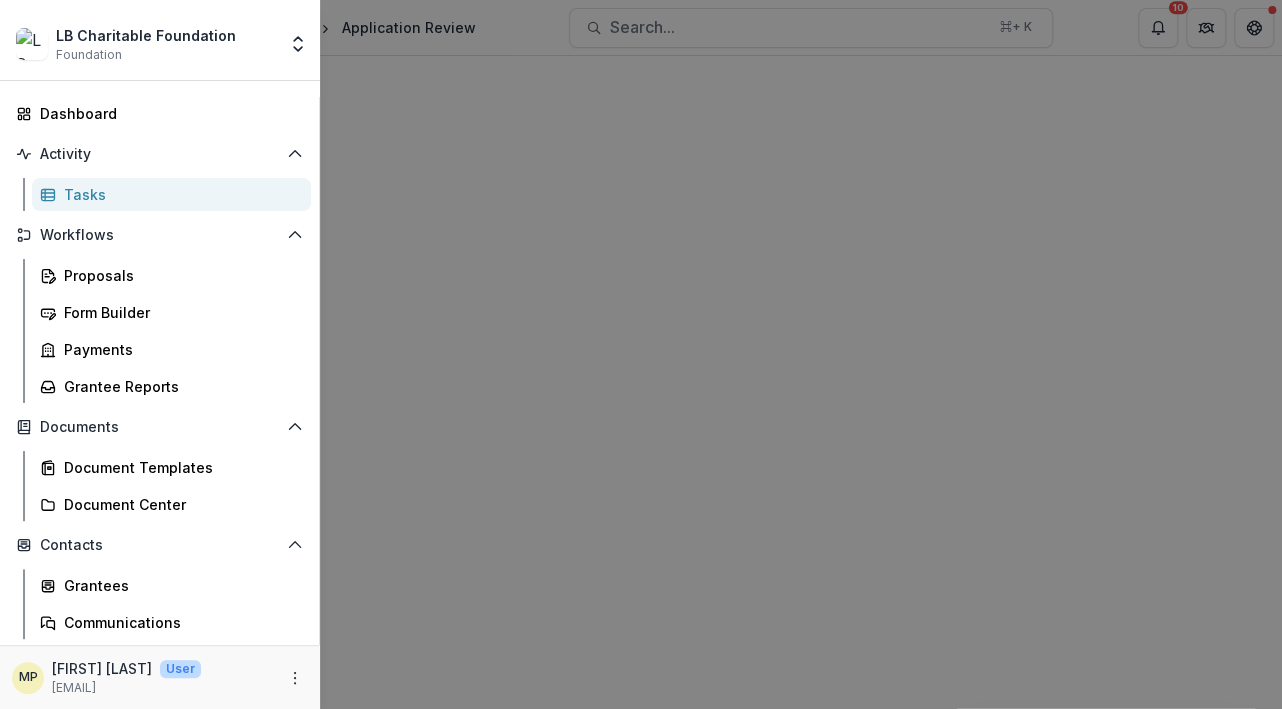 click on "LB Charitable Foundation Foundation Team Settings Admin Settings Dashboard Activity Tasks Workflows Proposals Form Builder Payments Grantee Reports Documents Document Templates Document Center Contacts Grantees Communications Data & Reporting Dashboard Data Report MP Marietta Pugal User mariettap@[DOMAIN]" at bounding box center (641, 354) 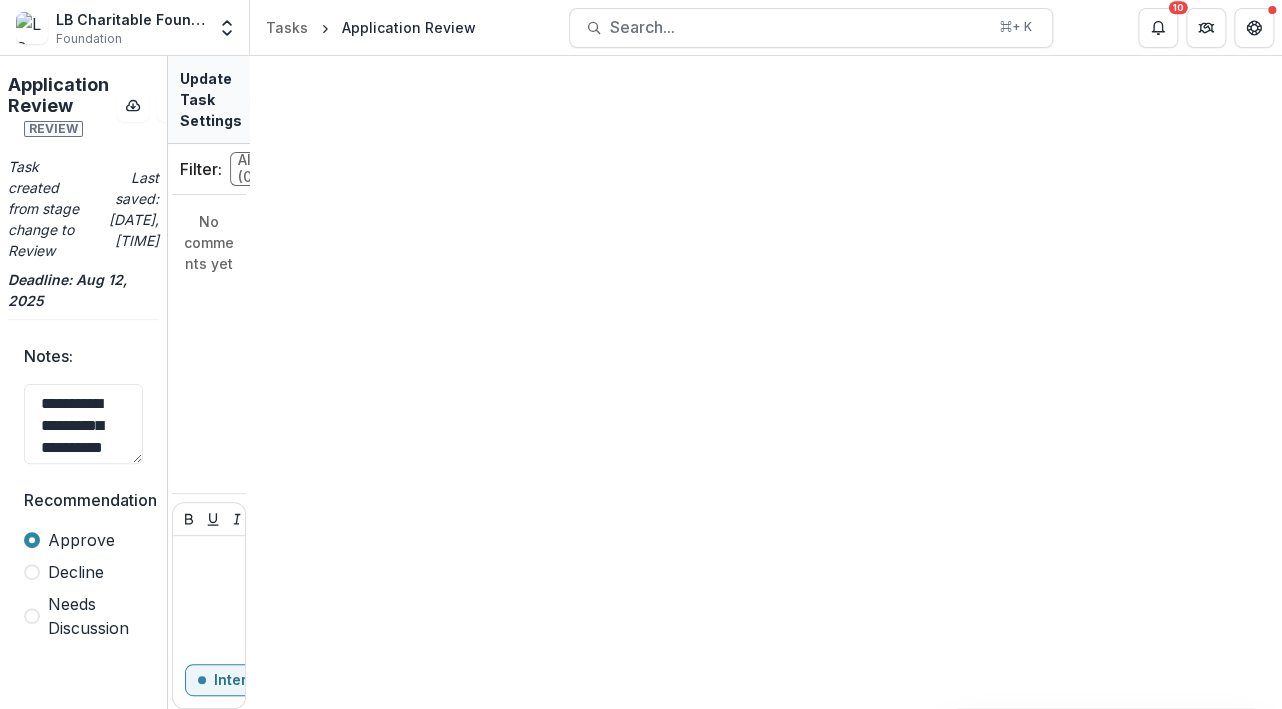 scroll, scrollTop: 0, scrollLeft: 0, axis: both 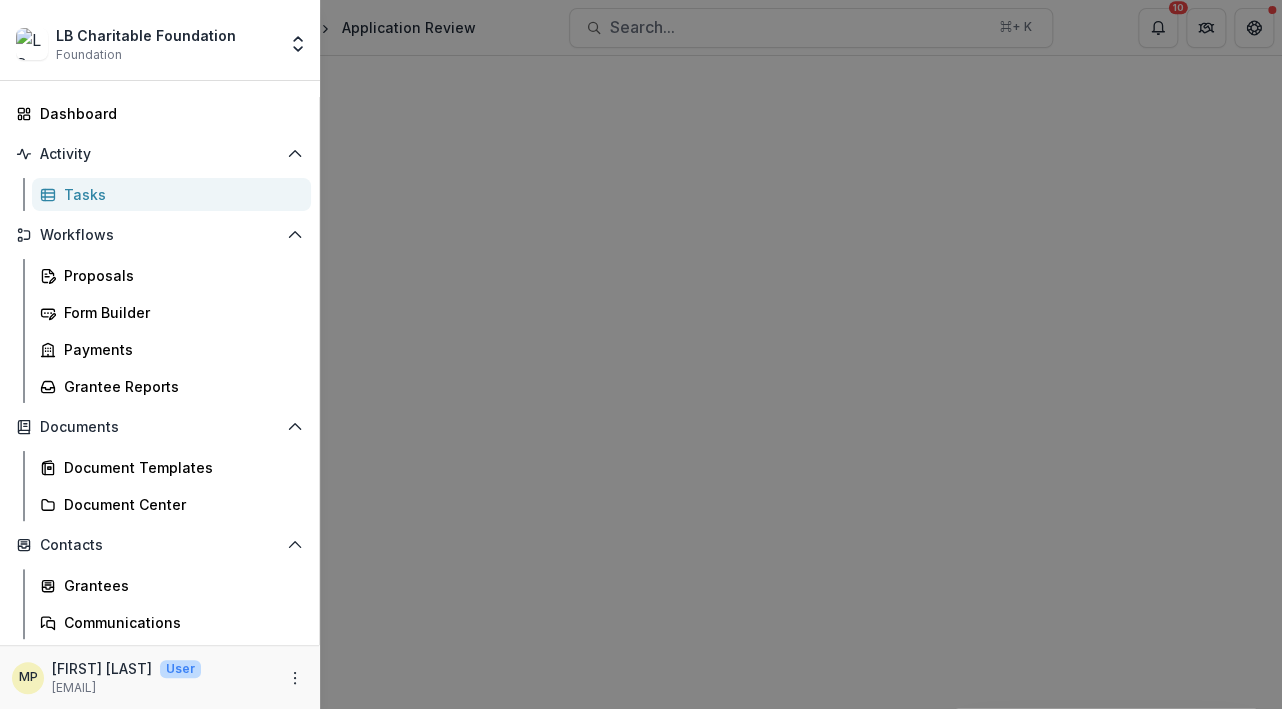 click on "Tasks" at bounding box center [179, 194] 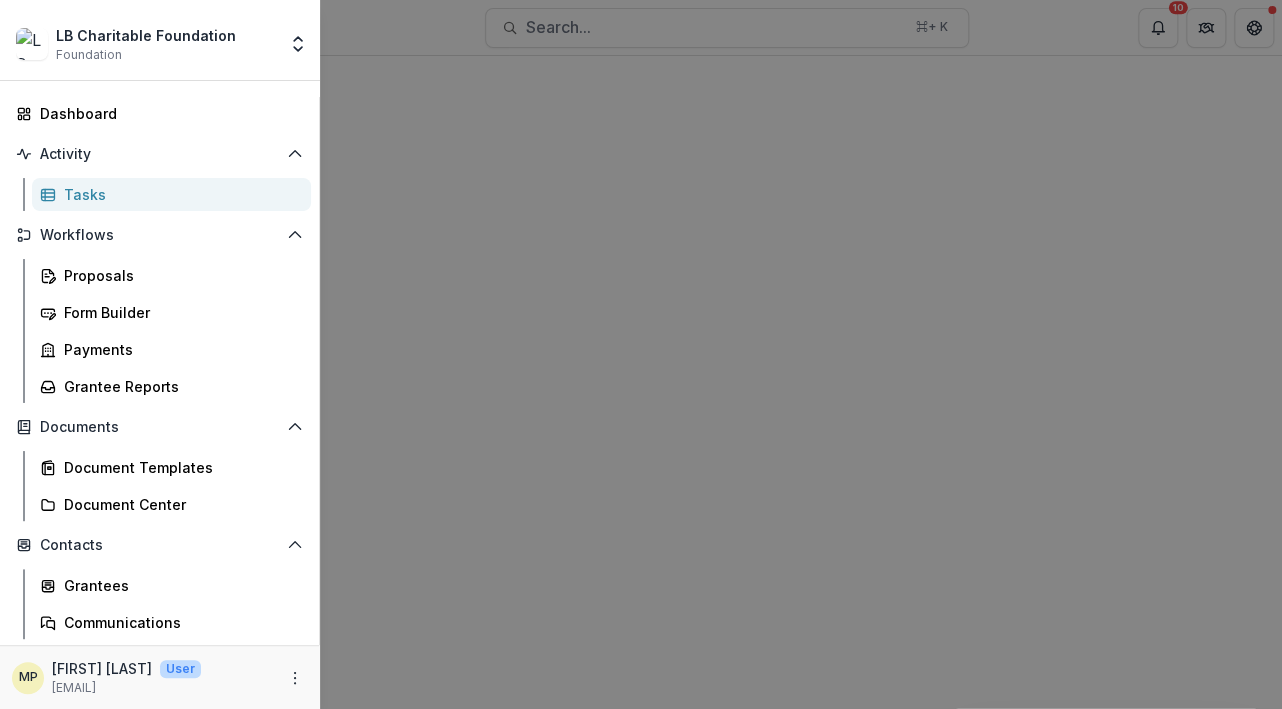 click on "LB Charitable Foundation Foundation Team Settings Admin Settings Dashboard Activity Tasks Workflows Proposals Form Builder Payments Grantee Reports Documents Document Templates Document Center Contacts Grantees Communications Data & Reporting Dashboard Data Report MP Marietta Pugal User mariettap@[DOMAIN]" at bounding box center [641, 354] 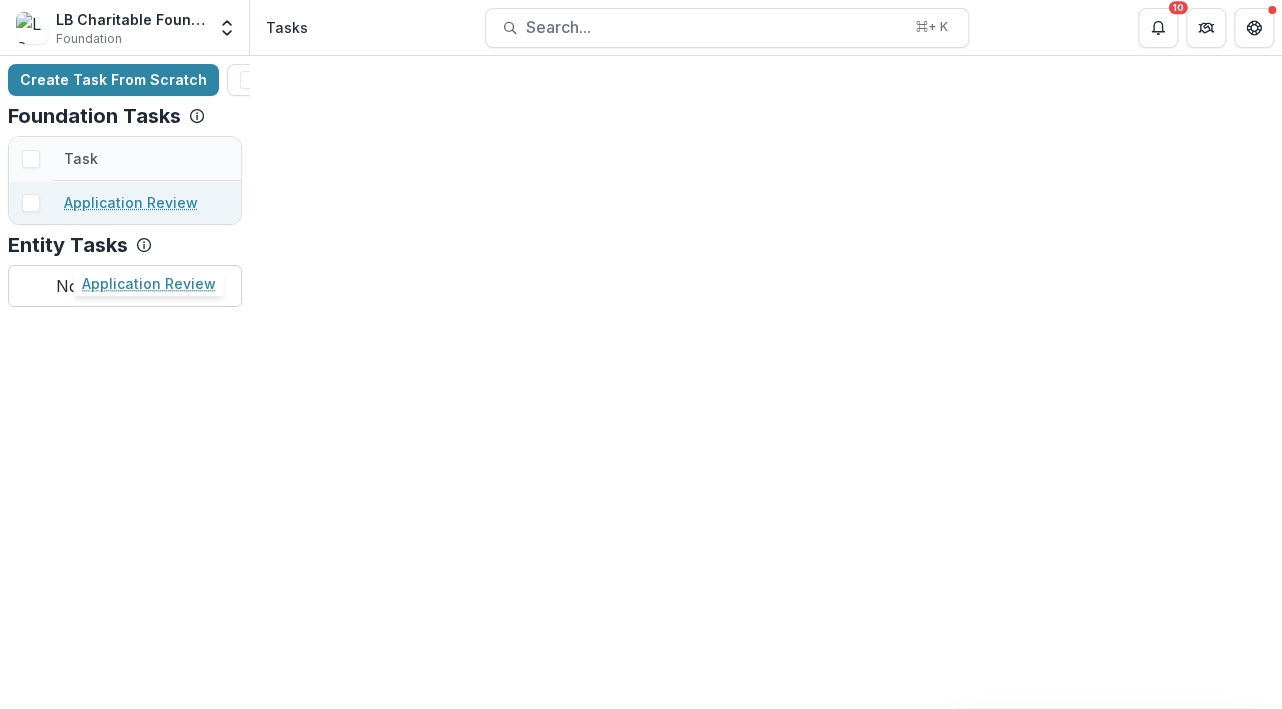 click on "Application Review" at bounding box center [131, 202] 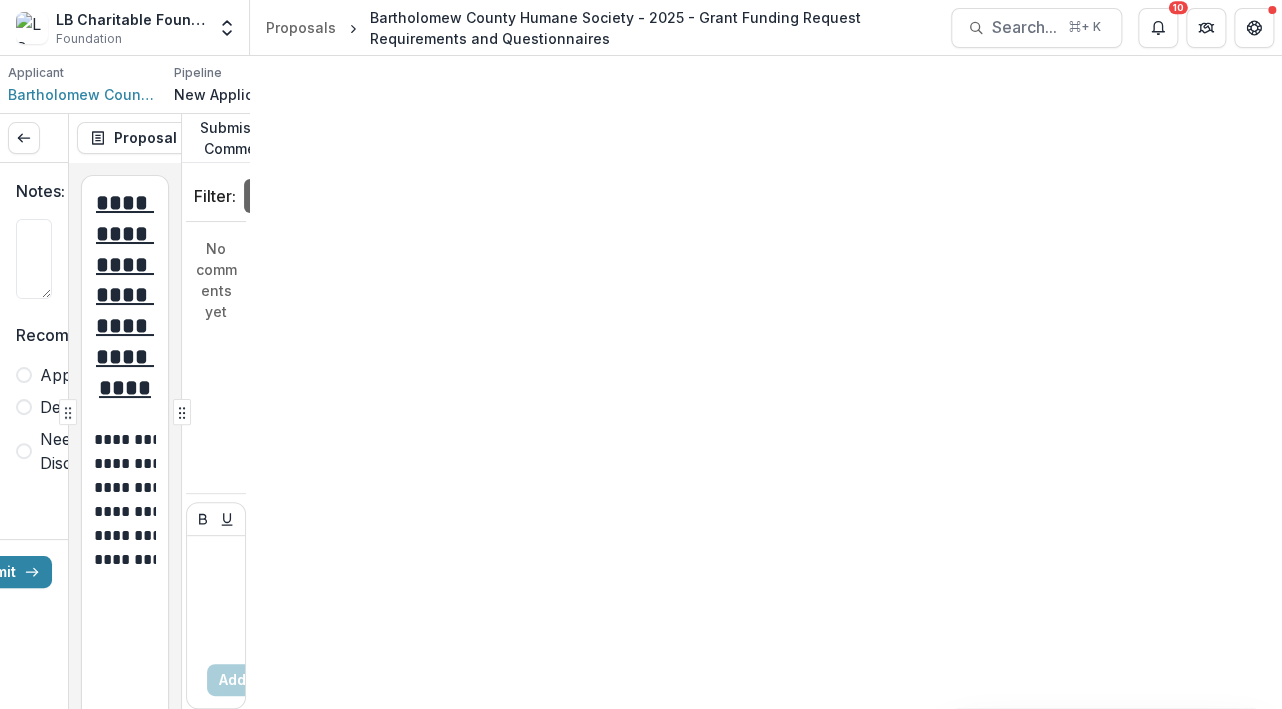 click on "Task Comments 0" at bounding box center [399, 138] 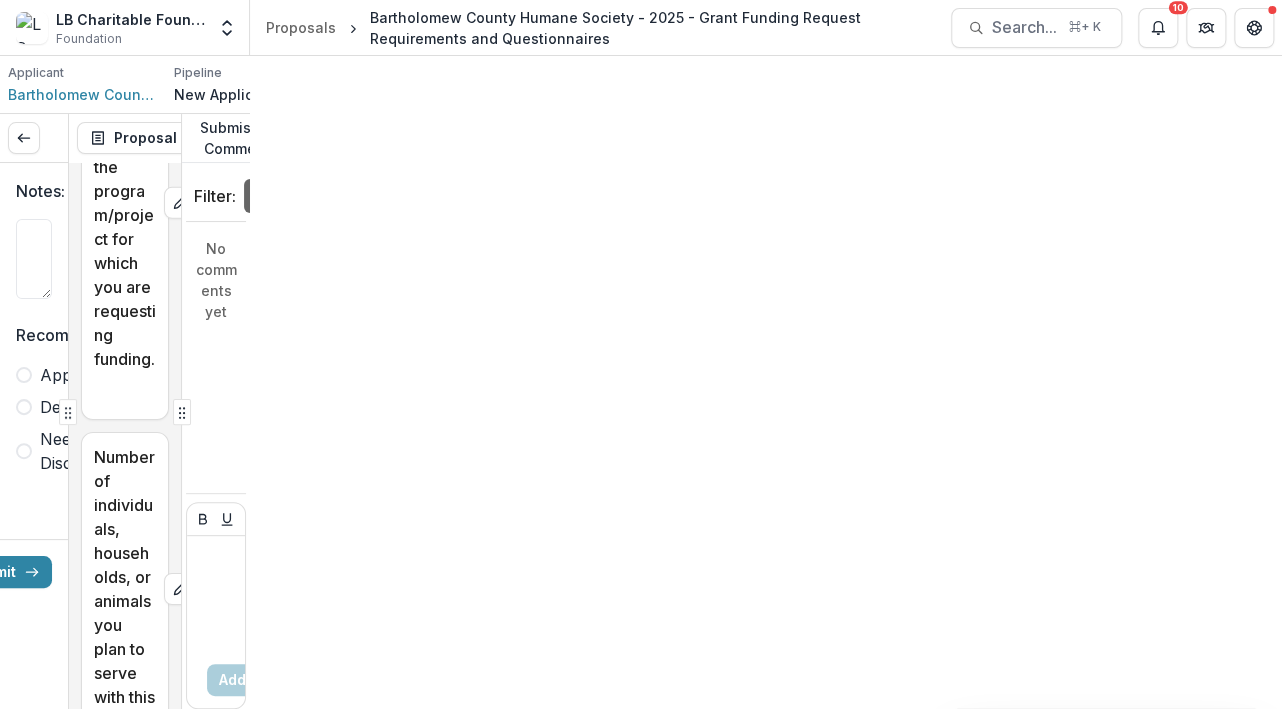 scroll, scrollTop: 3462, scrollLeft: 0, axis: vertical 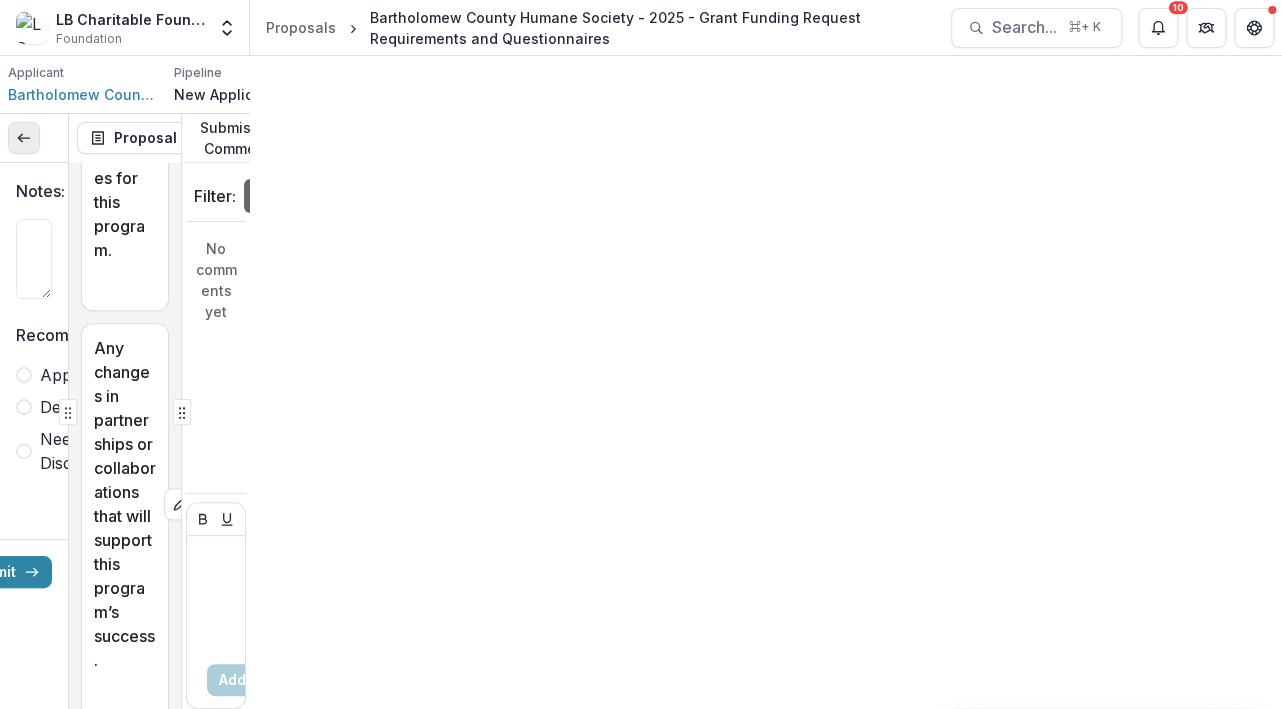 click at bounding box center [24, 138] 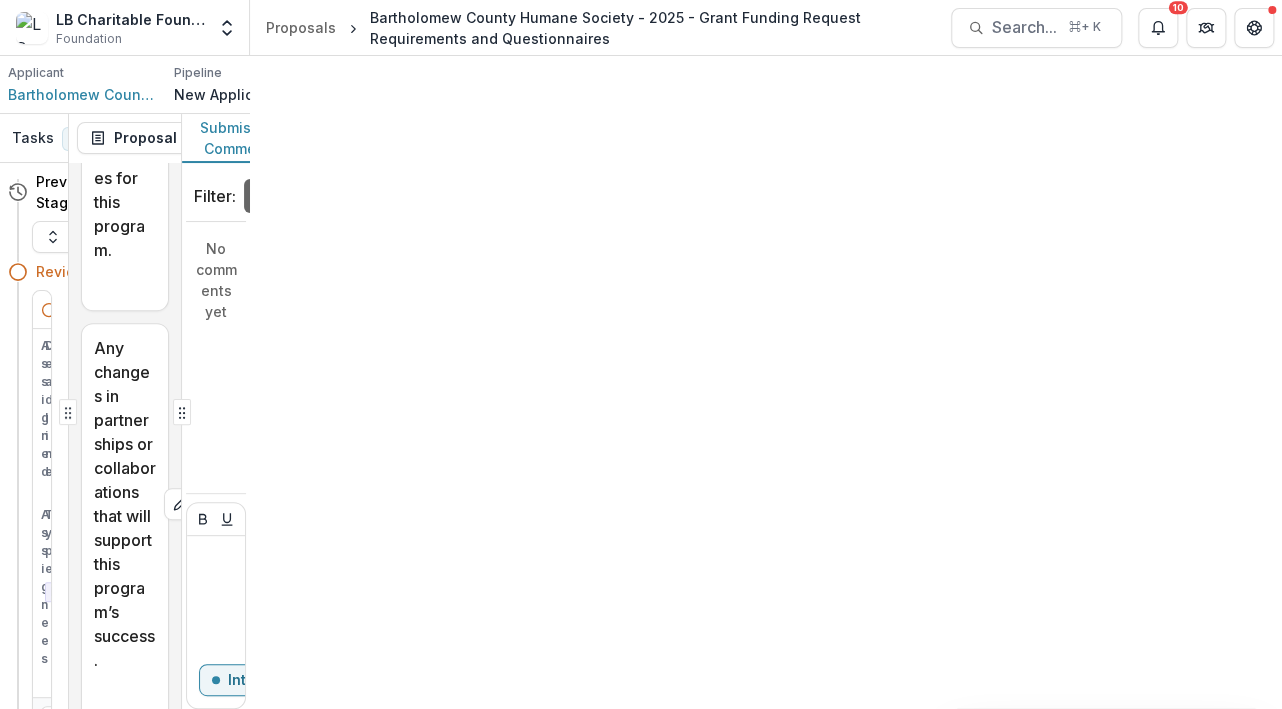 click 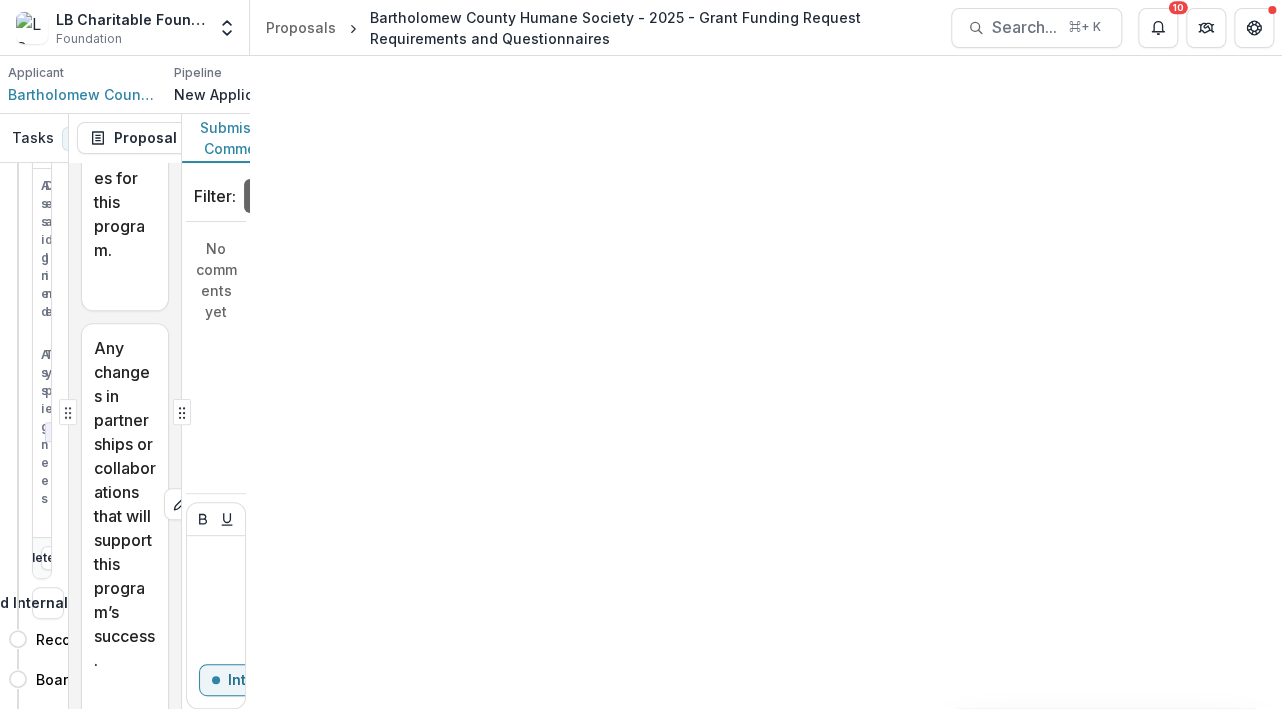 scroll, scrollTop: 160, scrollLeft: 0, axis: vertical 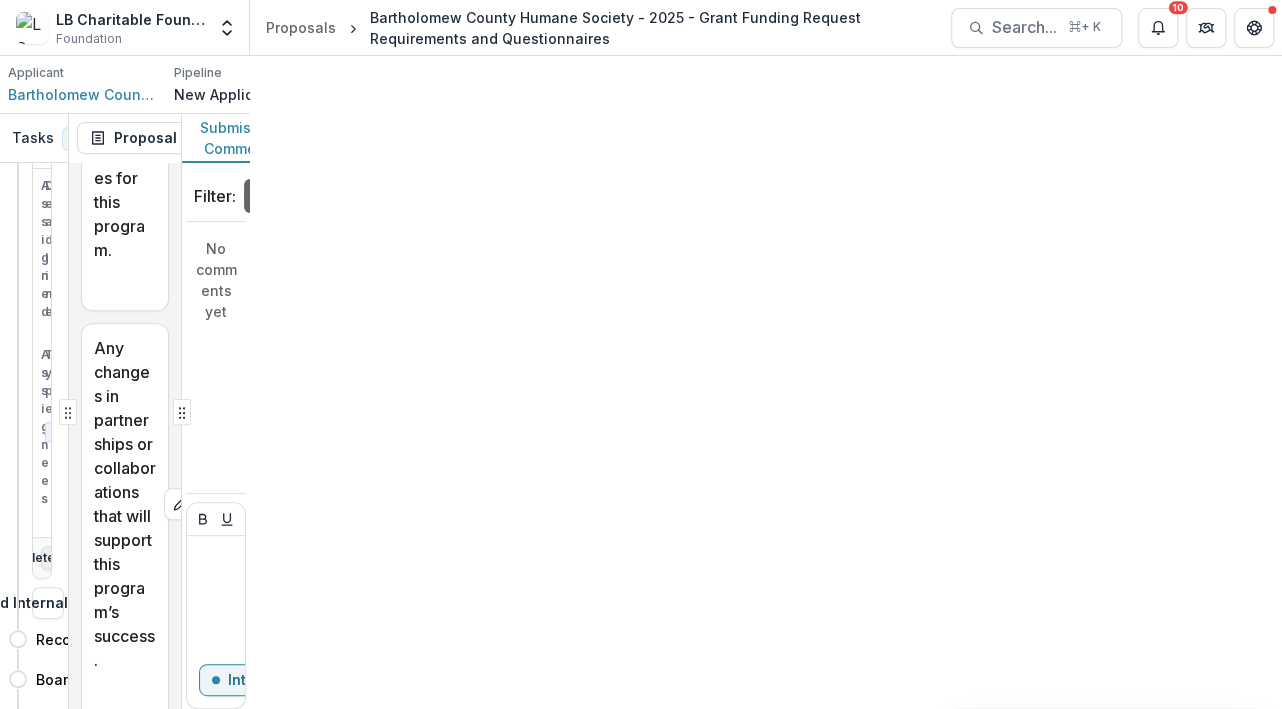click on "Complete Task" at bounding box center (53, 558) 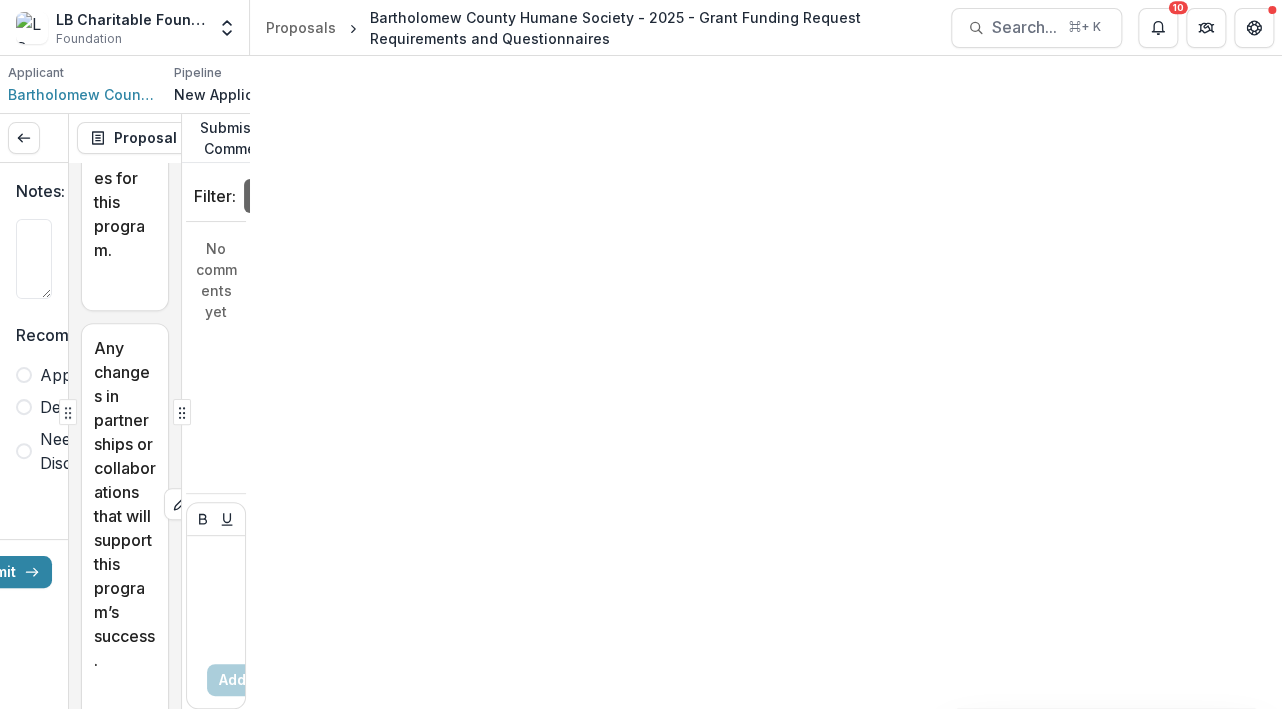 click at bounding box center (24, 375) 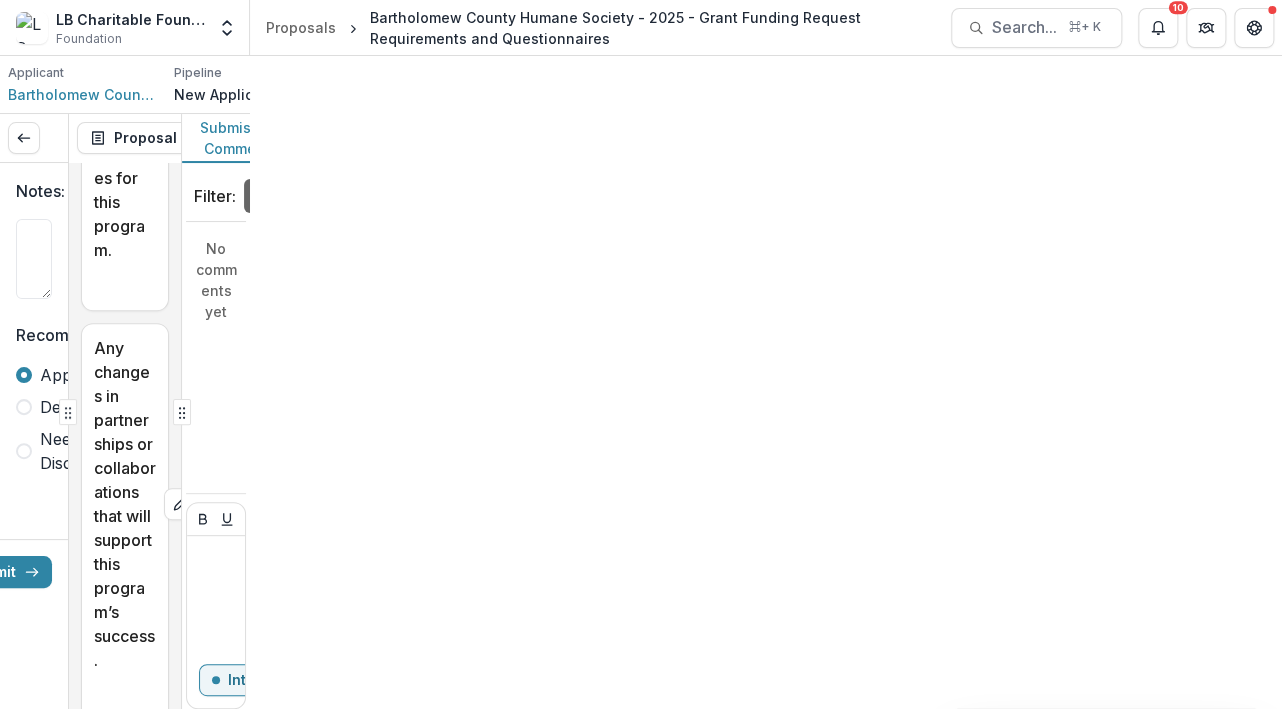 click on "Submission Comments  0" at bounding box center (255, 138) 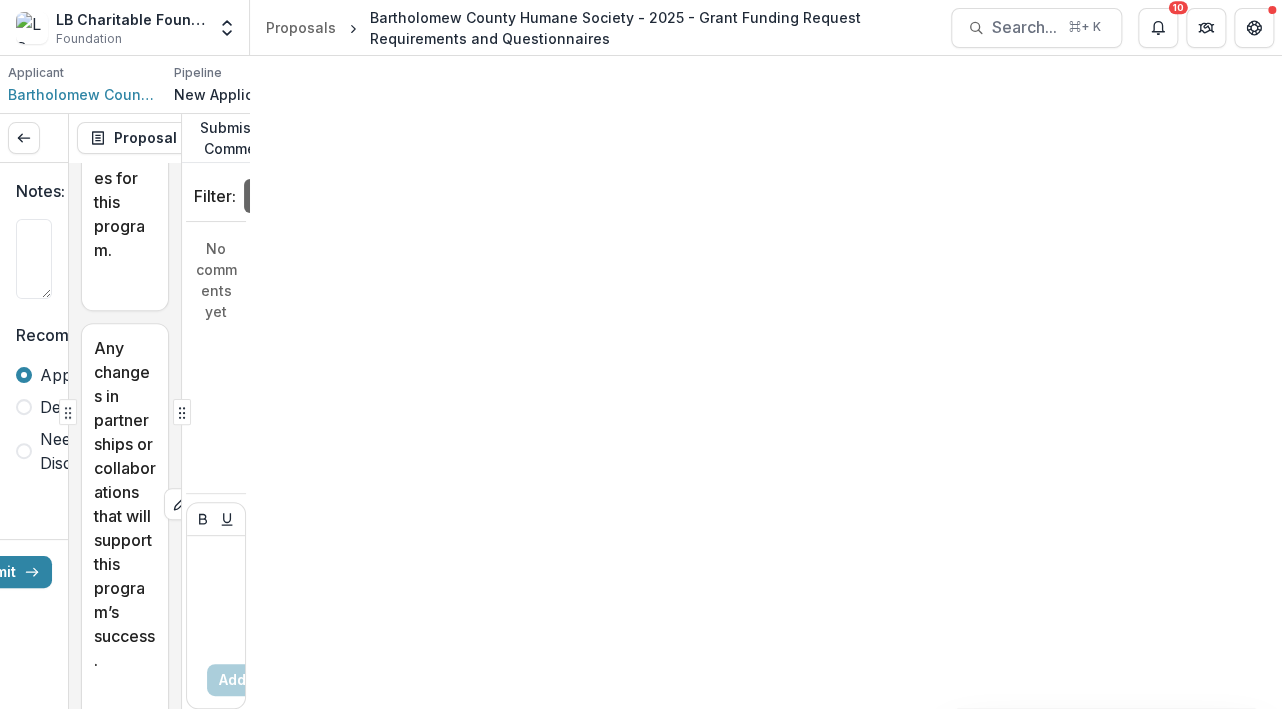 scroll, scrollTop: 0, scrollLeft: 0, axis: both 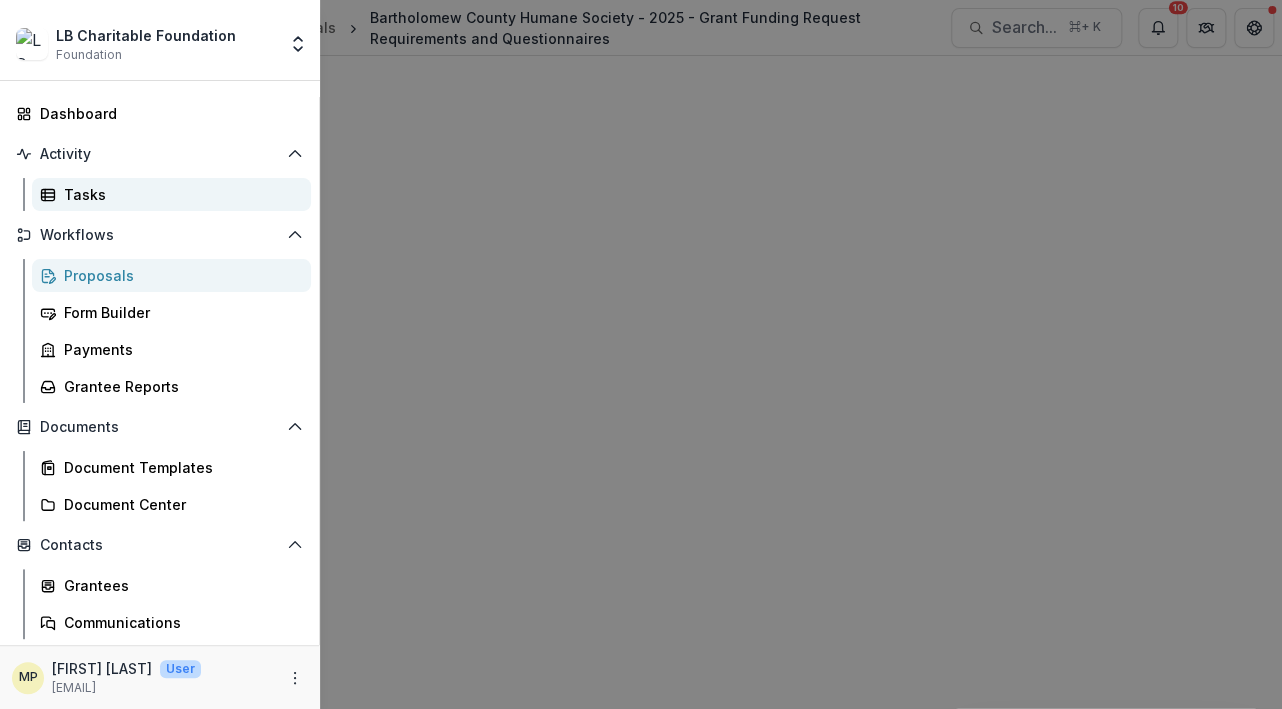 click on "Tasks" at bounding box center (179, 194) 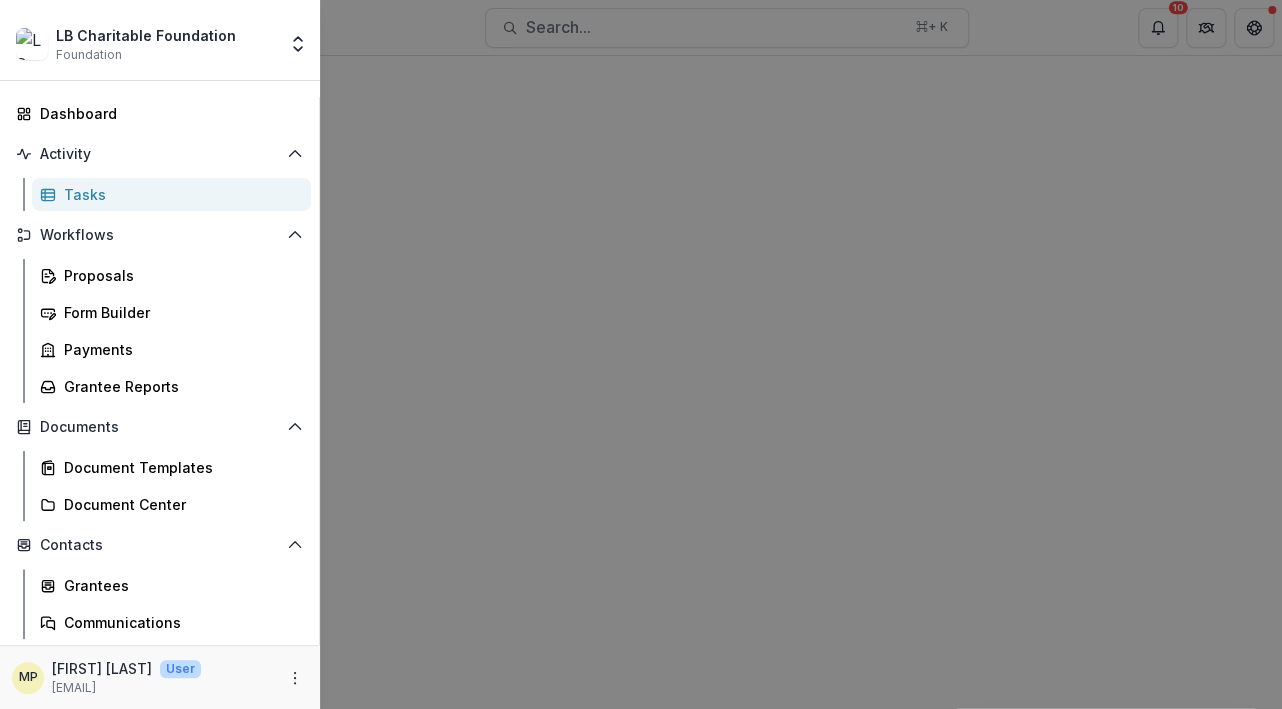 click on "LB Charitable Foundation Foundation Team Settings Admin Settings Dashboard Activity Tasks Workflows Proposals Form Builder Payments Grantee Reports Documents Document Templates Document Center Contacts Grantees Communications Data & Reporting Dashboard Data Report MP Marietta Pugal User mariettap@[DOMAIN]" at bounding box center [641, 354] 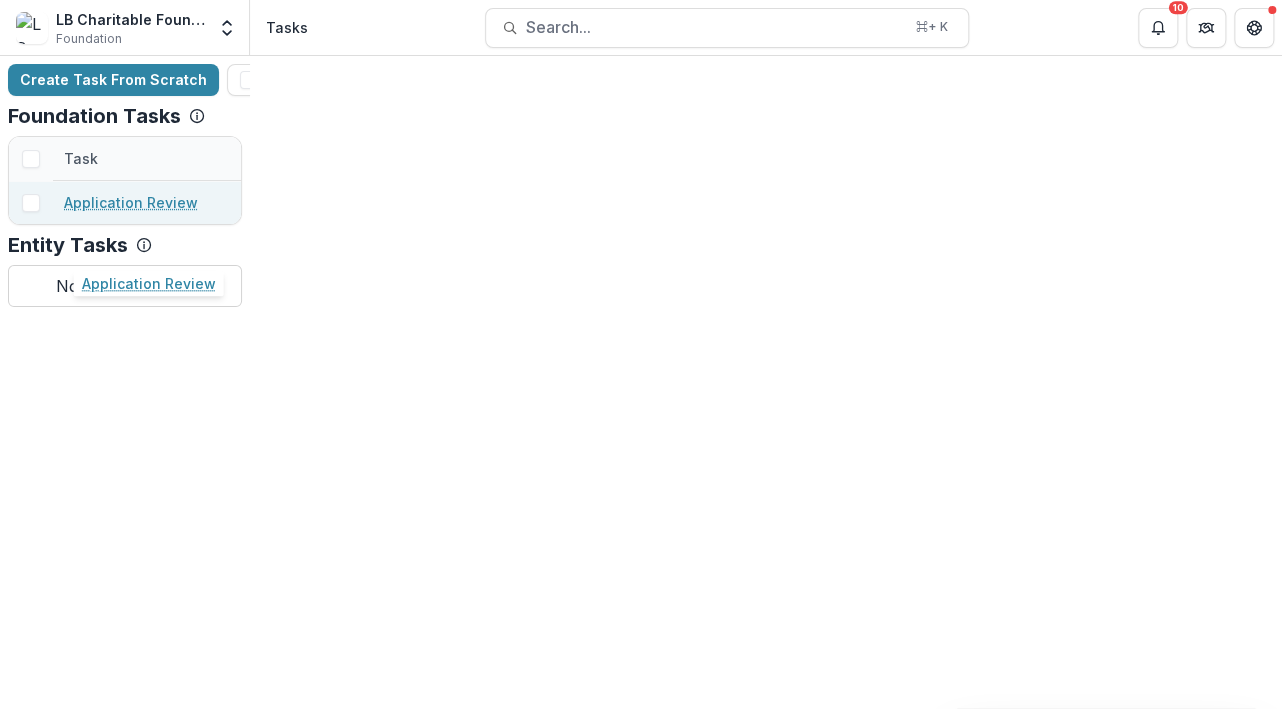click on "Application Review" at bounding box center [131, 202] 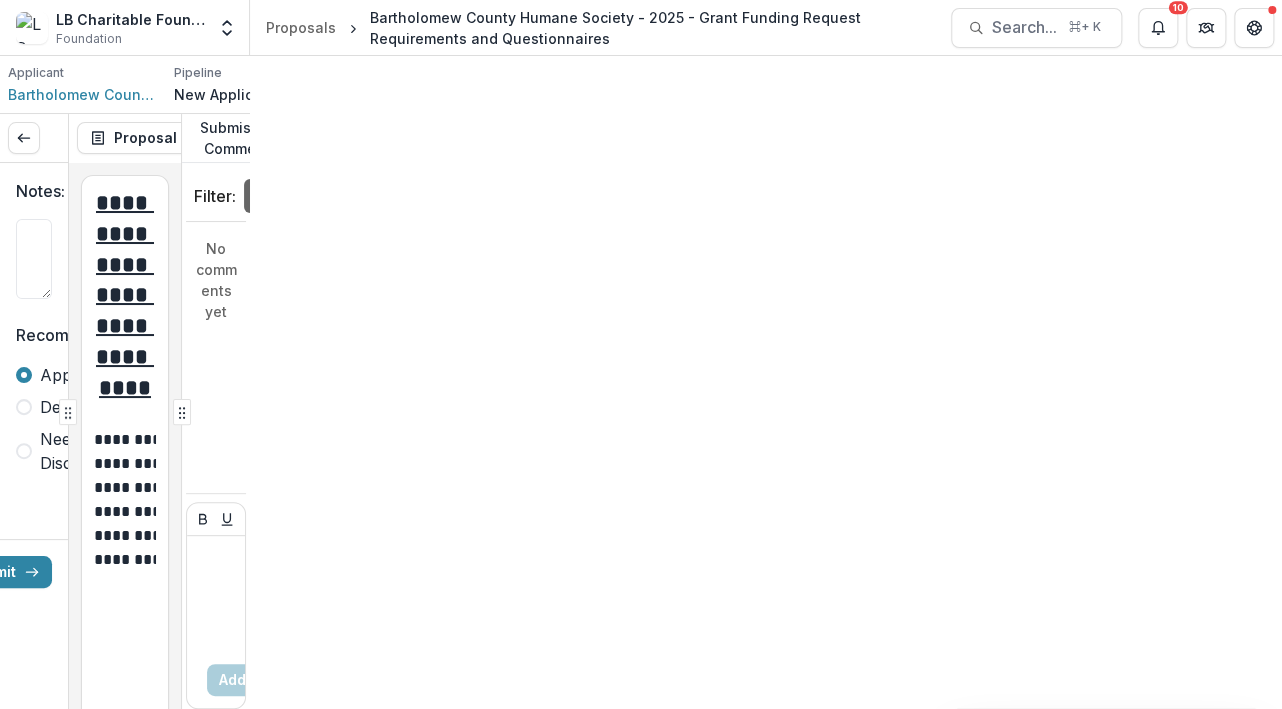 click 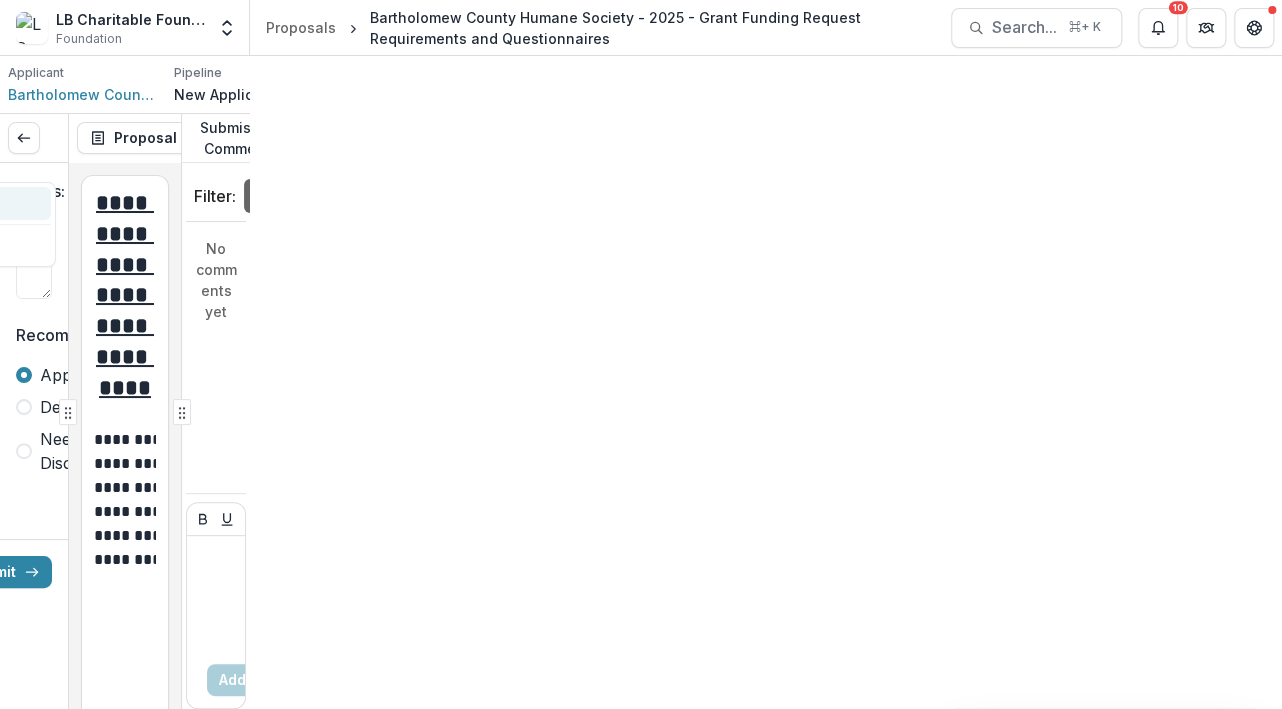 click on "View task" at bounding box center [-56, 203] 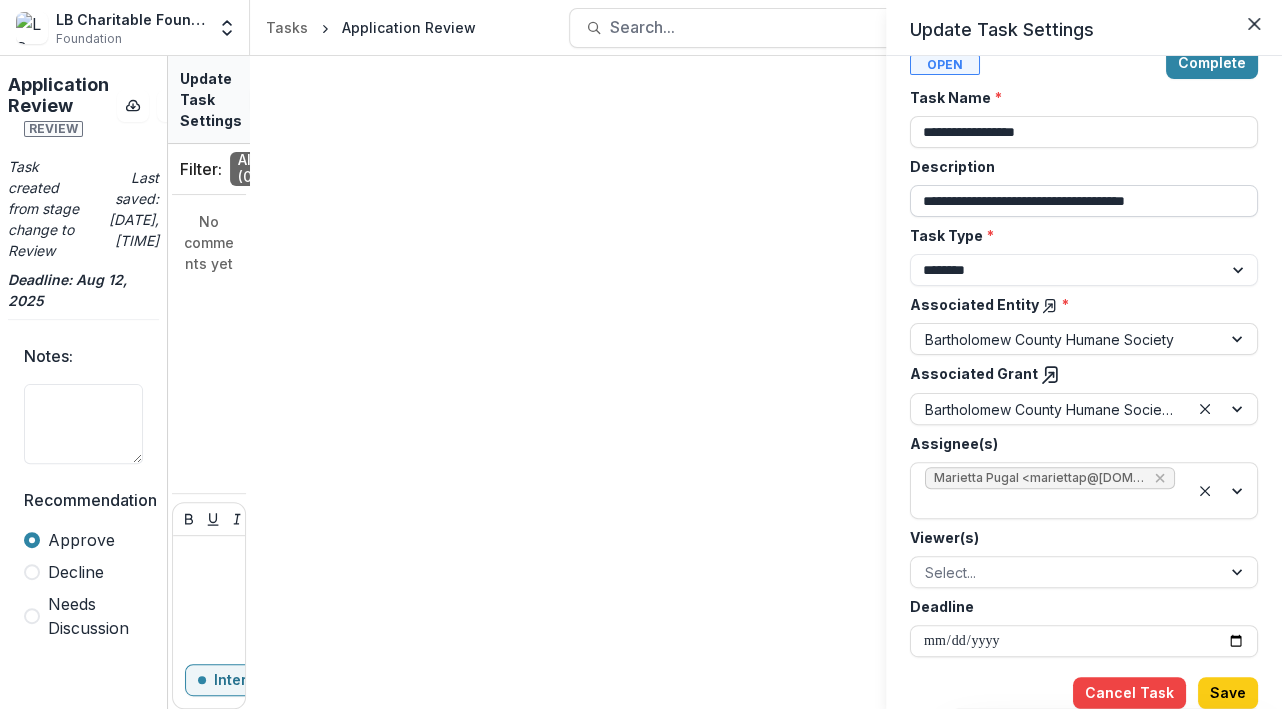 scroll, scrollTop: 0, scrollLeft: 0, axis: both 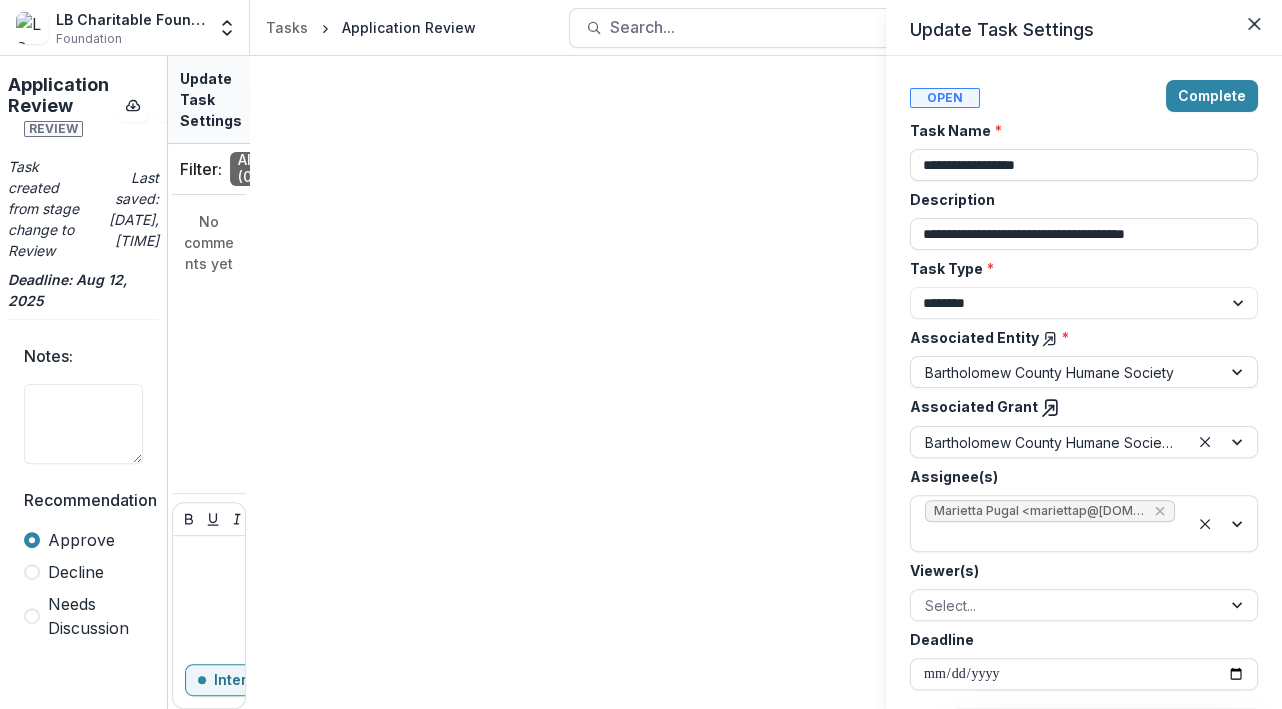 click on "**********" at bounding box center (641, 354) 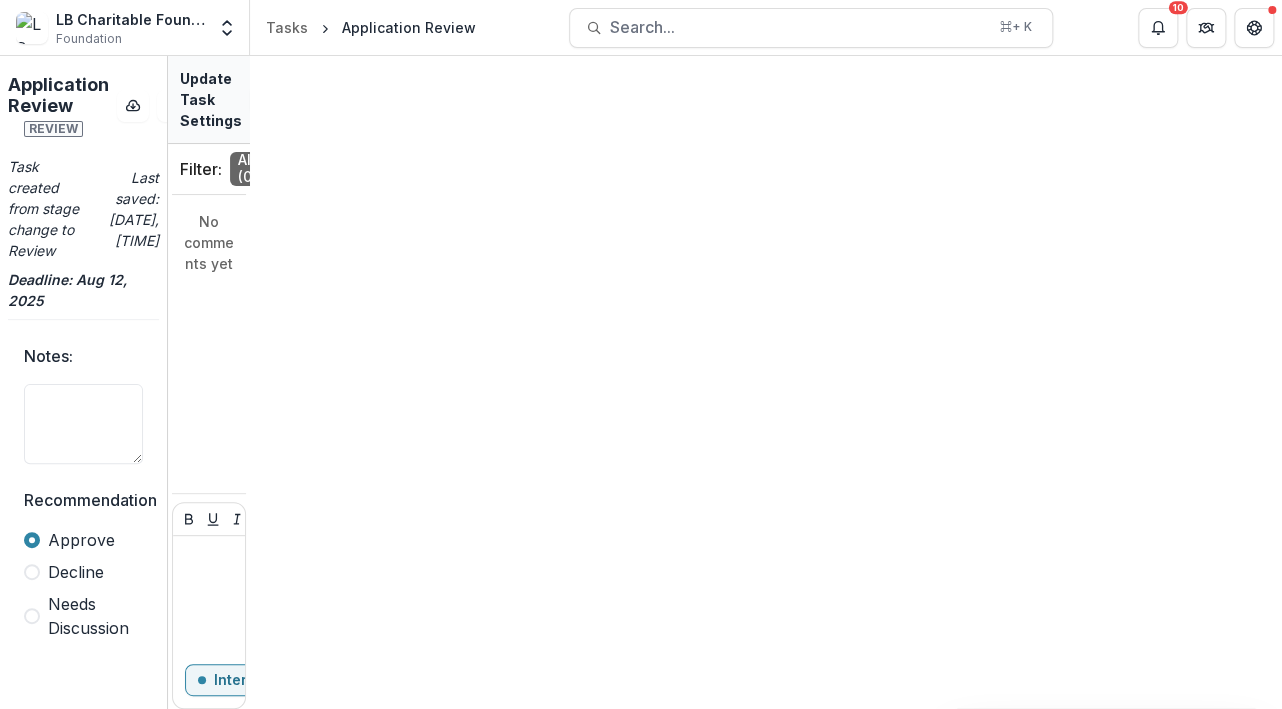 click 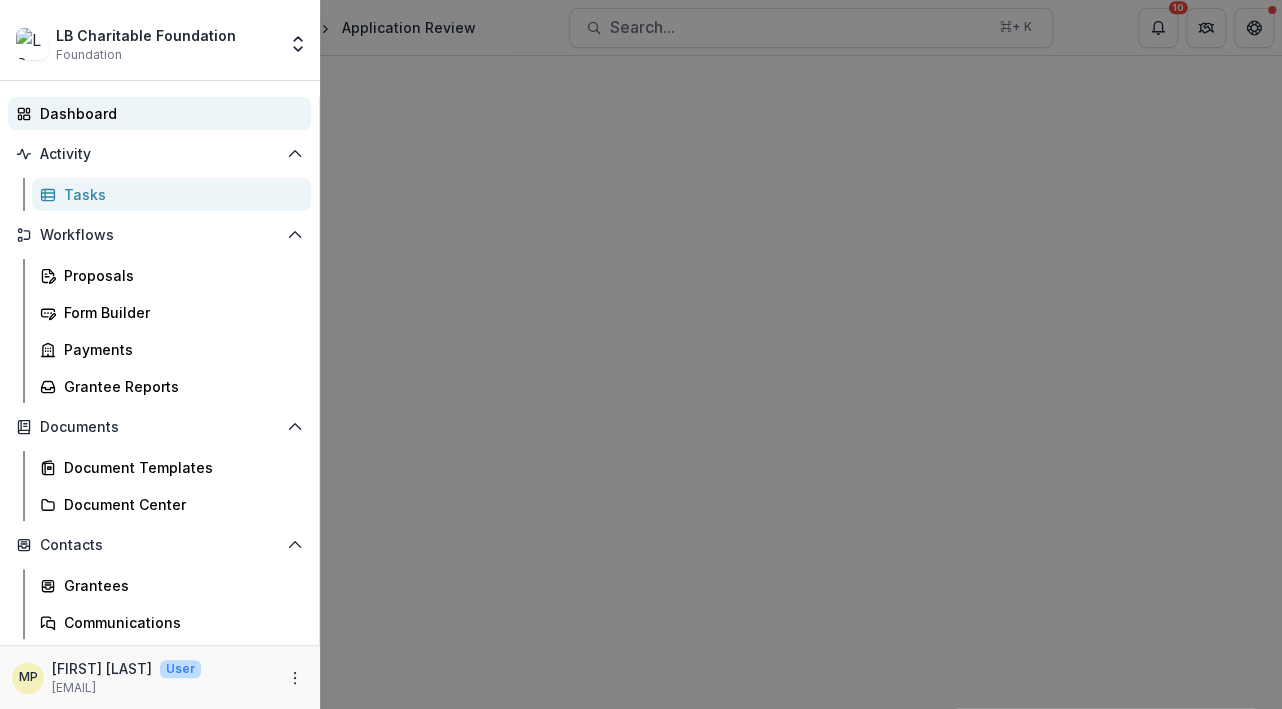 click on "Dashboard" at bounding box center [167, 113] 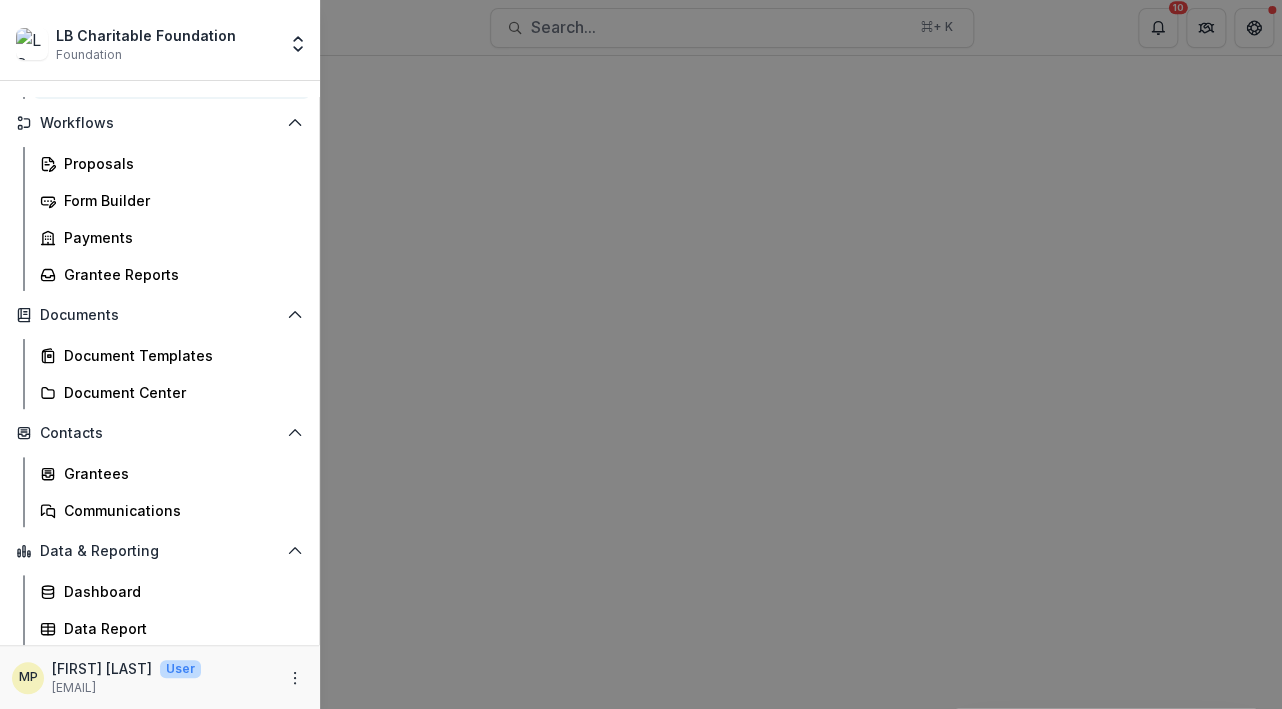 scroll, scrollTop: 415, scrollLeft: 0, axis: vertical 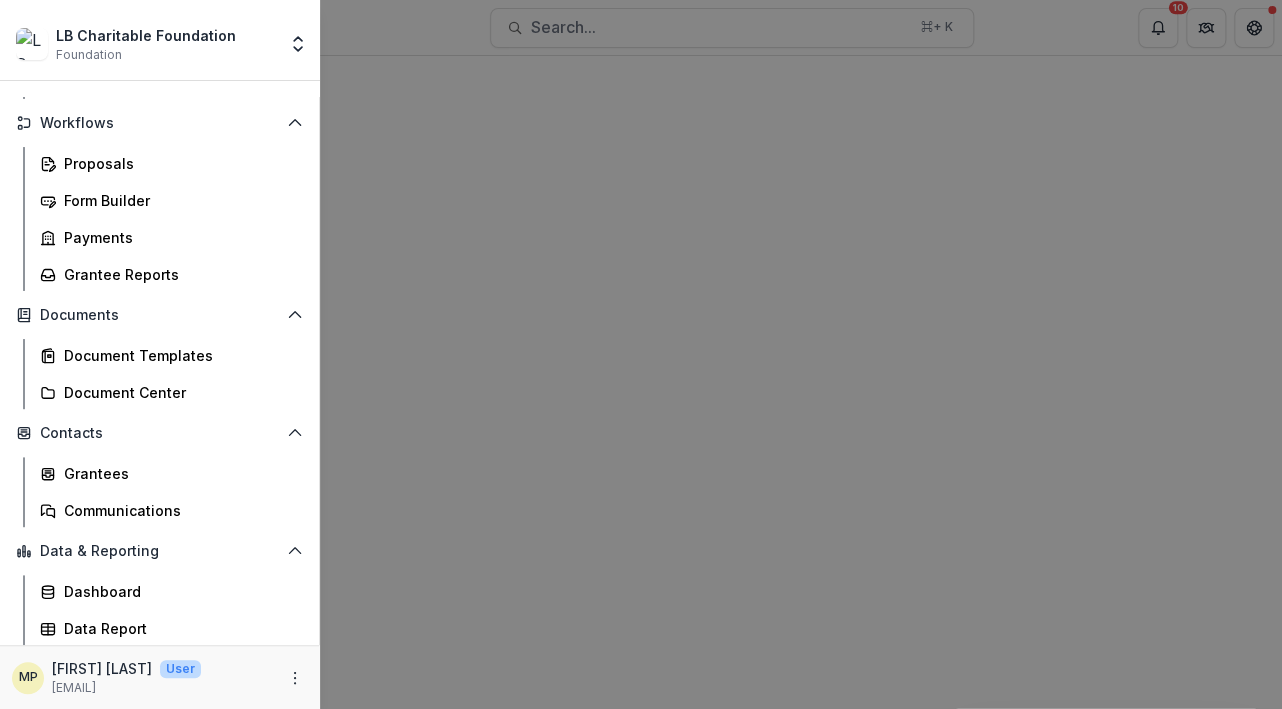 click on "LB Charitable Foundation Foundation Team Settings Admin Settings Dashboard Activity Tasks Workflows Proposals Form Builder Payments Grantee Reports Documents Document Templates Document Center Contacts Grantees Communications Data & Reporting Dashboard Data Report MP Marietta Pugal User mariettap@[DOMAIN]" at bounding box center (641, 354) 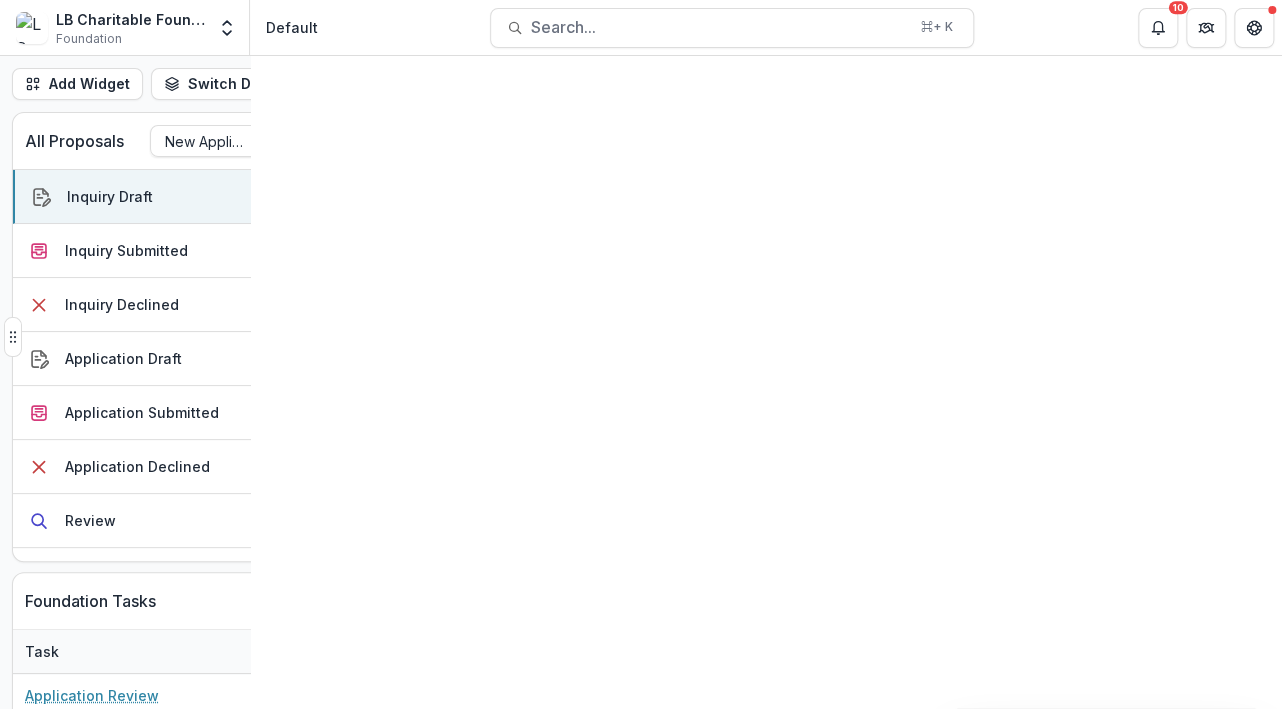 scroll, scrollTop: 401, scrollLeft: 0, axis: vertical 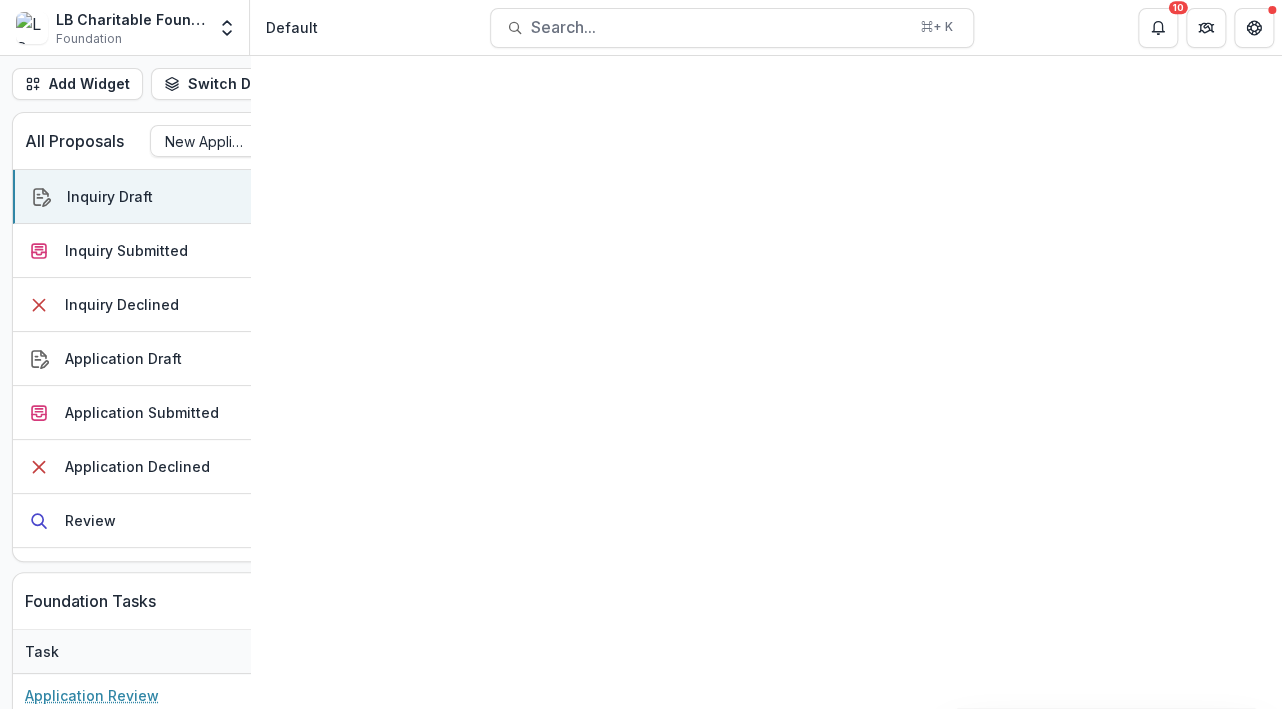 click at bounding box center [0, 0] 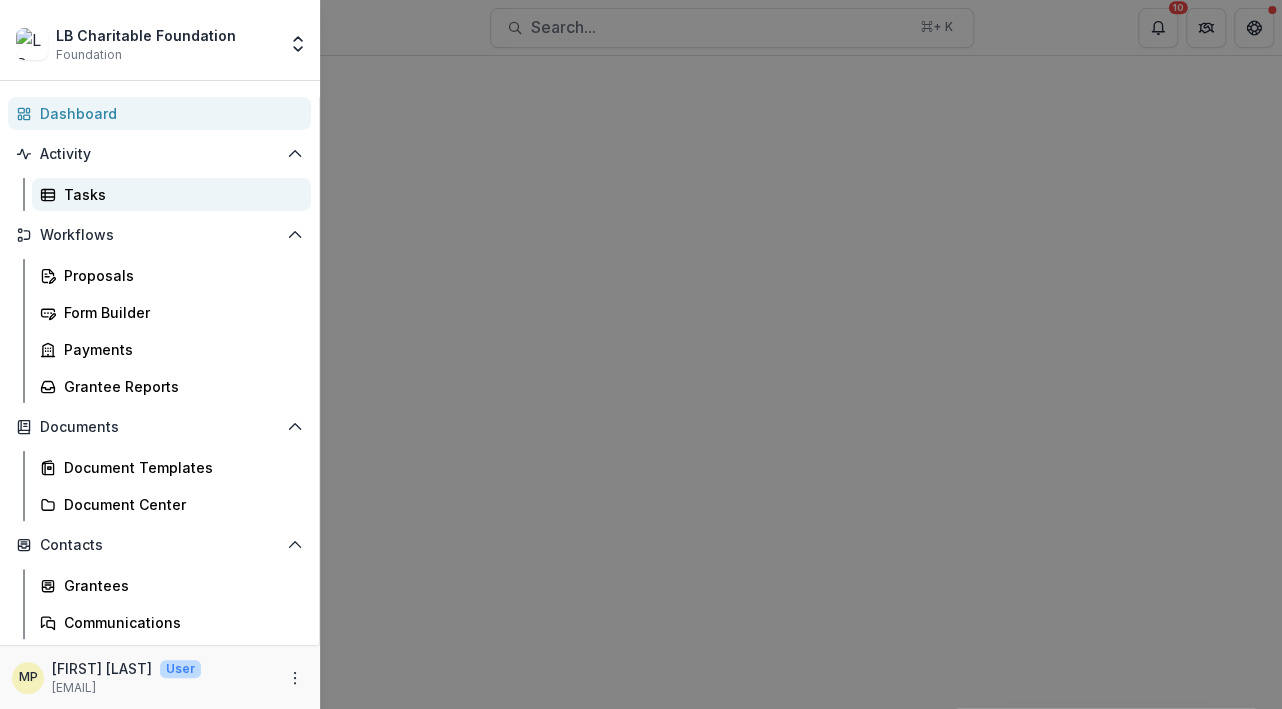 click on "Tasks" at bounding box center [179, 194] 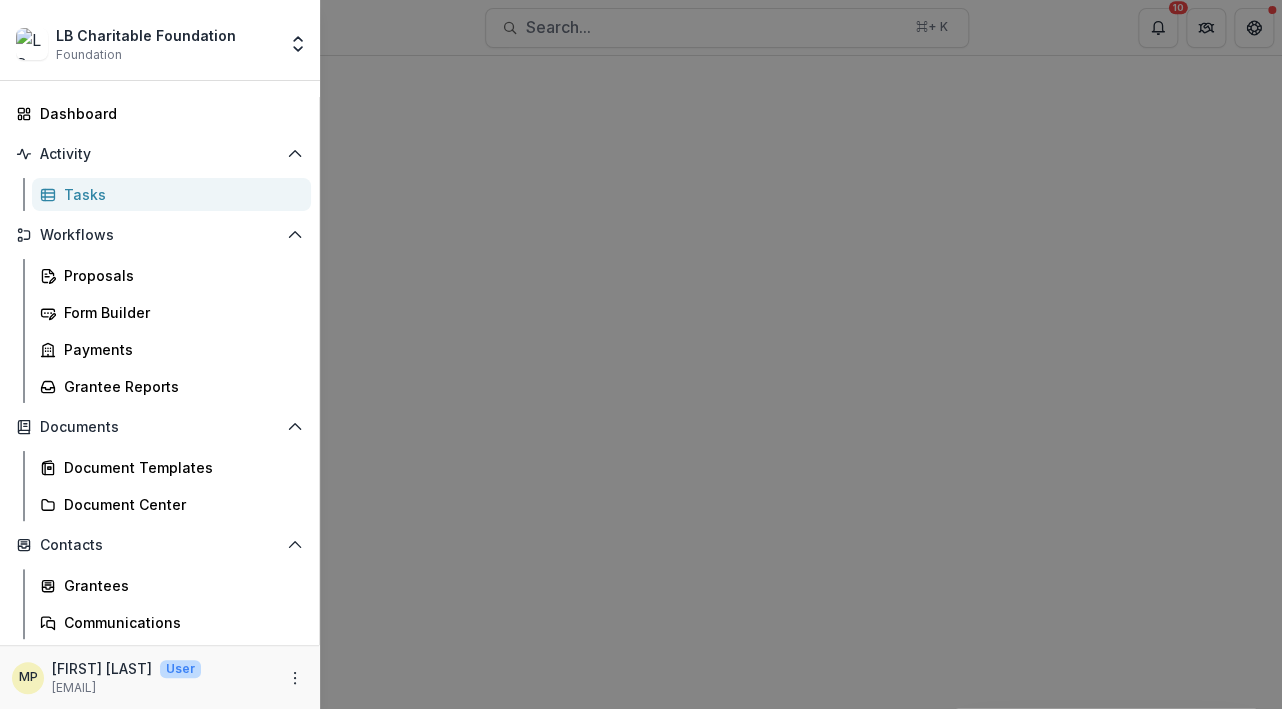click on "Tasks" at bounding box center [179, 194] 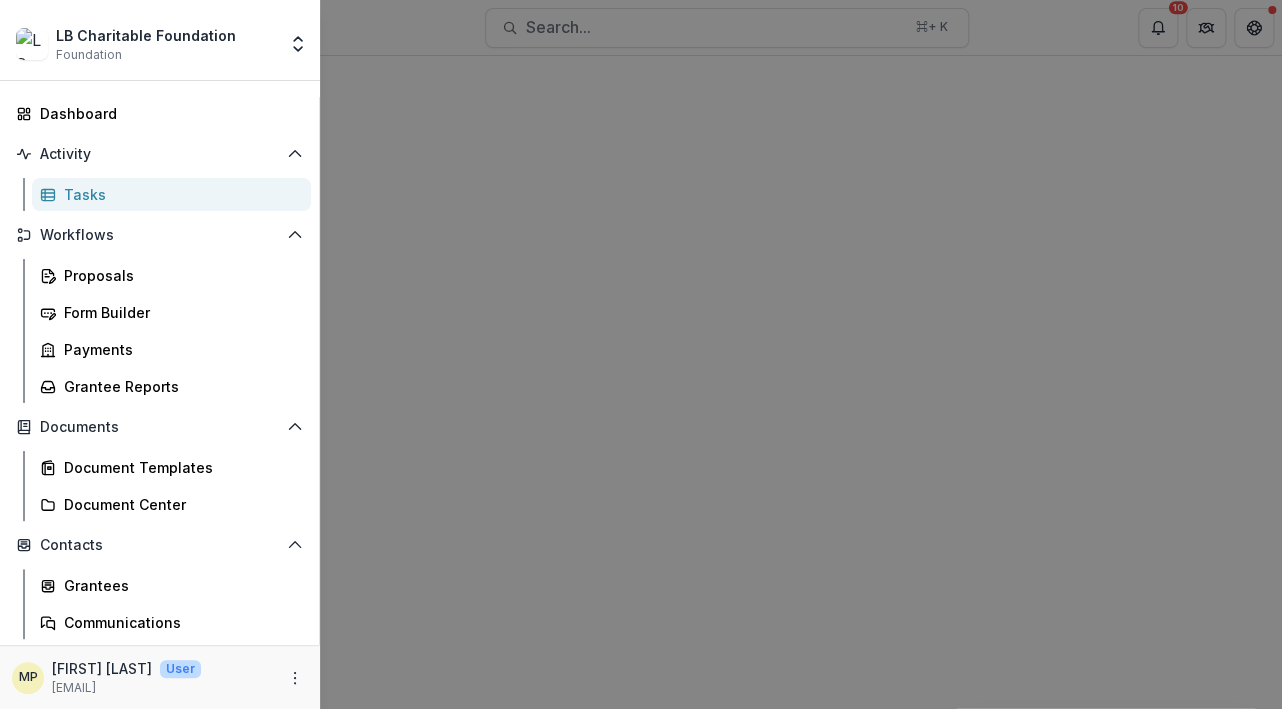 click on "LB Charitable Foundation Foundation Team Settings Admin Settings Dashboard Activity Tasks Workflows Proposals Form Builder Payments Grantee Reports Documents Document Templates Document Center Contacts Grantees Communications Data & Reporting Dashboard Data Report MP Marietta Pugal User mariettap@[DOMAIN]" at bounding box center [641, 354] 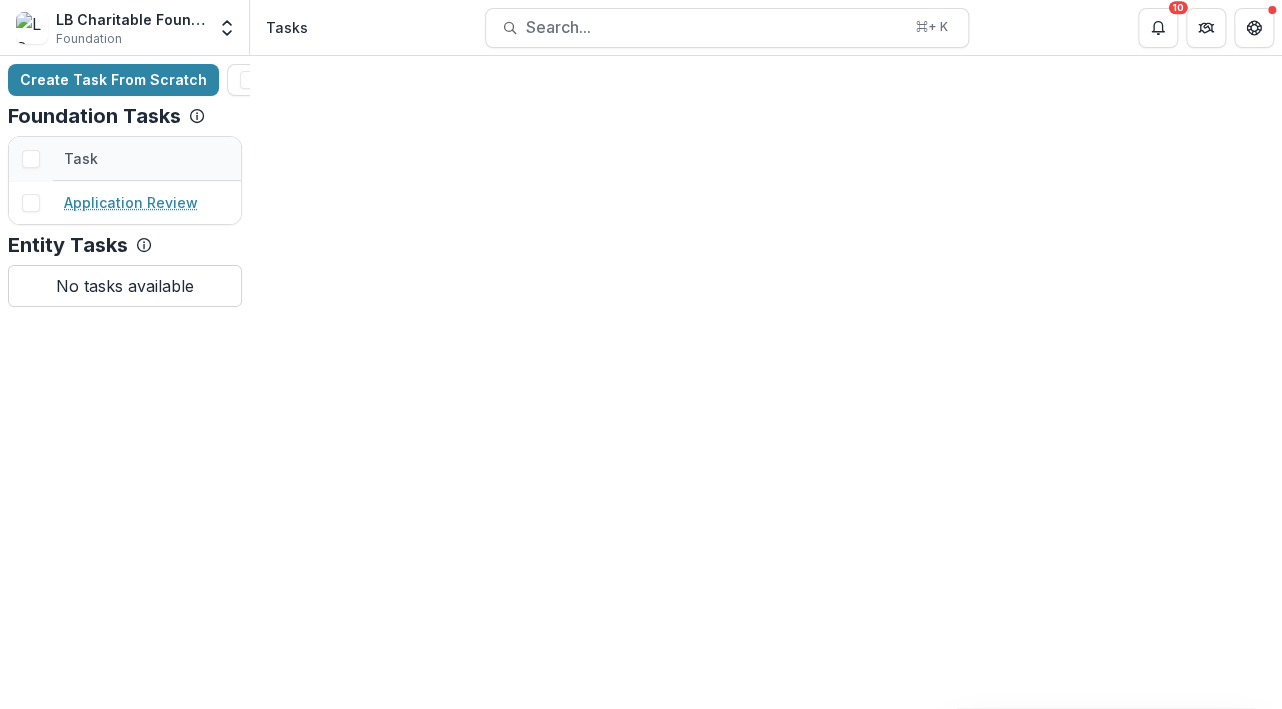 click on "Create / Manage Tasks" at bounding box center [490, 80] 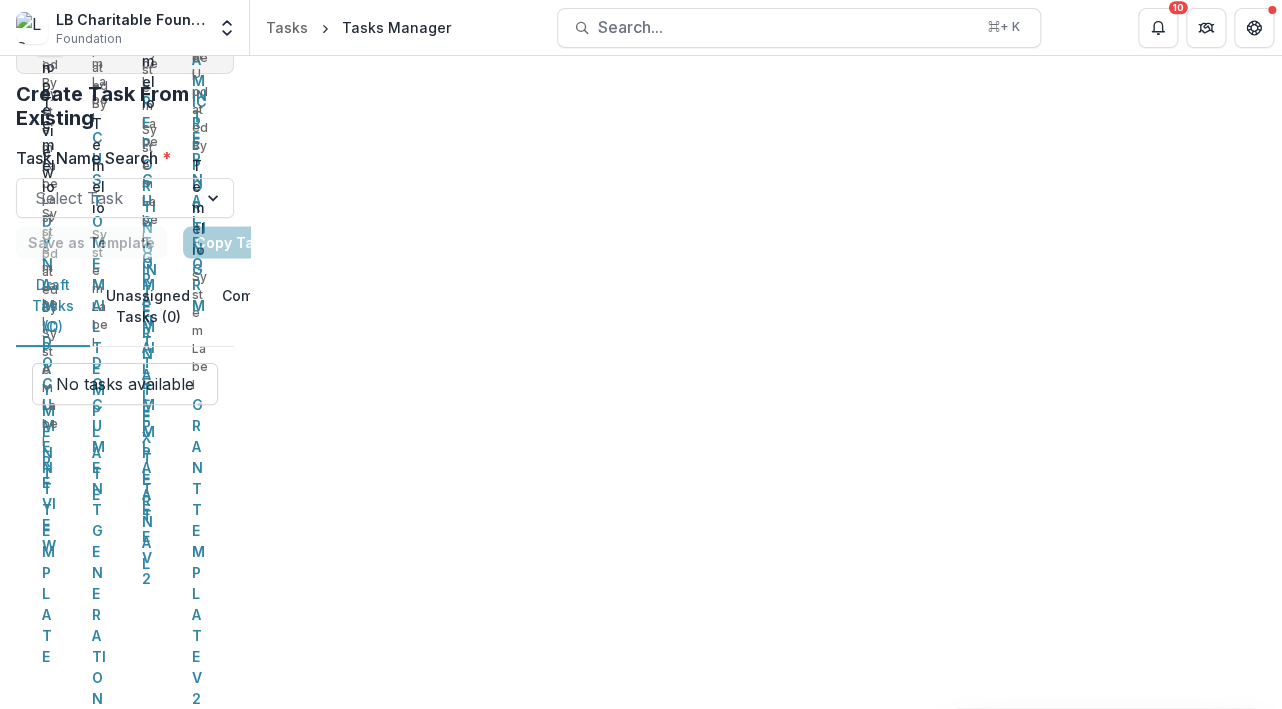 scroll, scrollTop: 1712, scrollLeft: 0, axis: vertical 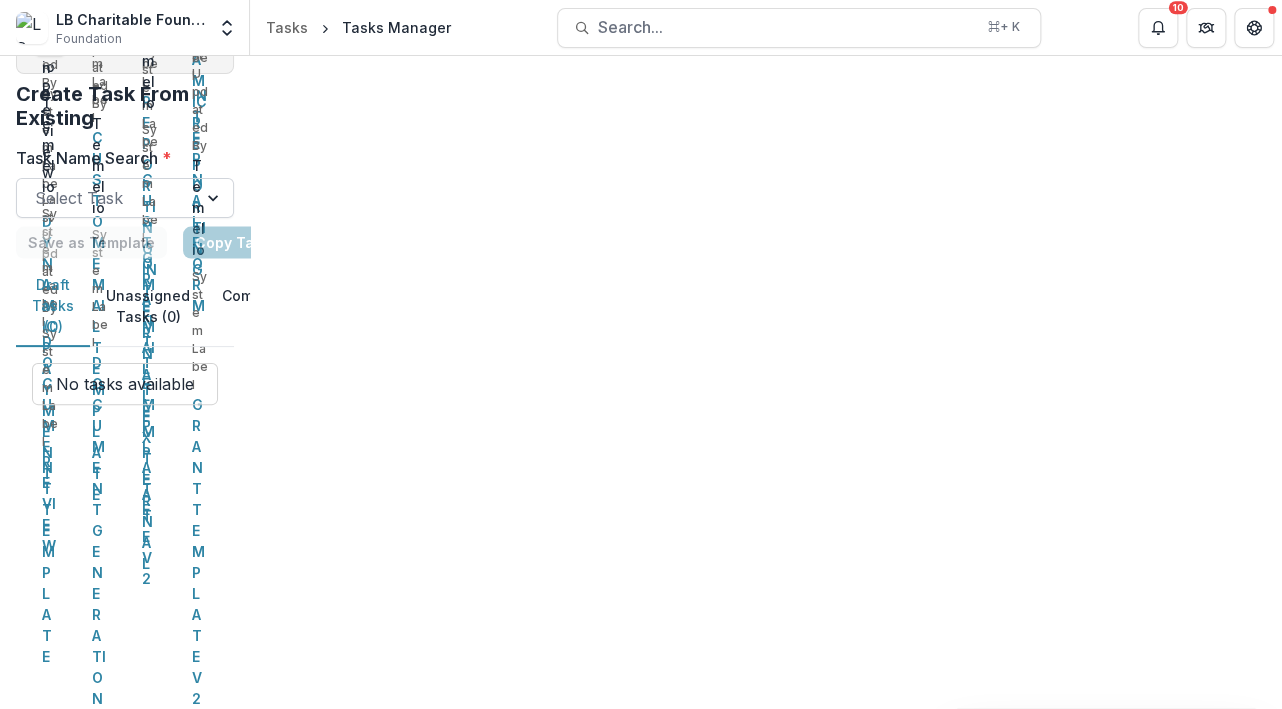 click at bounding box center [215, 198] 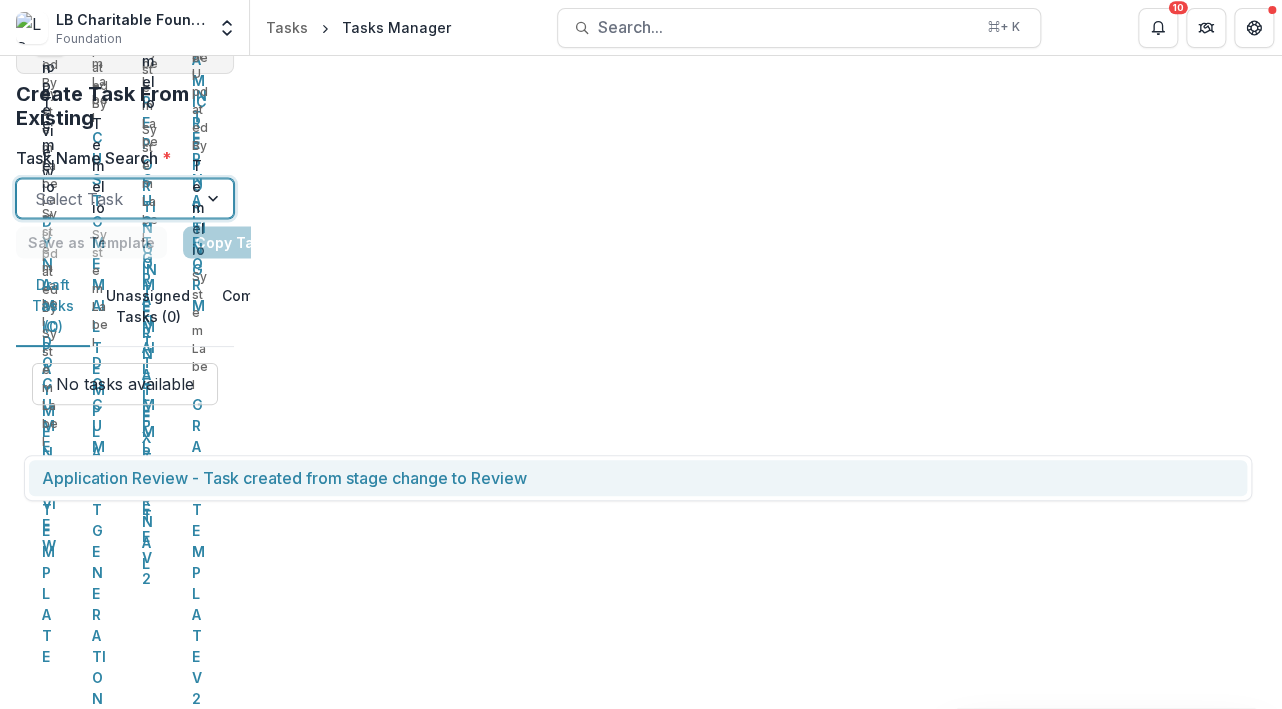 click on "Application Review - Task created from stage change to Review" at bounding box center (638, 478) 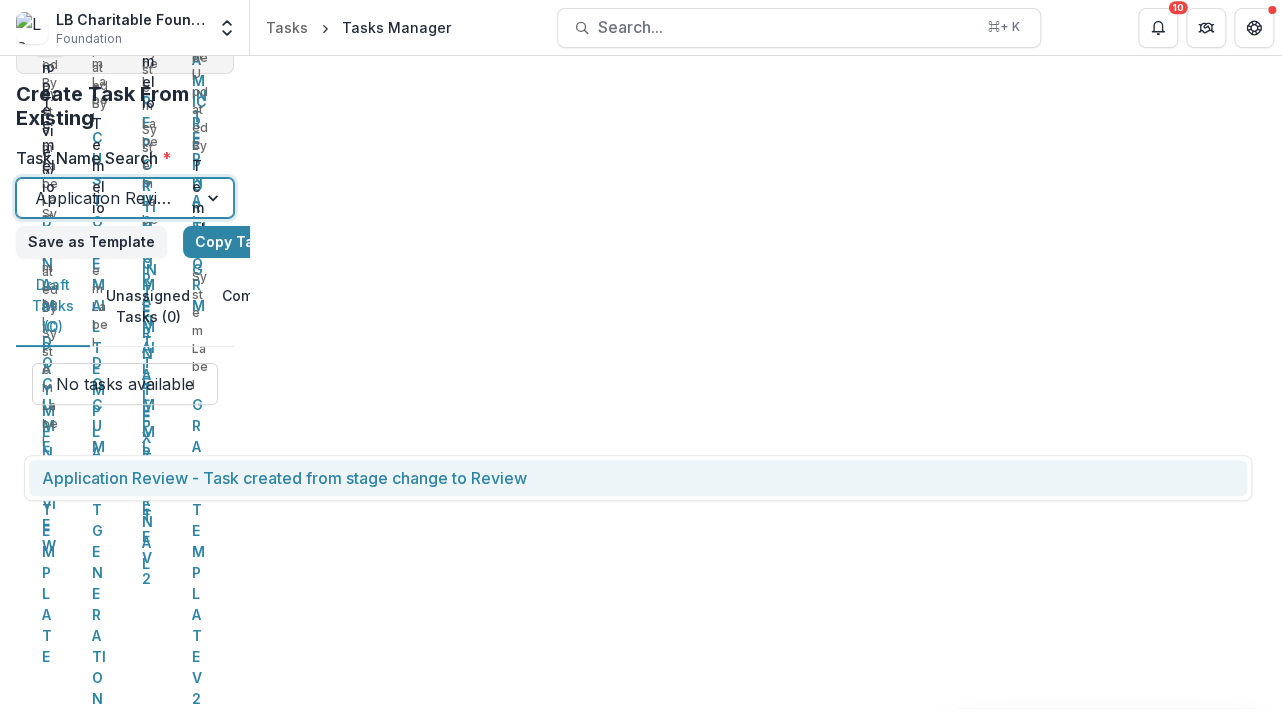 click at bounding box center (215, 198) 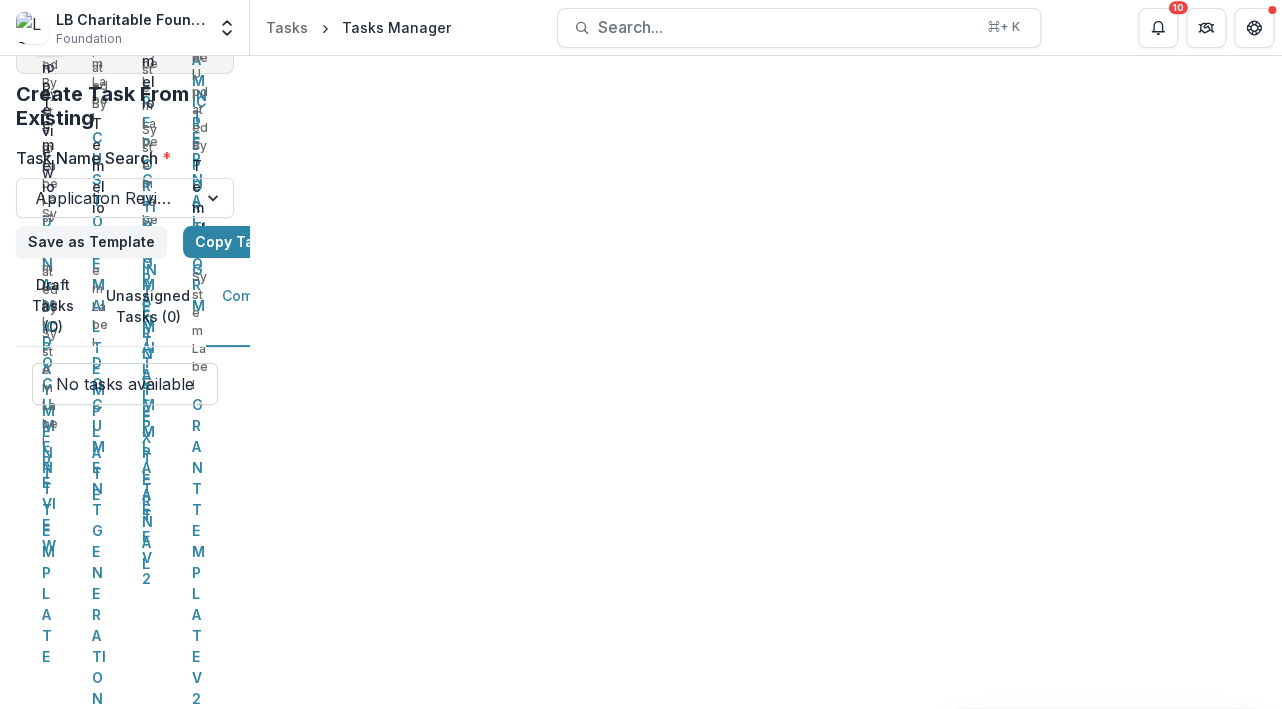 click on "Completed/Closed Tasks (0)" at bounding box center (287, 306) 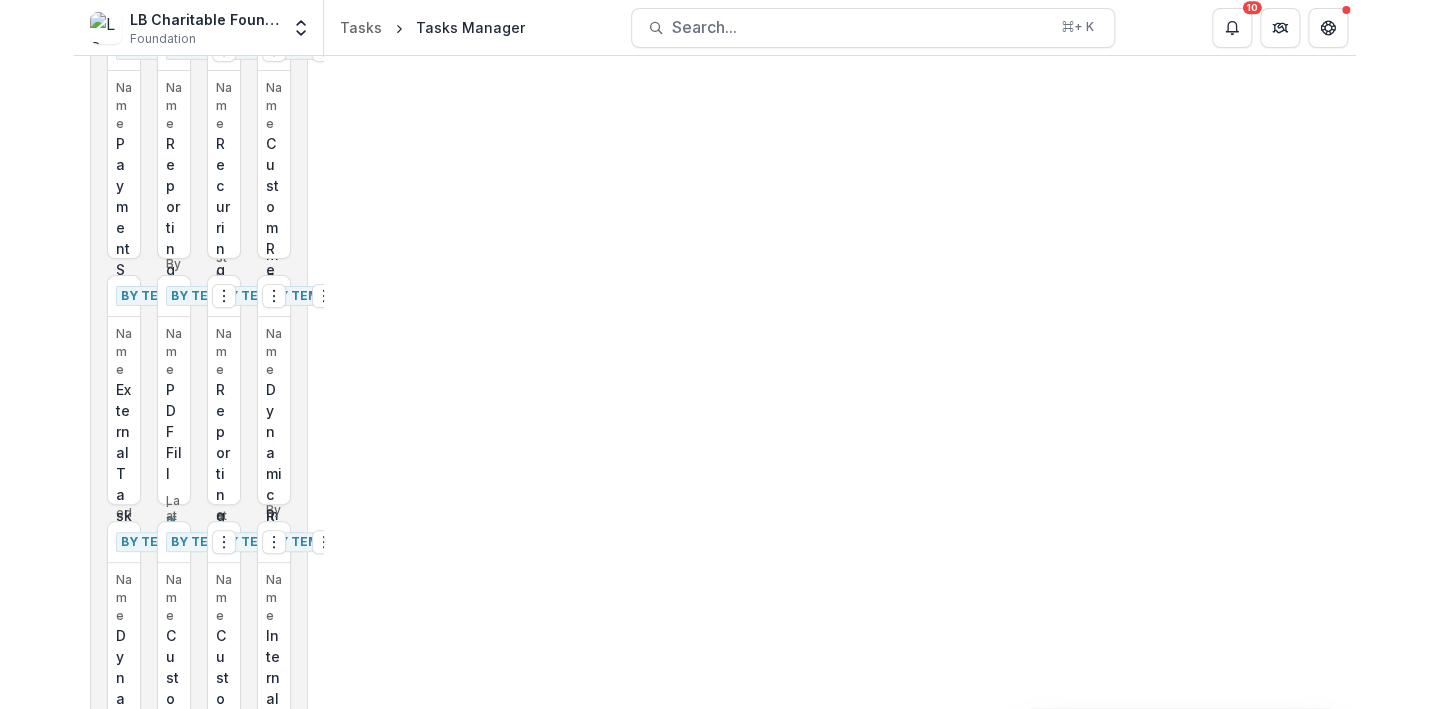 scroll, scrollTop: 0, scrollLeft: 0, axis: both 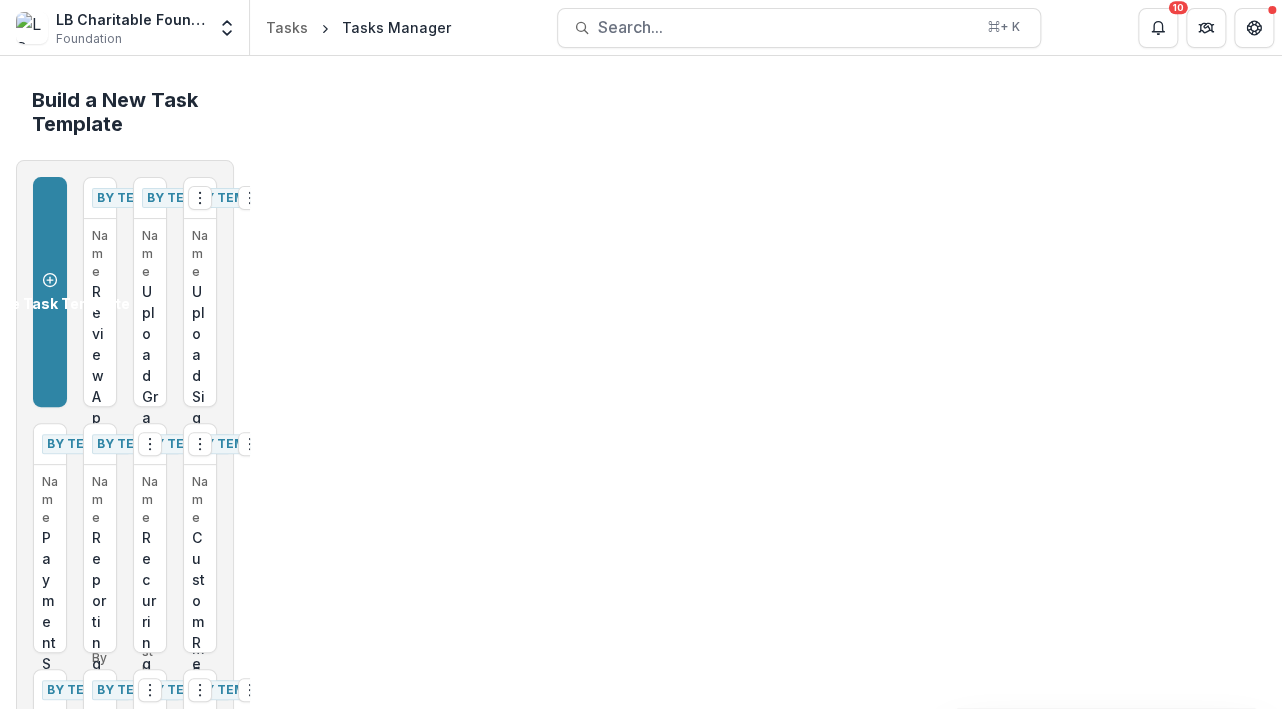 click 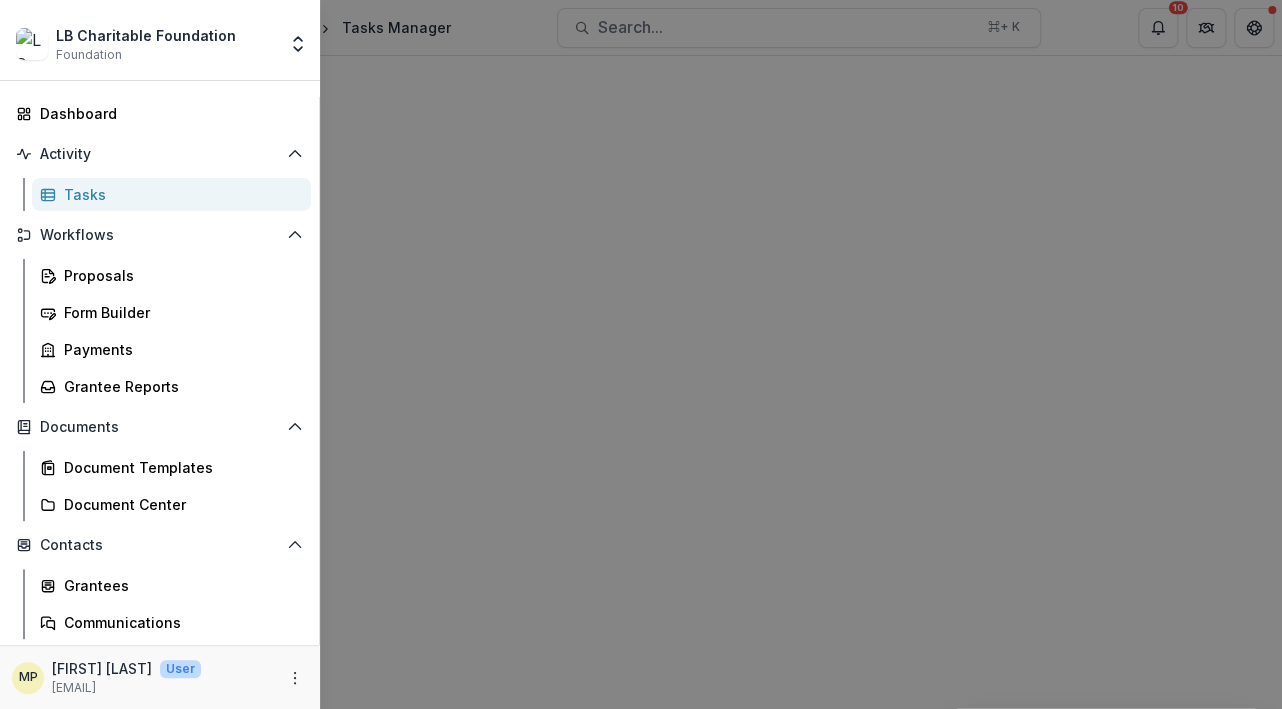 click on "Tasks" at bounding box center [179, 194] 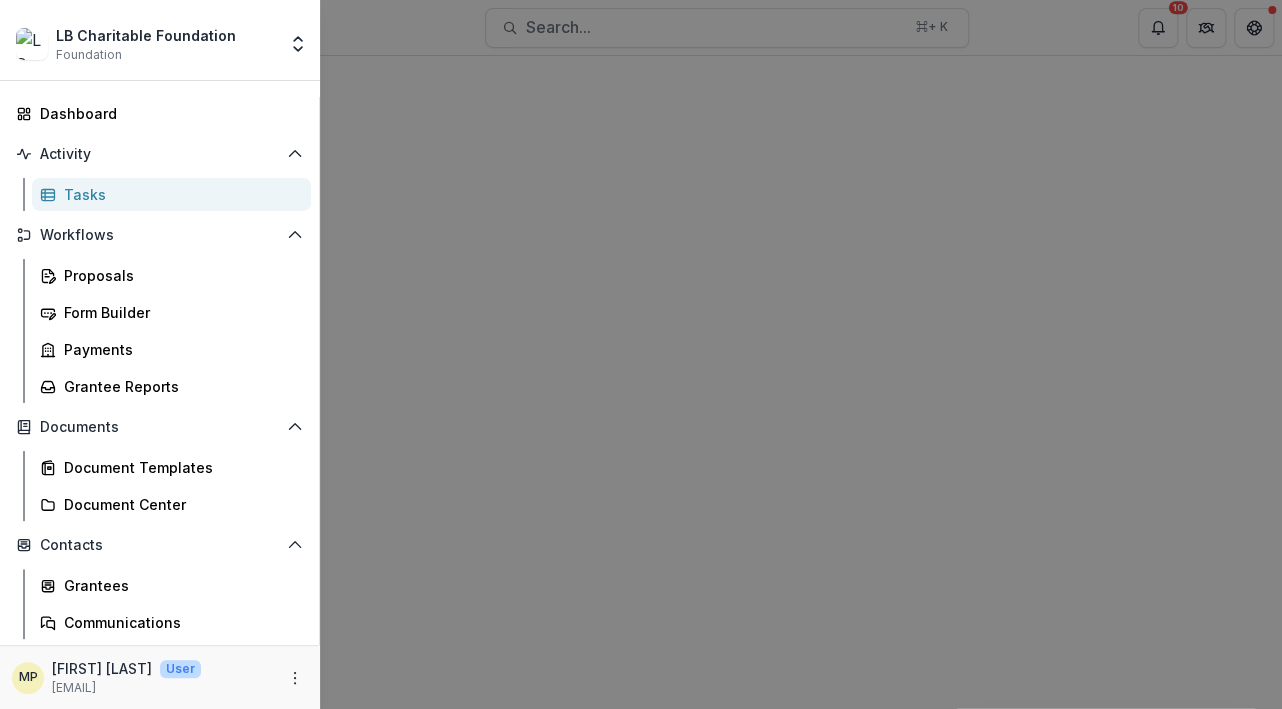 click on "LB Charitable Foundation Foundation Team Settings Admin Settings Dashboard Activity Tasks Workflows Proposals Form Builder Payments Grantee Reports Documents Document Templates Document Center Contacts Grantees Communications Data & Reporting Dashboard Data Report MP Marietta Pugal User mariettap@[DOMAIN]" at bounding box center (641, 354) 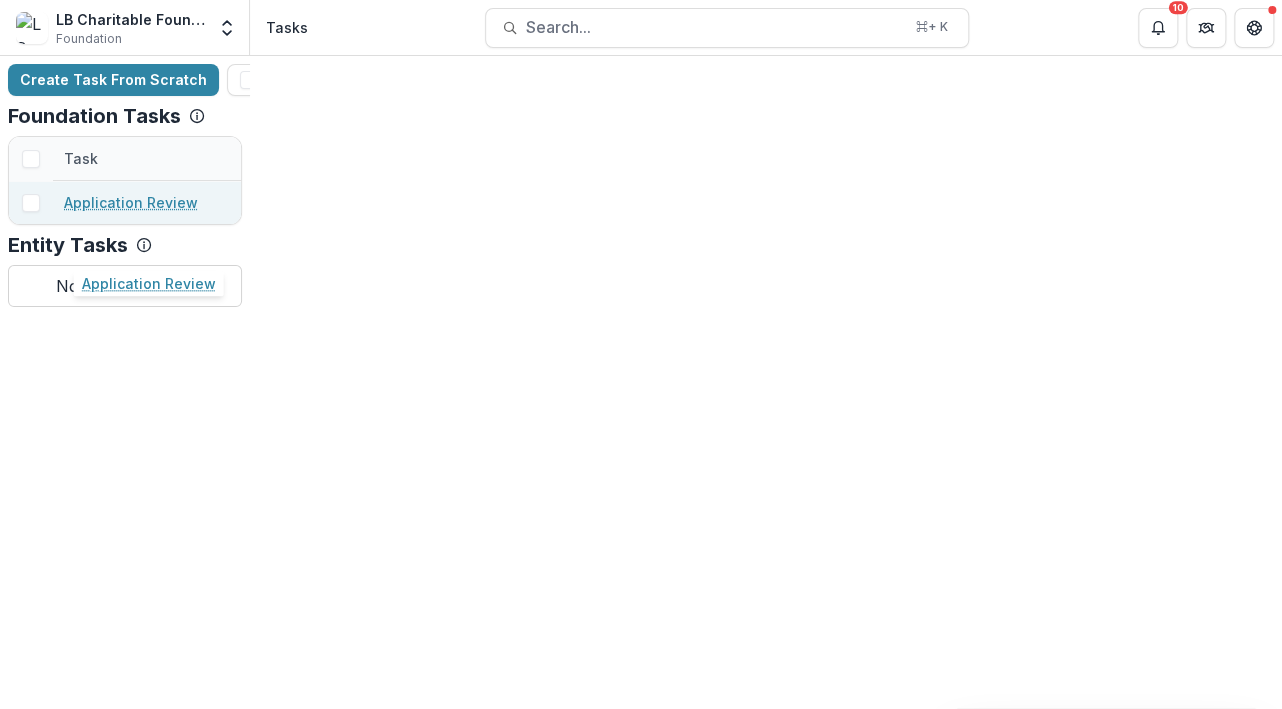 click on "Application Review" at bounding box center (131, 202) 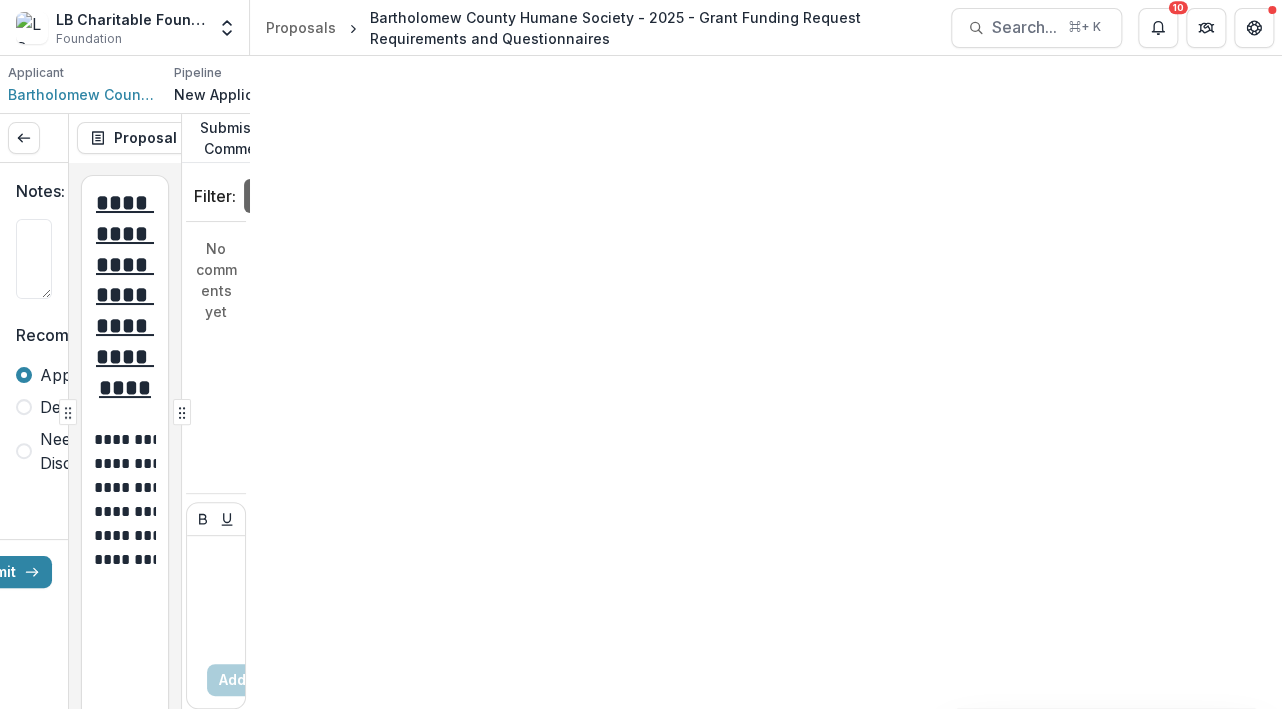 click on "Task Comments 0" at bounding box center [399, 138] 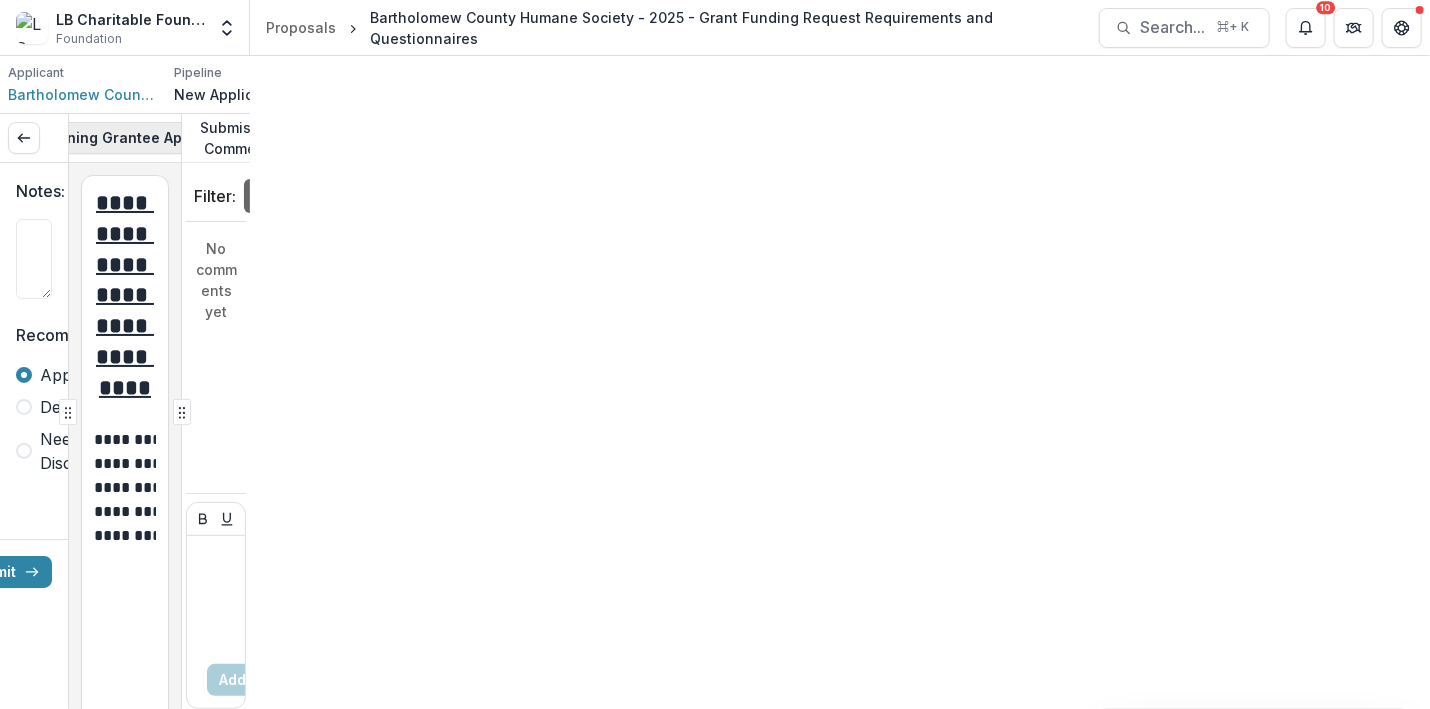 scroll, scrollTop: 0, scrollLeft: 224, axis: horizontal 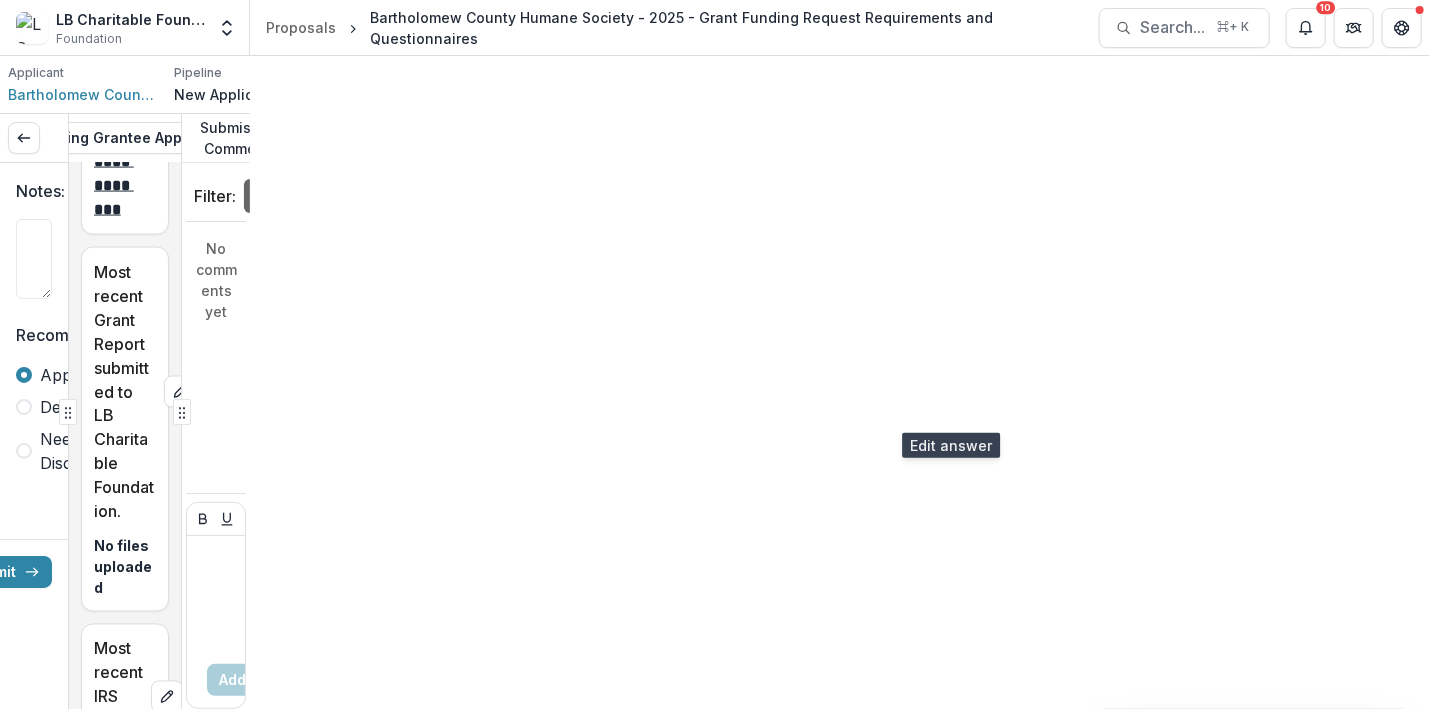 click 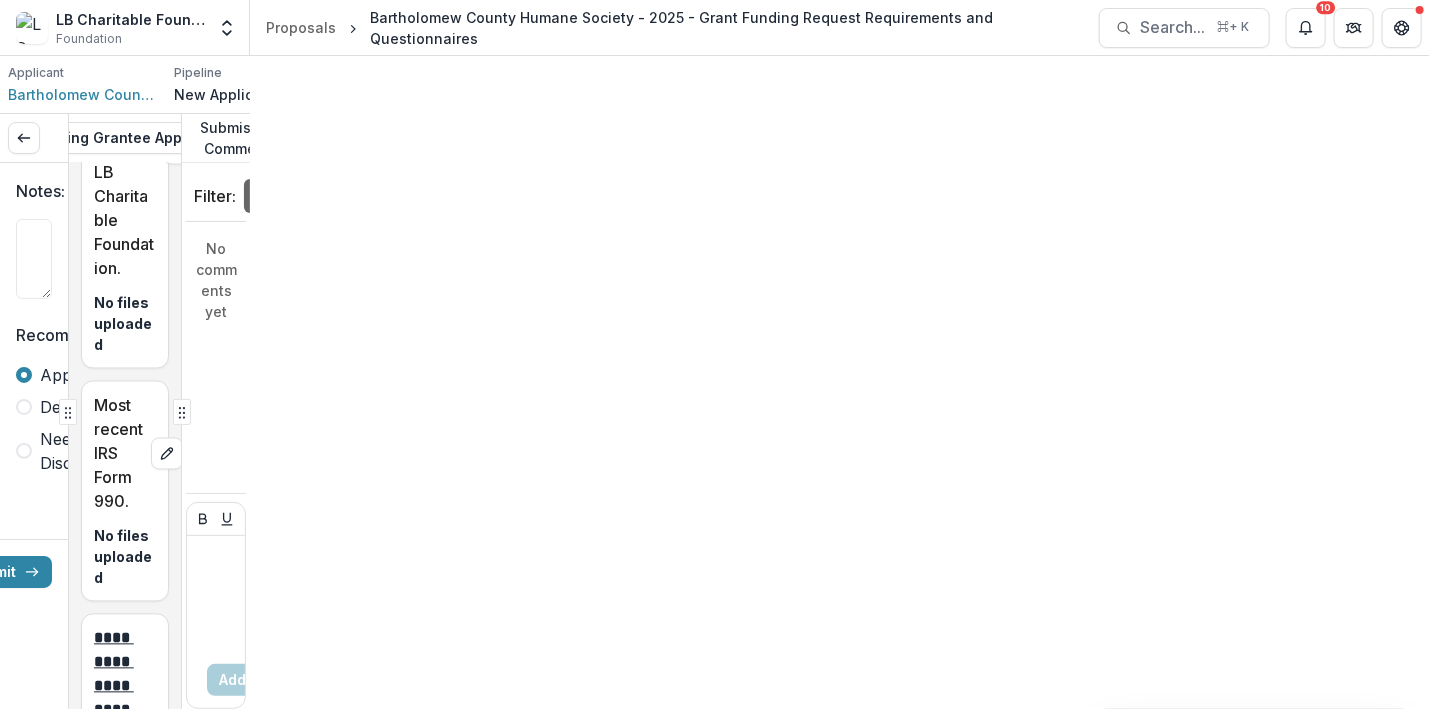 scroll, scrollTop: 1780, scrollLeft: 0, axis: vertical 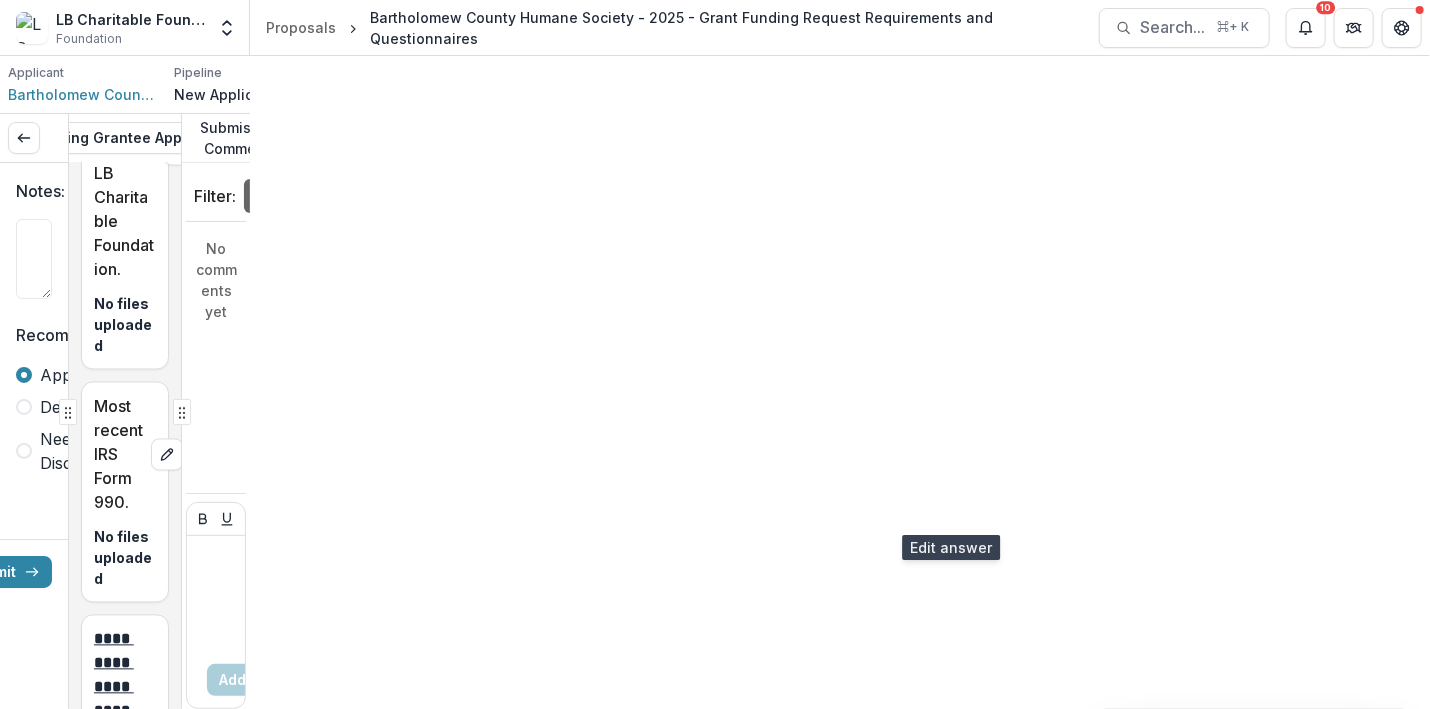 click 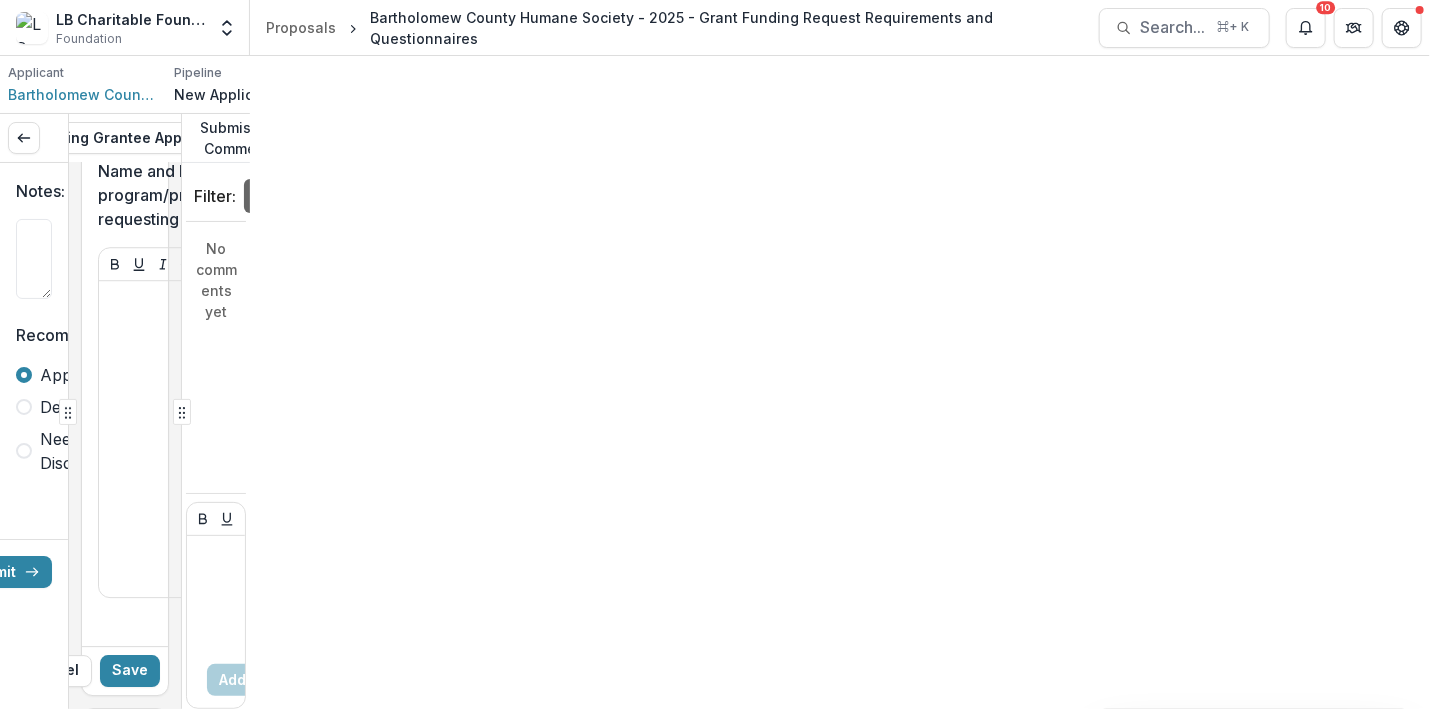 scroll, scrollTop: 2679, scrollLeft: 0, axis: vertical 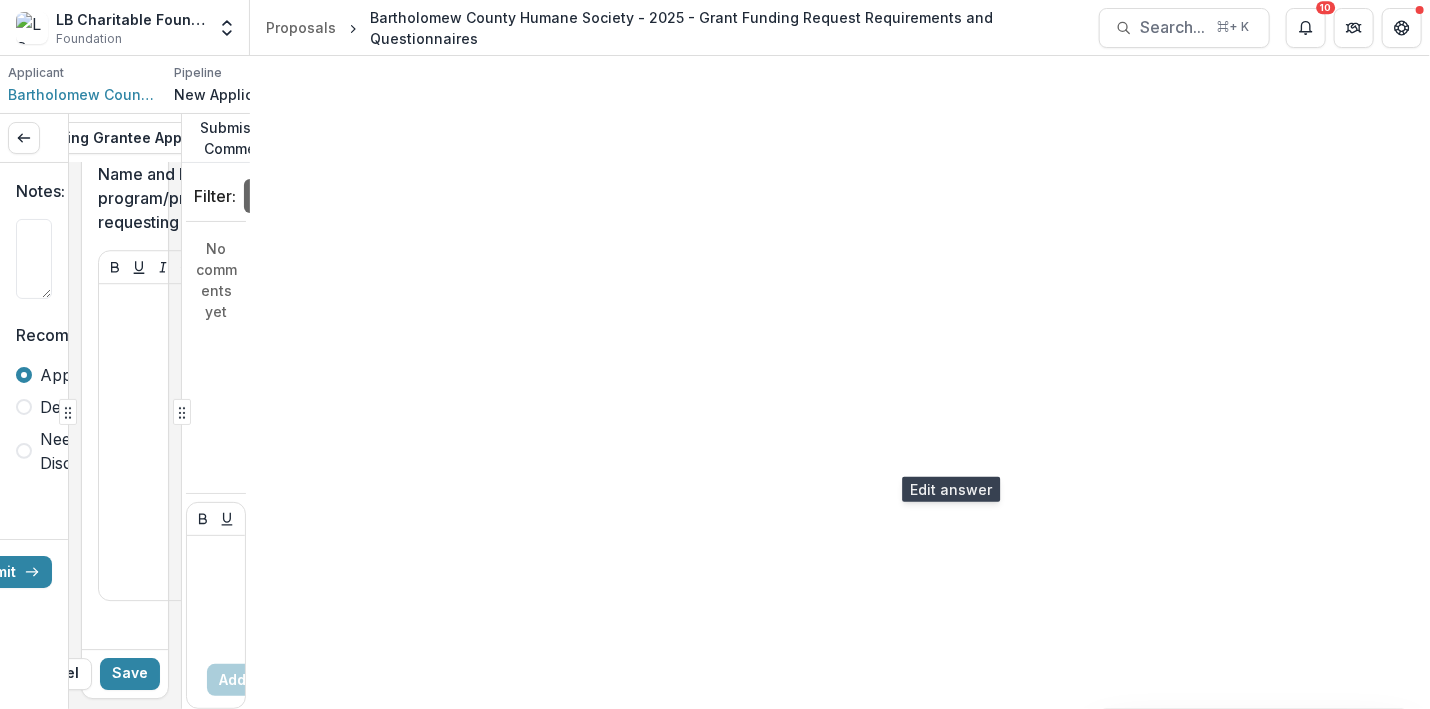 click 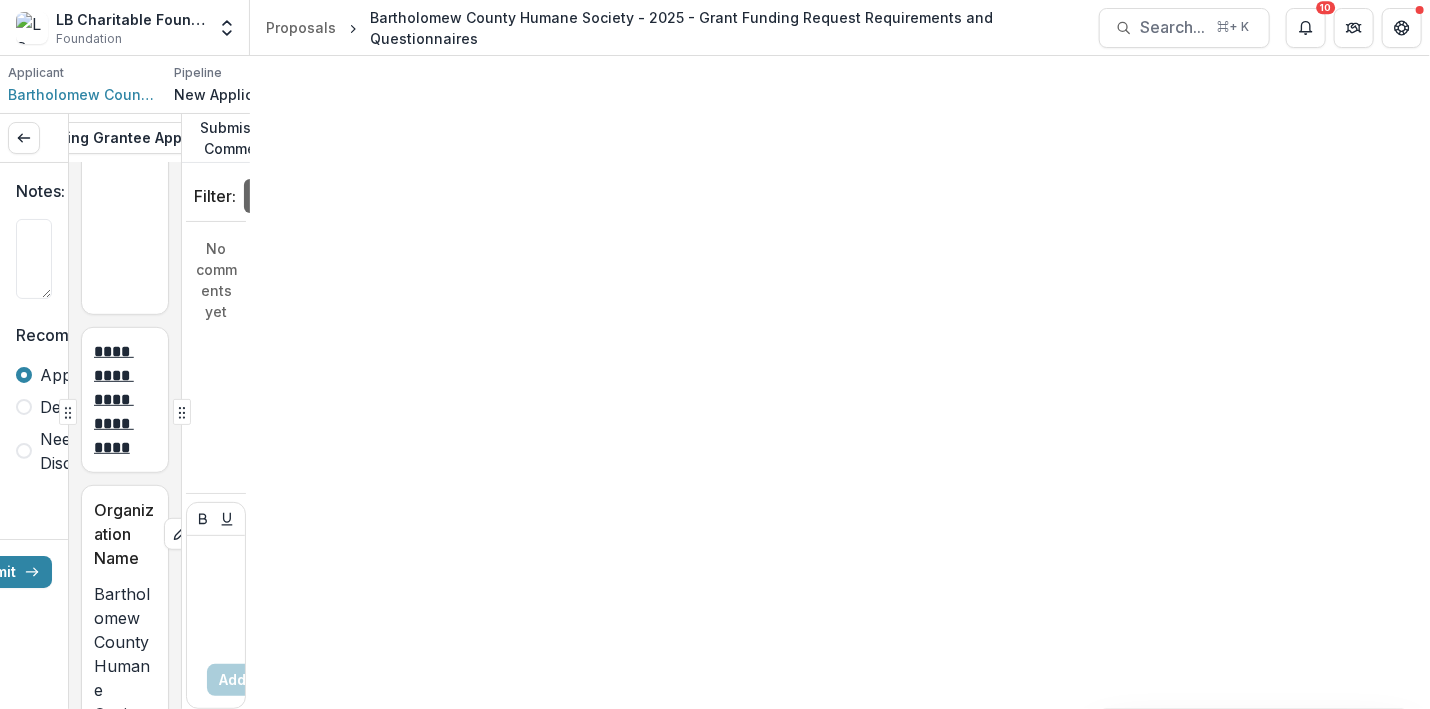 scroll, scrollTop: 422, scrollLeft: 0, axis: vertical 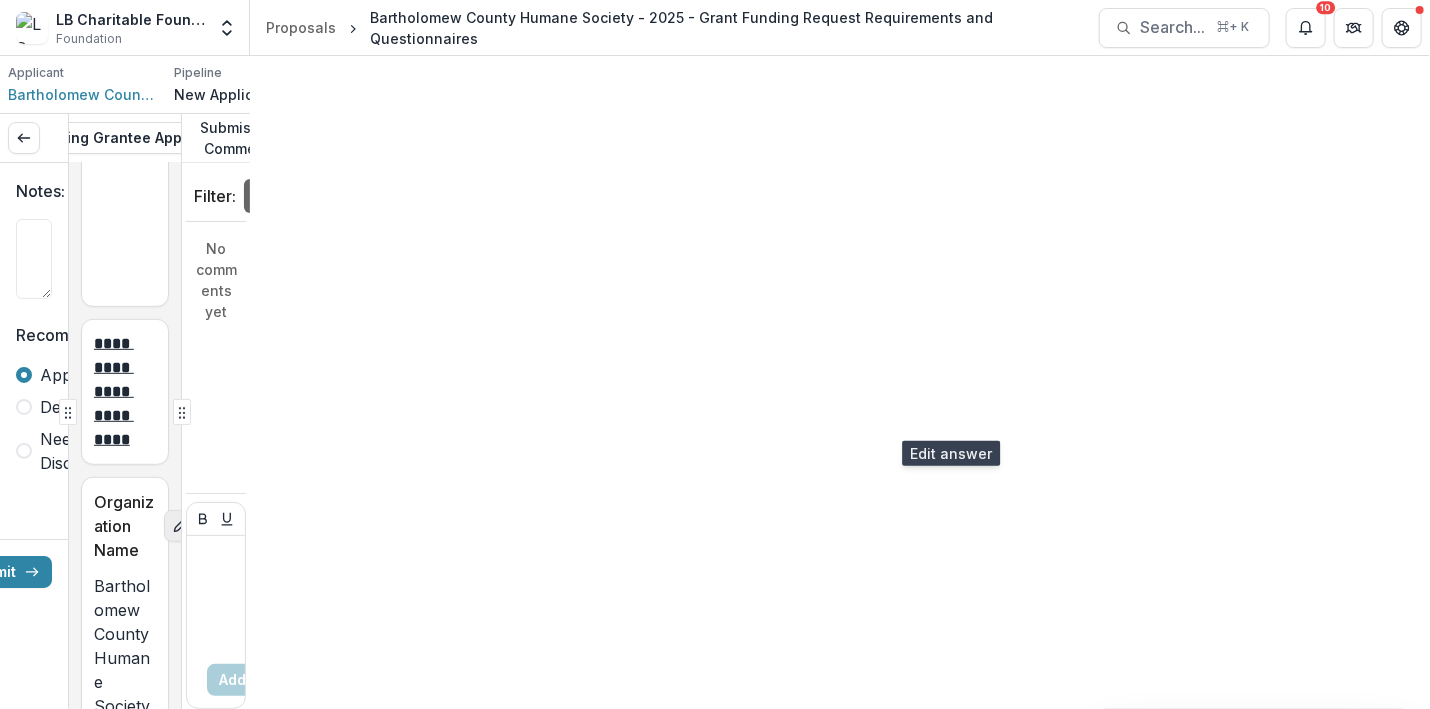 click 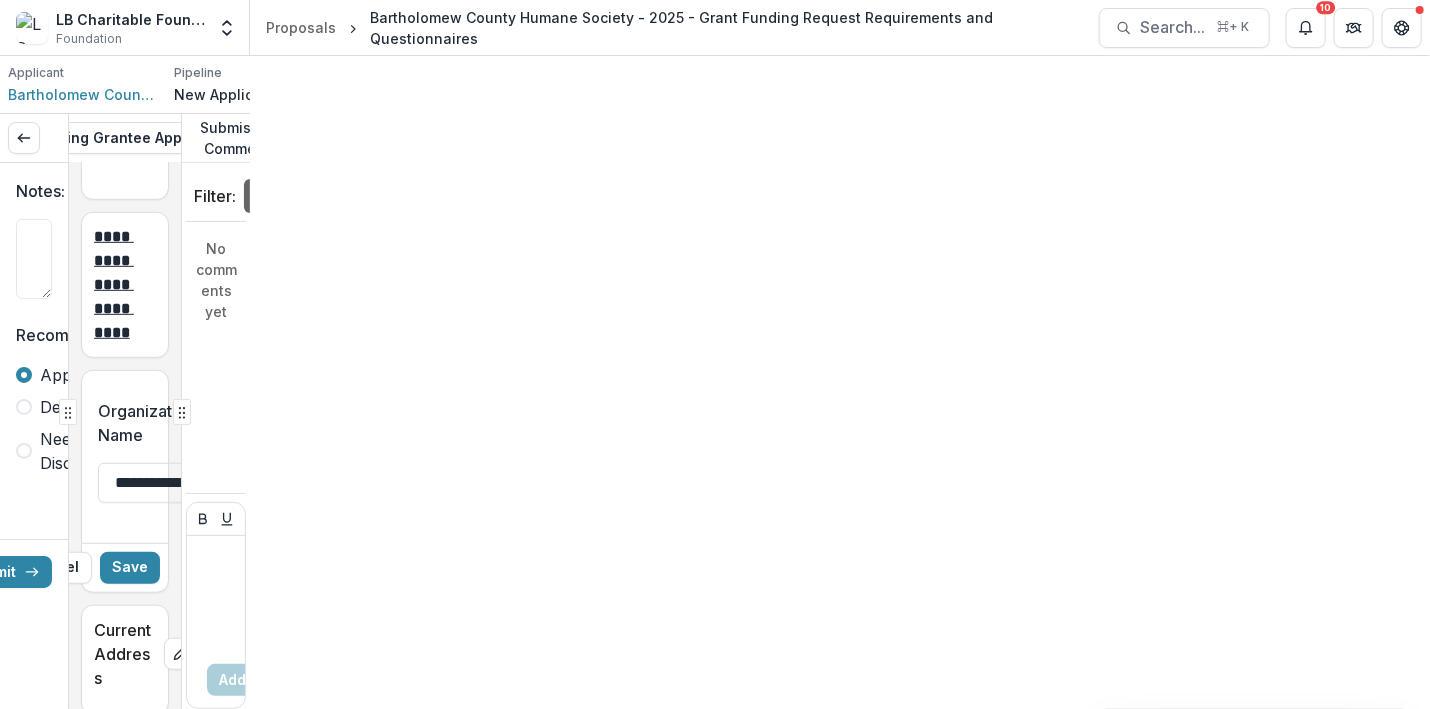 scroll, scrollTop: 531, scrollLeft: 0, axis: vertical 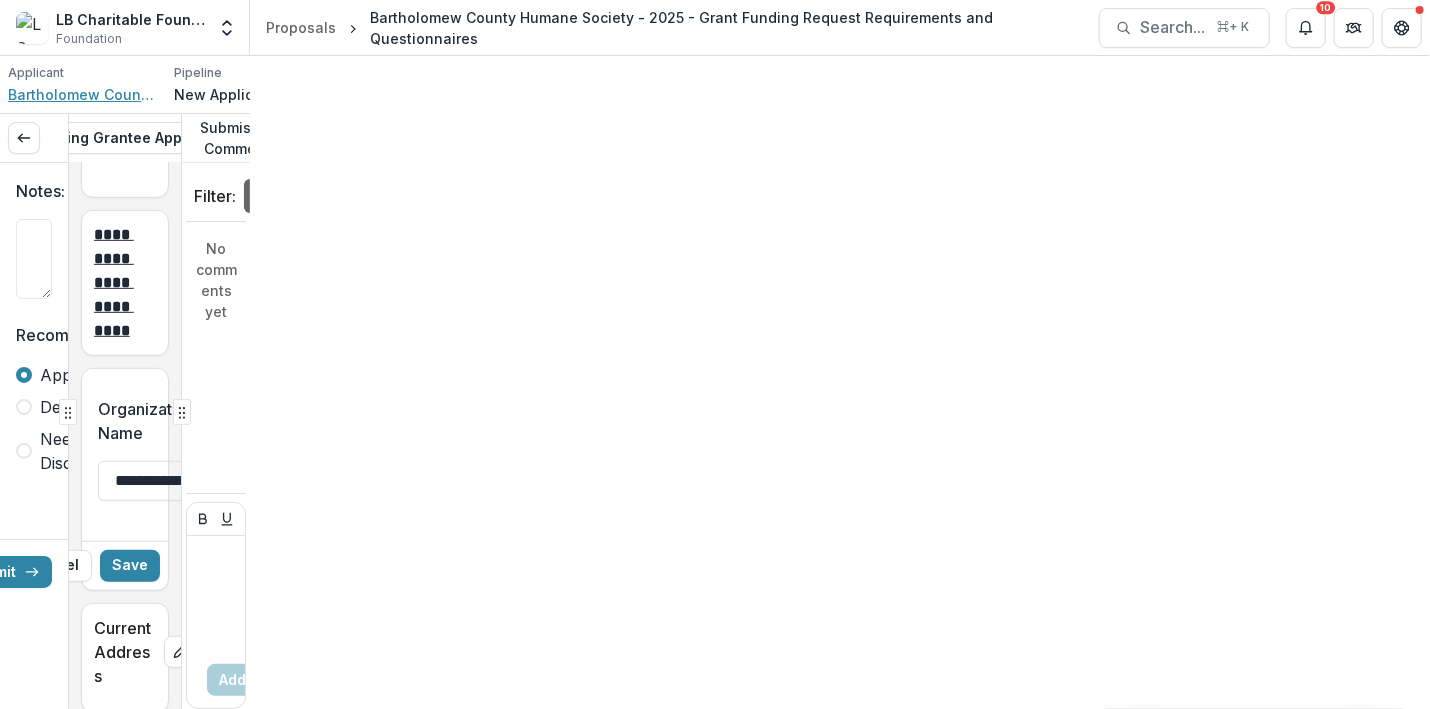 click on "Bartholomew County Humane Society" at bounding box center (83, 94) 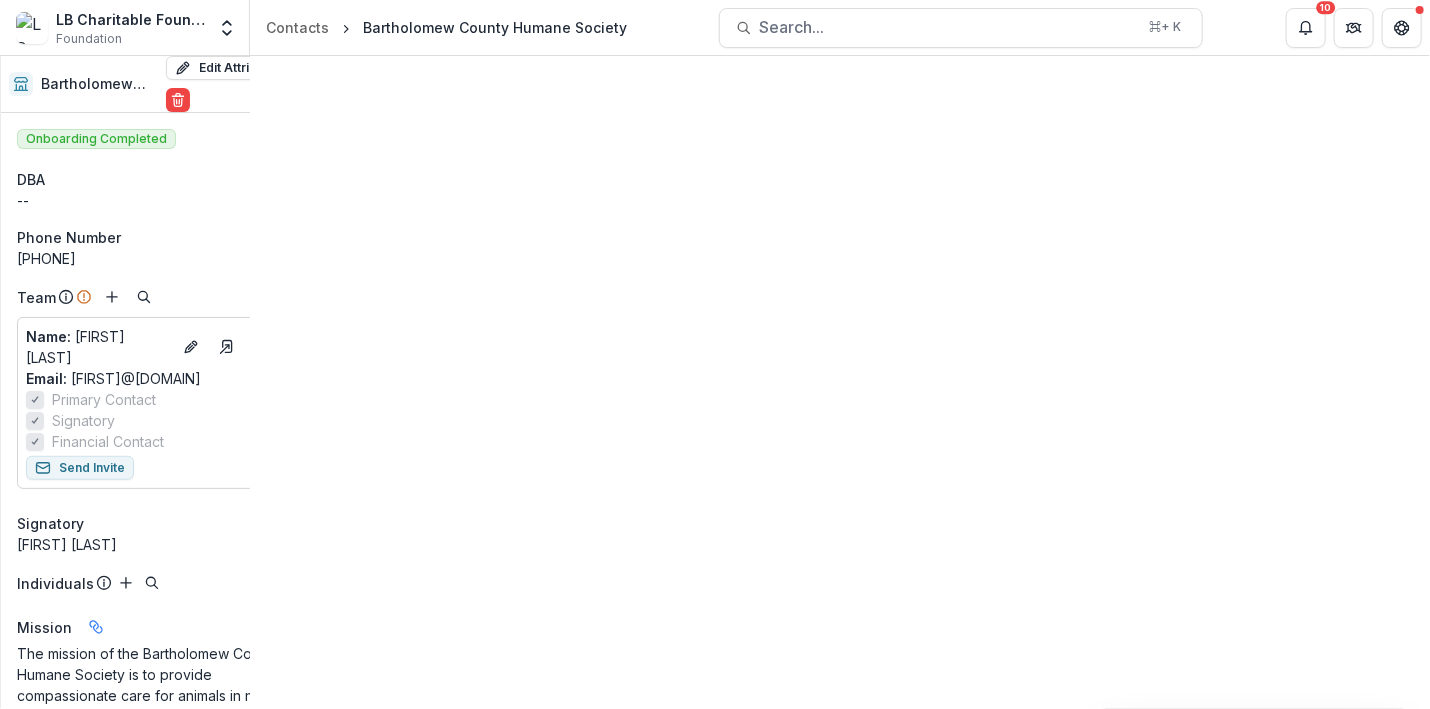 scroll, scrollTop: 214, scrollLeft: 0, axis: vertical 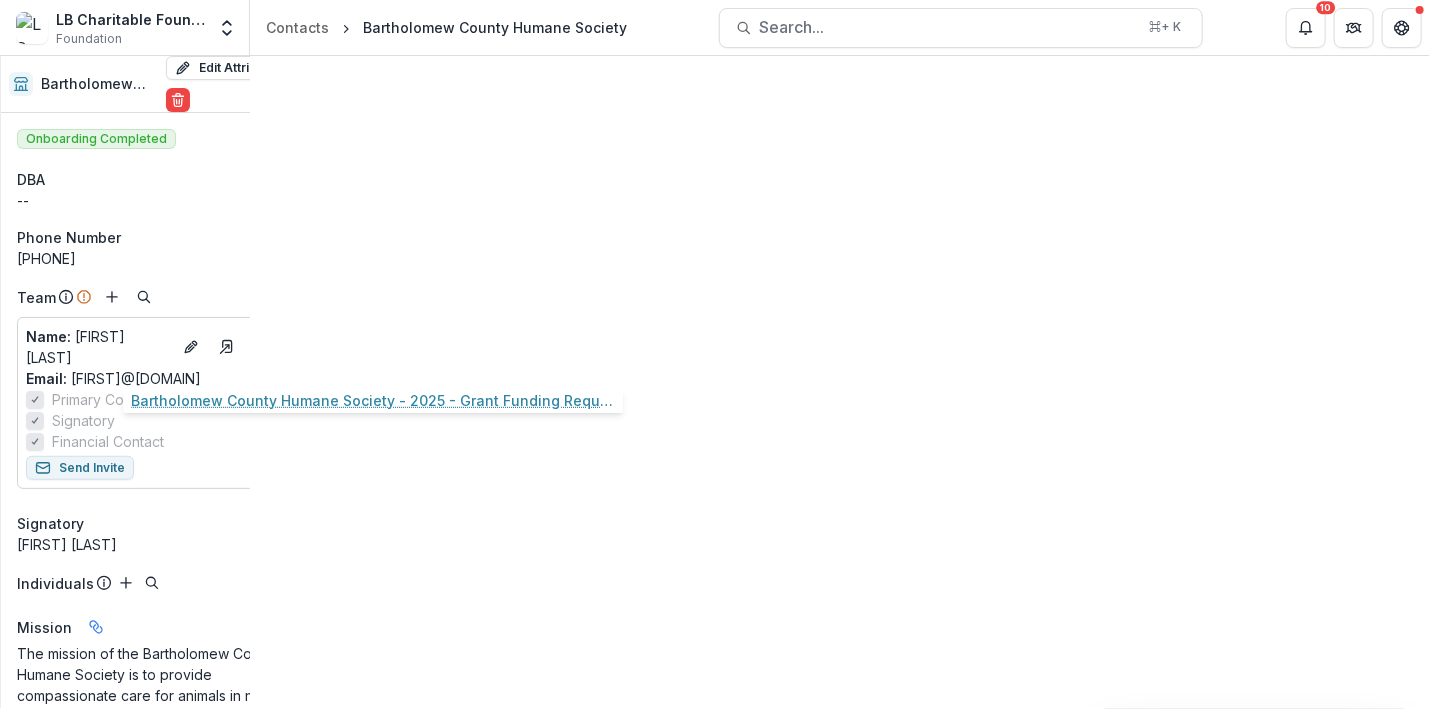 click on "Bartholomew County Humane Society - 2025 - Grant Funding Request Requirements and Questionnaires" at bounding box center [222, 331] 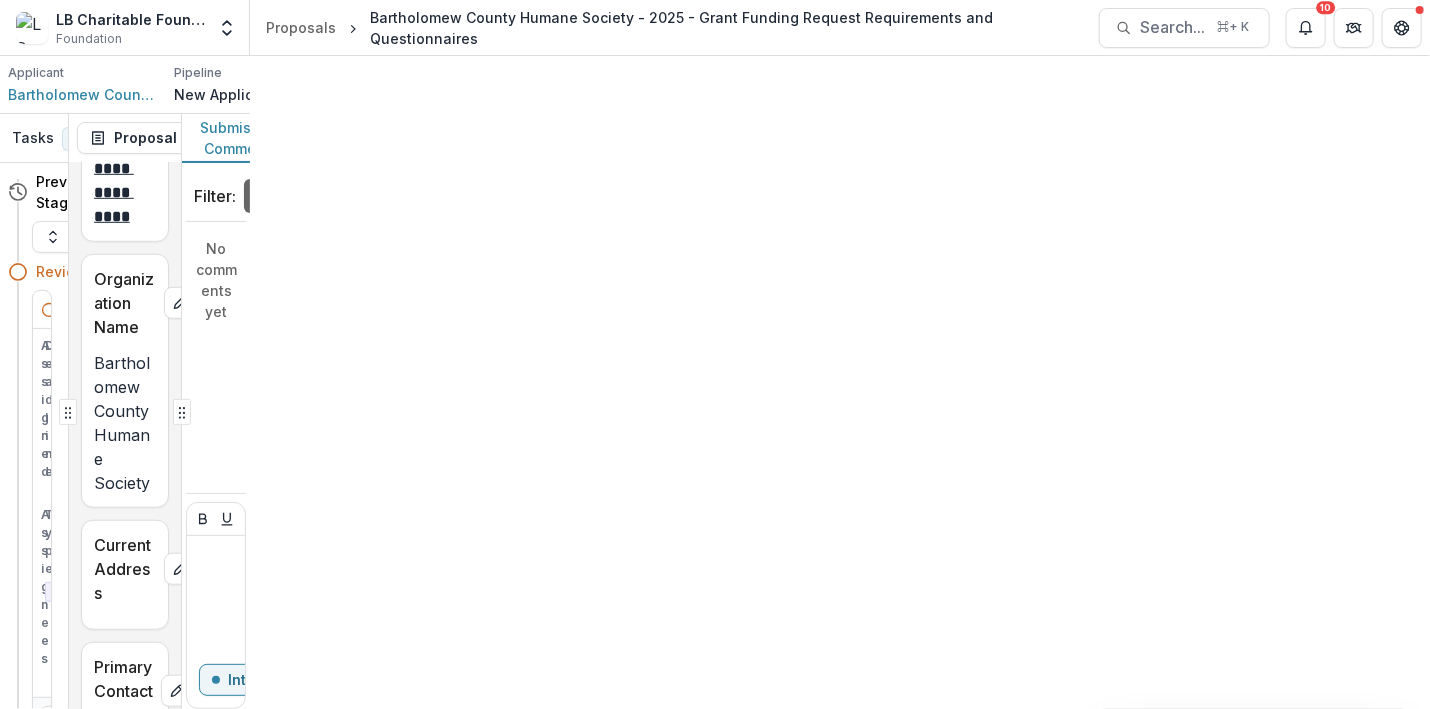 scroll, scrollTop: 647, scrollLeft: 0, axis: vertical 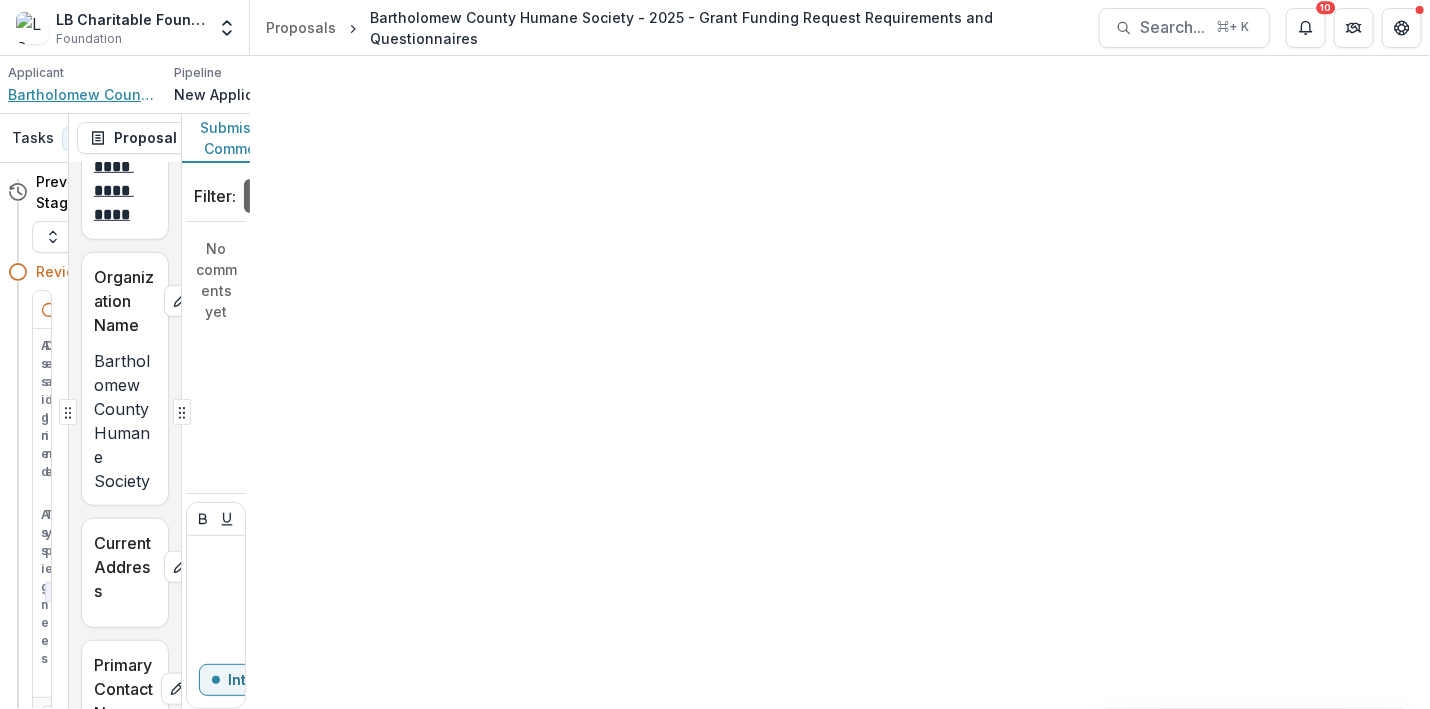 click on "Bartholomew County Humane Society" at bounding box center [83, 94] 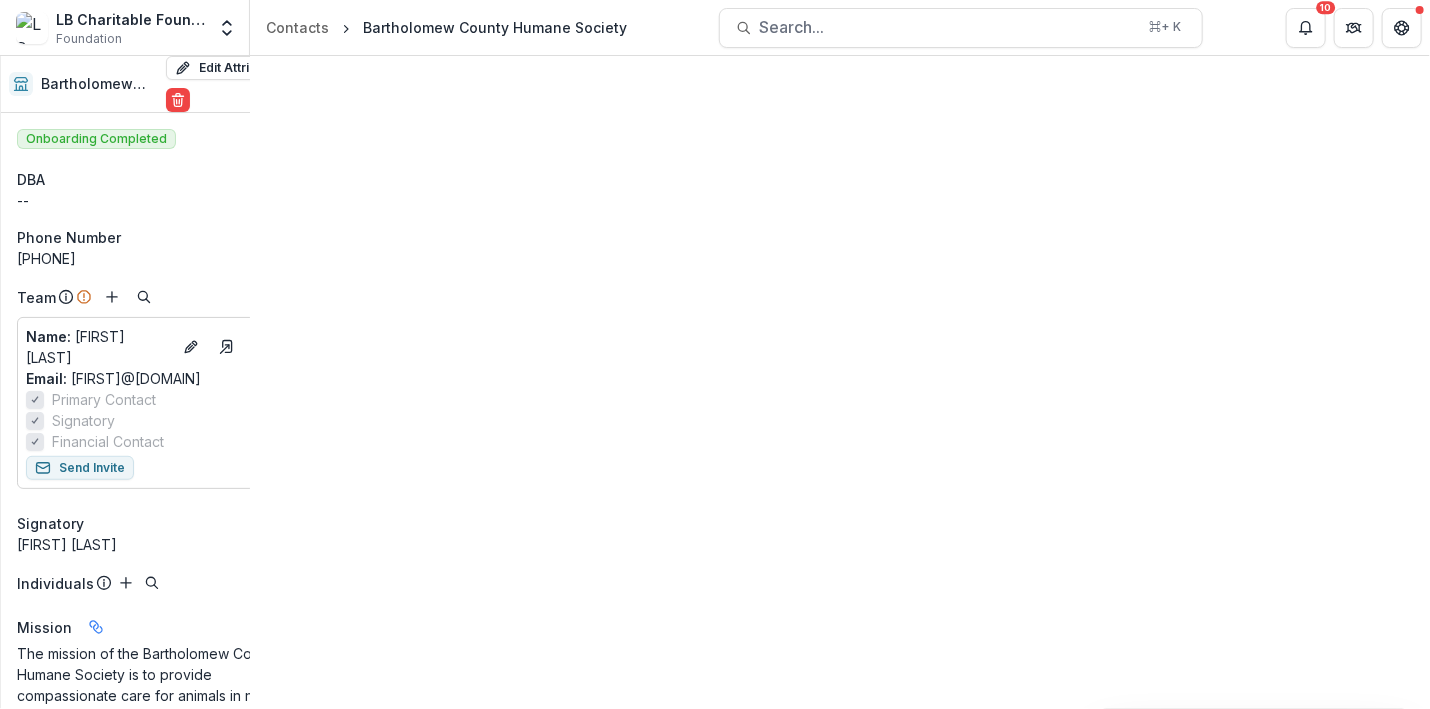 click on "Documents" at bounding box center [347, 74] 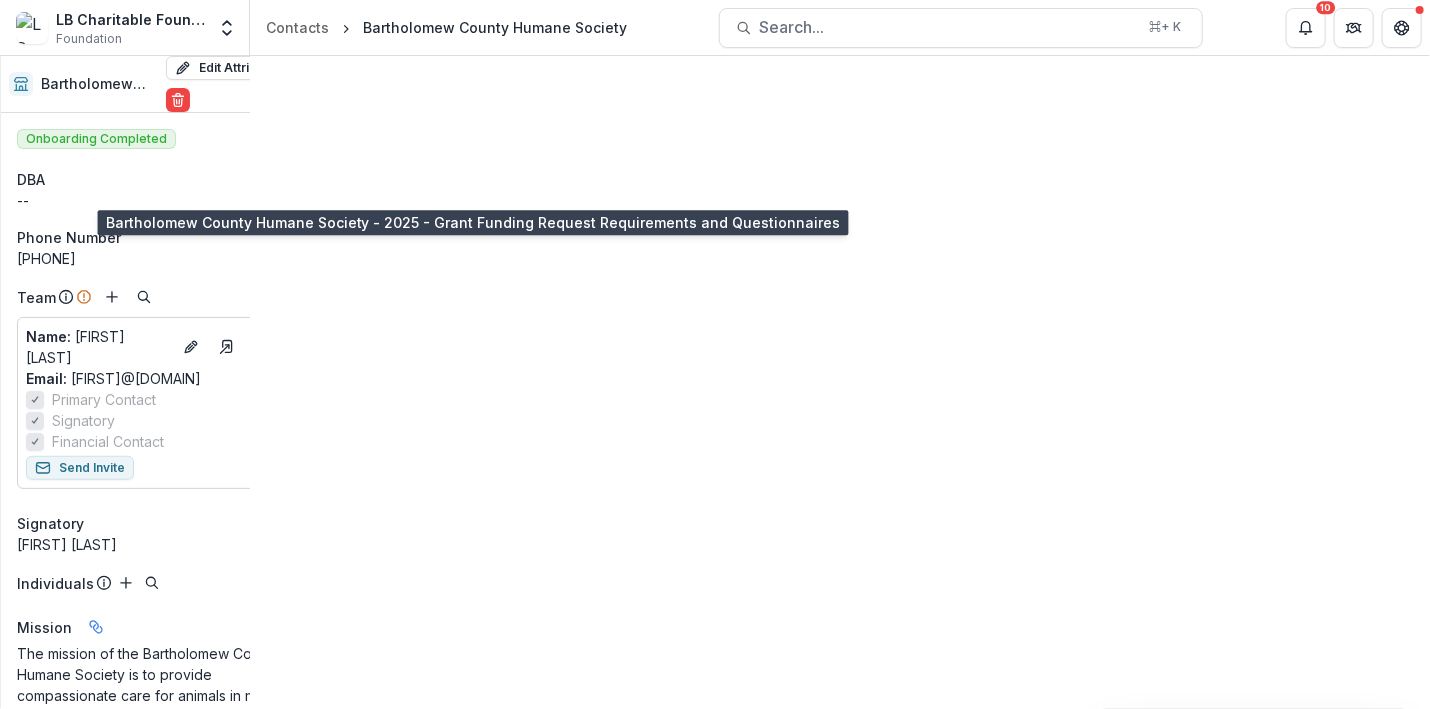 click on "Bartholomew County Humane Society - 2025 - Grant Funding Request Requirements and Questionnaires" at bounding box center (396, 194) 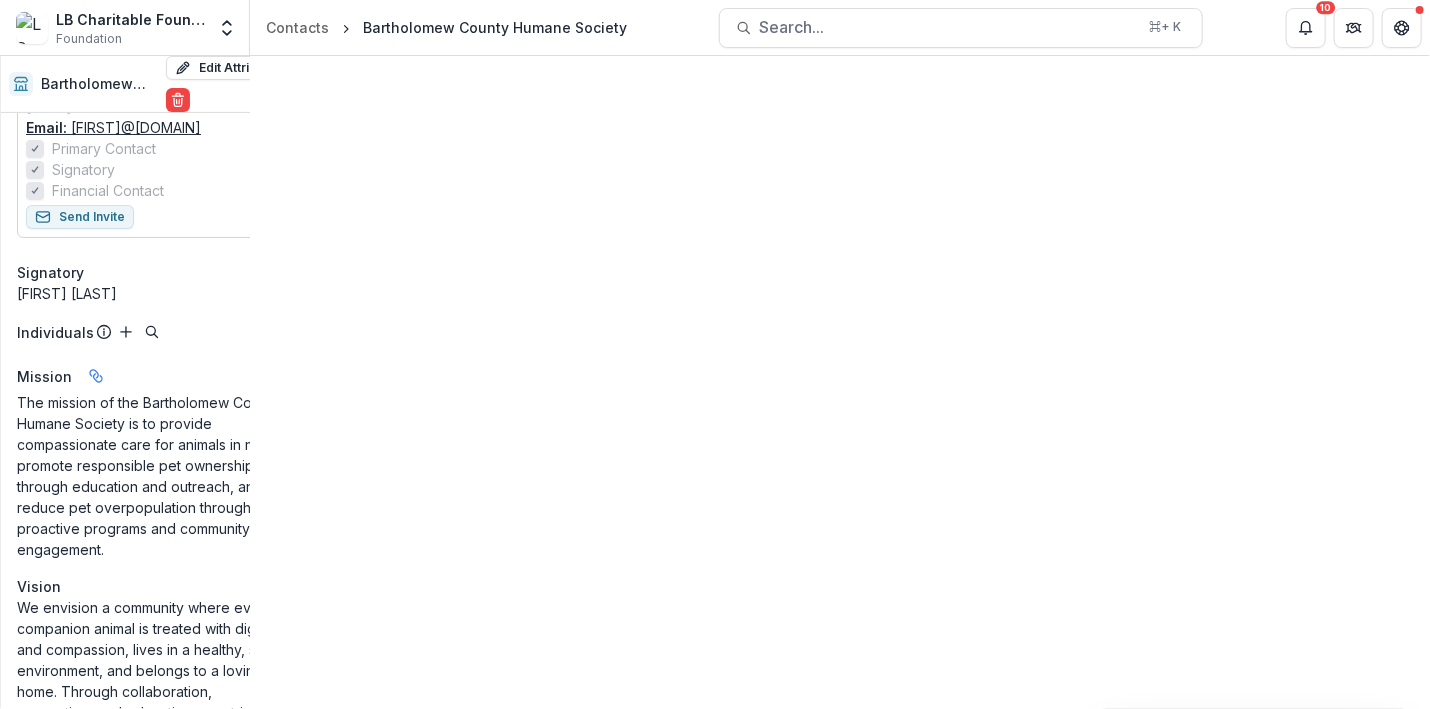 scroll, scrollTop: 253, scrollLeft: 0, axis: vertical 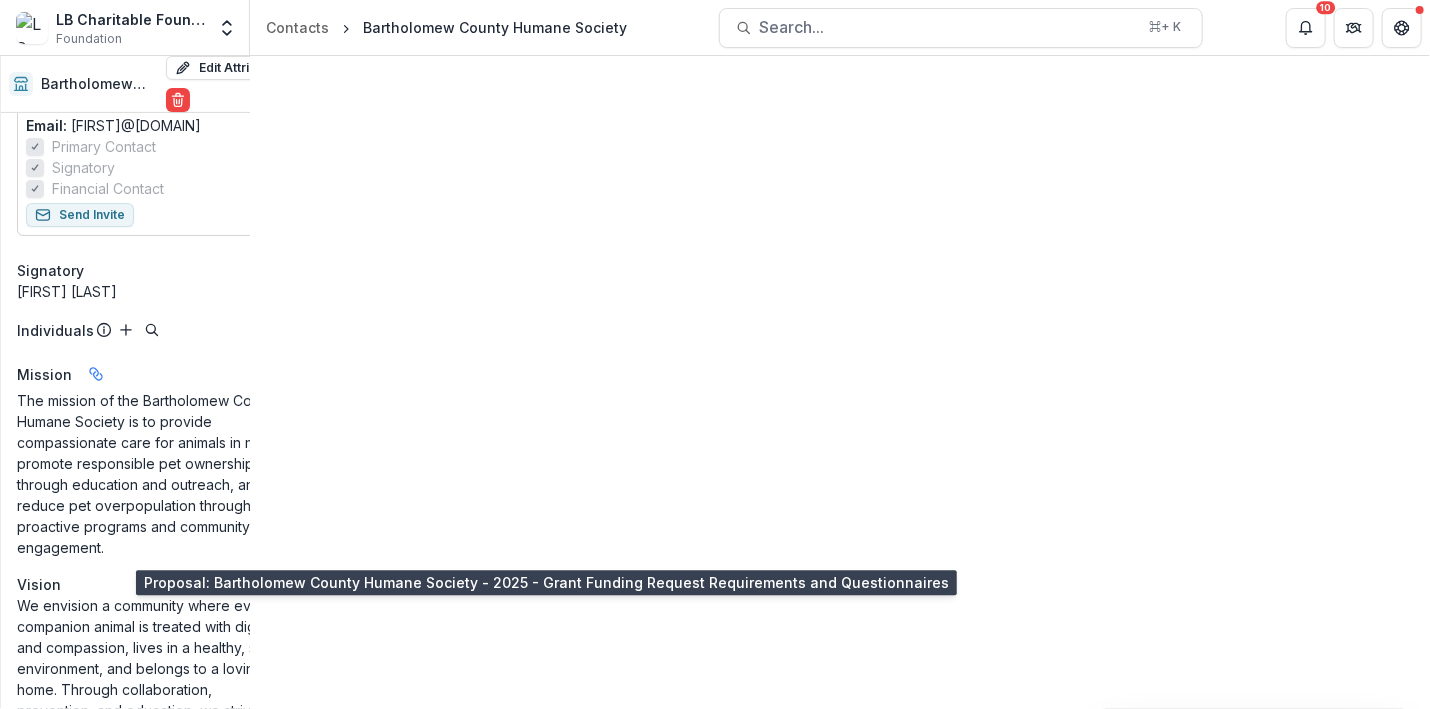 click on "Proposal: Bartholomew County Humane Society - 2025 - Grant Funding Request Requirements and Questionnaires" at bounding box center (428, 434) 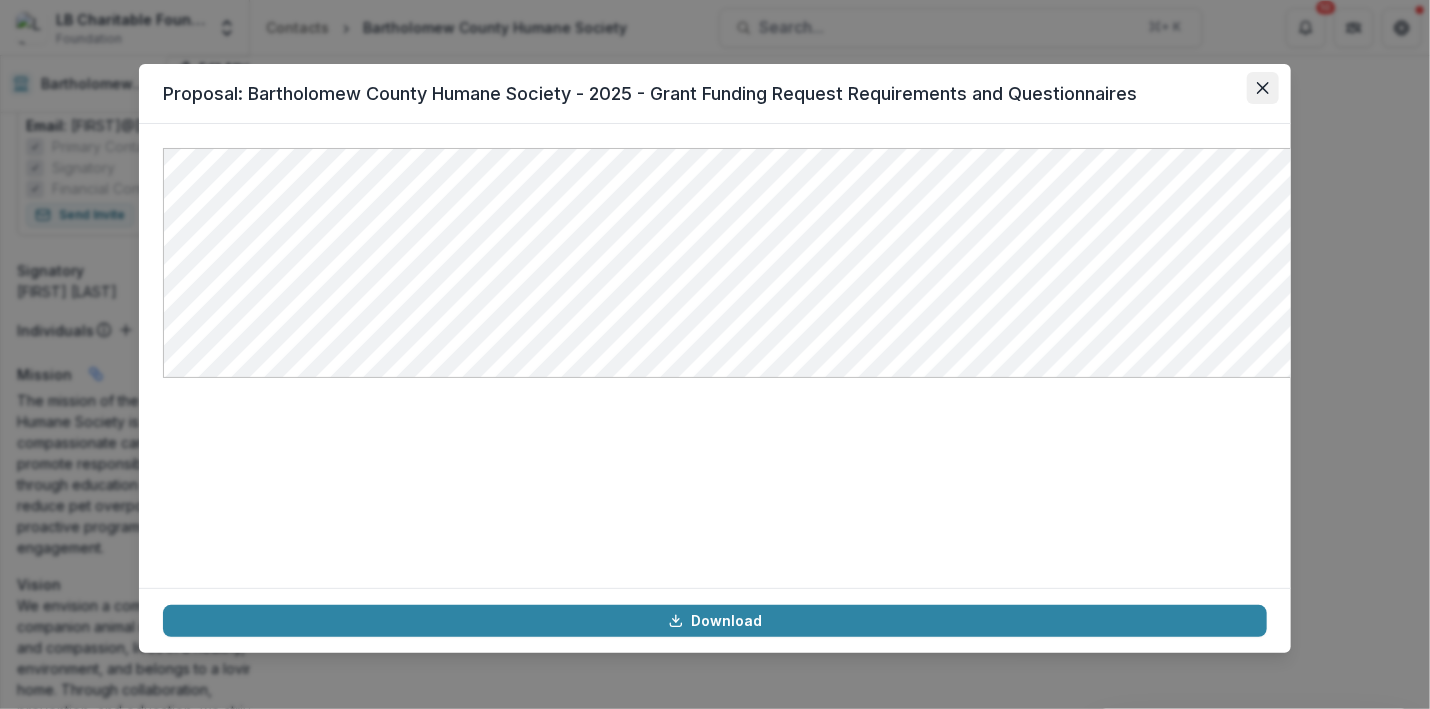 click 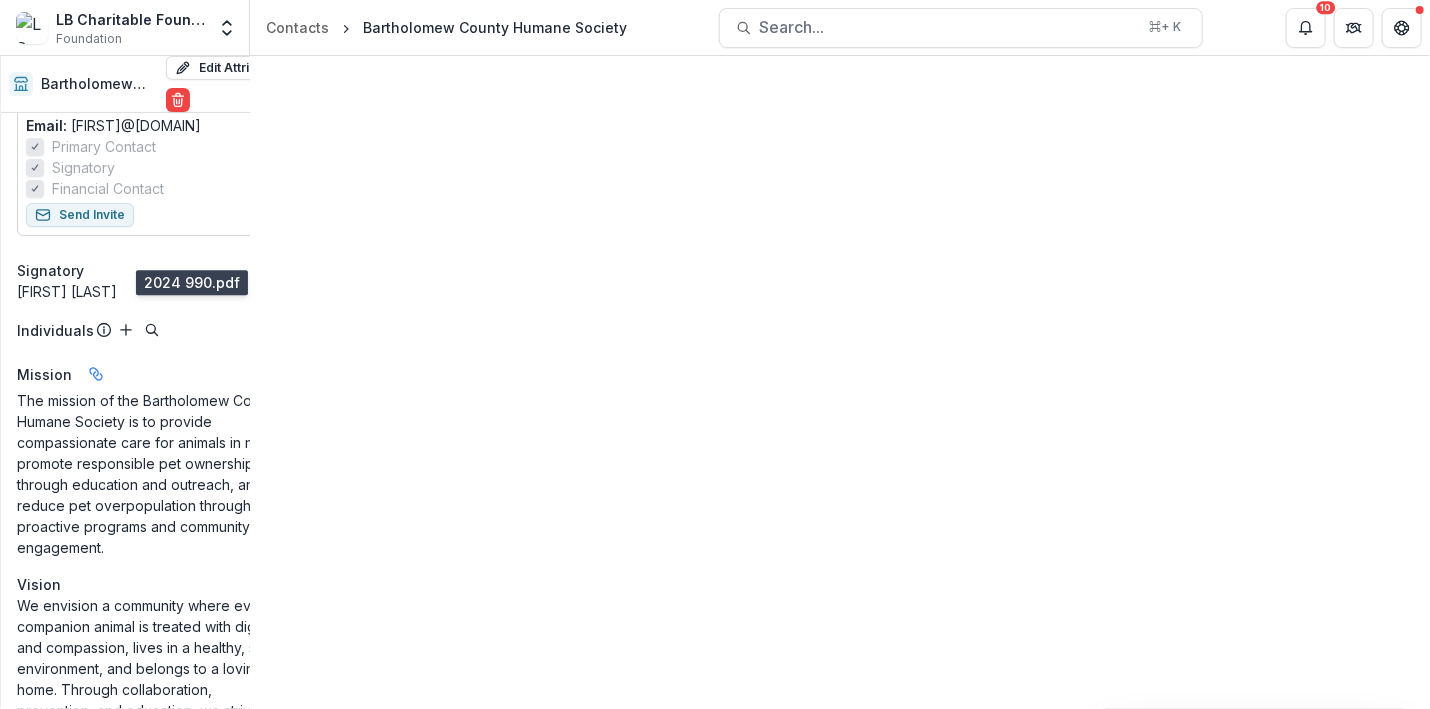 click on "2024 990.pdf" at bounding box center (146, 234) 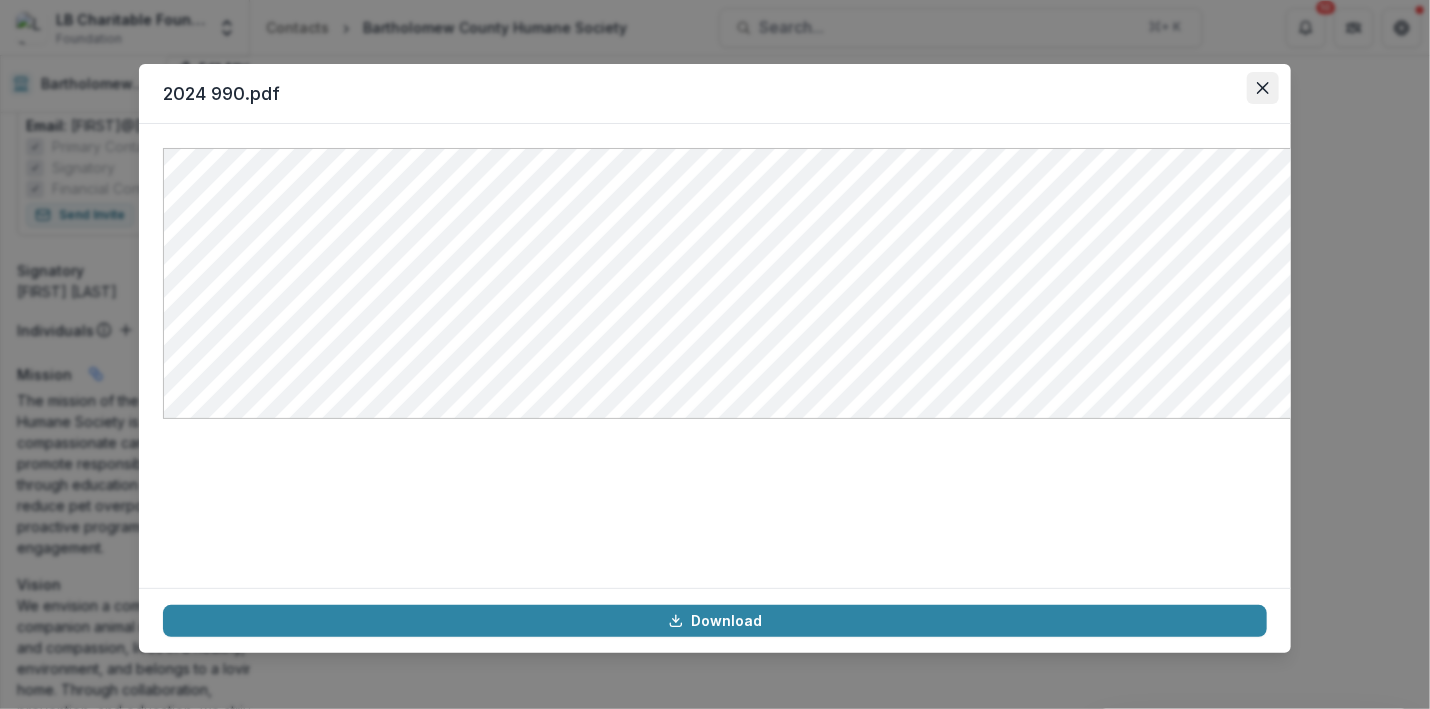 click 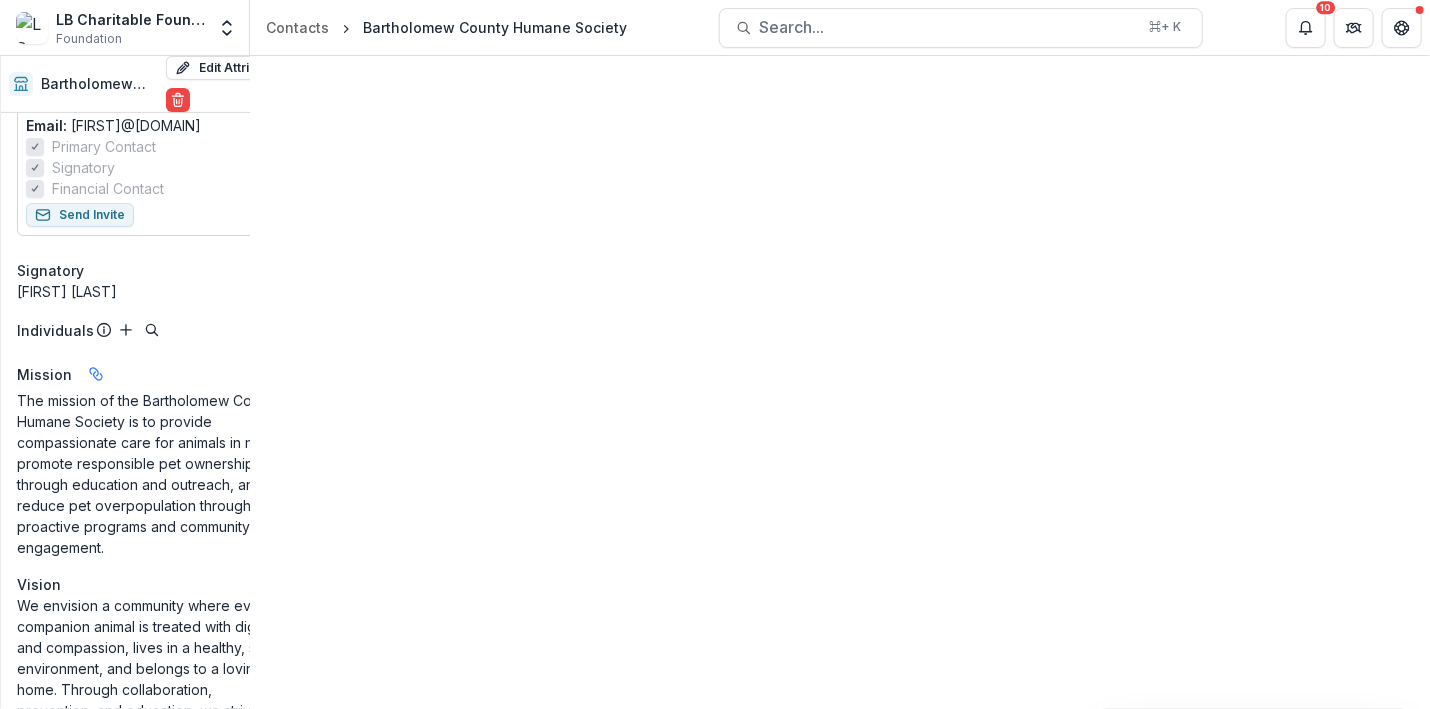 click 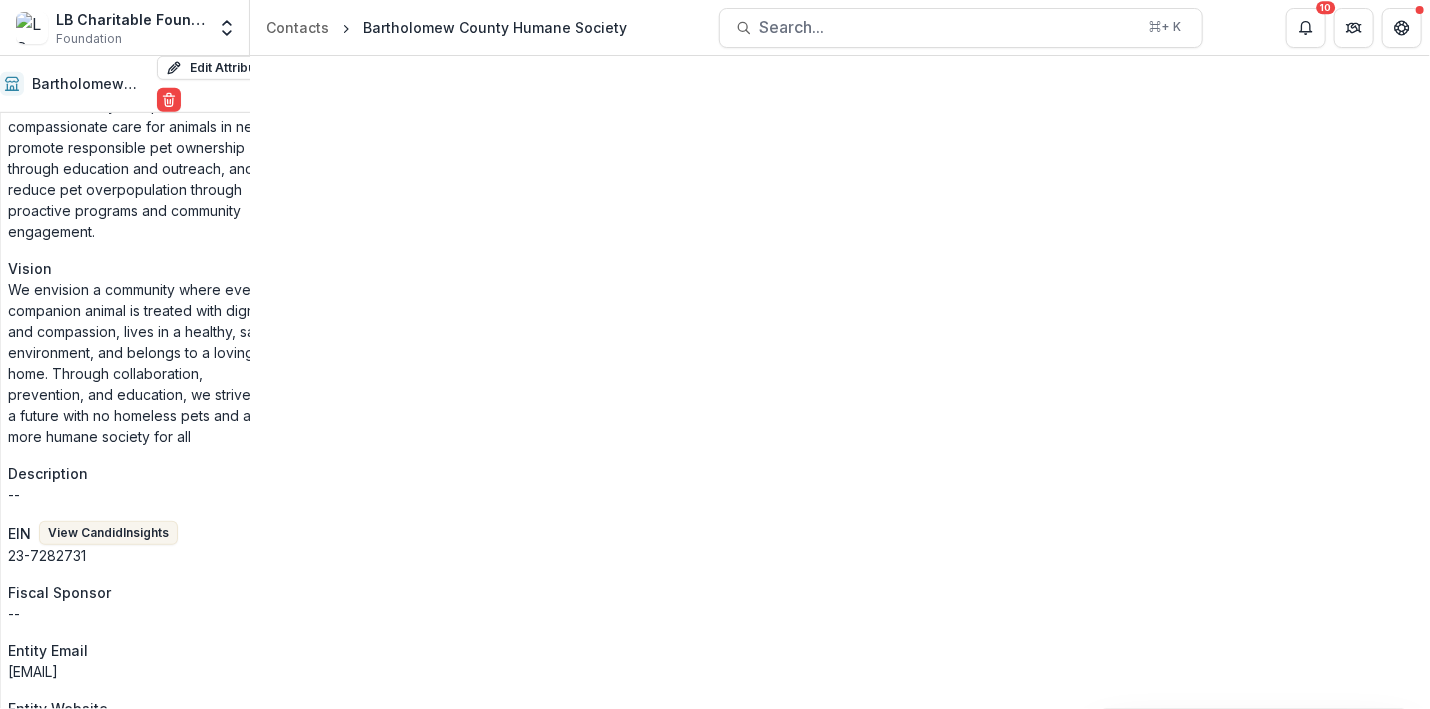 scroll, scrollTop: 573, scrollLeft: 9, axis: both 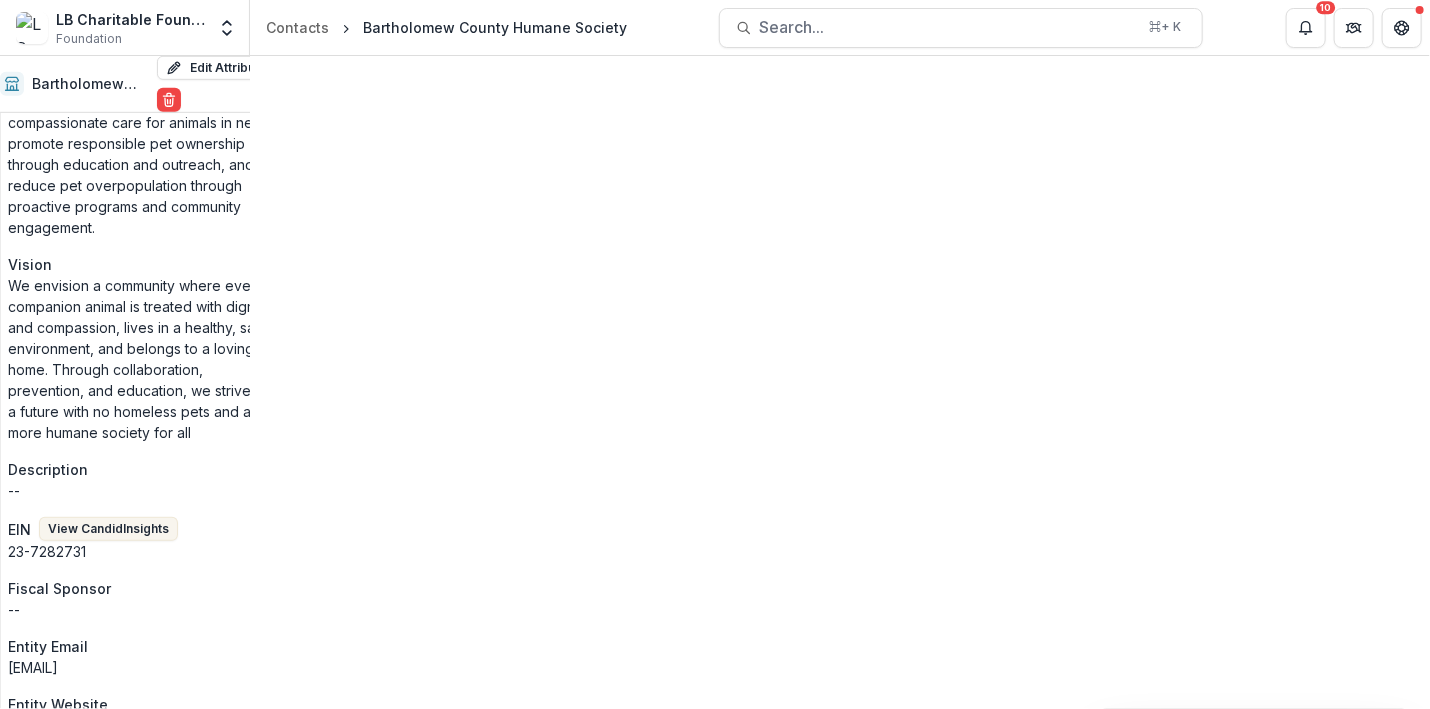 click 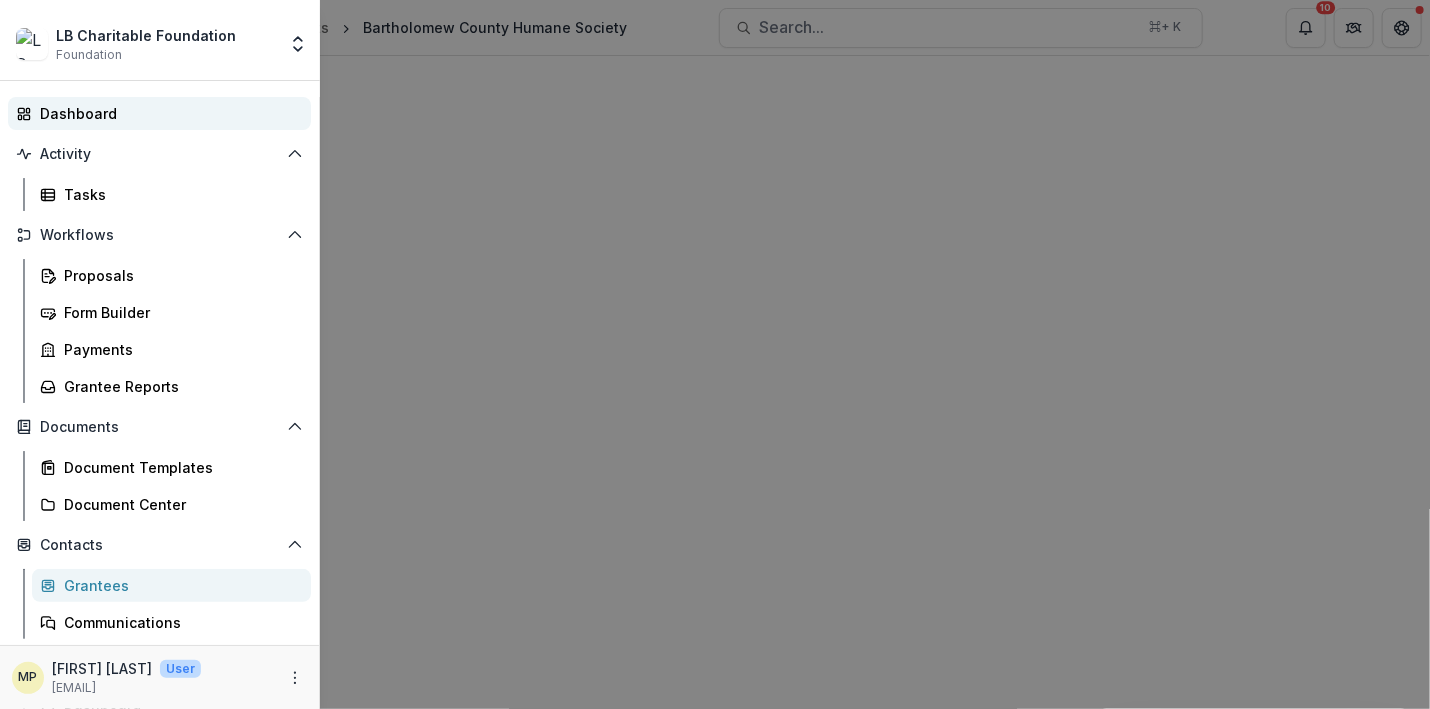 click on "Dashboard" at bounding box center [167, 113] 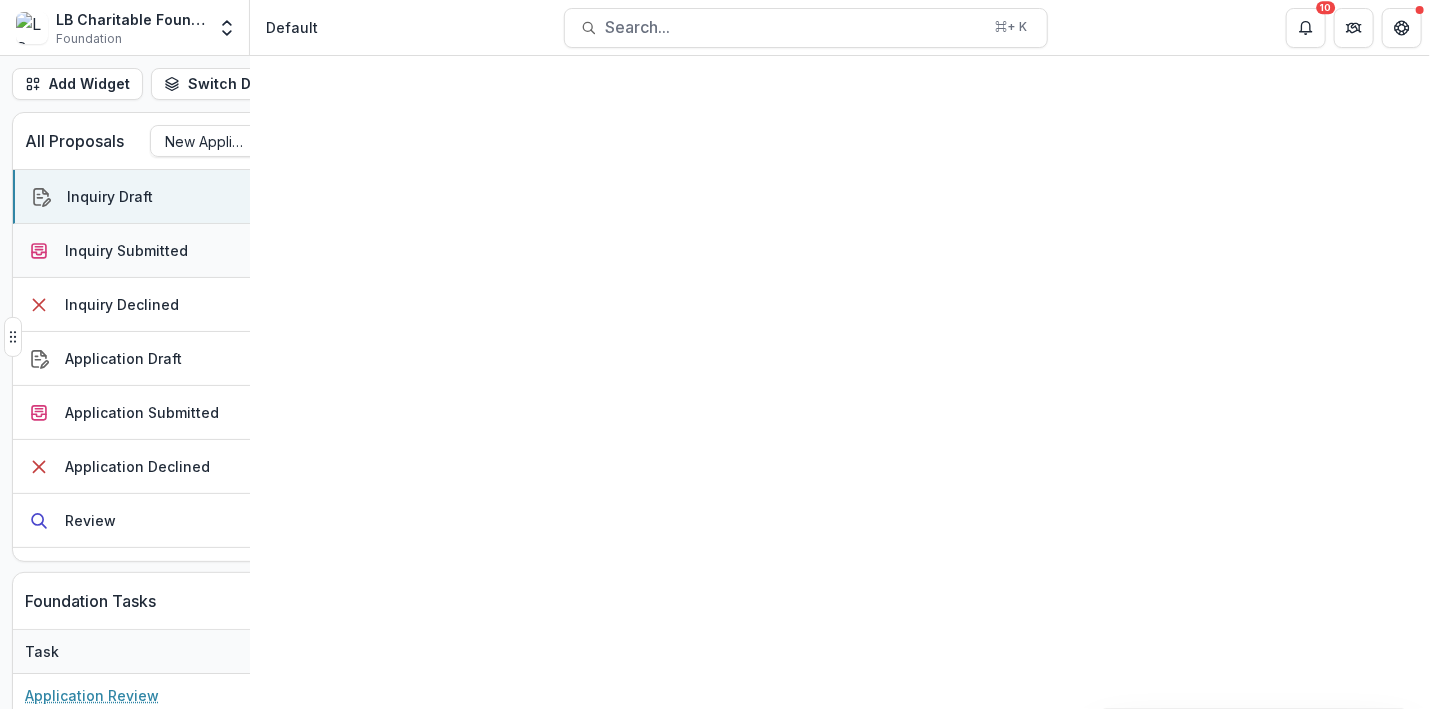 click on "Inquiry Submitted" at bounding box center (126, 250) 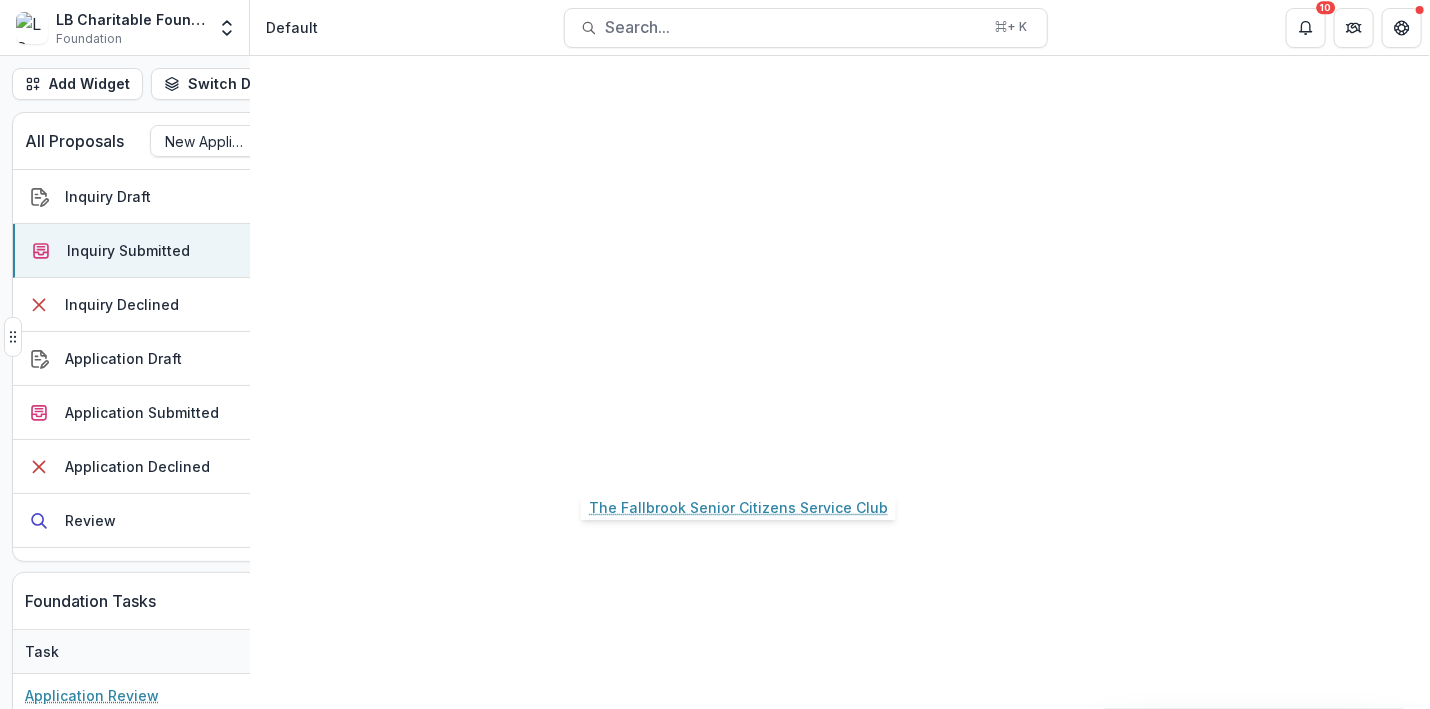 scroll, scrollTop: 411, scrollLeft: 0, axis: vertical 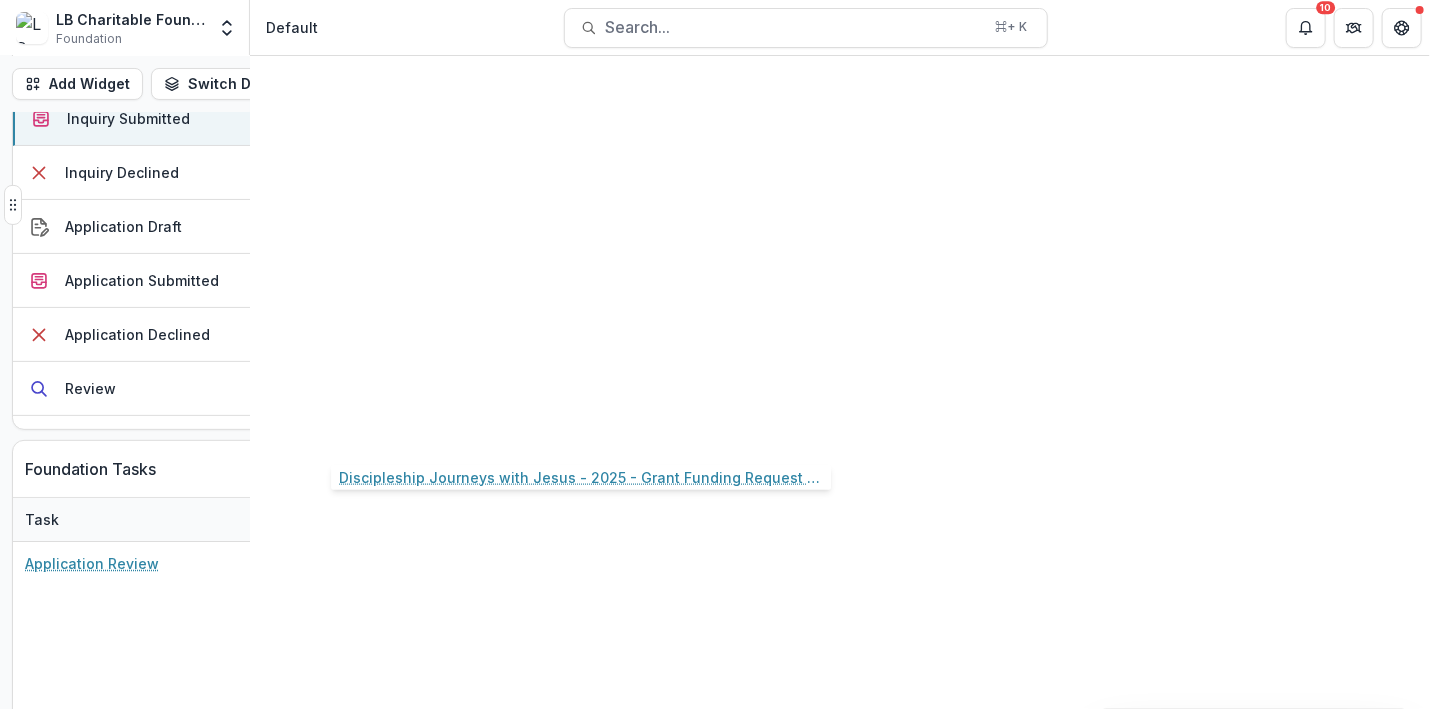 click on "Discipleship Journeys with Jesus - 2025 - Grant Funding Request Requirements and Questionnaires" at bounding box center (438, 407) 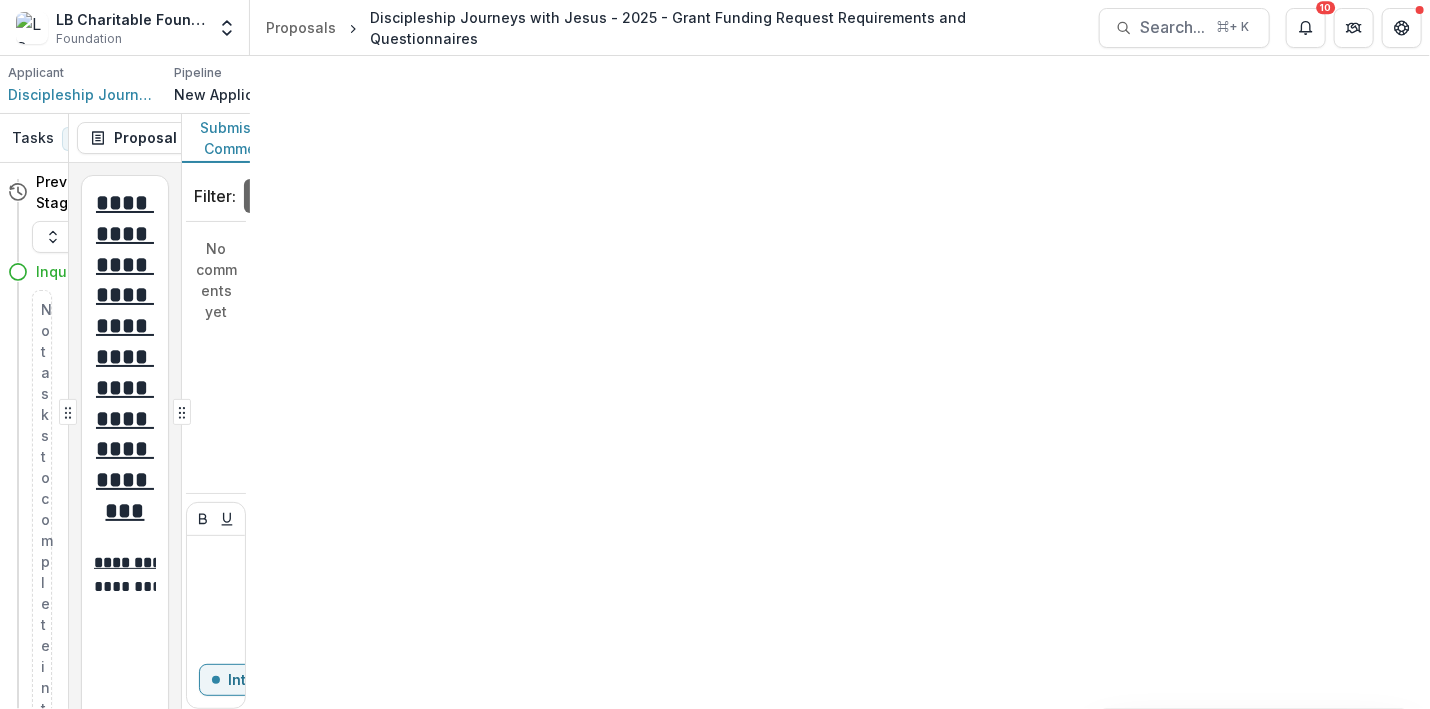 click on "Discipleship Journeys with Jesus - 2025 - Grant Funding Request Requirements and Questionnaires 1" at bounding box center (625, 138) 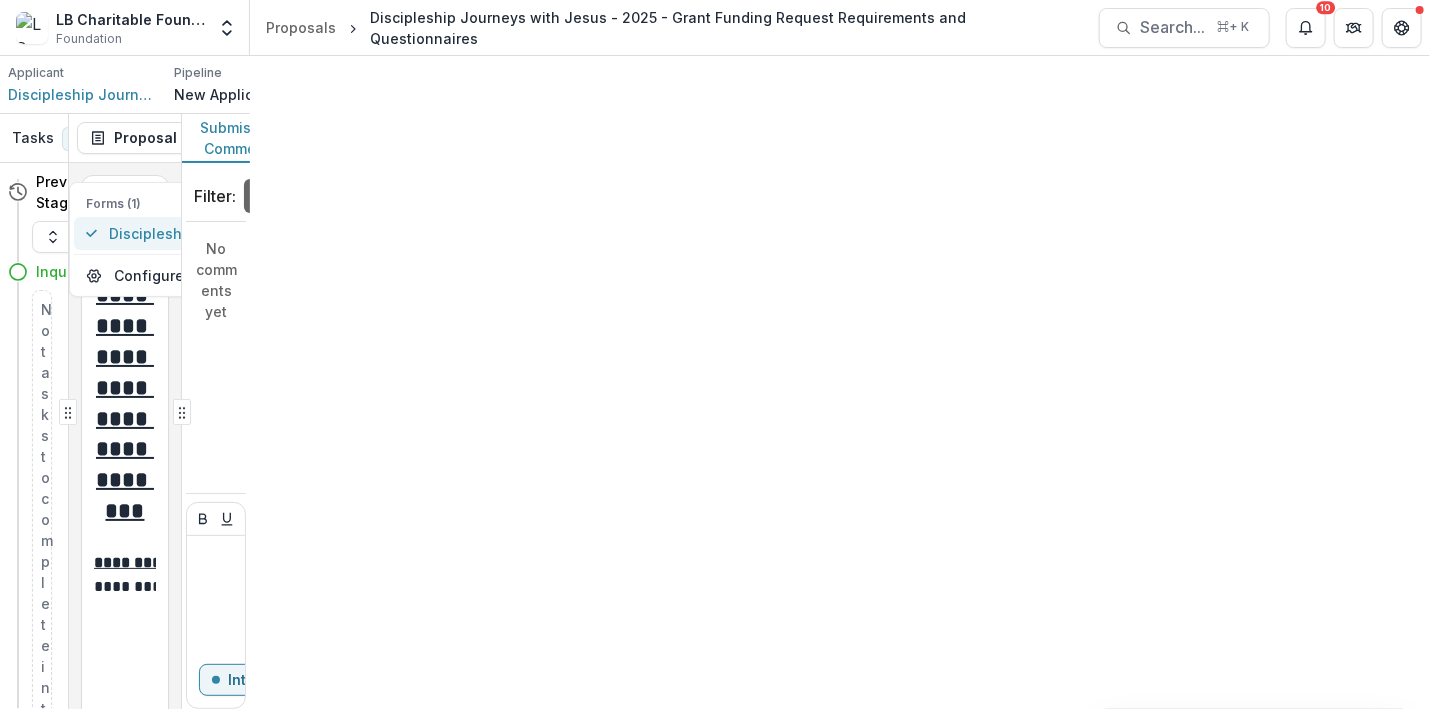 click on "Discipleship Journeys with Jesus - 2025 - Grant Funding Request Requirements and Questionnaires" at bounding box center [463, 233] 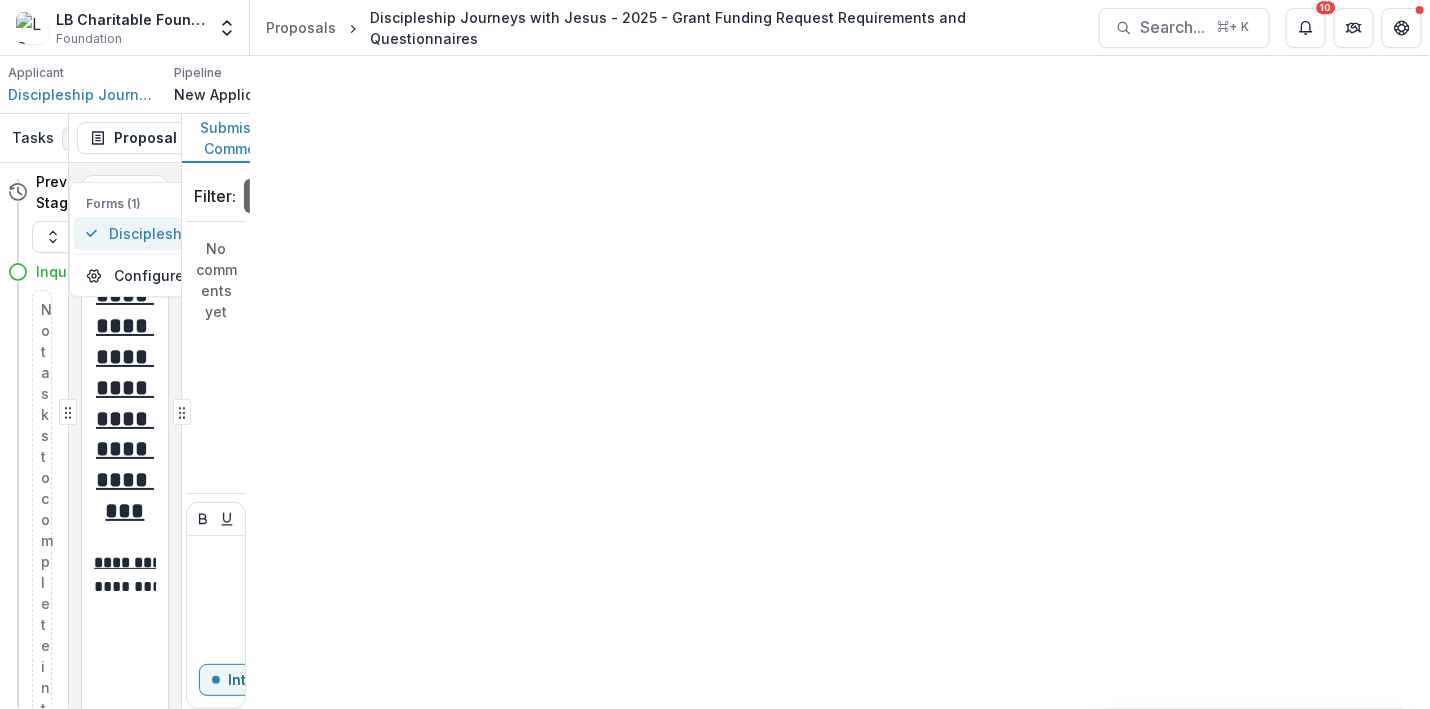 click on "Discipleship Journeys with Jesus - 2025 - Grant Funding Request Requirements and Questionnaires" at bounding box center [463, 233] 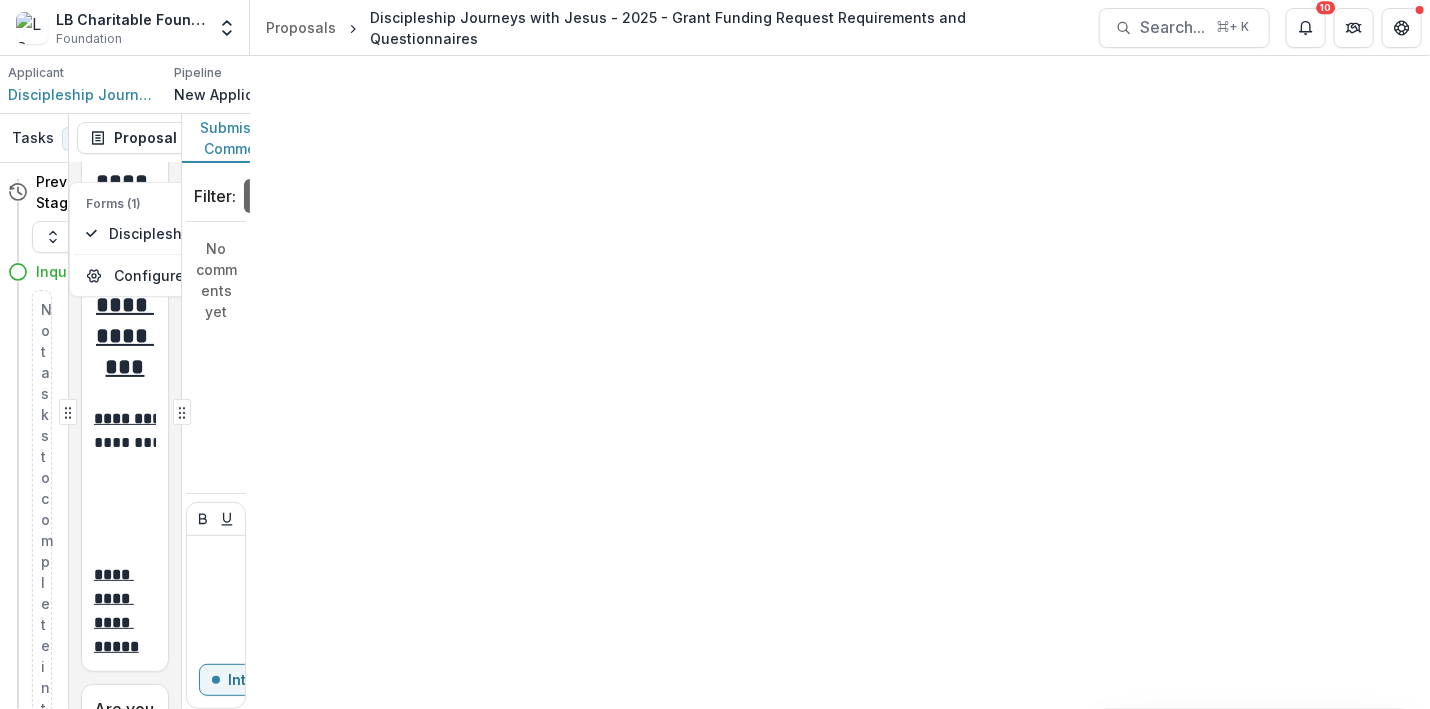 scroll, scrollTop: 0, scrollLeft: 0, axis: both 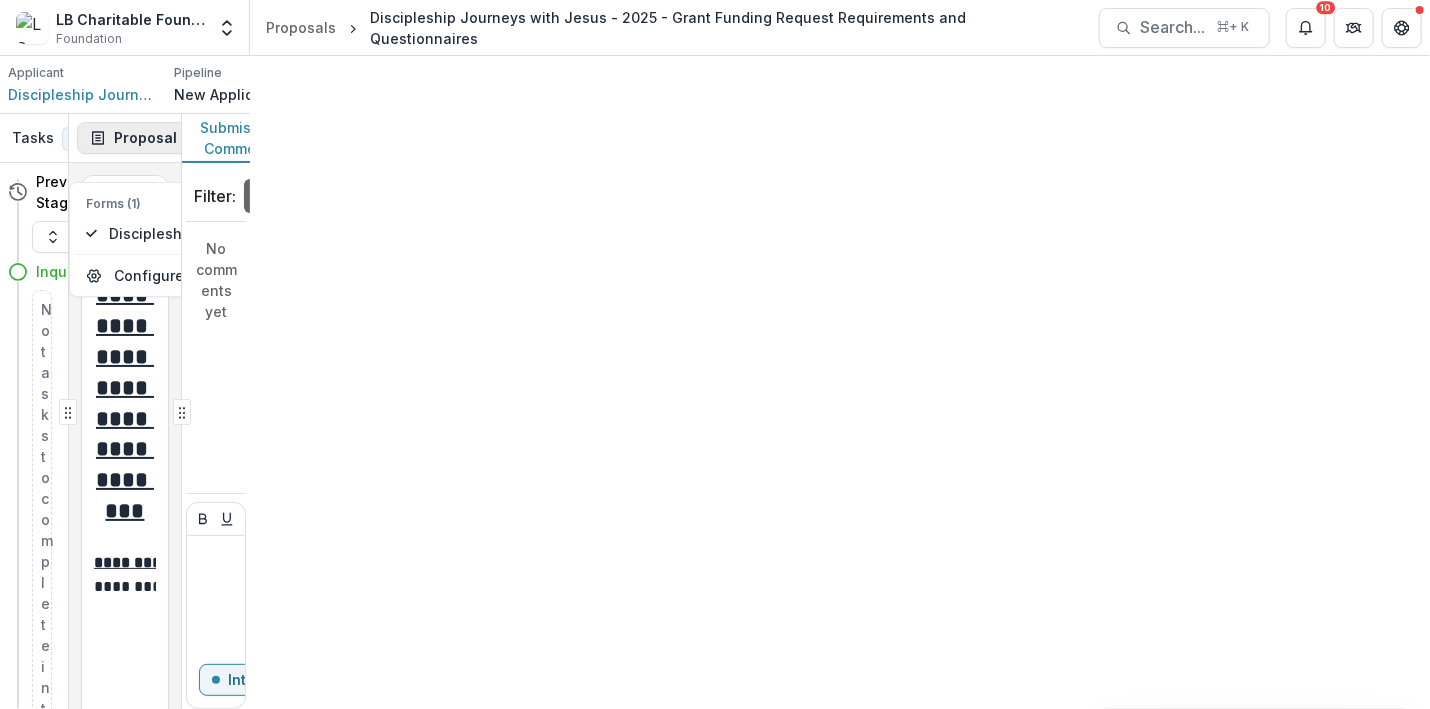 click 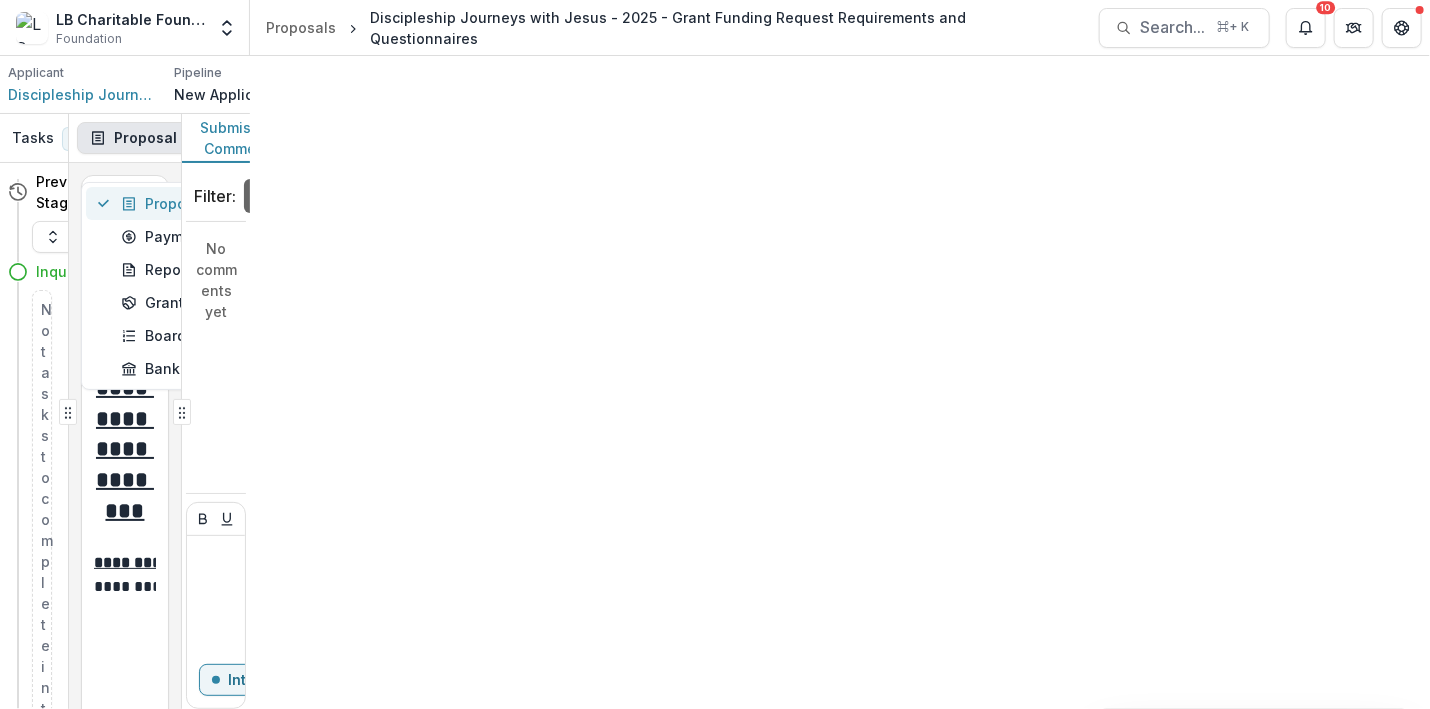 click on "Proposal" at bounding box center (212, 203) 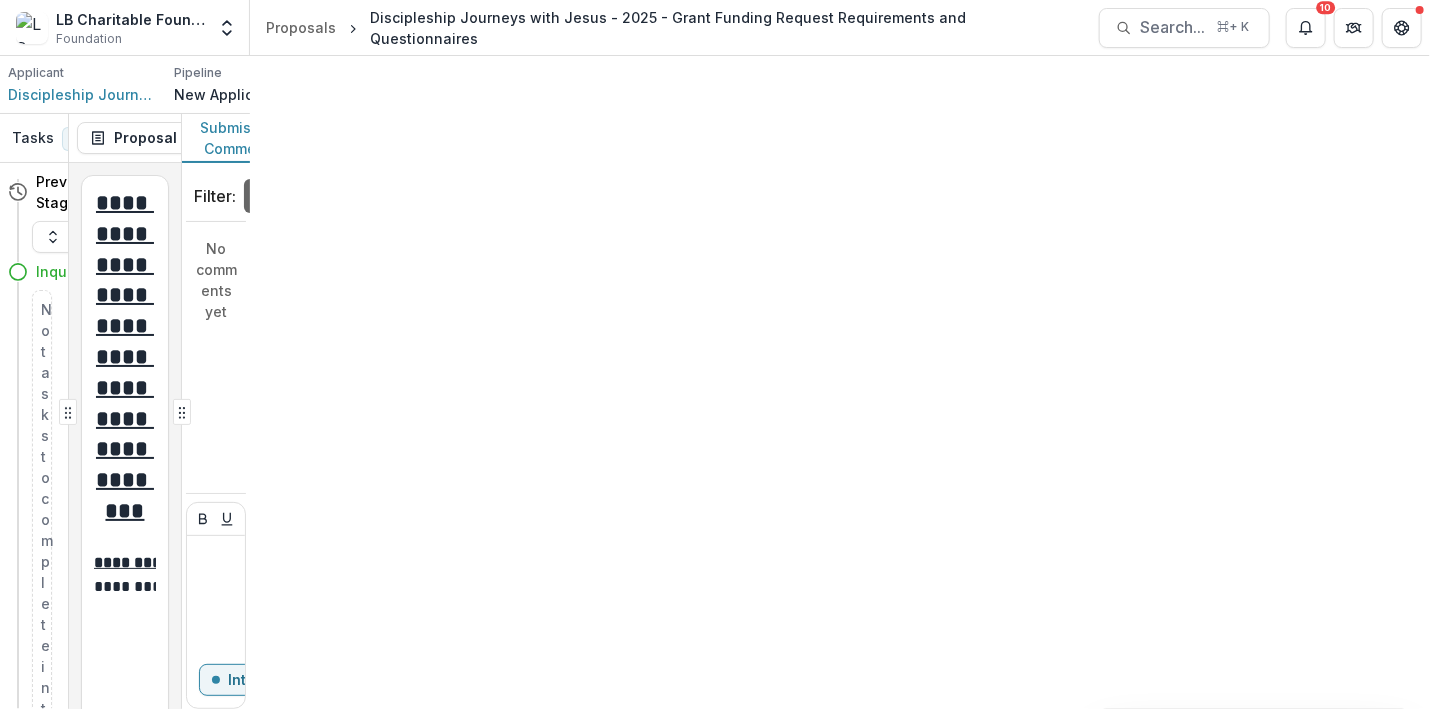 click on "Discipleship Journeys with Jesus - 2025 - Grant Funding Request Requirements and Questionnaires 1" at bounding box center [625, 138] 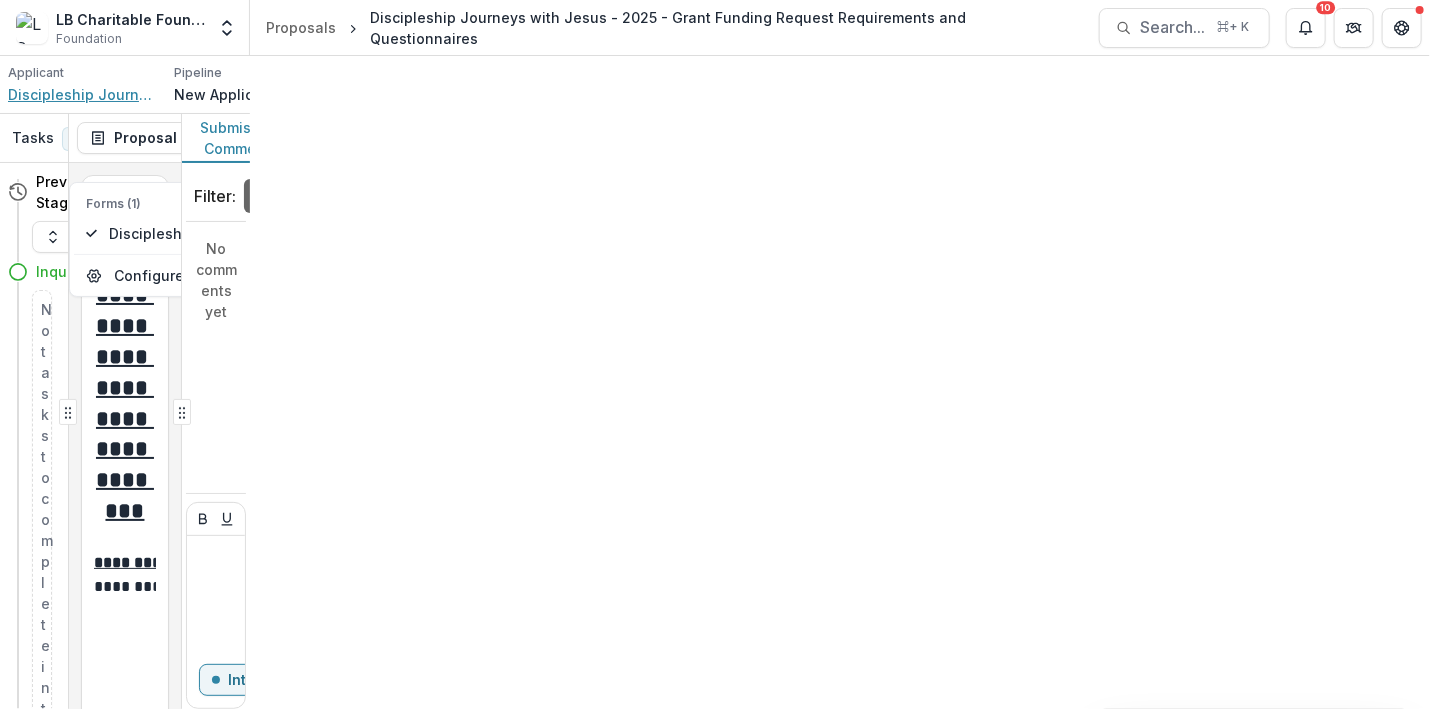 click on "Discipleship Journeys with Jesus" at bounding box center [83, 94] 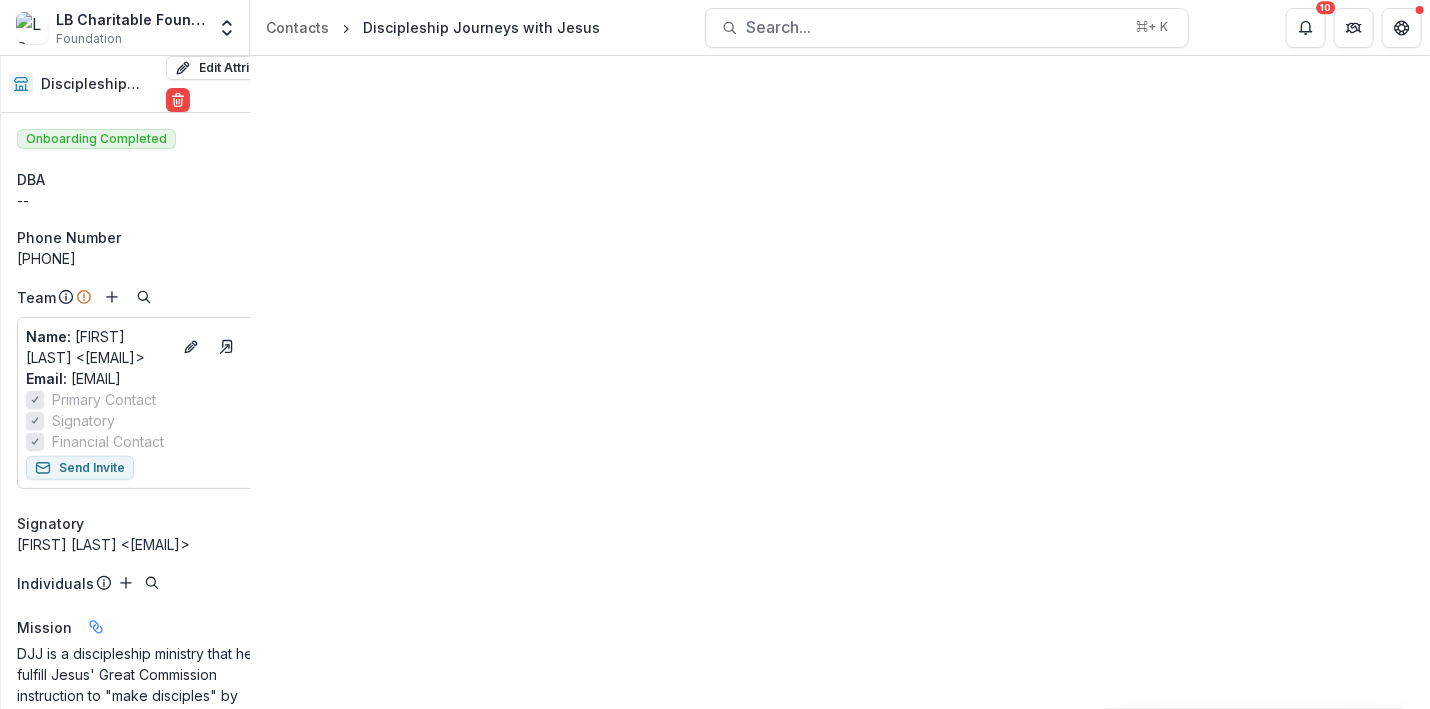 click on "Documents" at bounding box center (347, 74) 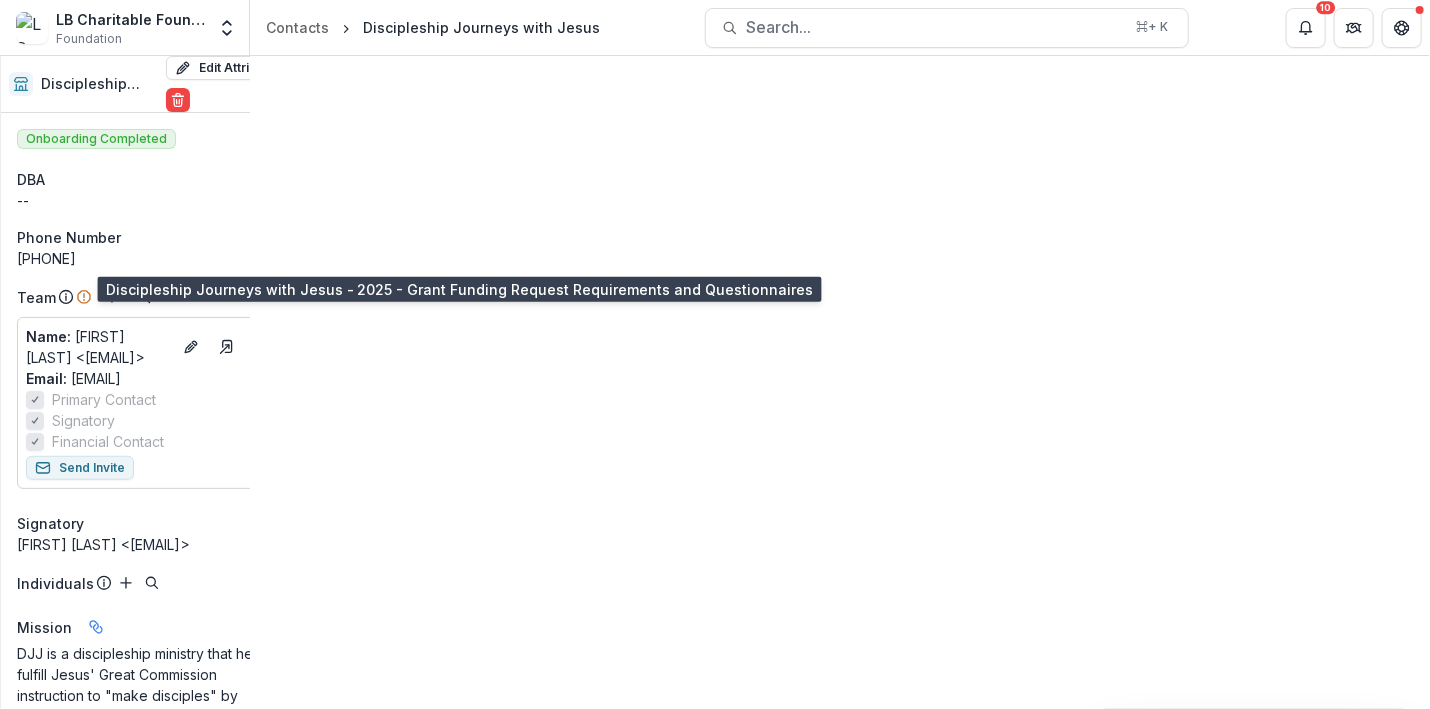 click on "Discipleship Journeys with Jesus - 2025 - Grant Funding Request Requirements and Questionnaires" at bounding box center (396, 238) 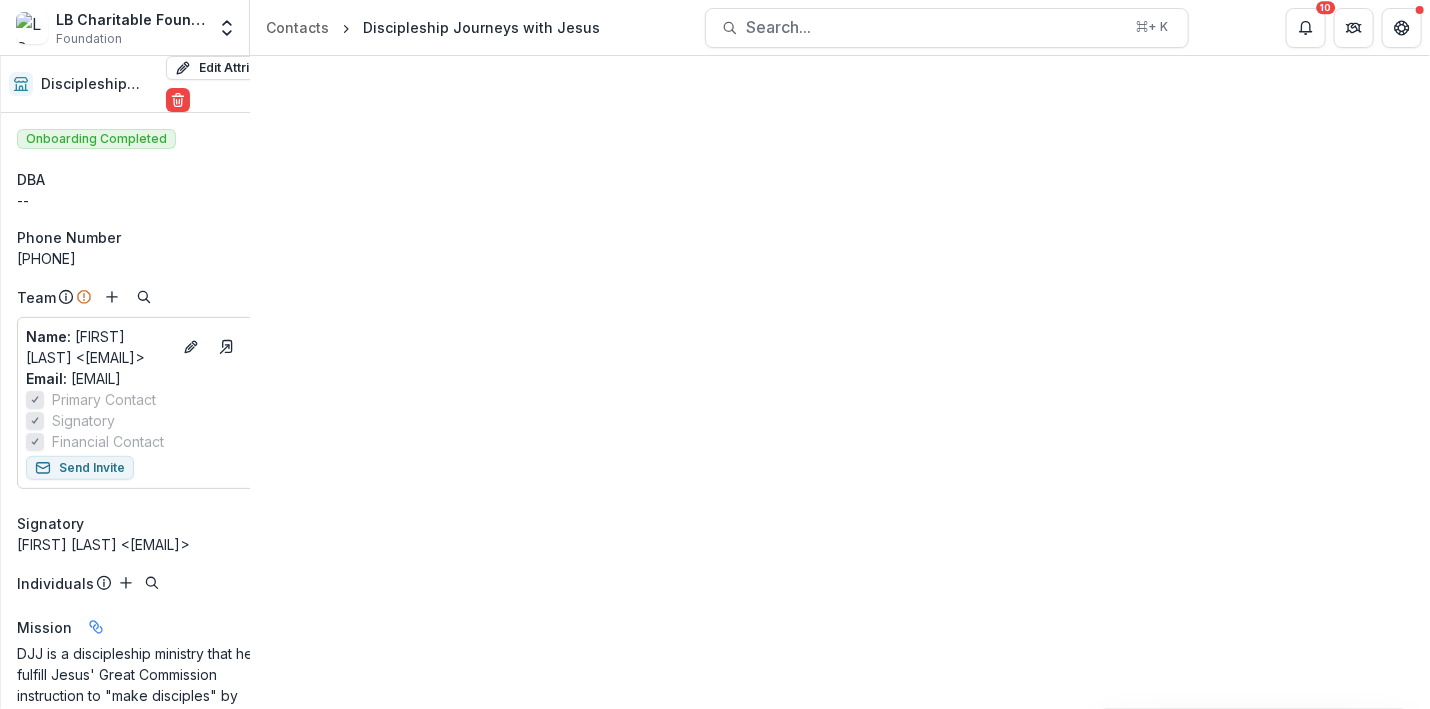 click on "Discipleship Journeys with Jesus - 2025 - Inquiry Form Submission Temelio Proposal Attached Submission Report Tasks No tasks Folder Options Rename Add Subfolder Delete" at bounding box center [22, 194] 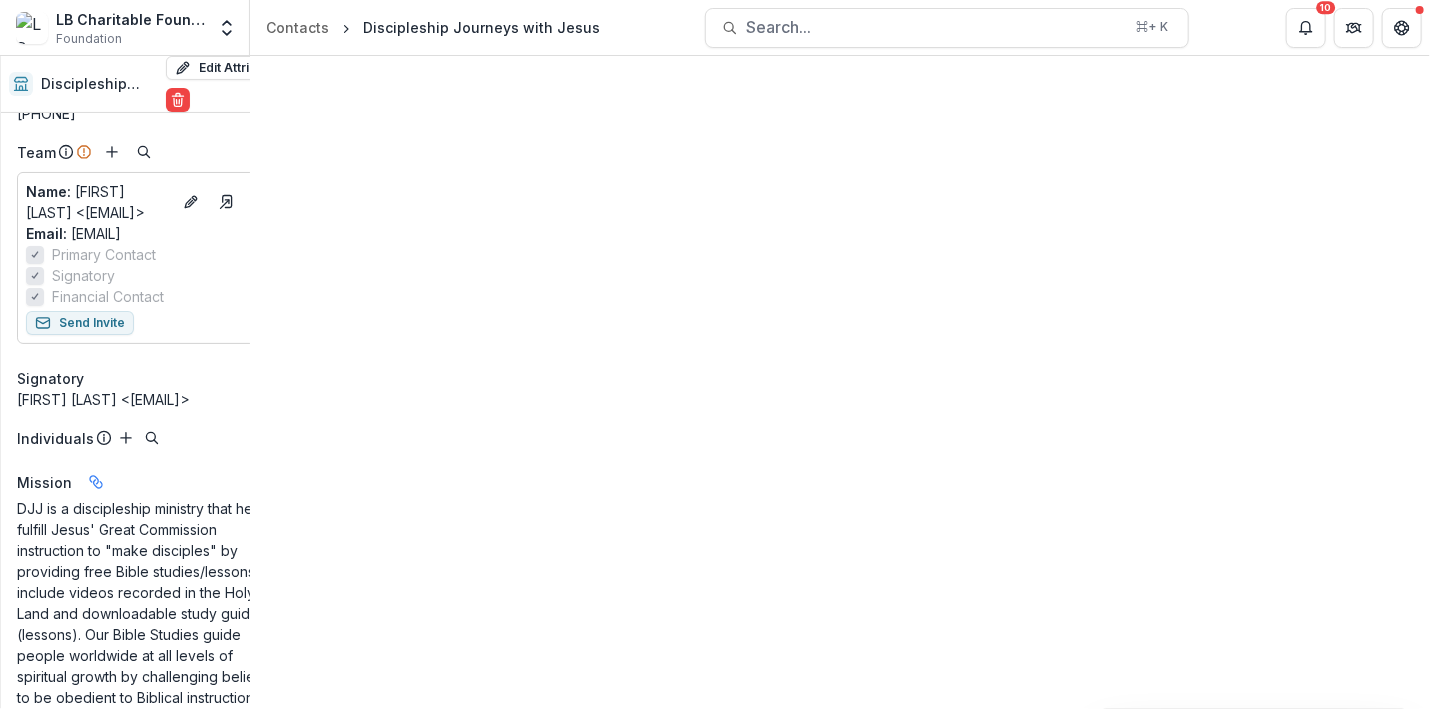 scroll, scrollTop: 148, scrollLeft: 0, axis: vertical 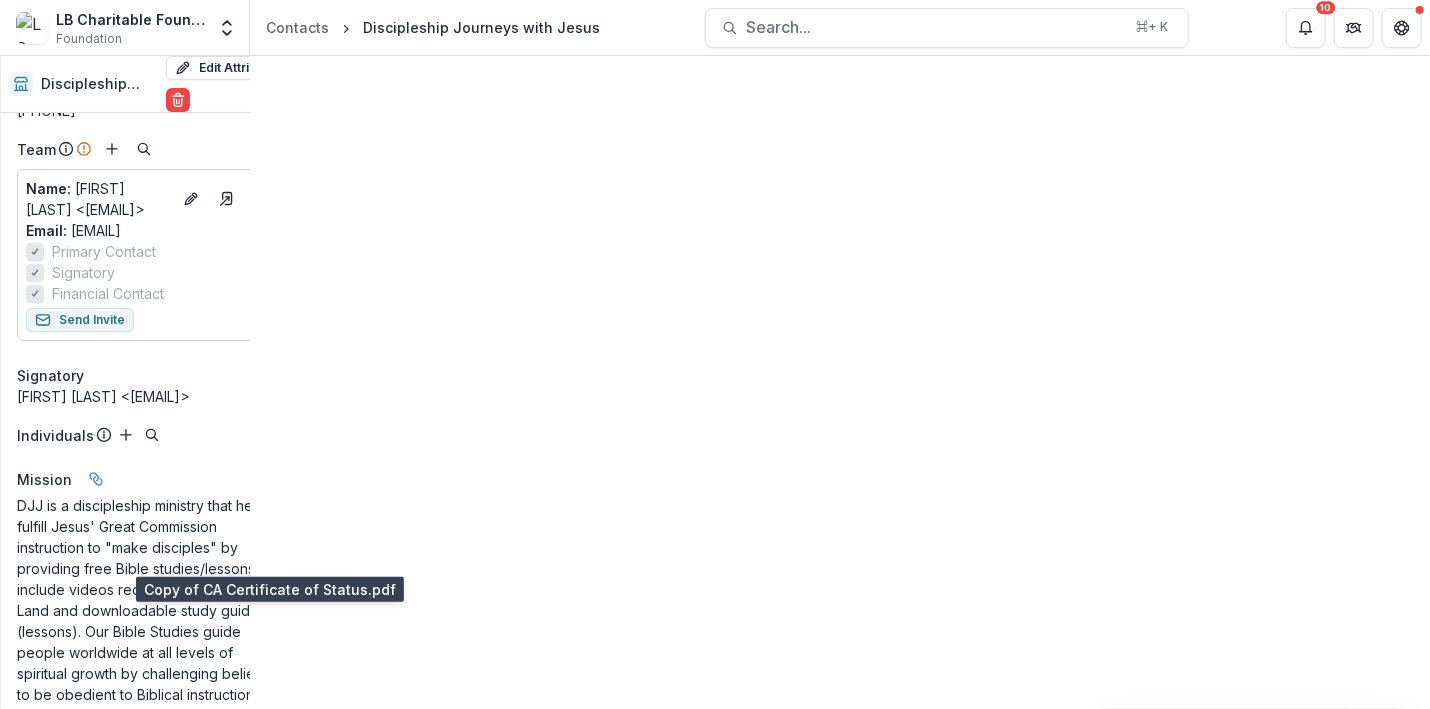 click on "Copy of CA Certificate of Status.pdf" at bounding box center [224, 438] 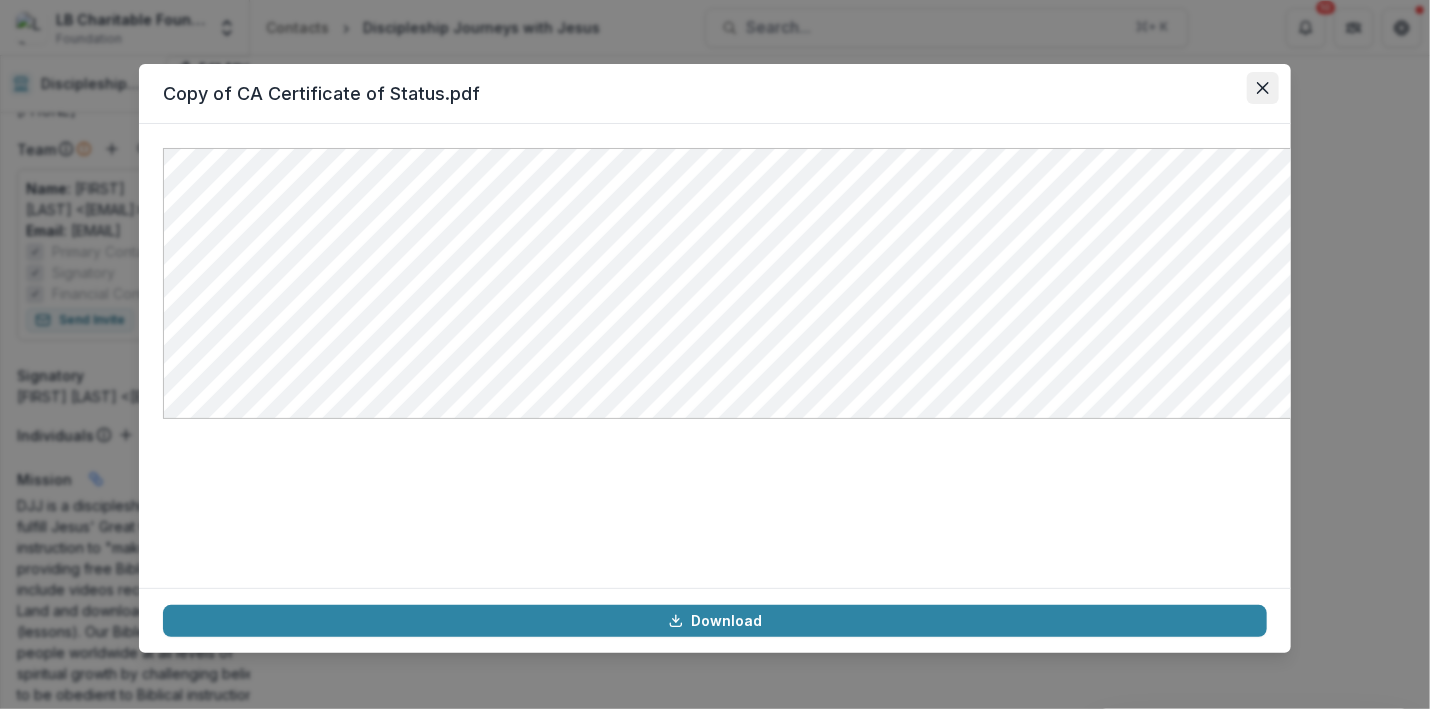 click 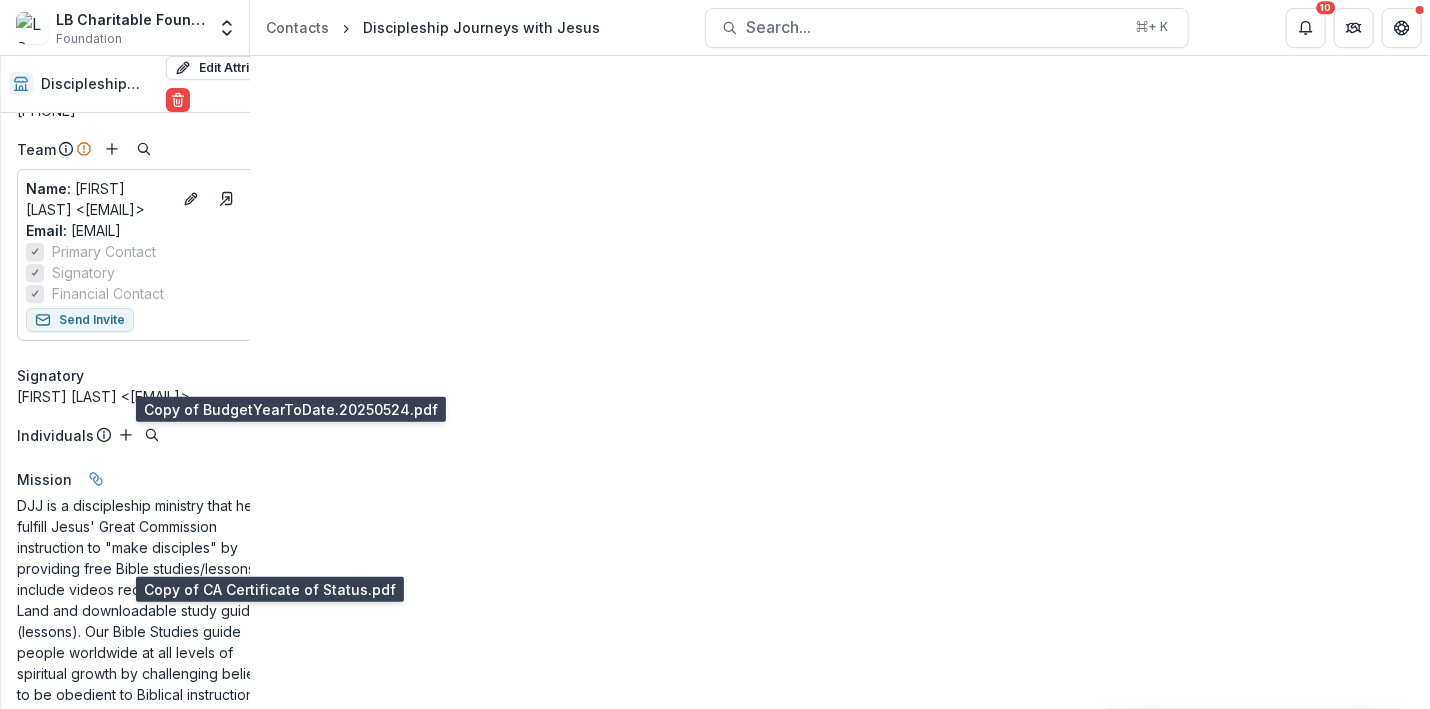 scroll, scrollTop: 26, scrollLeft: 0, axis: vertical 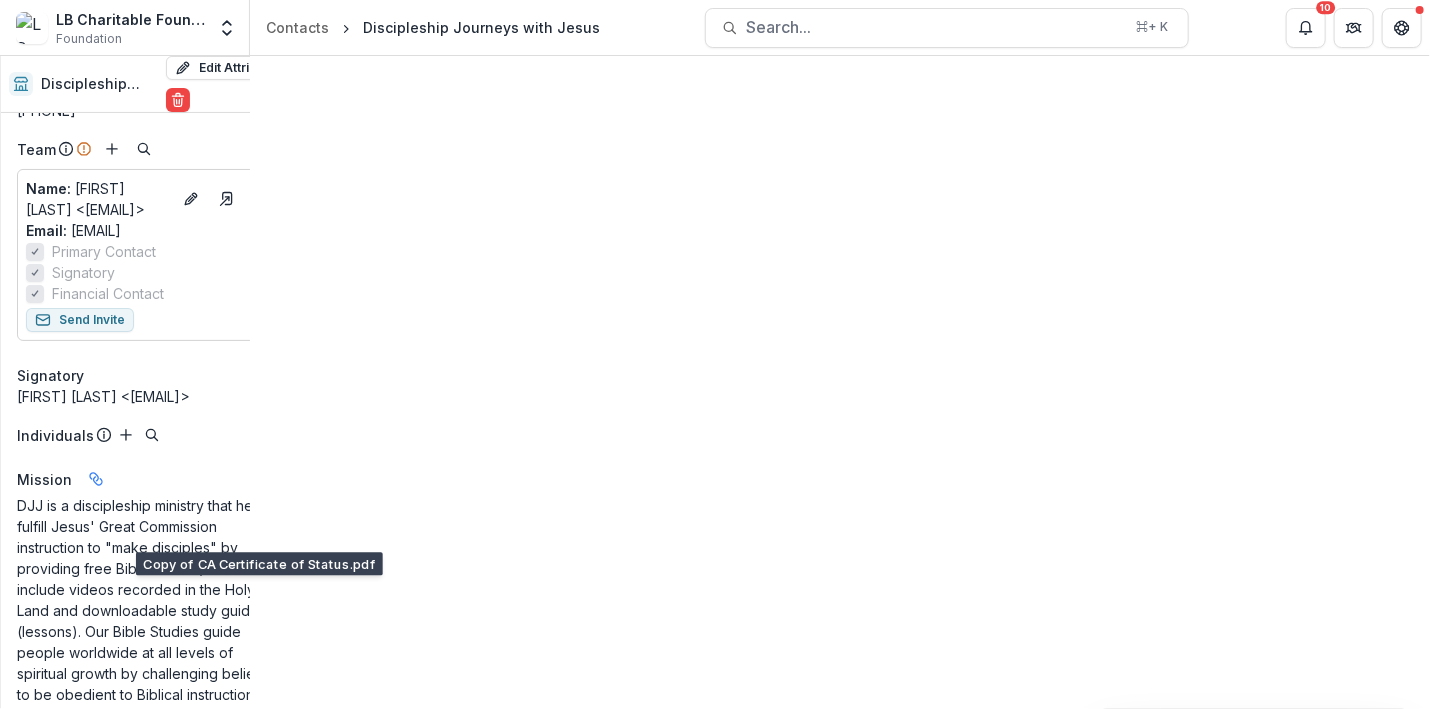 click 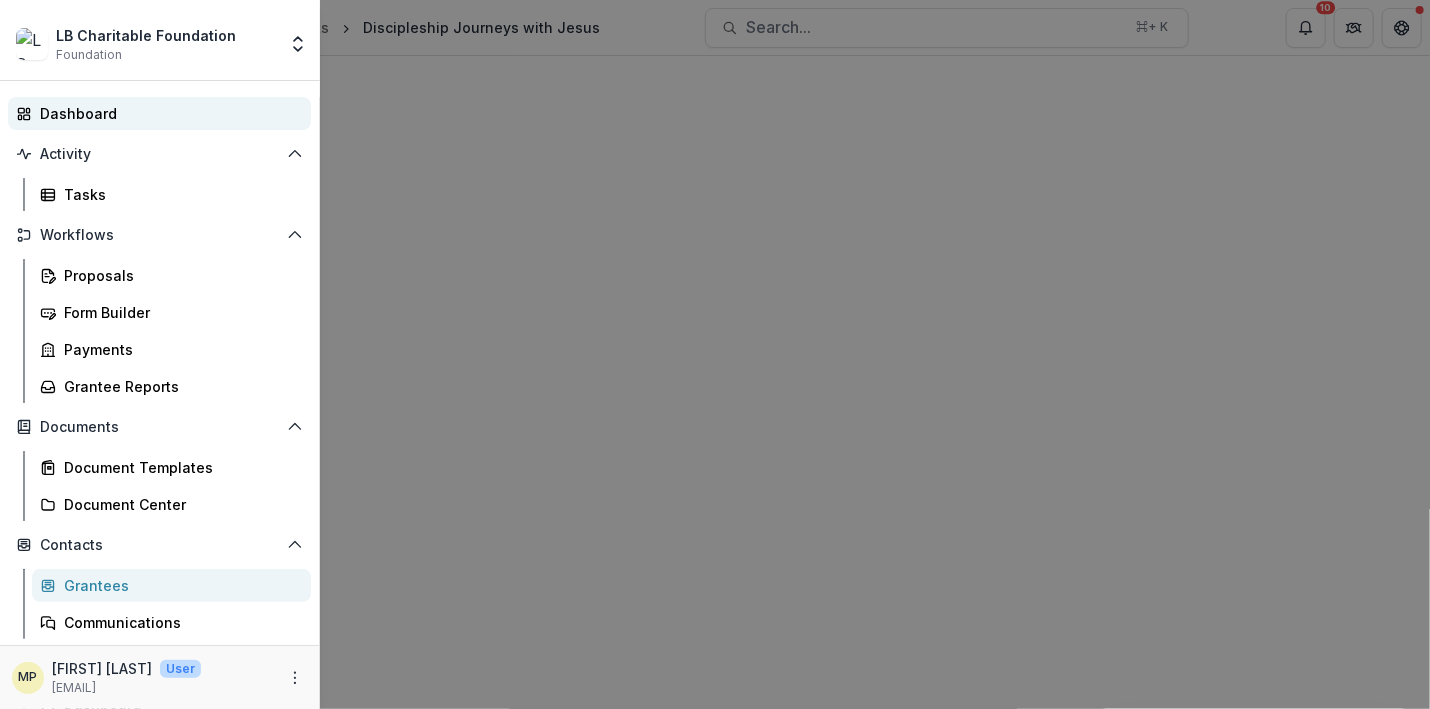 click on "Dashboard" at bounding box center (167, 113) 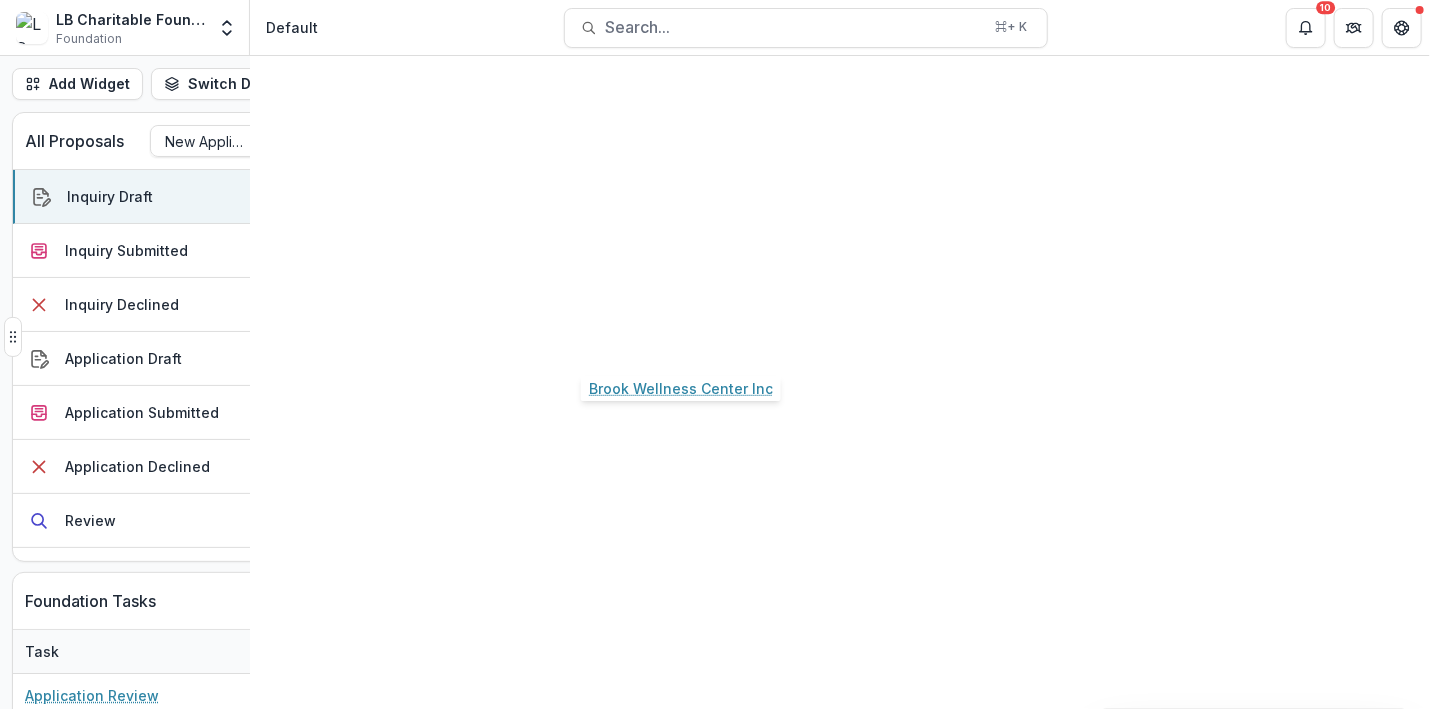scroll, scrollTop: 80, scrollLeft: 0, axis: vertical 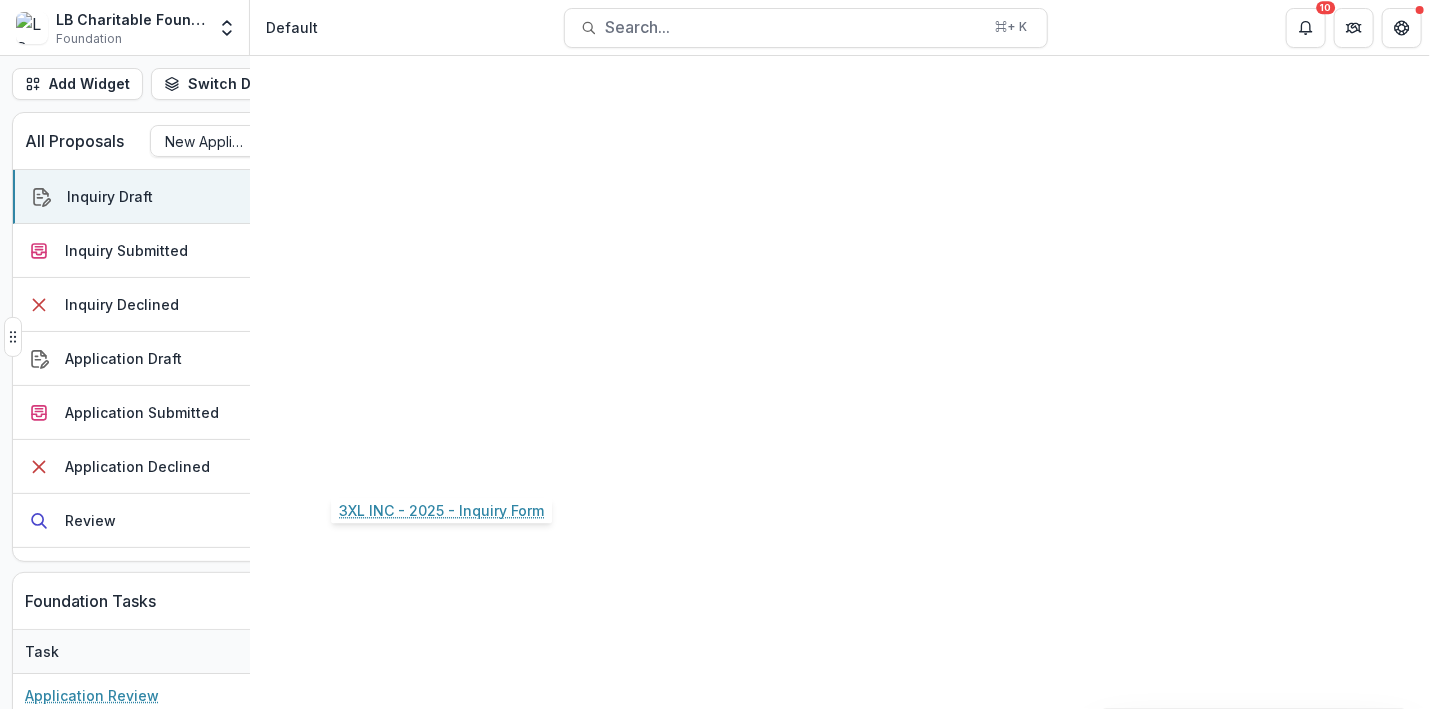 click on "3XL INC - 2025 - Inquiry Form" at bounding box center (427, 413) 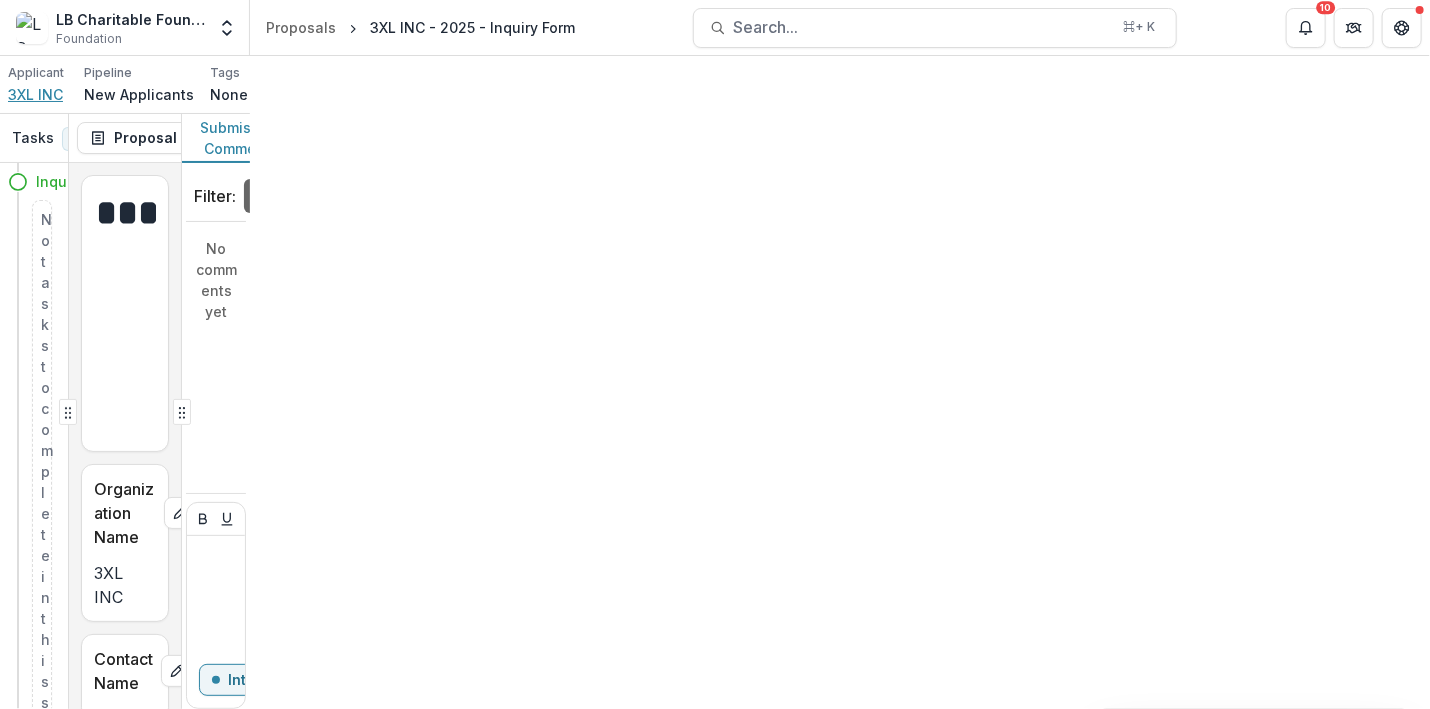 click on "3XL INC" at bounding box center (35, 94) 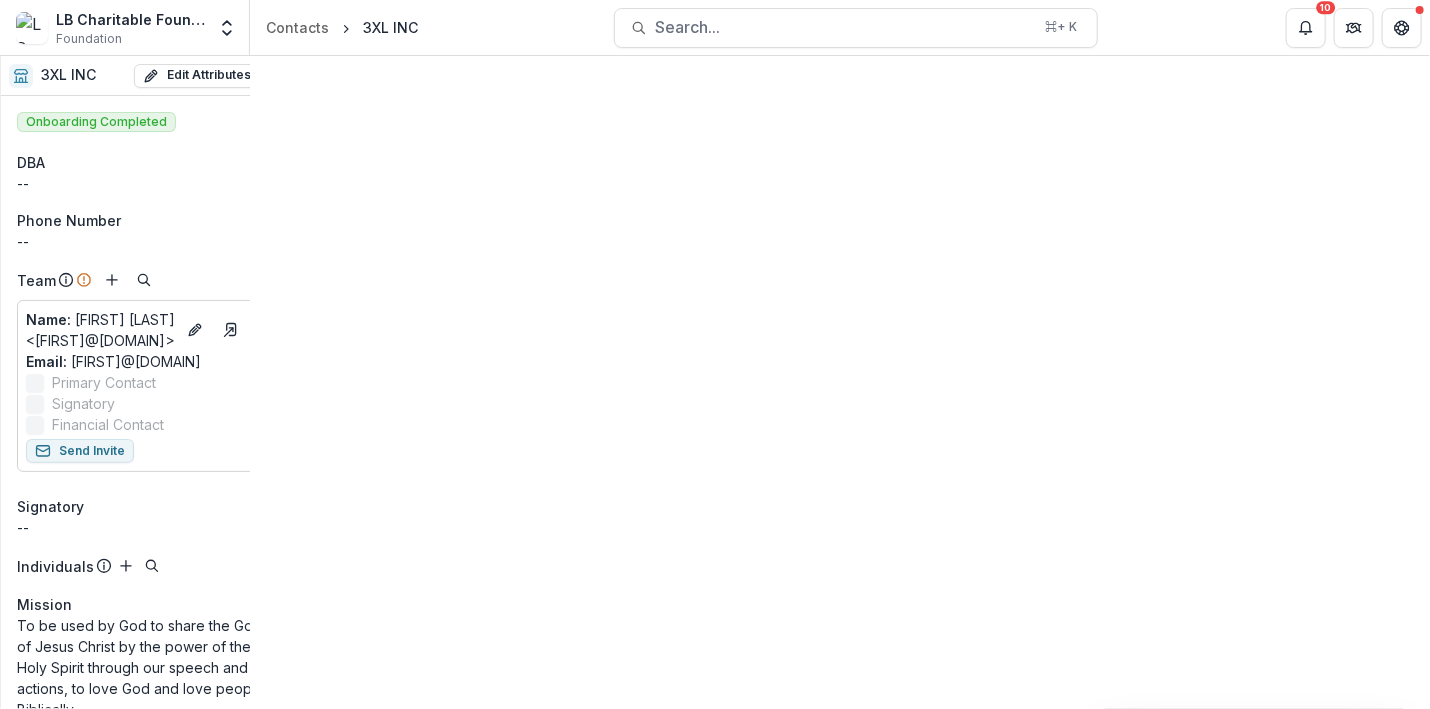 scroll, scrollTop: 212, scrollLeft: 0, axis: vertical 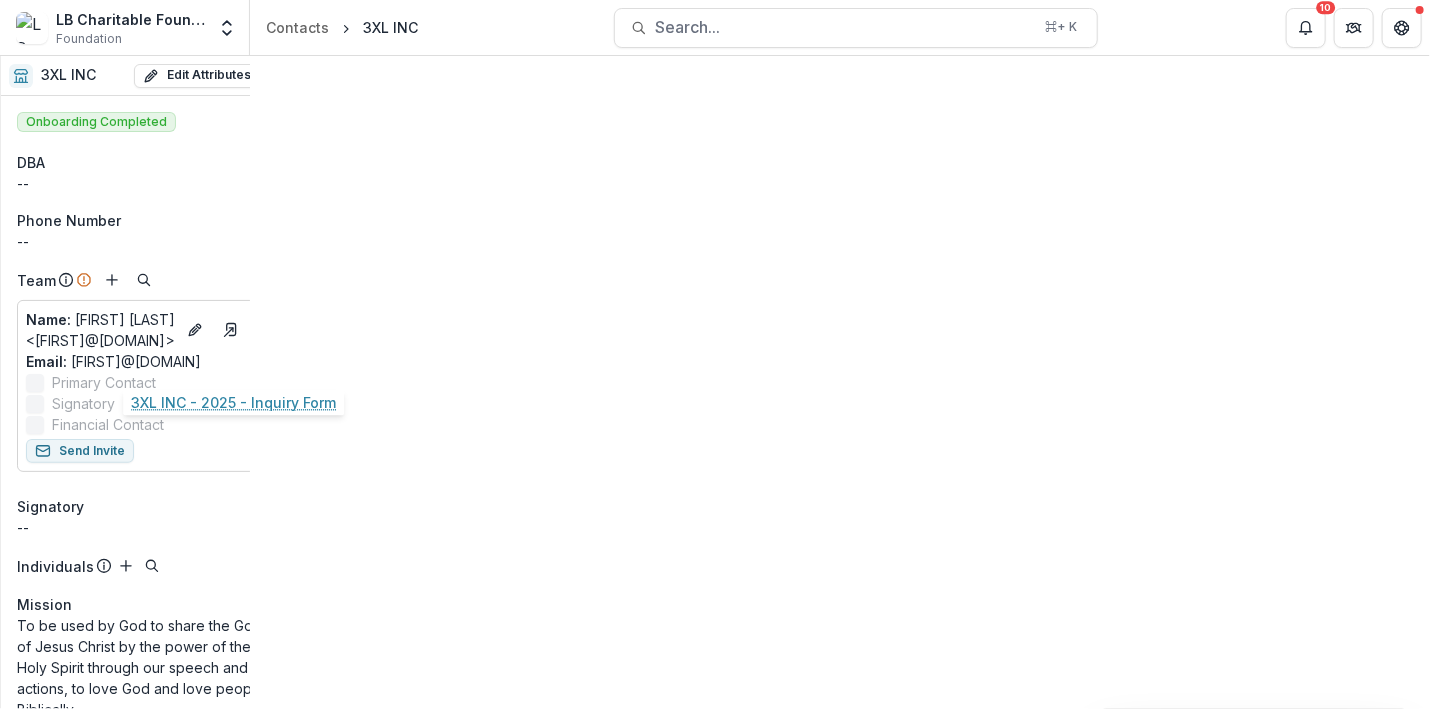 click on "3XL INC - 2025 - Inquiry Form" at bounding box center (211, 331) 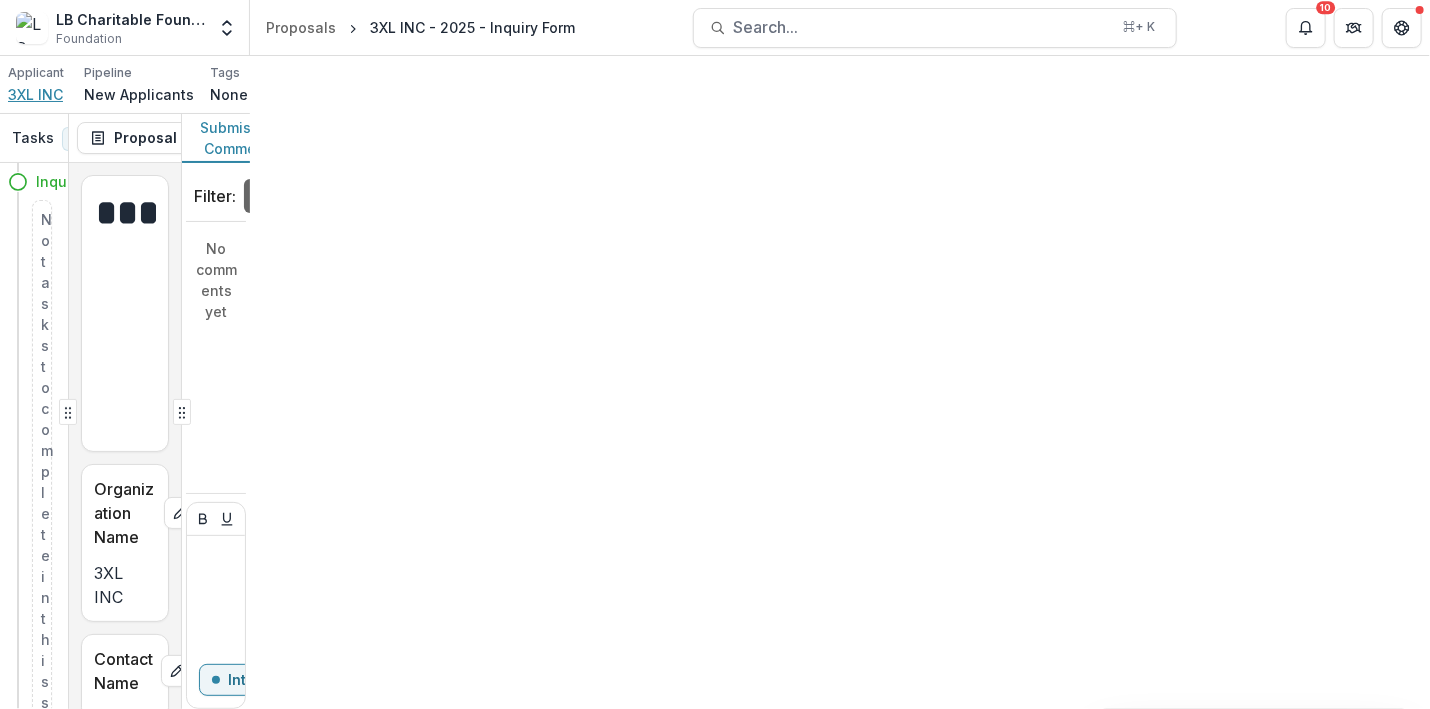 click on "3XL INC" at bounding box center [35, 94] 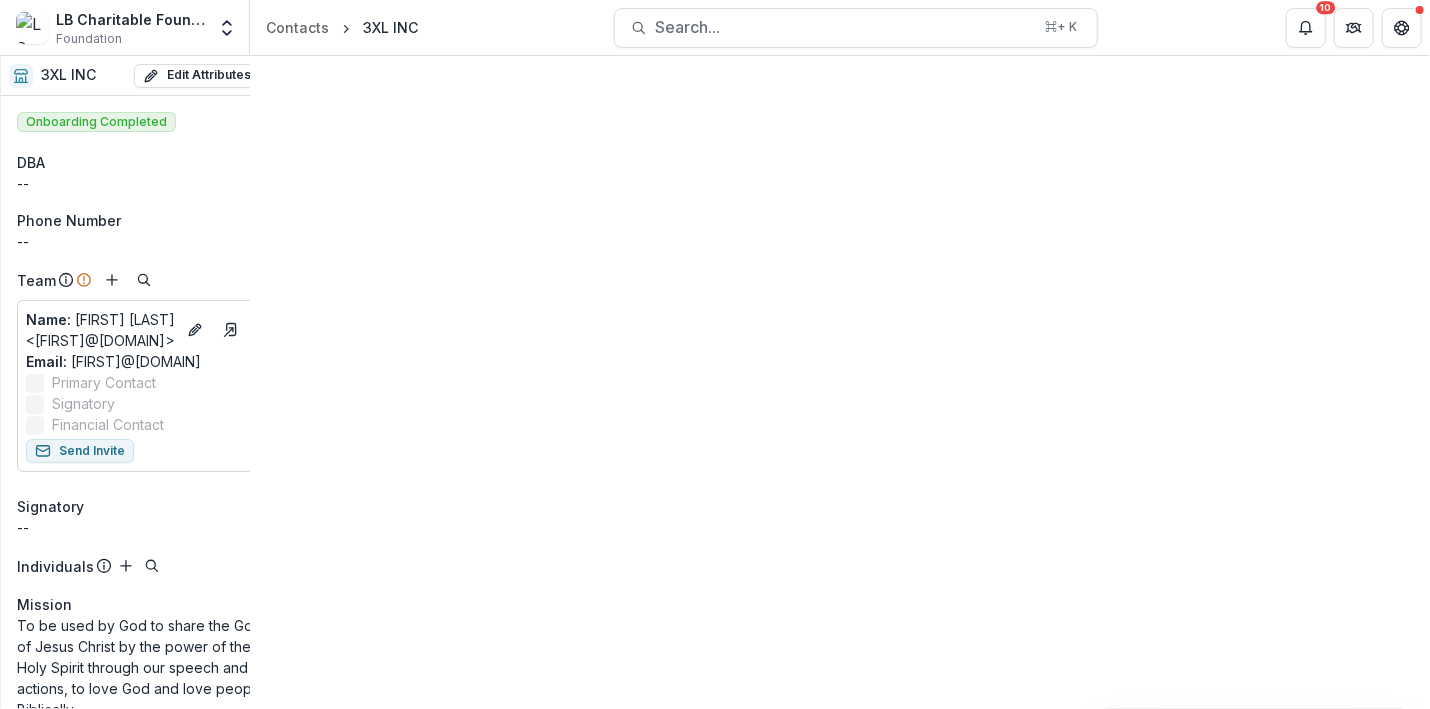 click on "Documents" at bounding box center (347, 74) 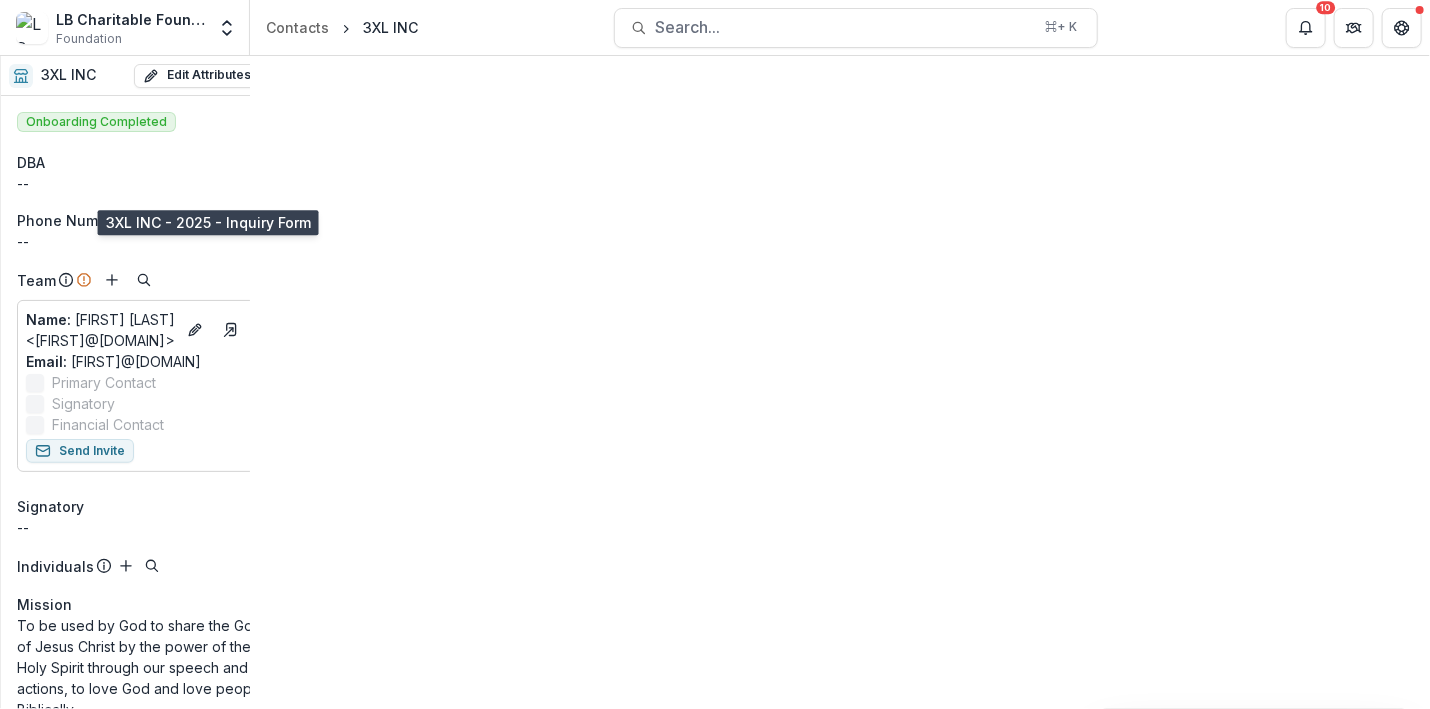 click on "3XL INC - 2025 - Inquiry Form" at bounding box center [168, 194] 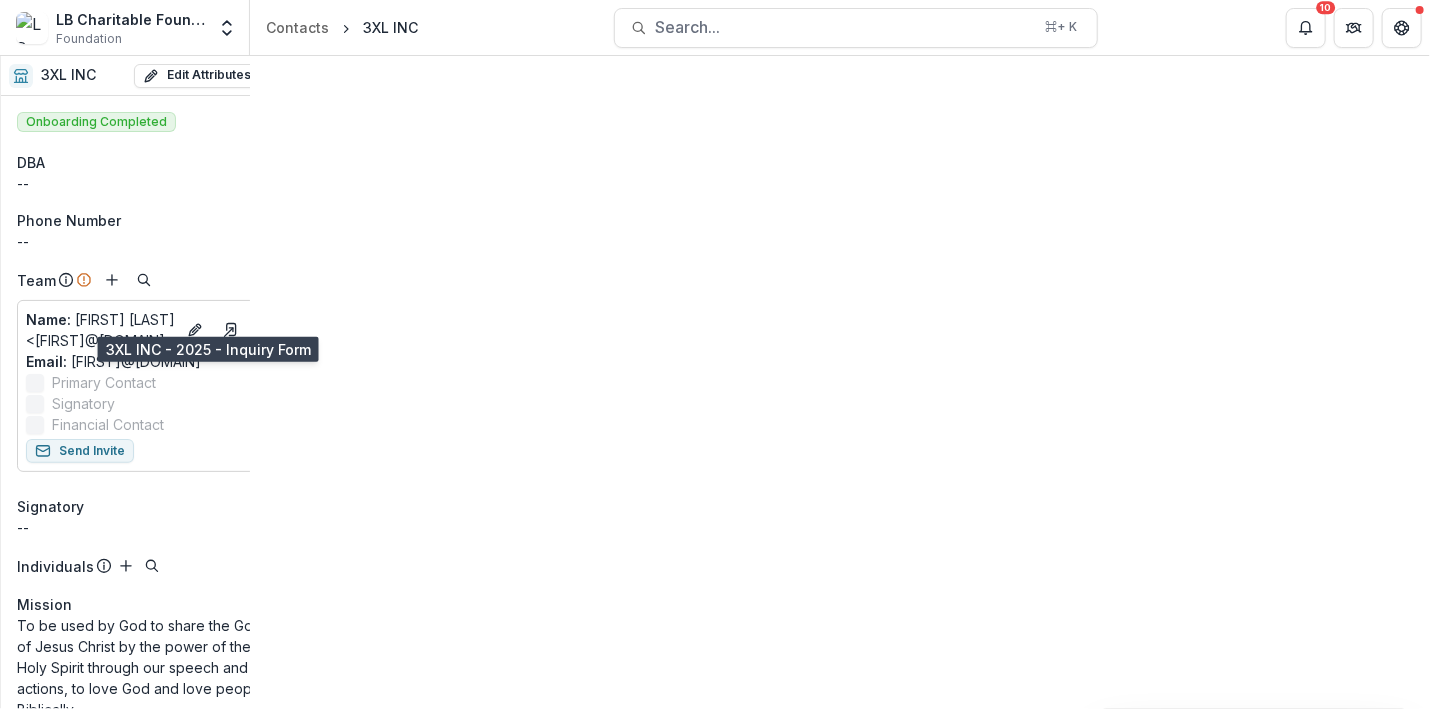 click on "3XL INC - 2025 - Inquiry Form" at bounding box center [168, 278] 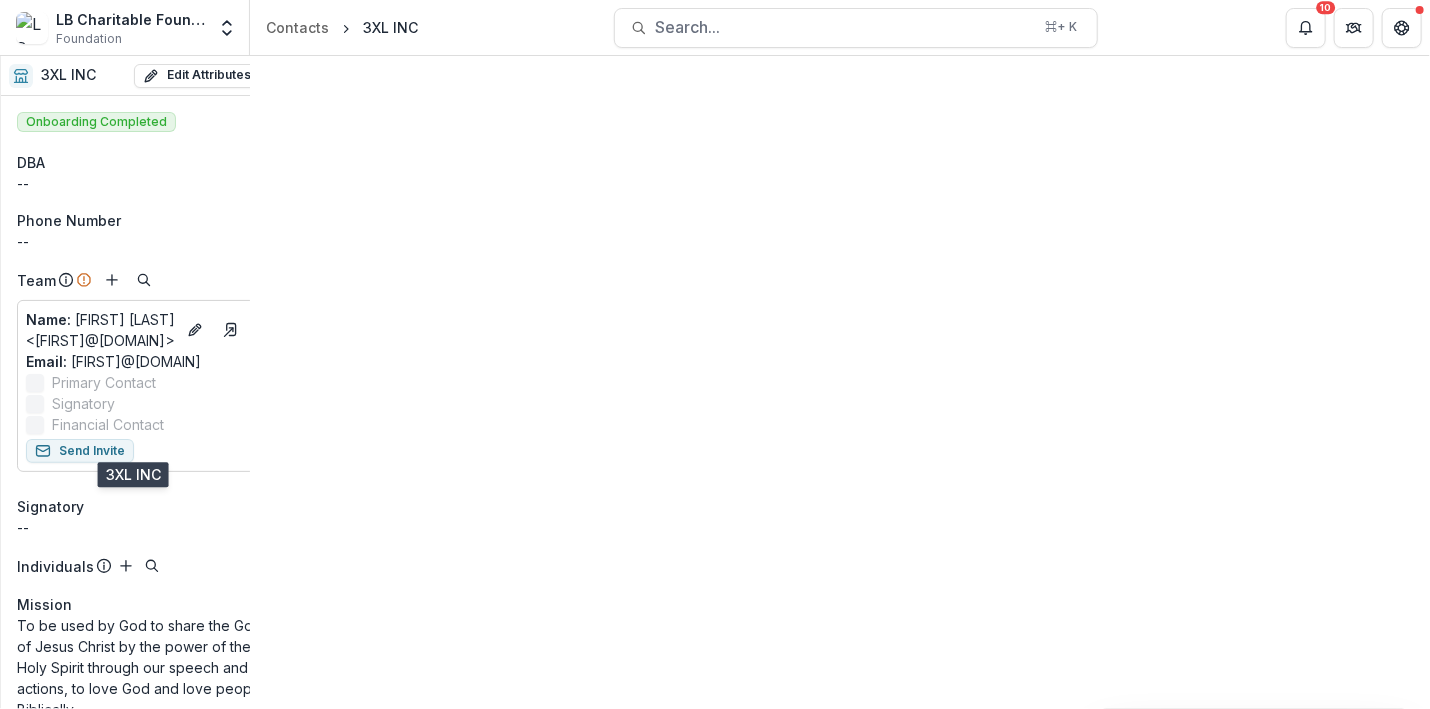 click on "3XL INC" at bounding box center [93, 362] 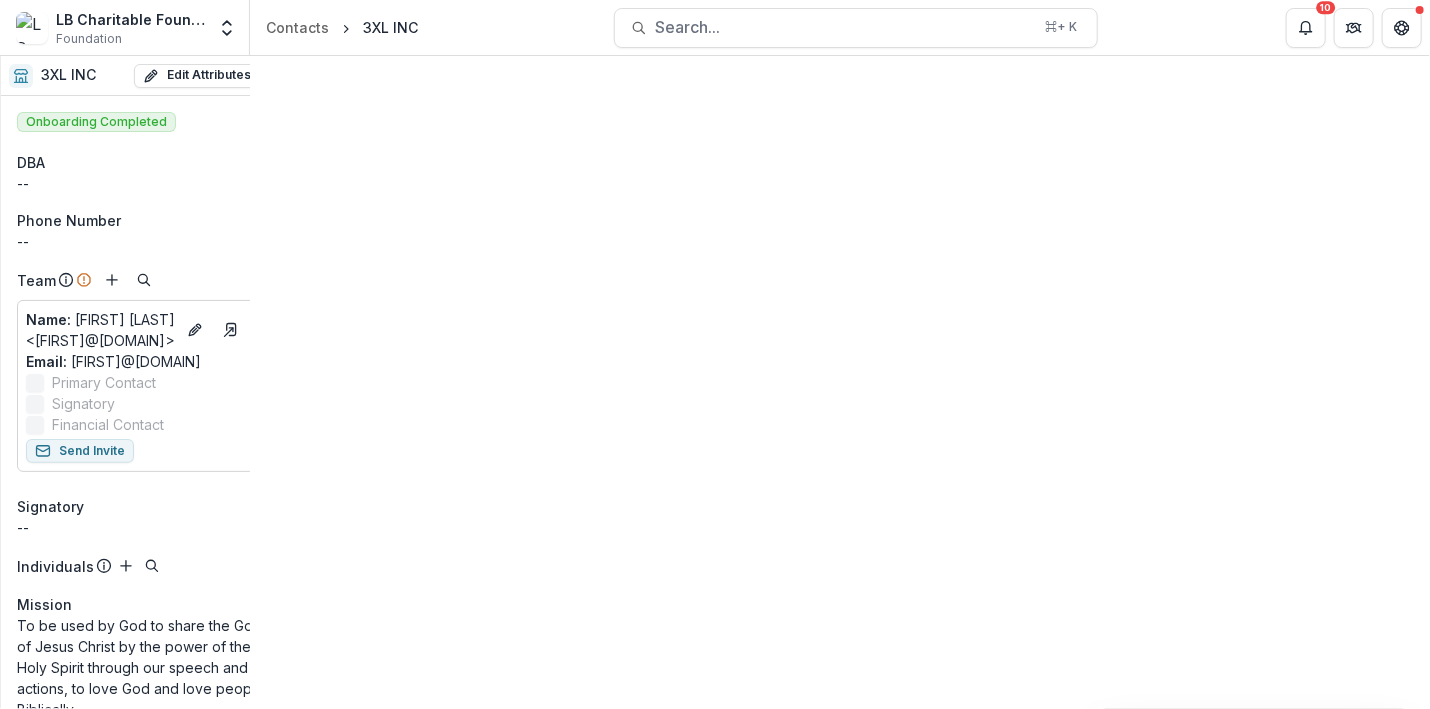 scroll, scrollTop: 0, scrollLeft: 0, axis: both 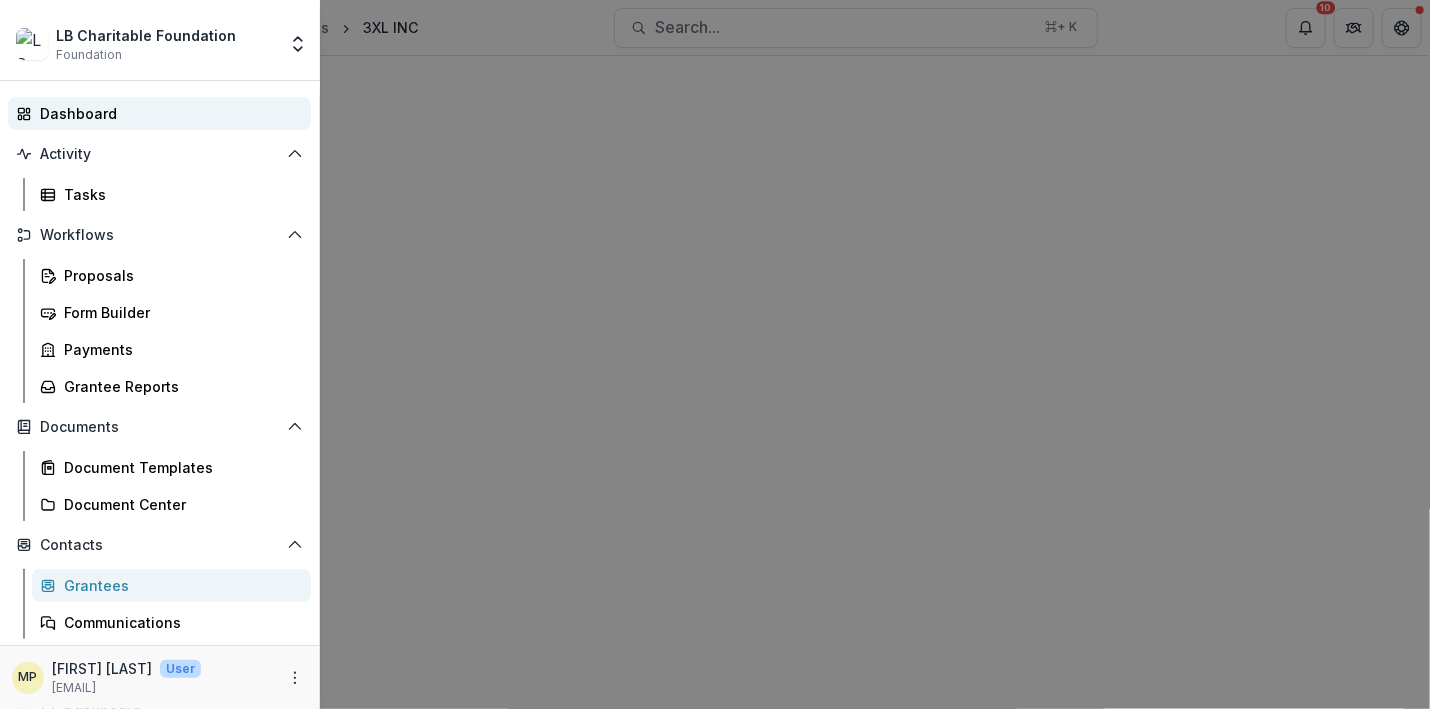 click on "Dashboard" at bounding box center [167, 113] 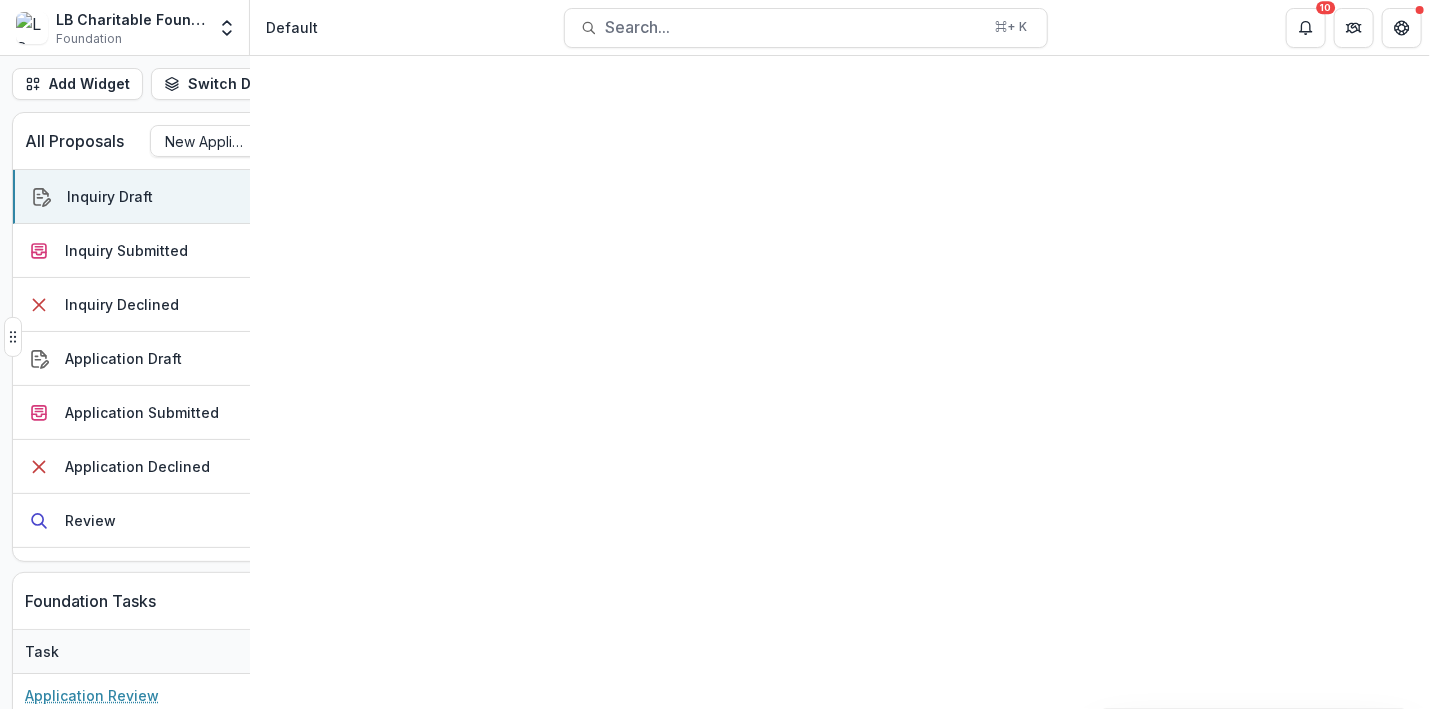 scroll, scrollTop: 112, scrollLeft: 0, axis: vertical 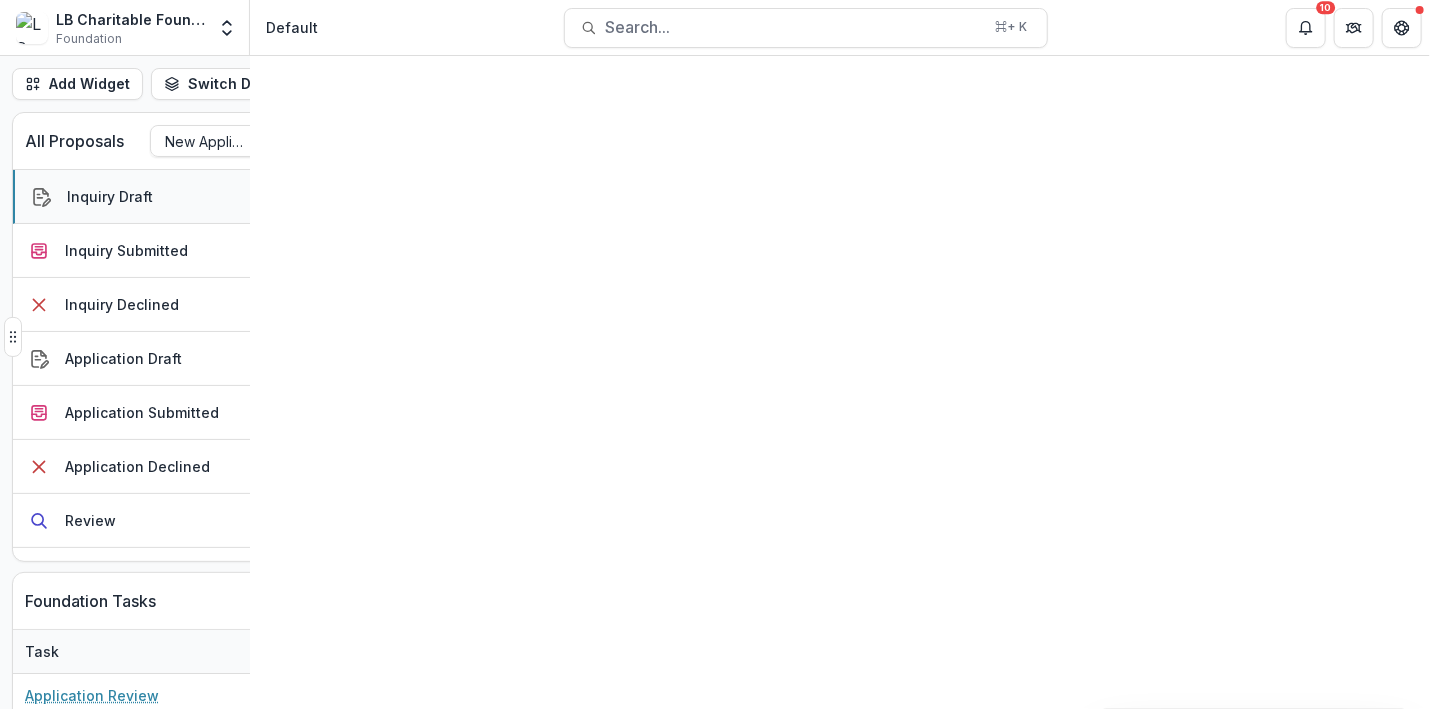 click on "Inquiry Draft" at bounding box center (110, 196) 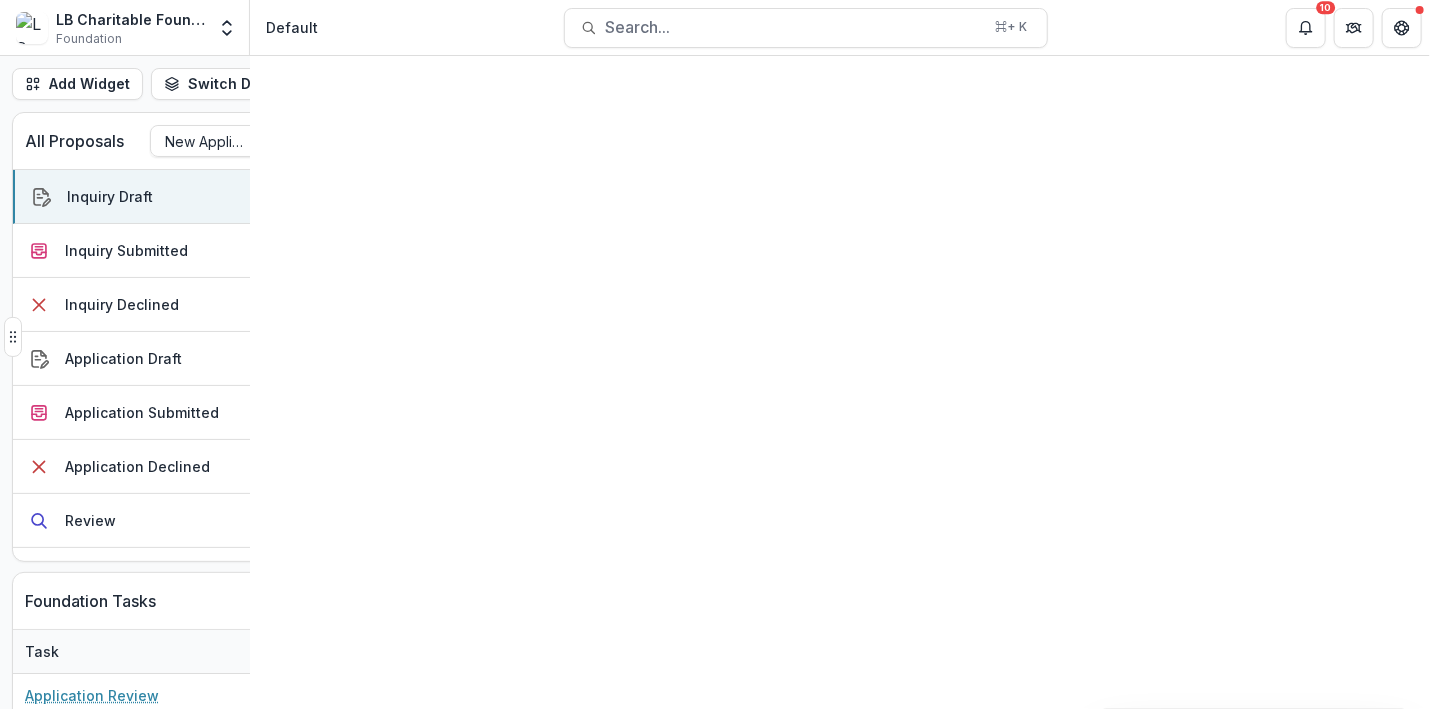 scroll, scrollTop: 485, scrollLeft: 0, axis: vertical 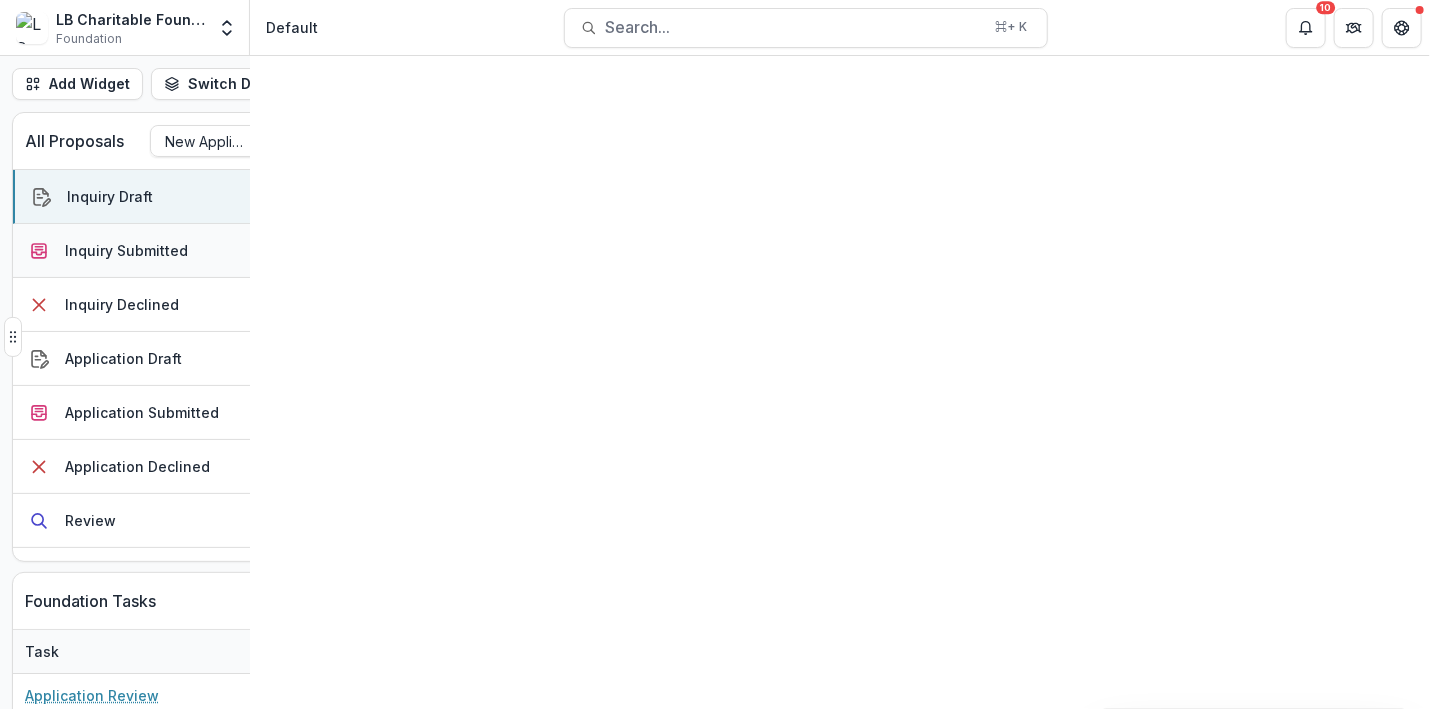 click on "Inquiry Submitted" at bounding box center [126, 250] 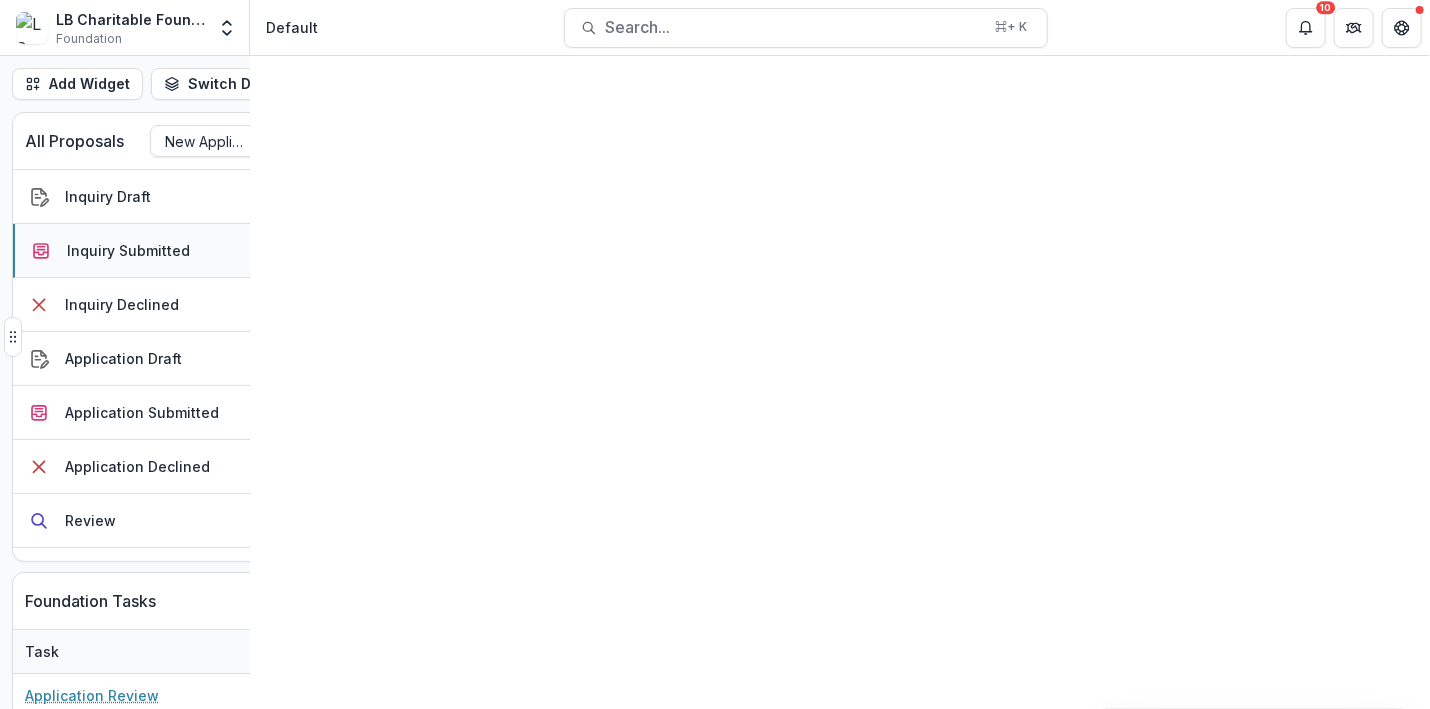 scroll, scrollTop: 411, scrollLeft: 0, axis: vertical 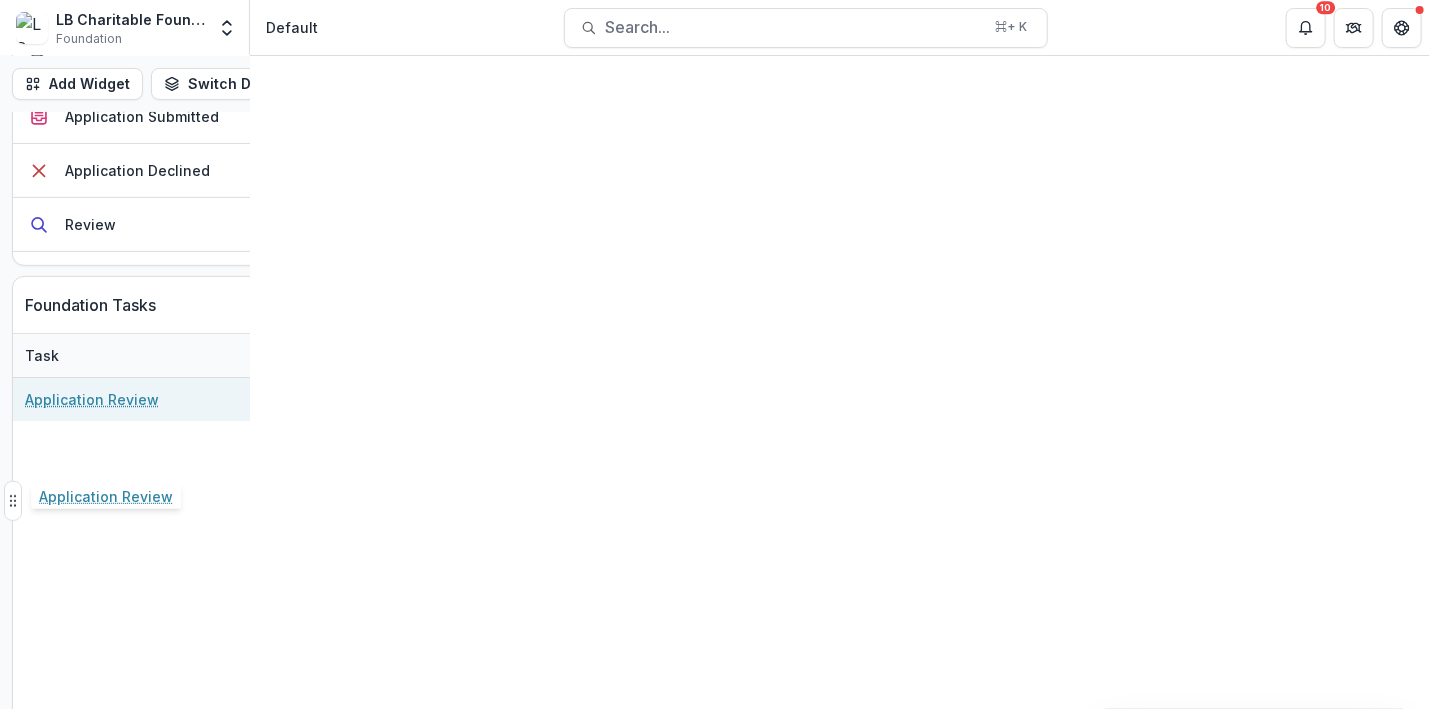 click on "Application Review" at bounding box center [138, 399] 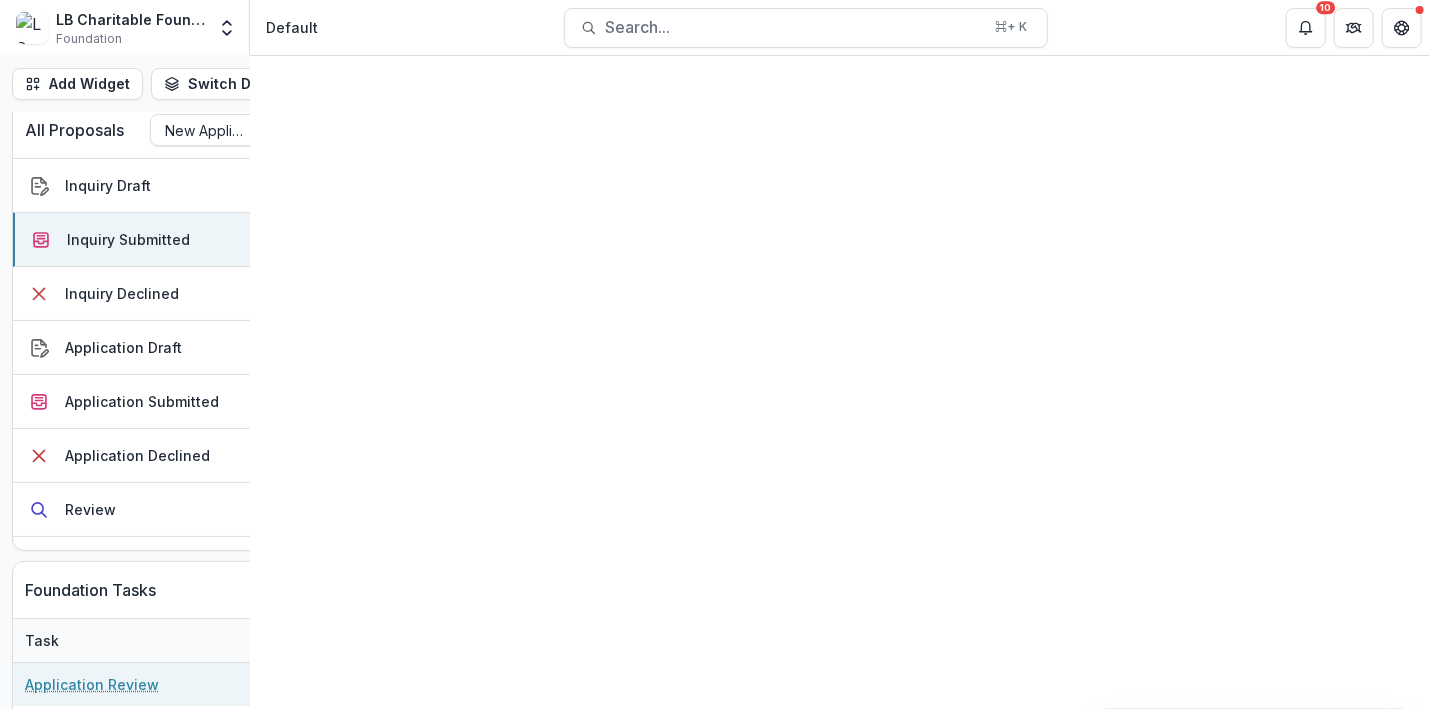 scroll, scrollTop: 0, scrollLeft: 0, axis: both 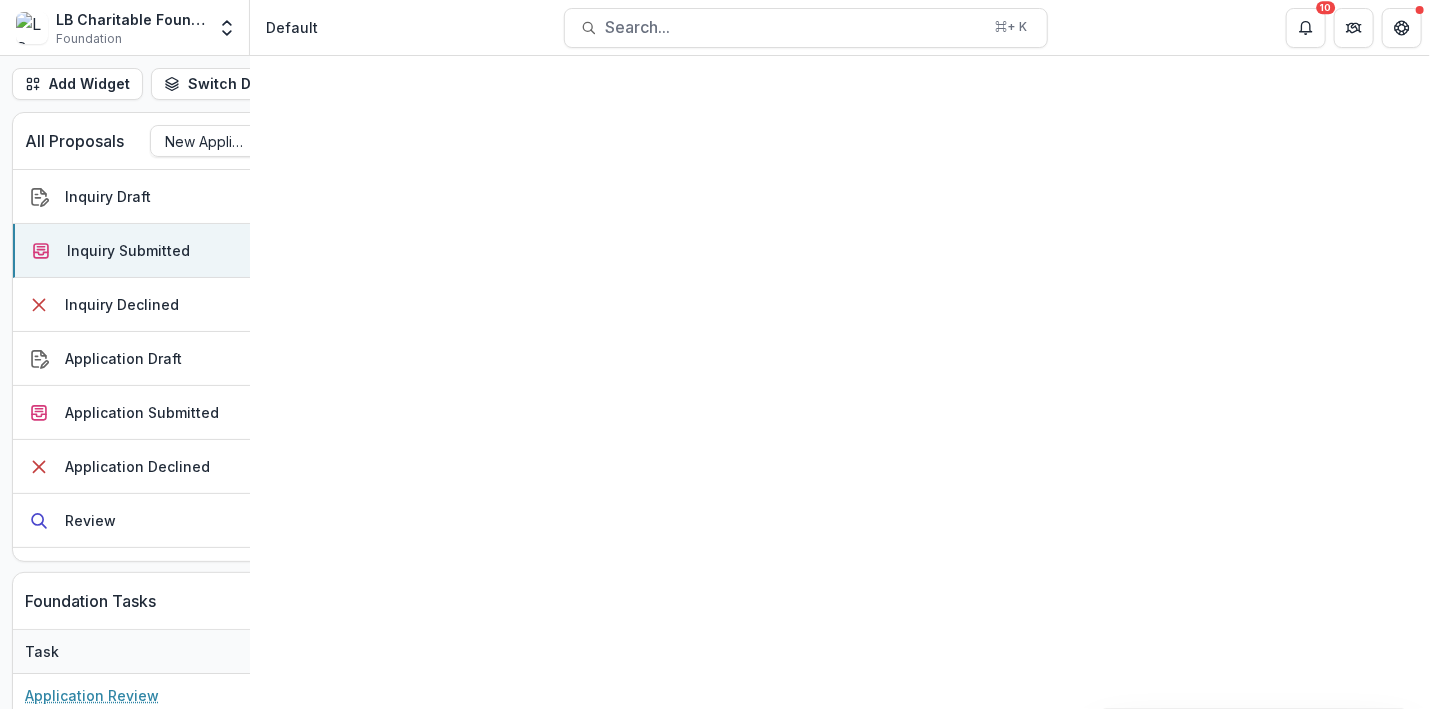 click 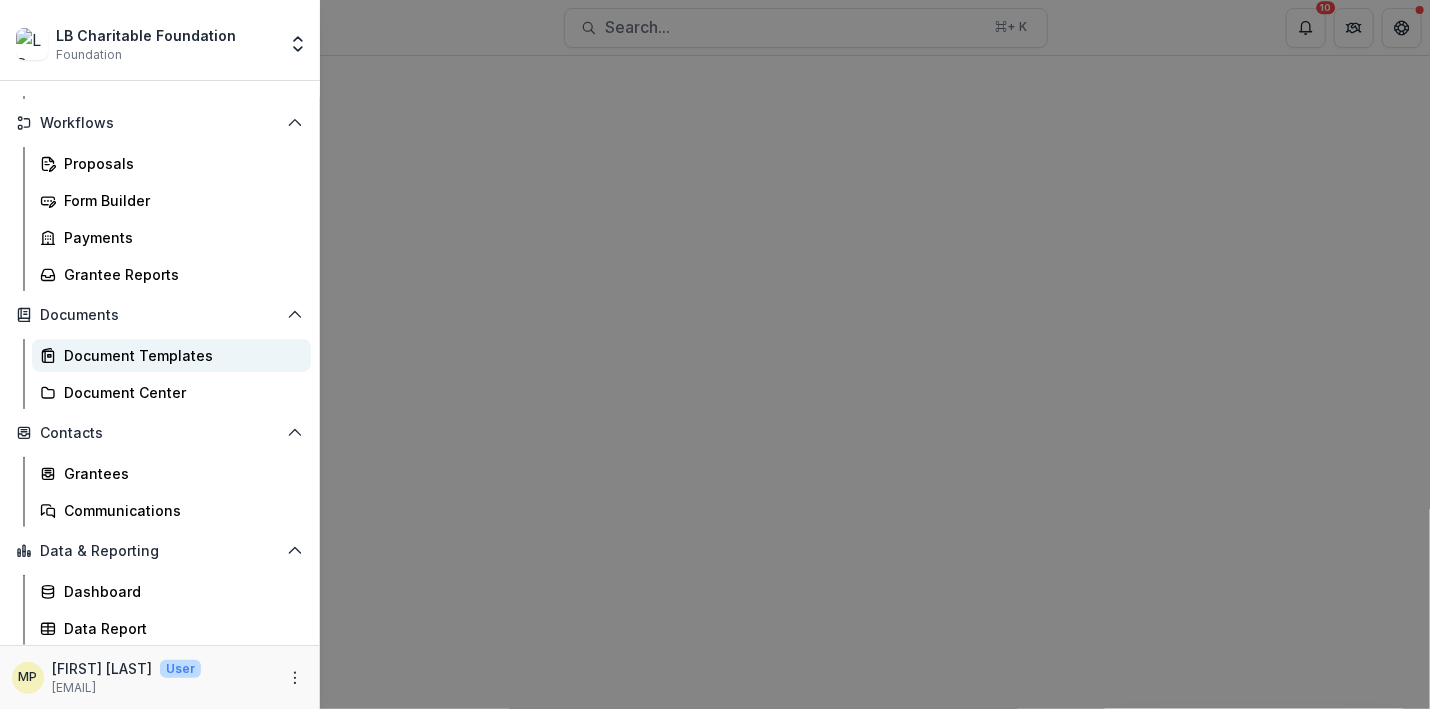 scroll, scrollTop: 521, scrollLeft: 0, axis: vertical 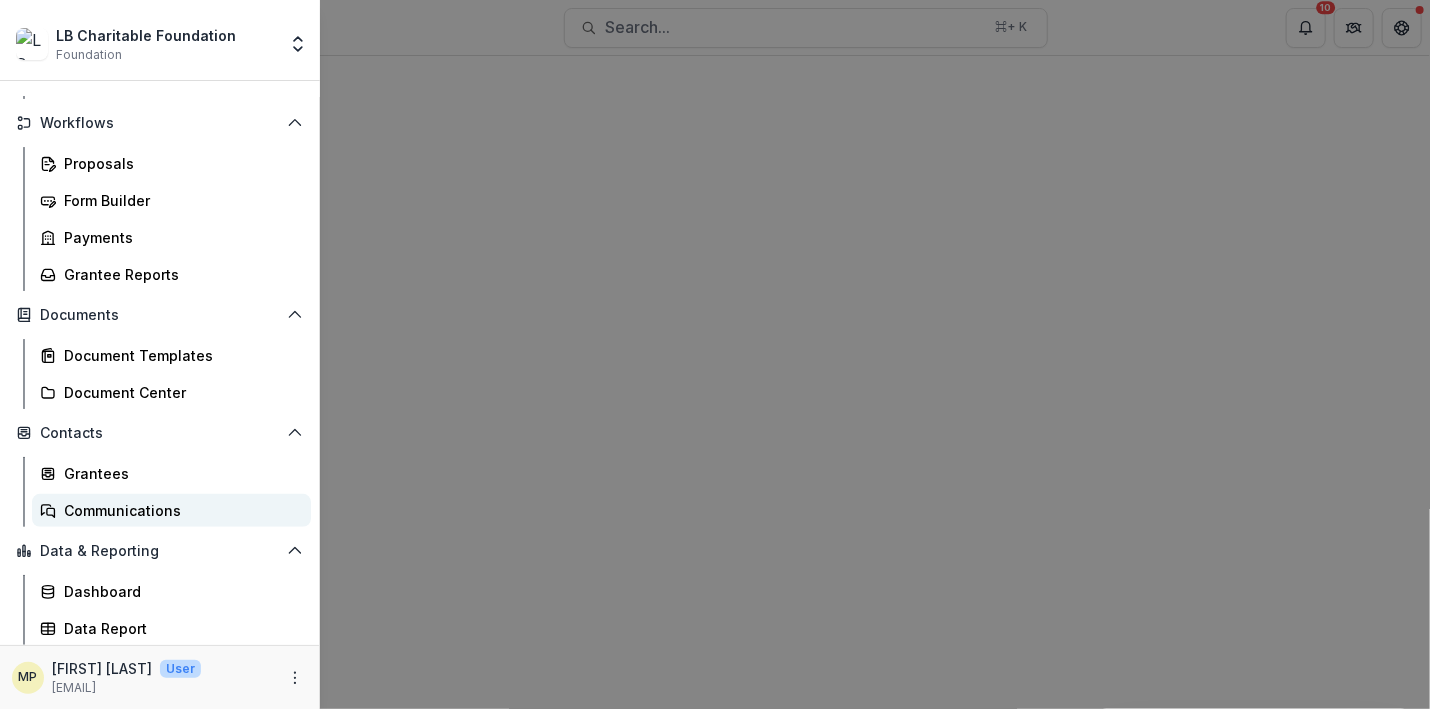 click on "Communications" at bounding box center [179, 510] 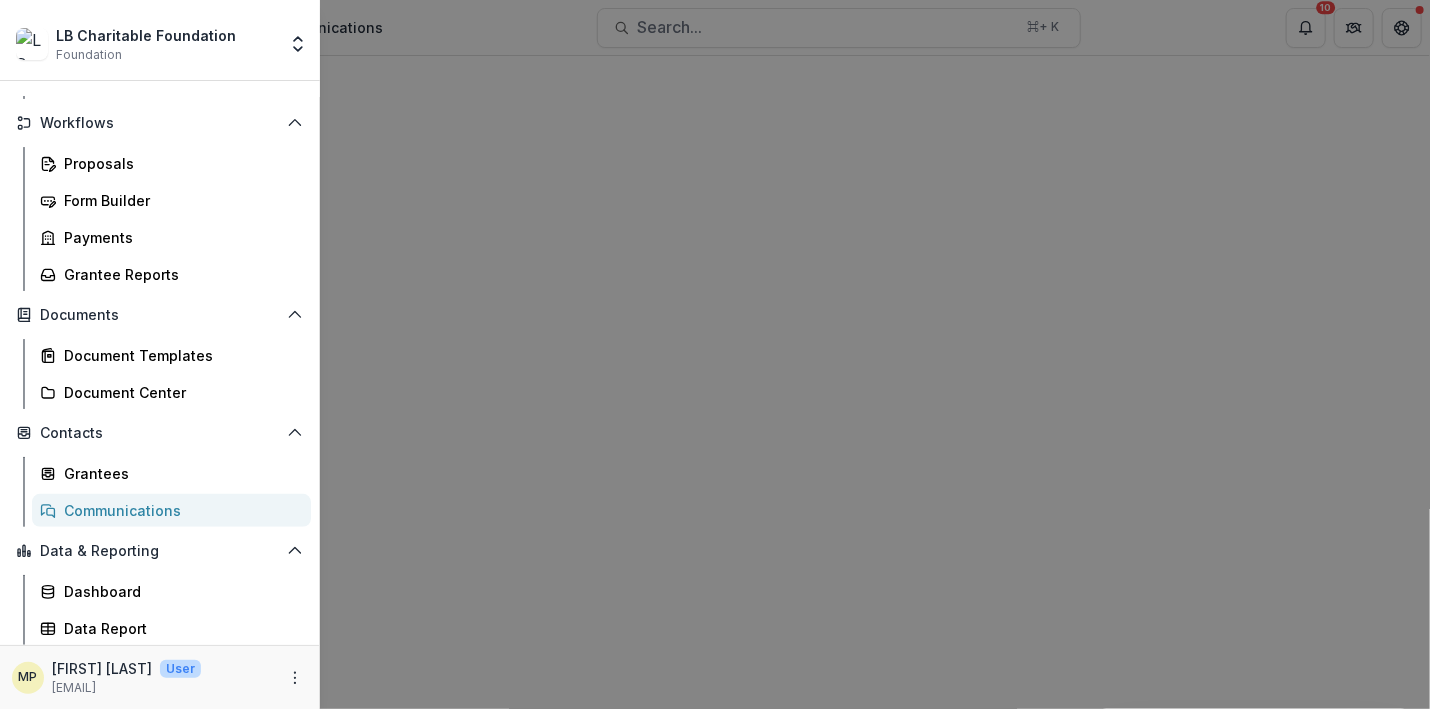 click on "LB Charitable Foundation Foundation Team Settings Admin Settings Dashboard Activity Tasks Workflows Proposals Form Builder Payments Grantee Reports Documents Document Templates Document Center Contacts Grantees Communications Data & Reporting Dashboard Data Report MP Marietta Pugal User mariettap@[DOMAIN]" at bounding box center [715, 354] 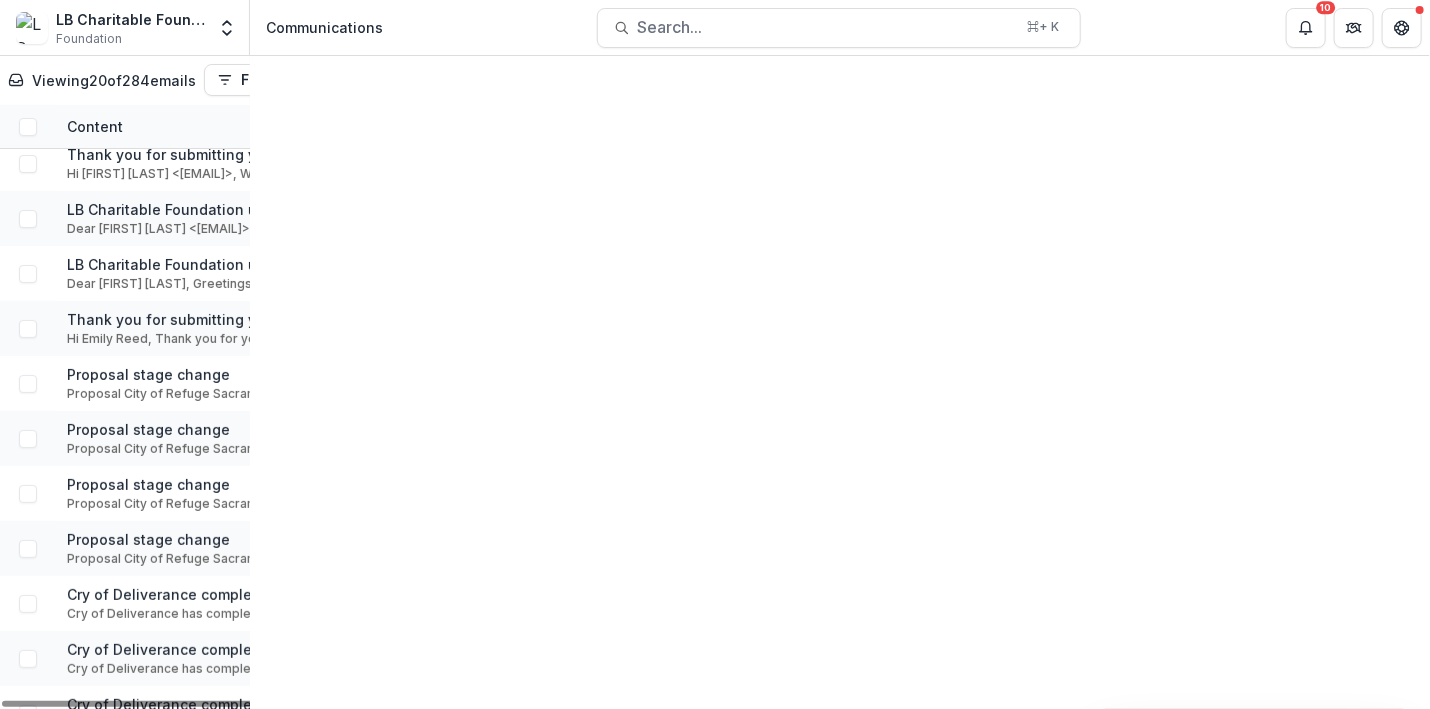 scroll, scrollTop: 0, scrollLeft: 0, axis: both 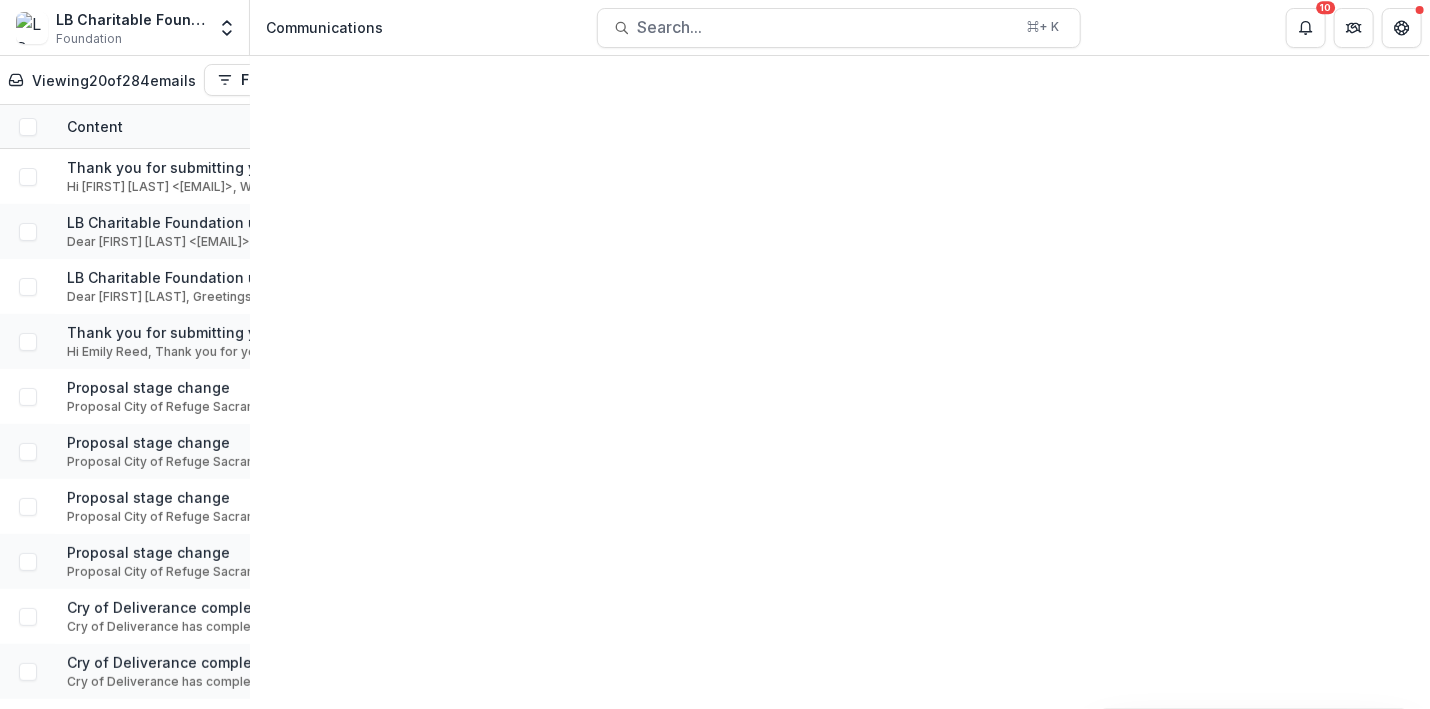 click 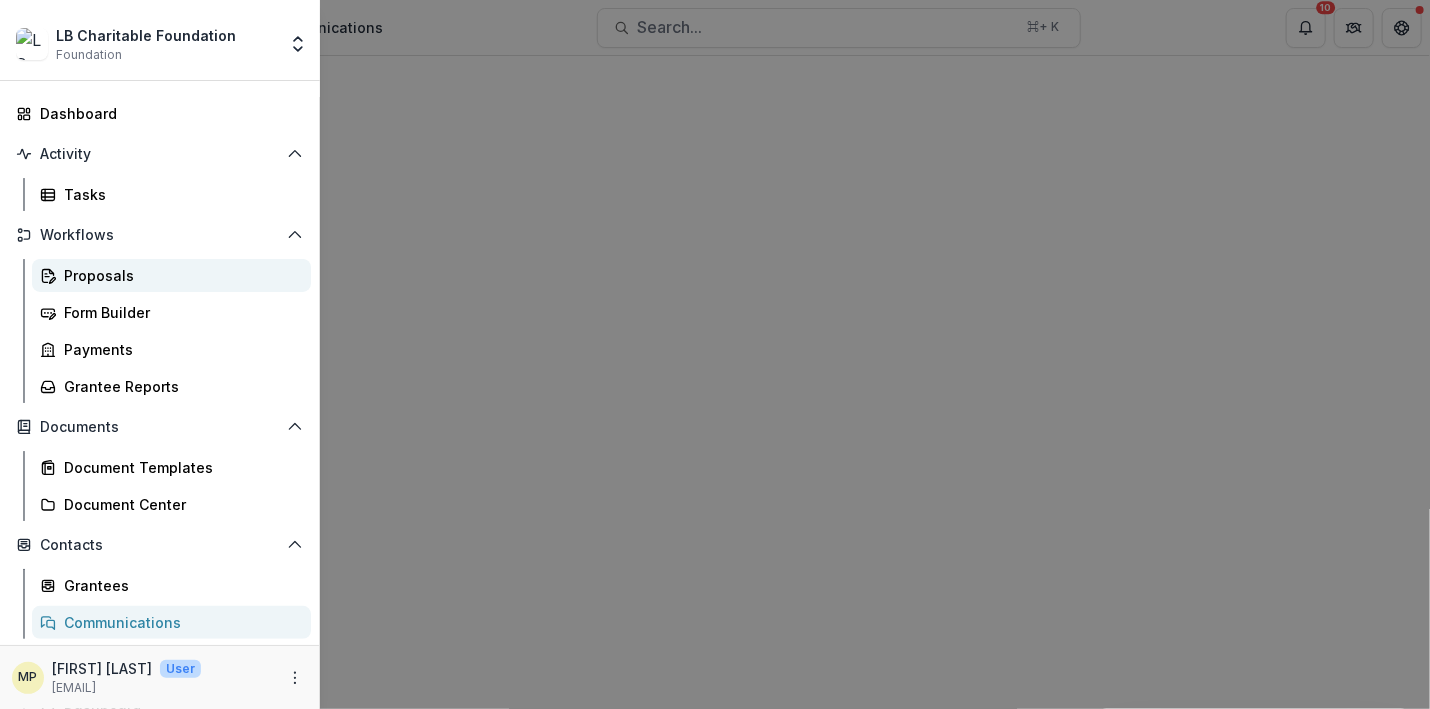 click on "Proposals" at bounding box center (179, 275) 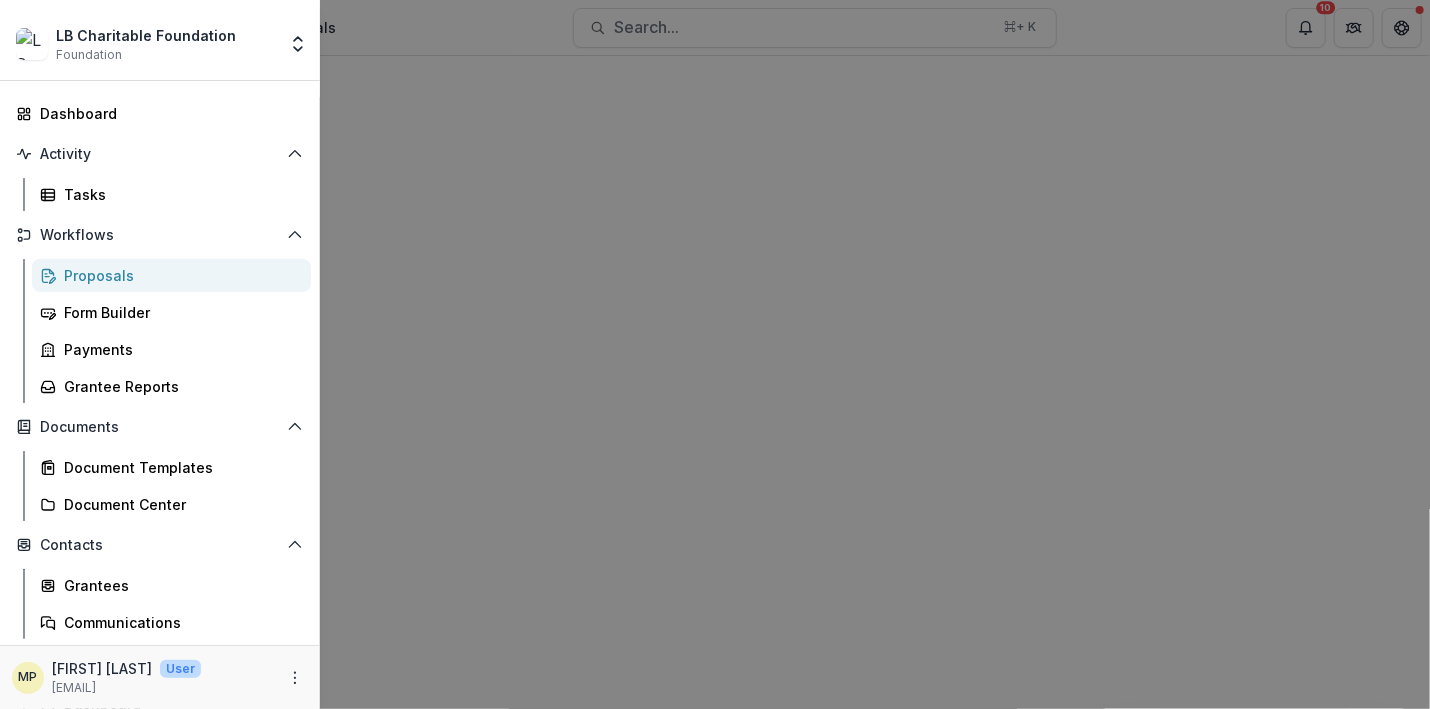 click on "LB Charitable Foundation Foundation Team Settings Admin Settings Dashboard Activity Tasks Workflows Proposals Form Builder Payments Grantee Reports Documents Document Templates Document Center Contacts Grantees Communications Data & Reporting Dashboard Data Report MP Marietta Pugal User mariettap@[DOMAIN]" at bounding box center (715, 354) 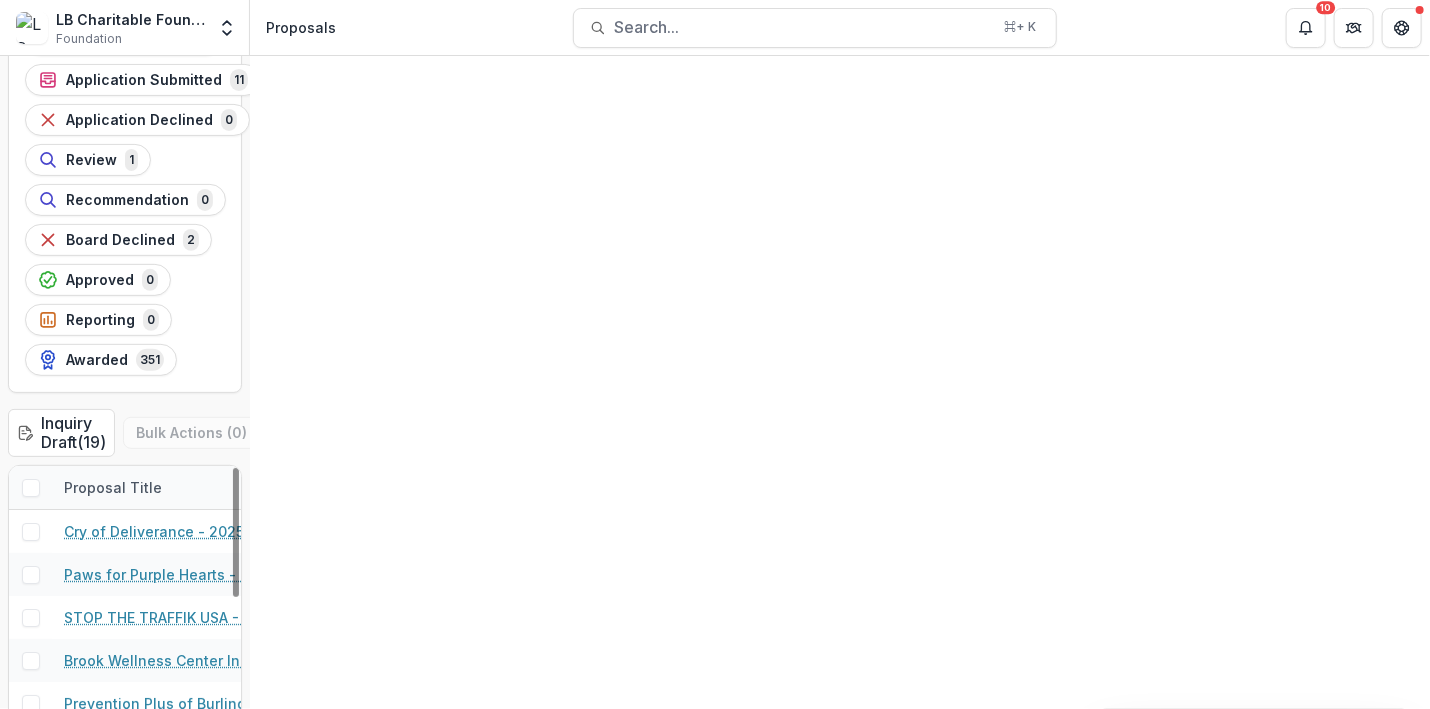 scroll, scrollTop: 258, scrollLeft: 0, axis: vertical 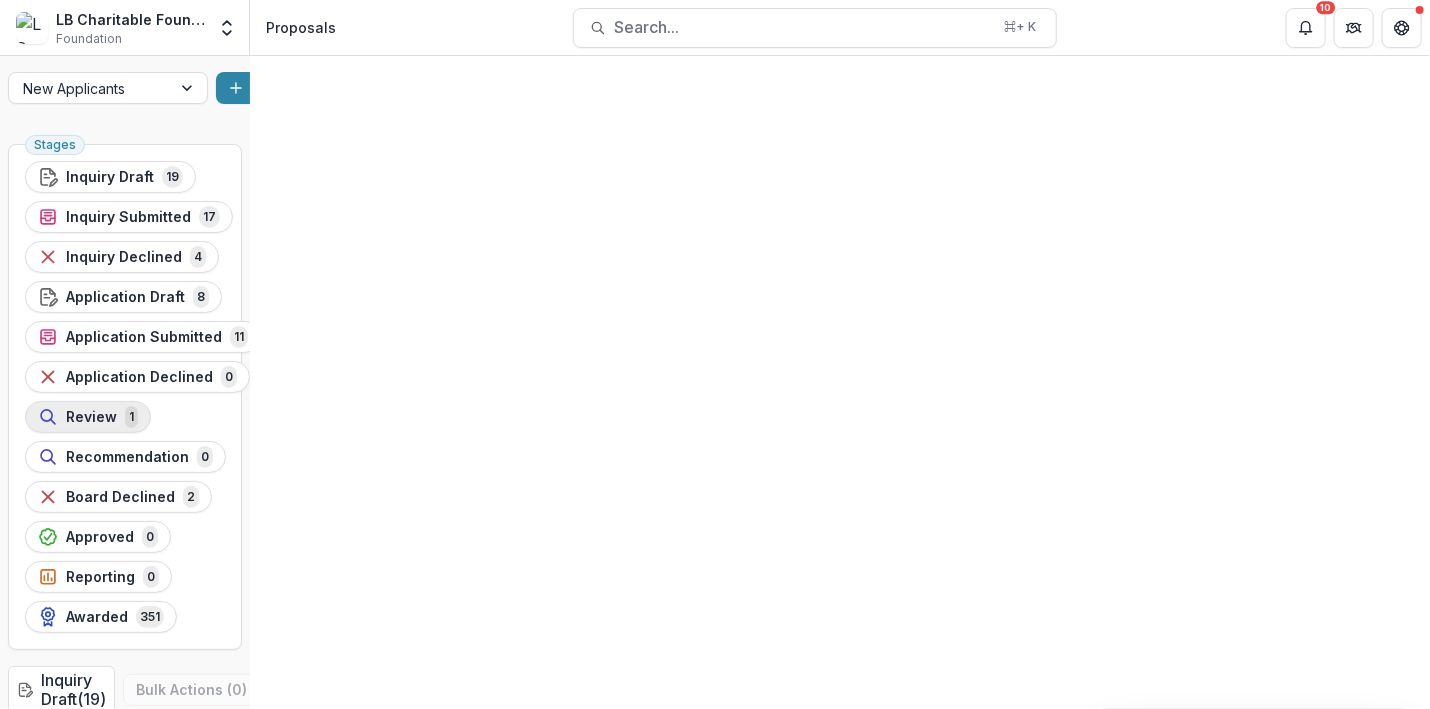 click on "Review" at bounding box center [91, 417] 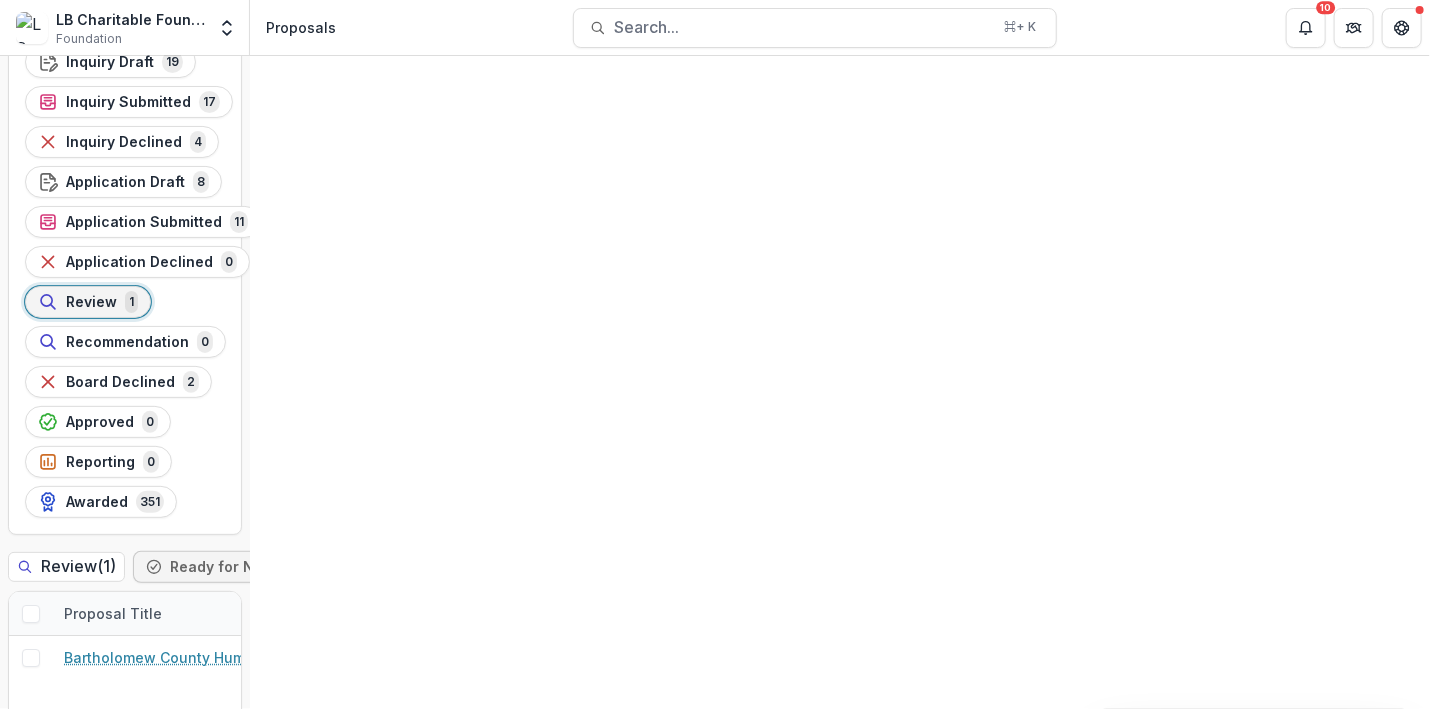 scroll, scrollTop: 132, scrollLeft: 0, axis: vertical 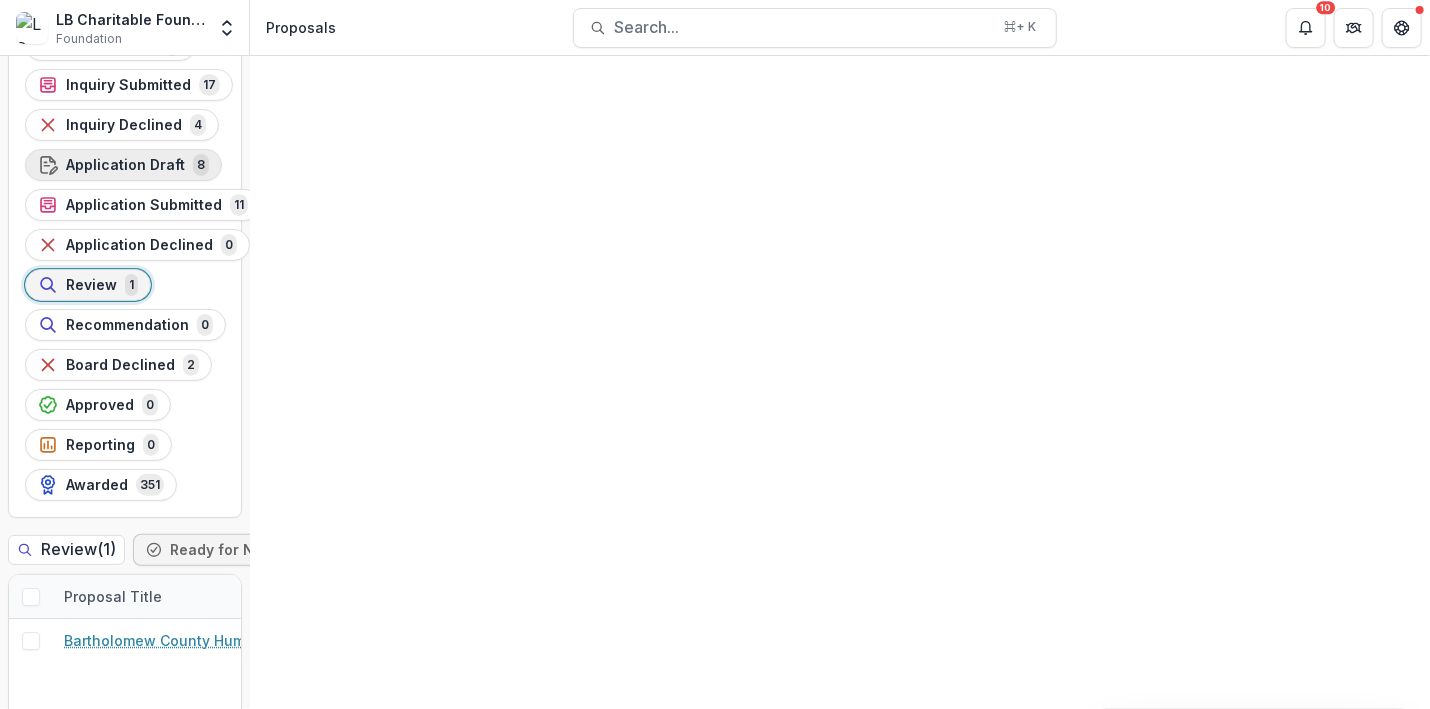 click on "Application Draft" at bounding box center [125, 165] 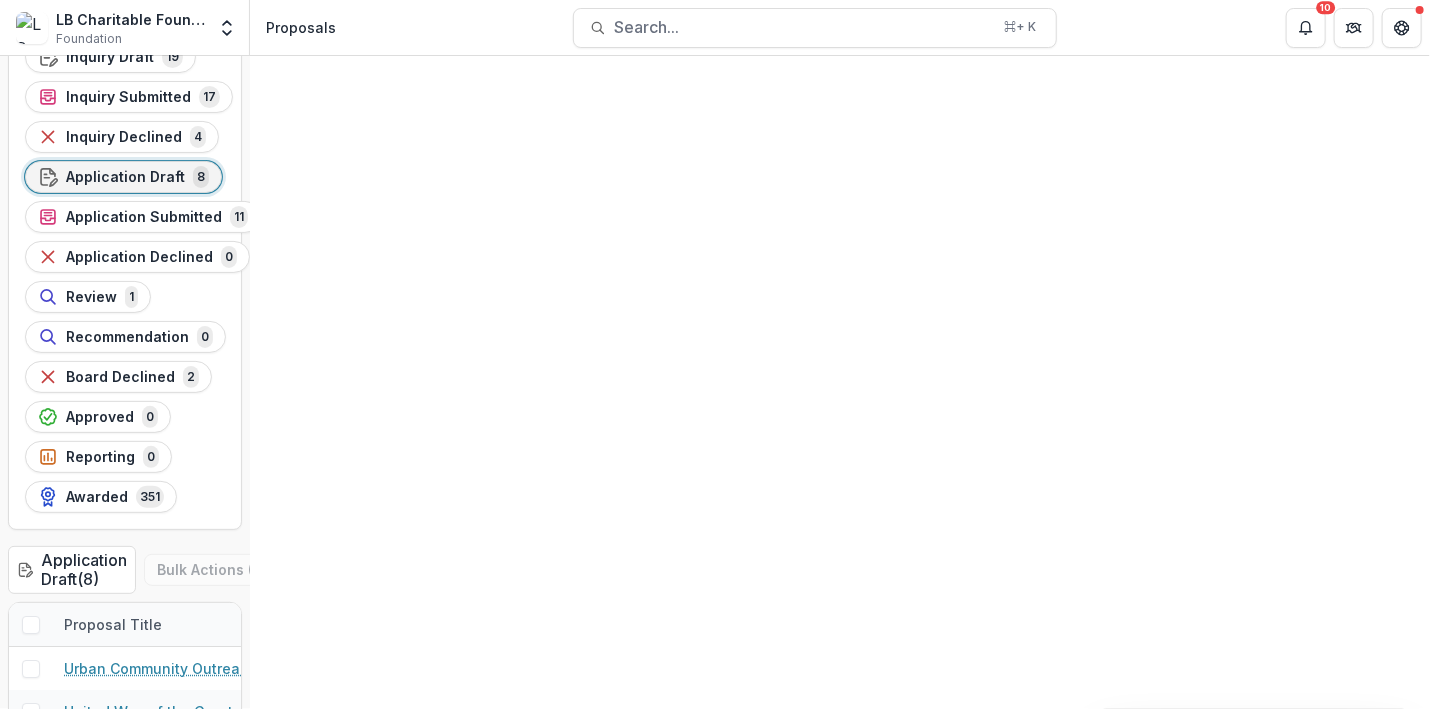 scroll, scrollTop: 131, scrollLeft: 0, axis: vertical 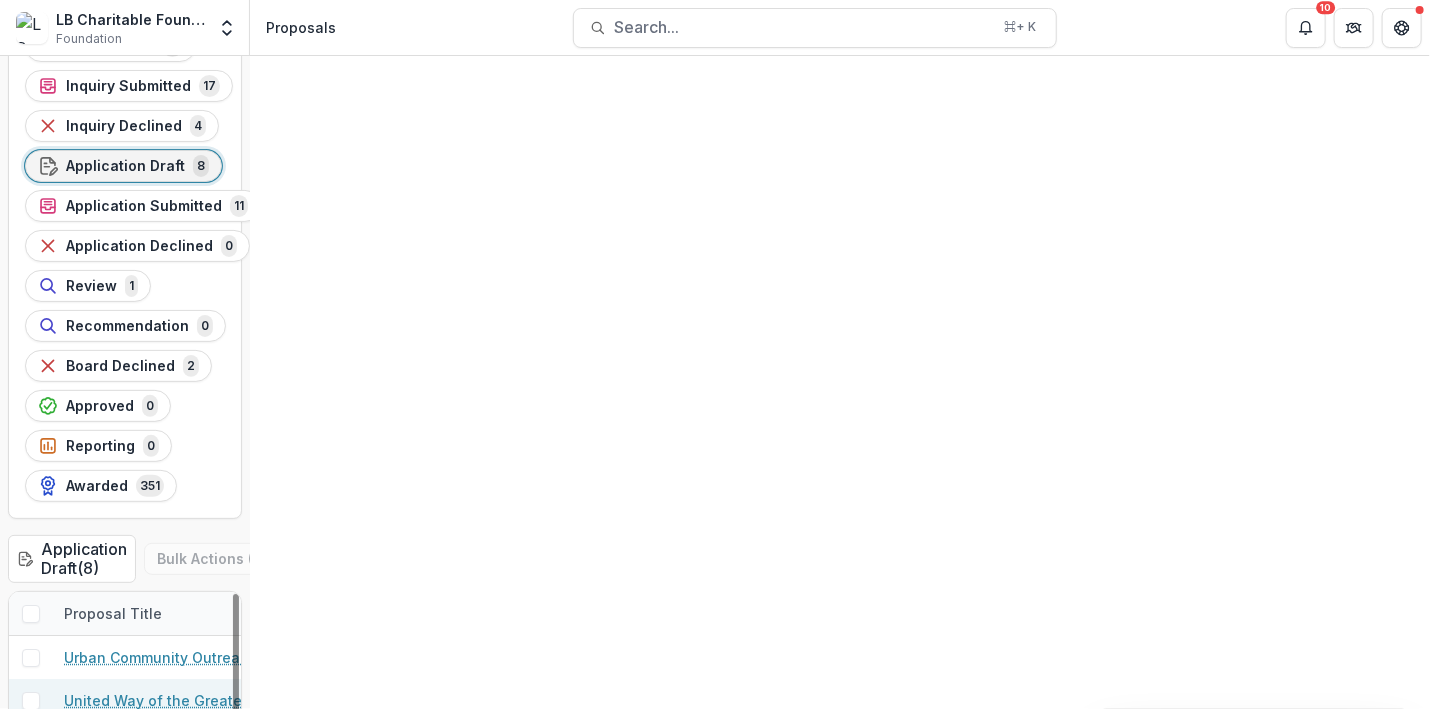 click on "United Way of the Greater Dayton Area - 2025 - Inquiry Form" at bounding box center [177, 700] 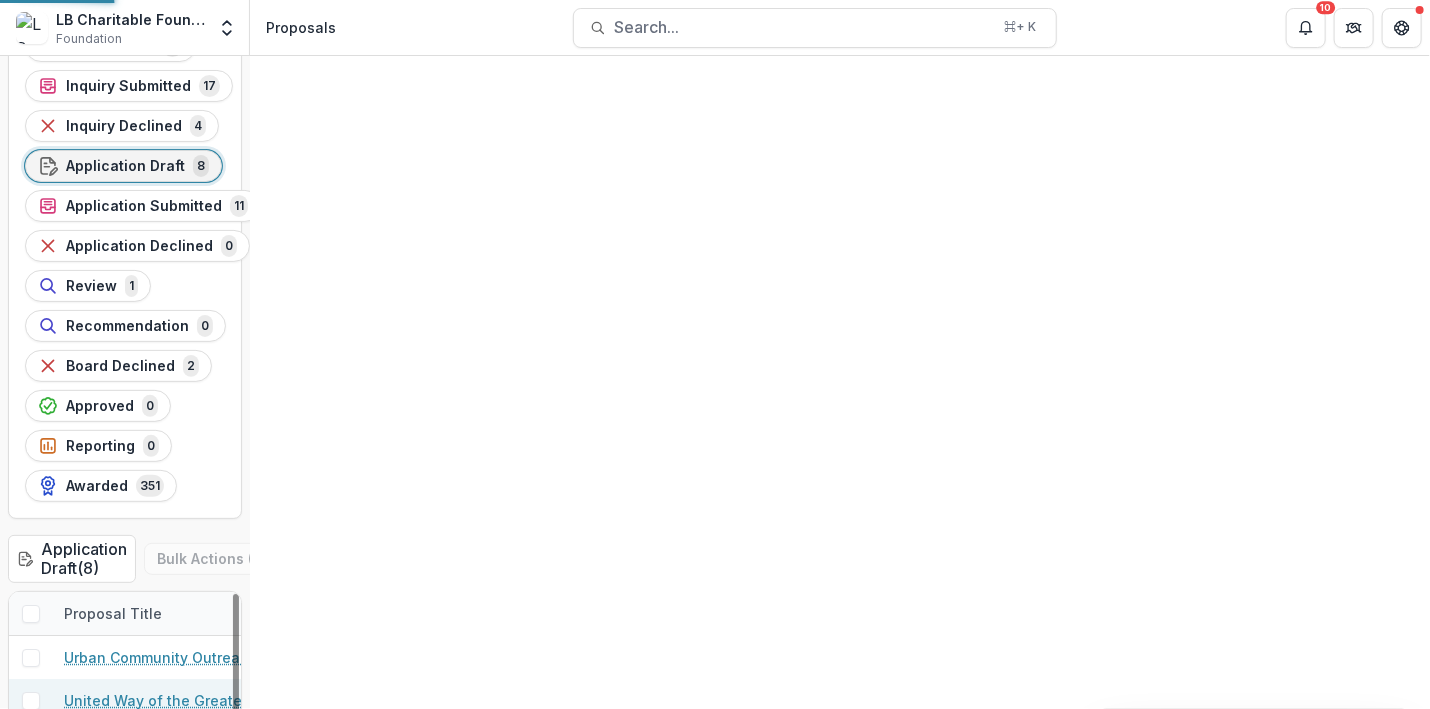 scroll, scrollTop: 0, scrollLeft: 0, axis: both 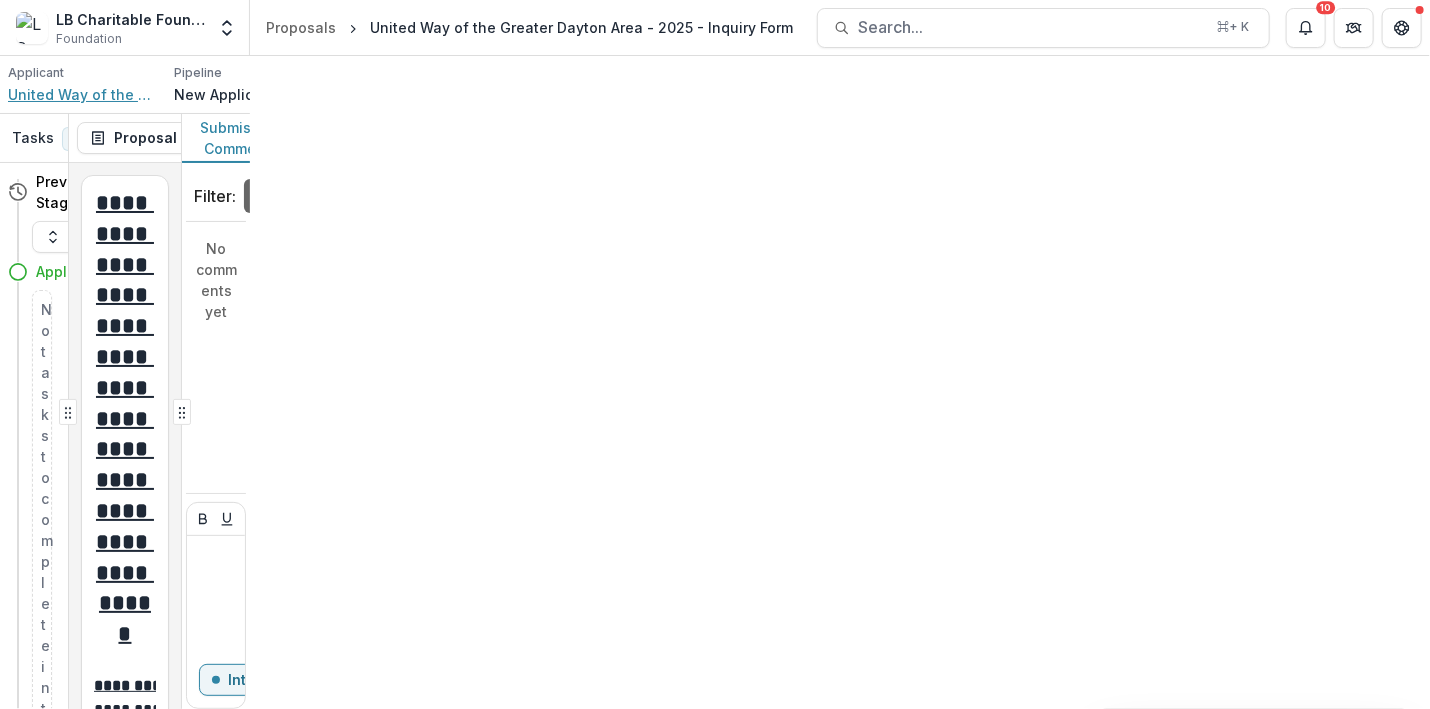click on "United Way of the Greater Dayton Area" at bounding box center (83, 94) 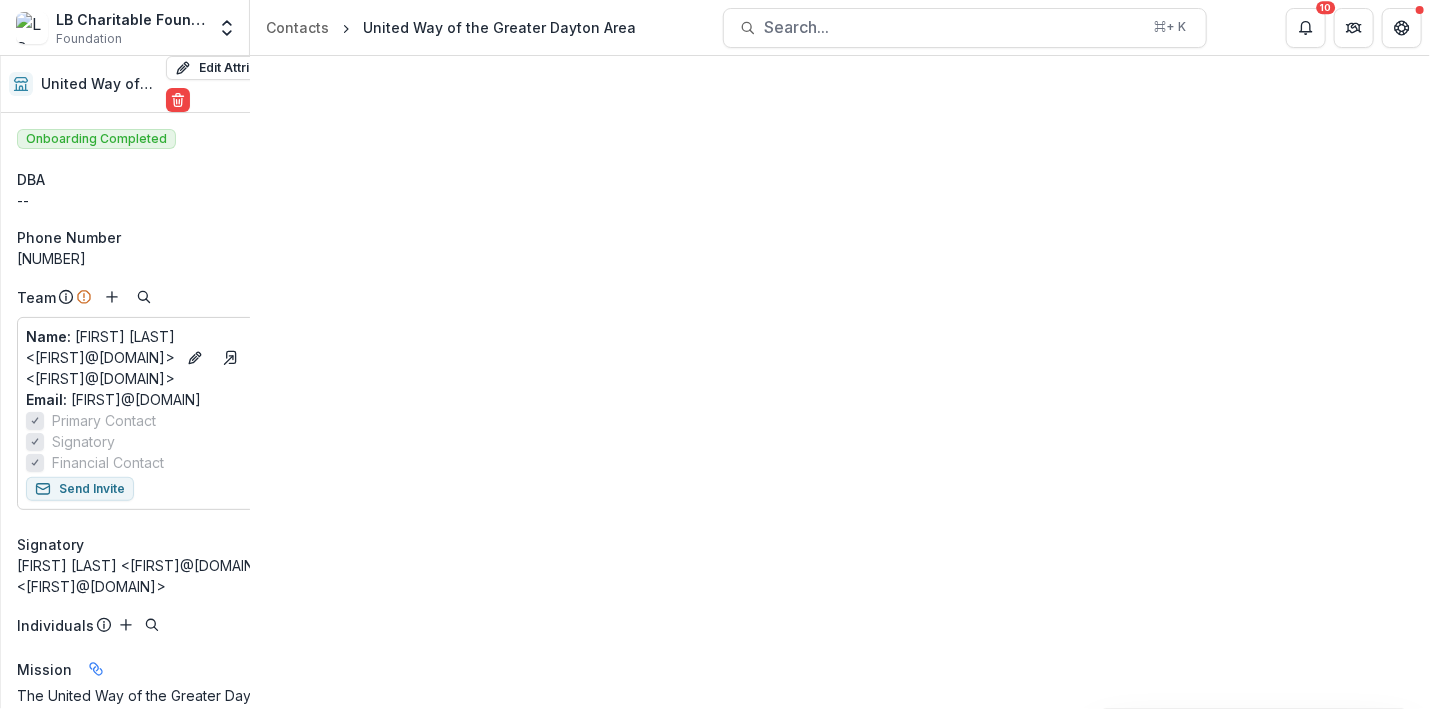 scroll, scrollTop: 214, scrollLeft: 0, axis: vertical 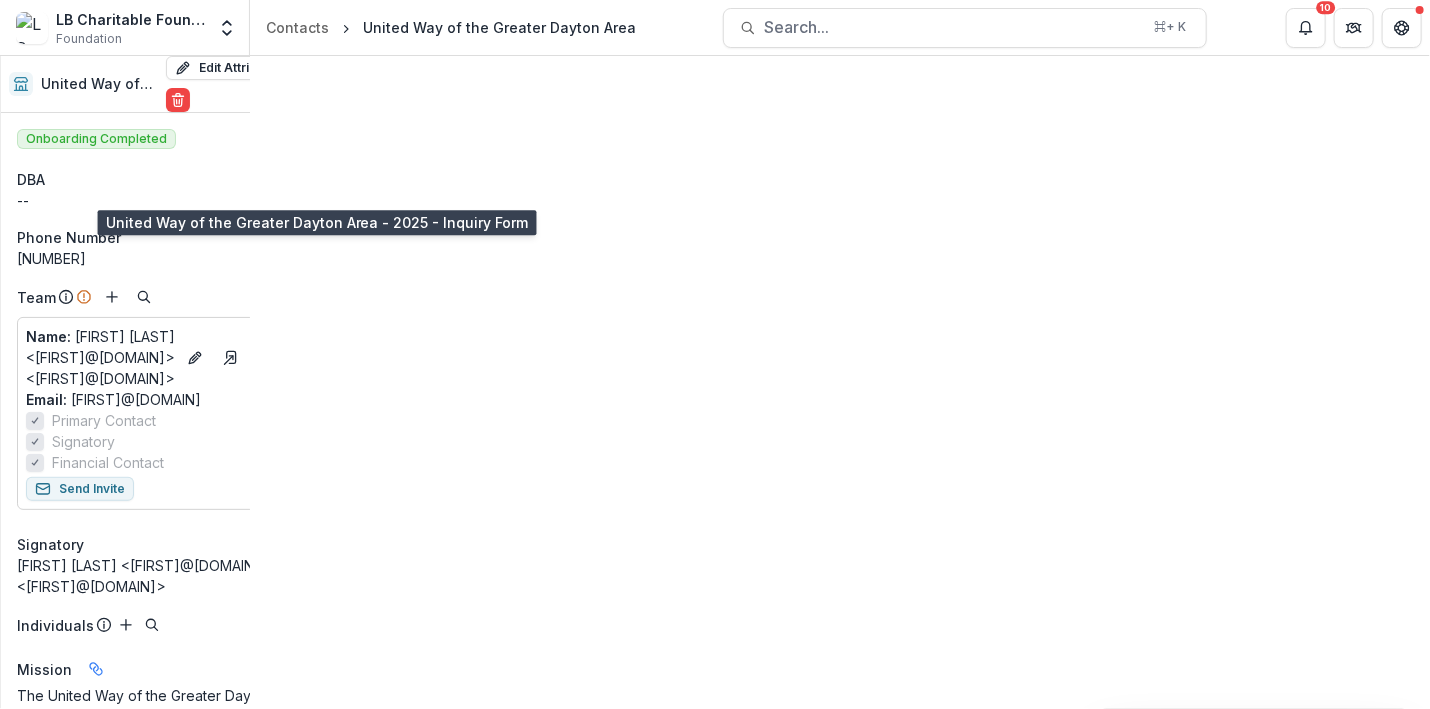 click on "United Way of the Greater Dayton Area - 2025 - Inquiry Form" at bounding box center (277, 194) 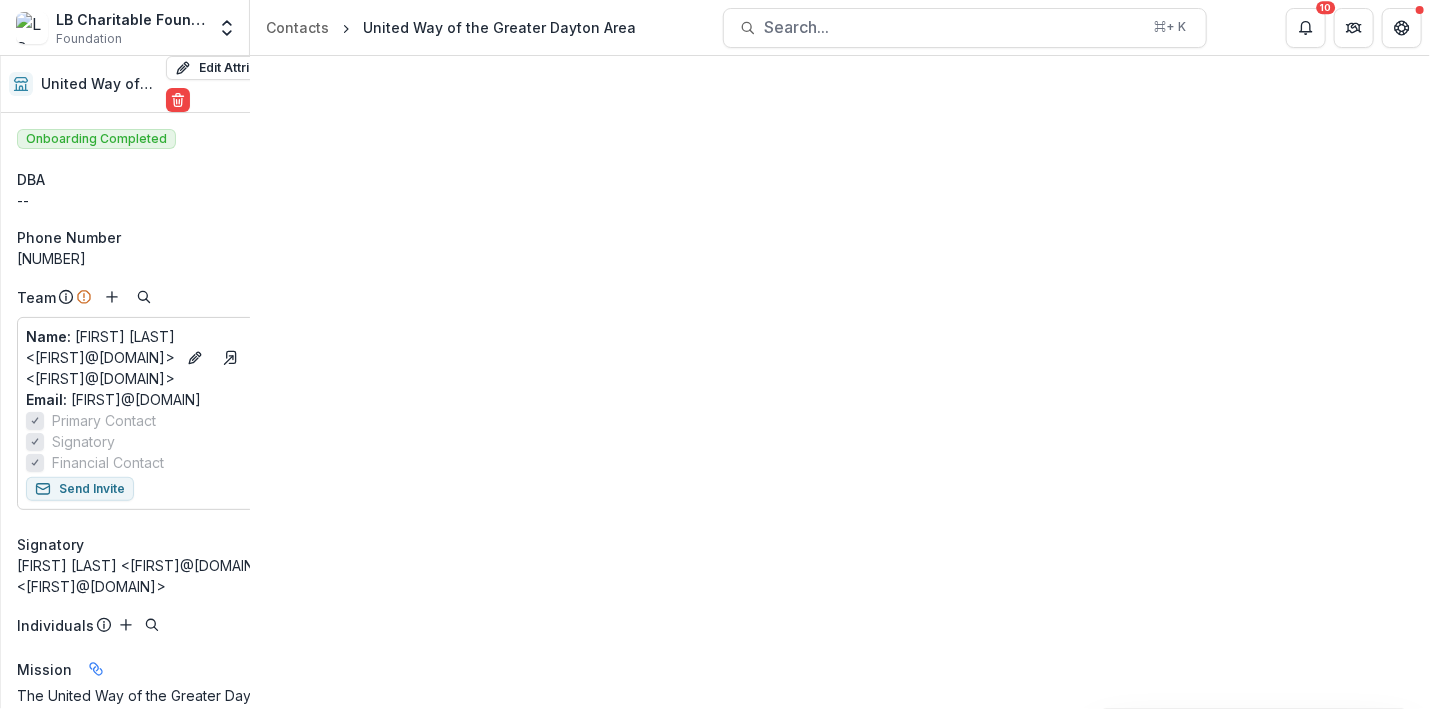 click 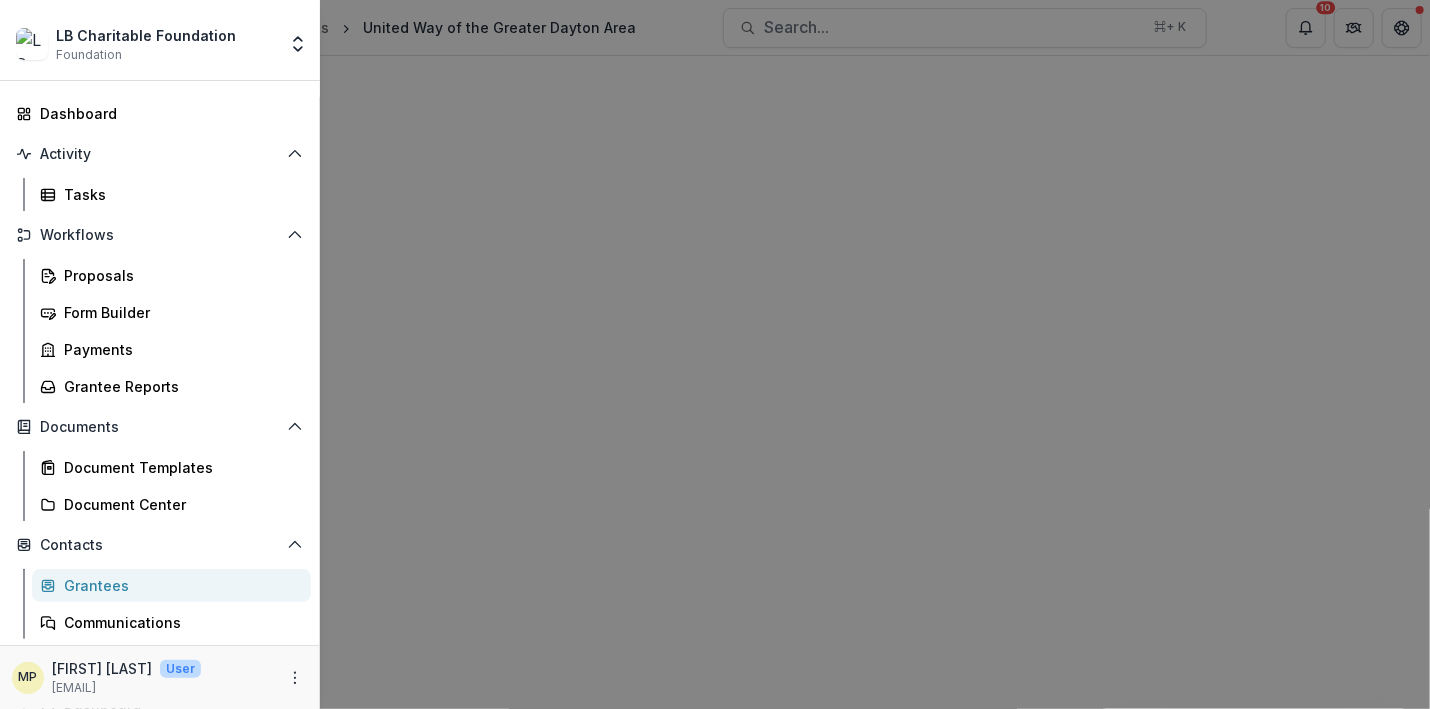 click on "LB Charitable Foundation Foundation Team Settings Admin Settings Dashboard Activity Tasks Workflows Proposals Form Builder Payments Grantee Reports Documents Document Templates Document Center Contacts Grantees Communications Data & Reporting Dashboard Data Report MP Marietta Pugal User mariettap@[DOMAIN]" at bounding box center [715, 354] 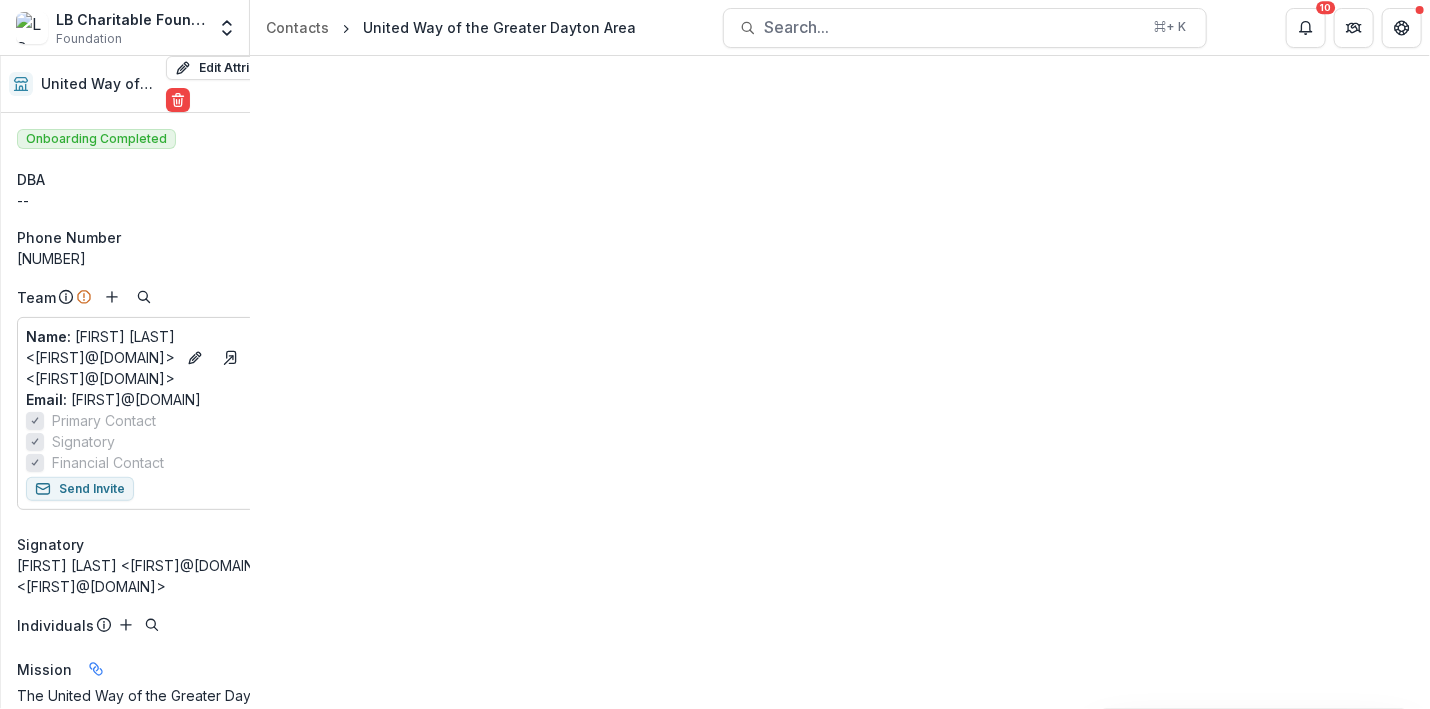 click 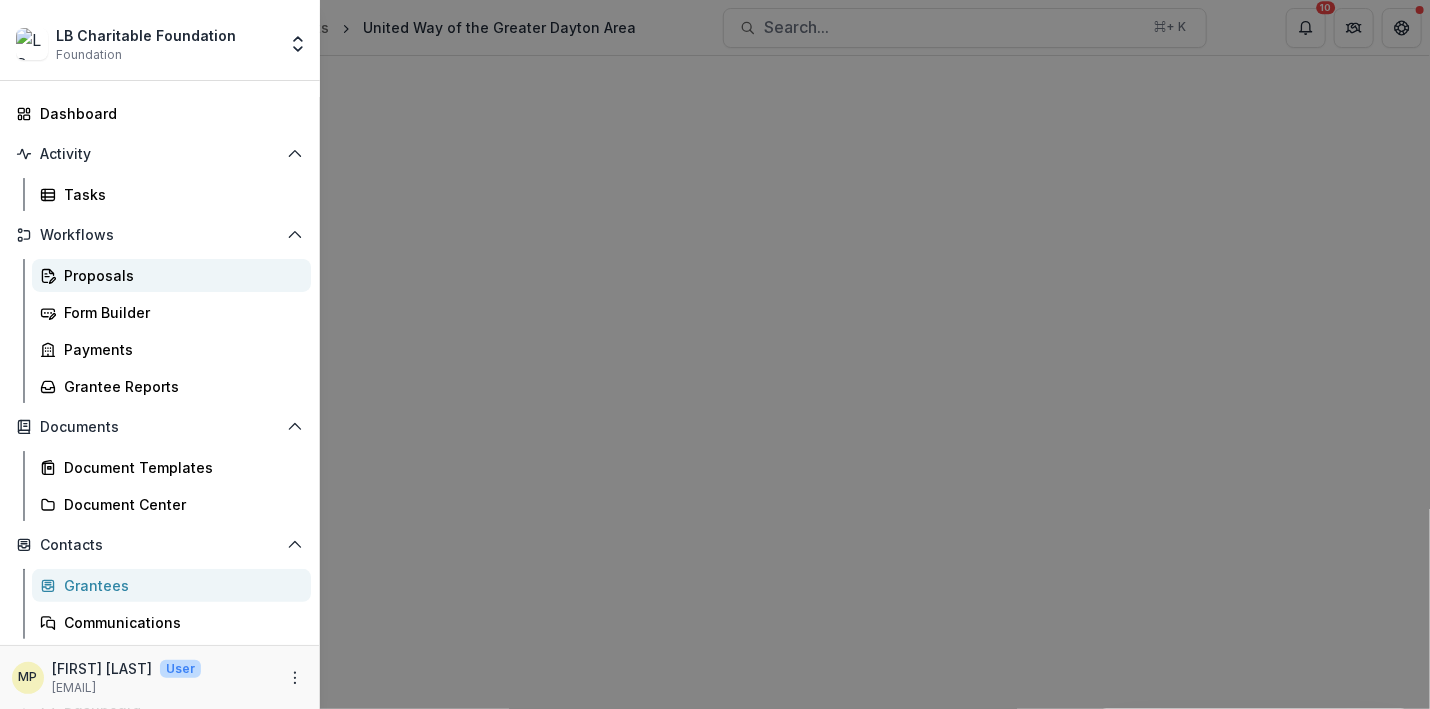 click on "Proposals" at bounding box center [179, 275] 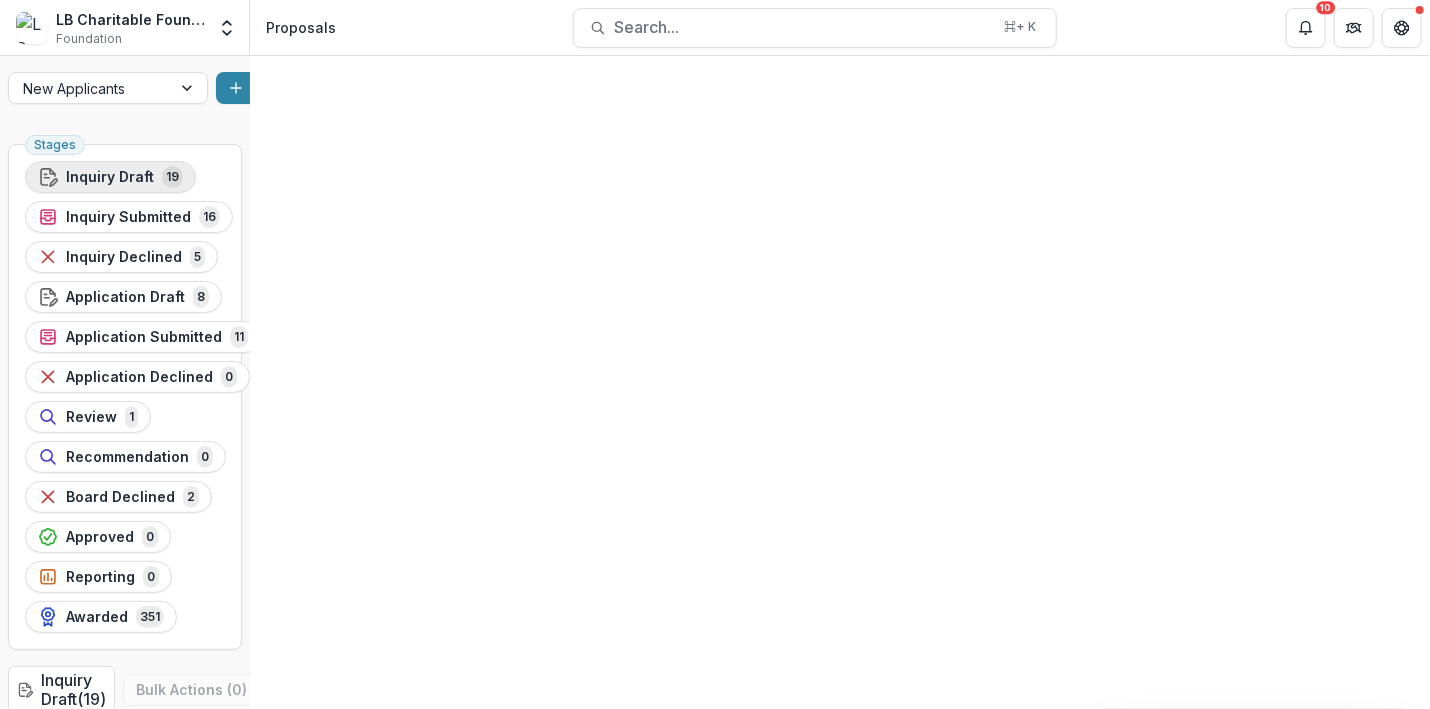 click on "Inquiry Draft" at bounding box center (110, 177) 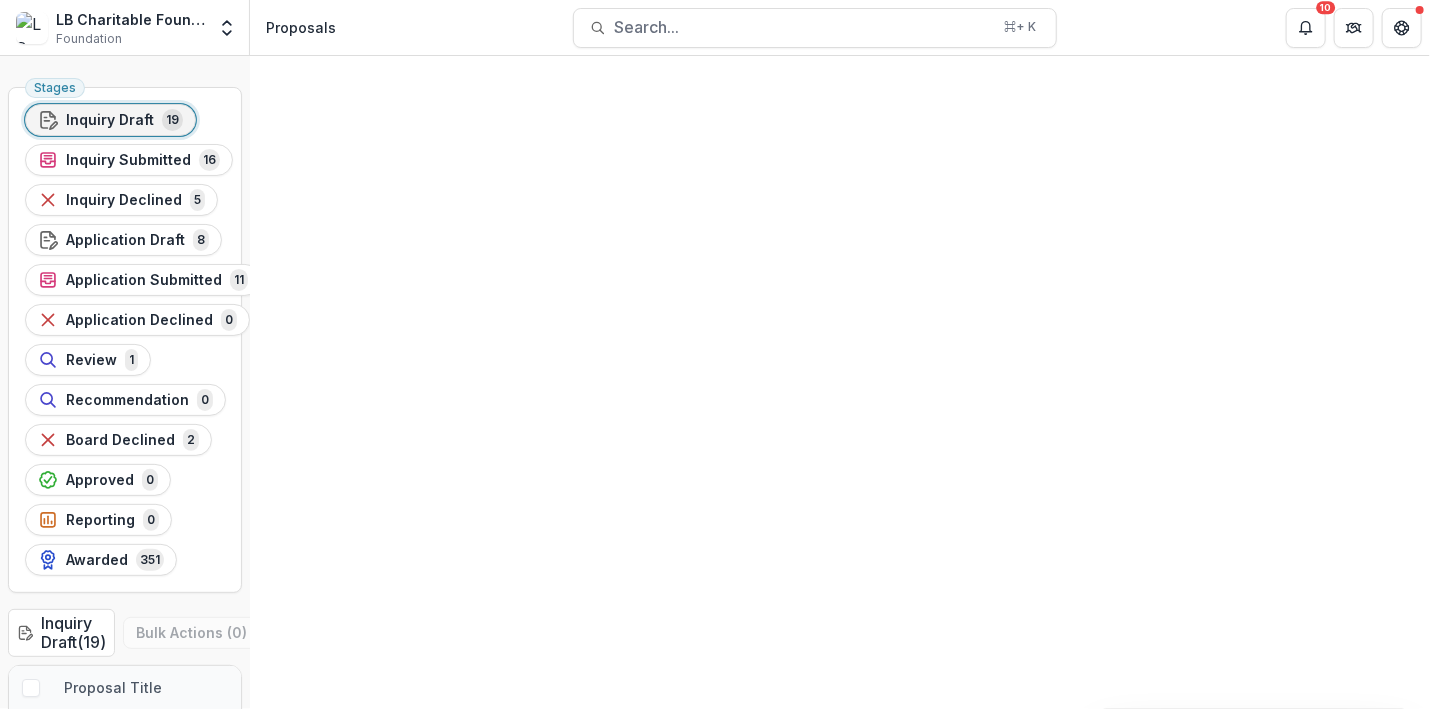 scroll, scrollTop: 76, scrollLeft: 0, axis: vertical 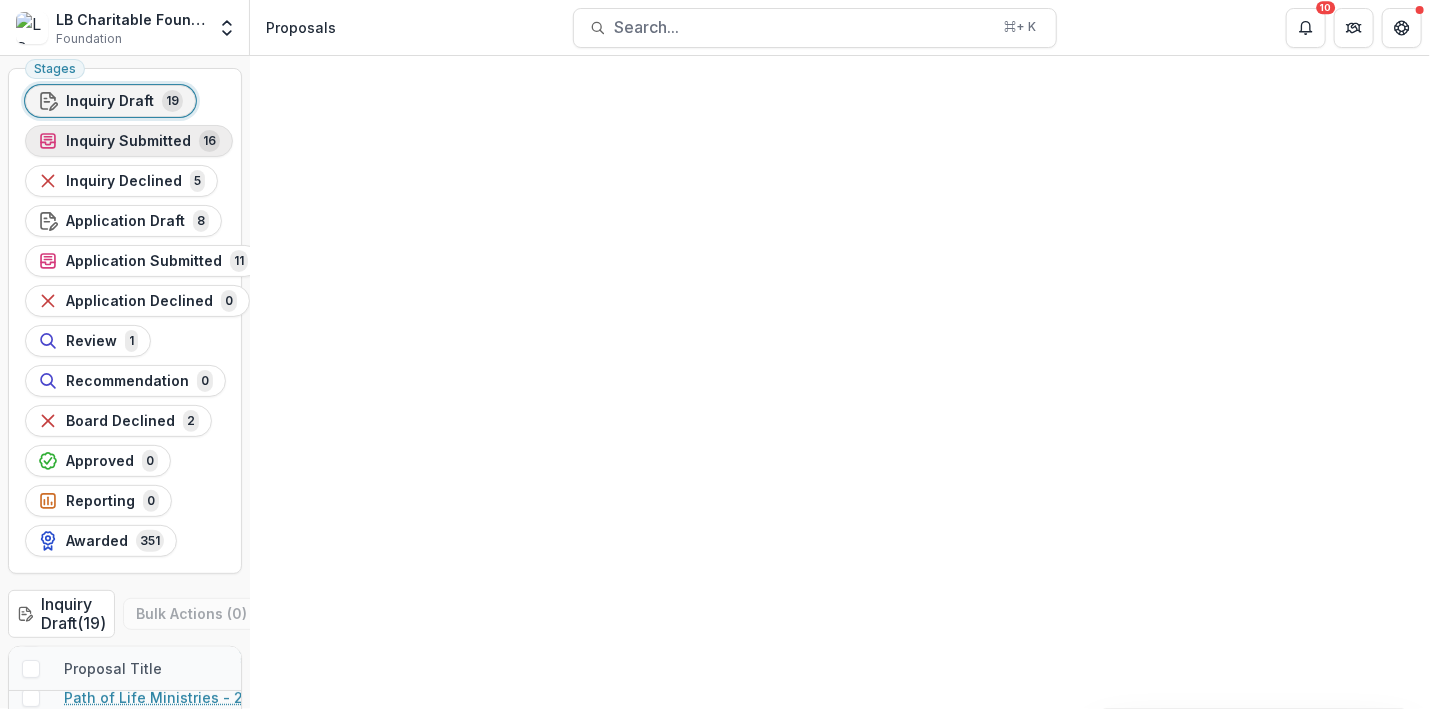 click on "Inquiry Submitted" at bounding box center (128, 141) 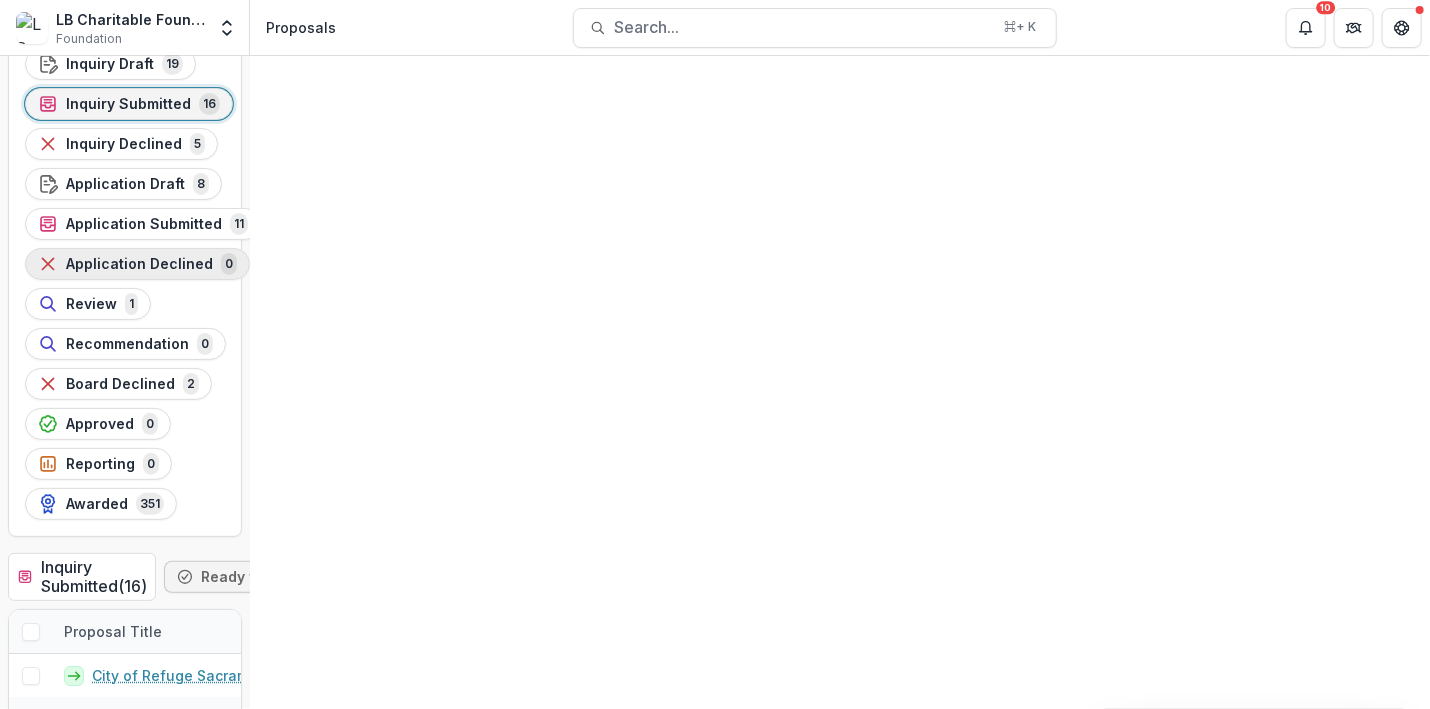 scroll, scrollTop: 132, scrollLeft: 0, axis: vertical 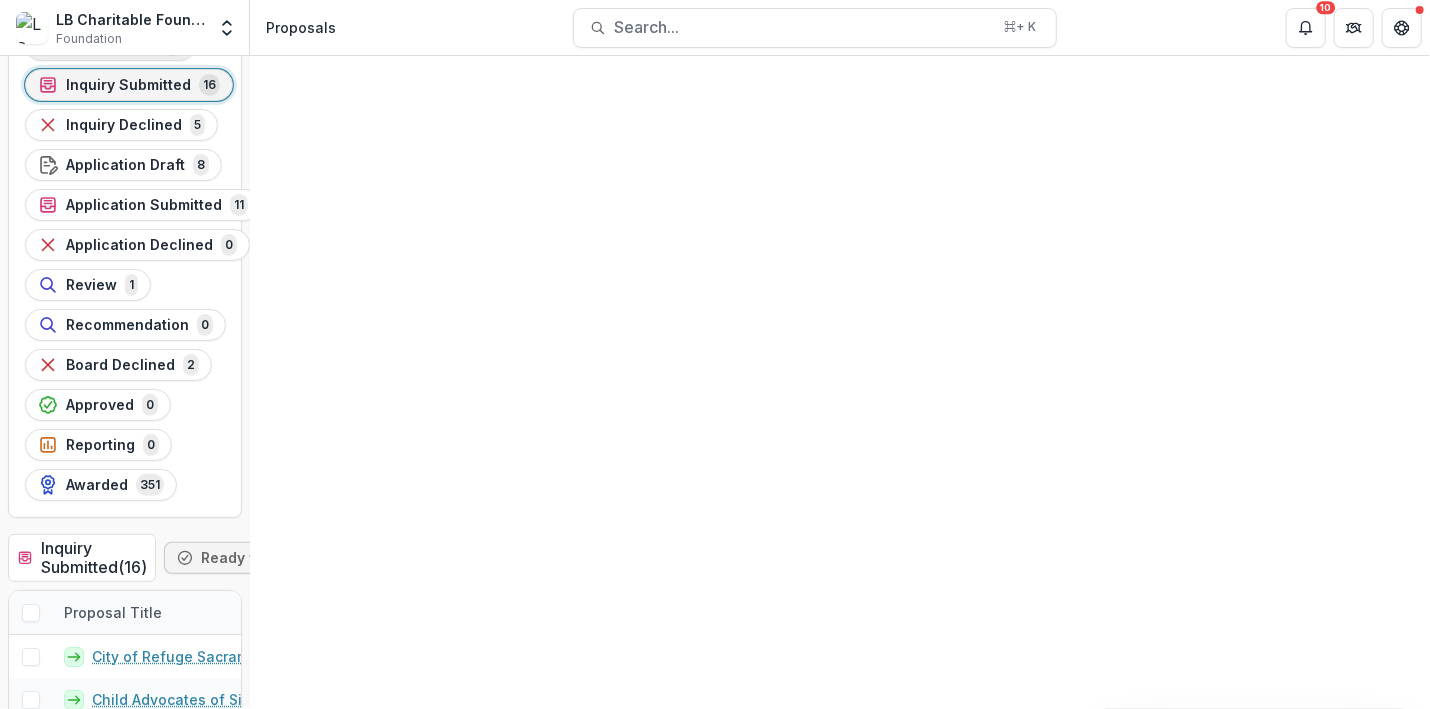 click on "Inquiry Draft" at bounding box center [110, 45] 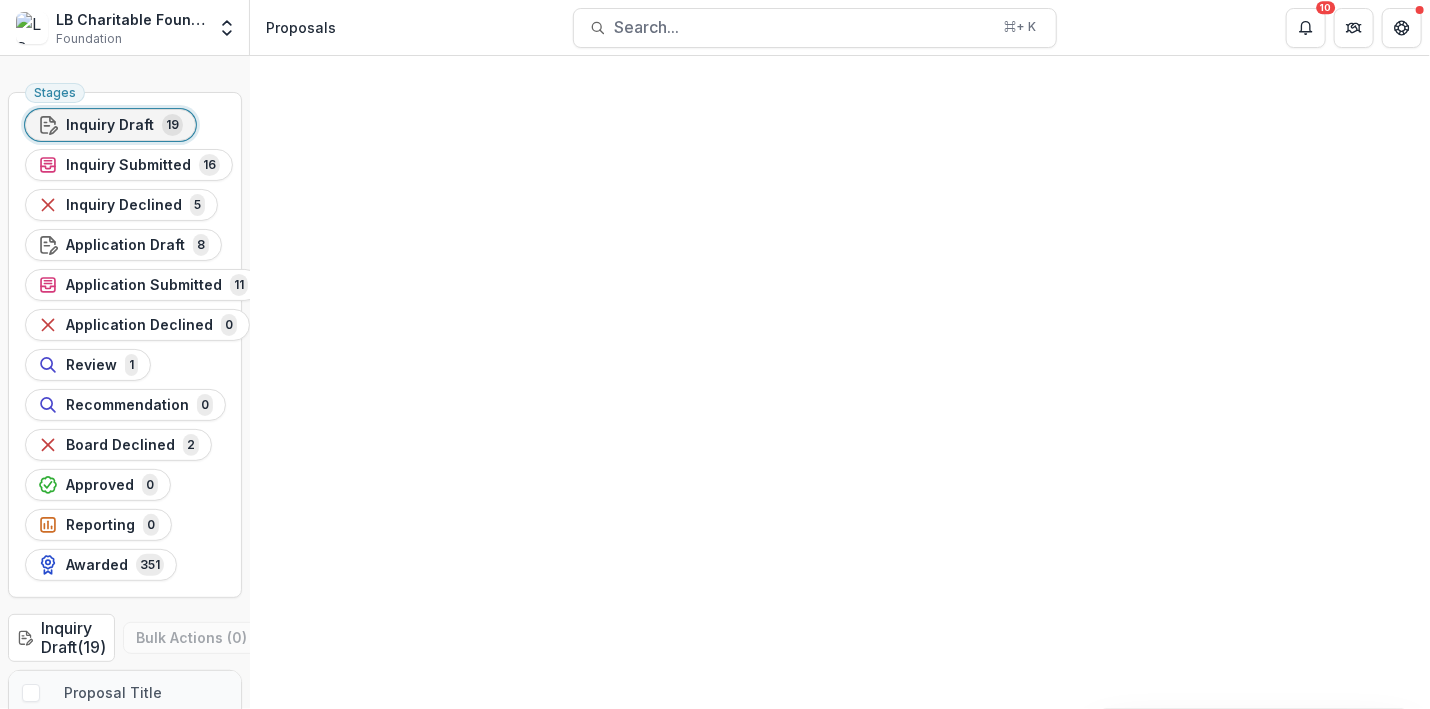 scroll, scrollTop: 132, scrollLeft: 0, axis: vertical 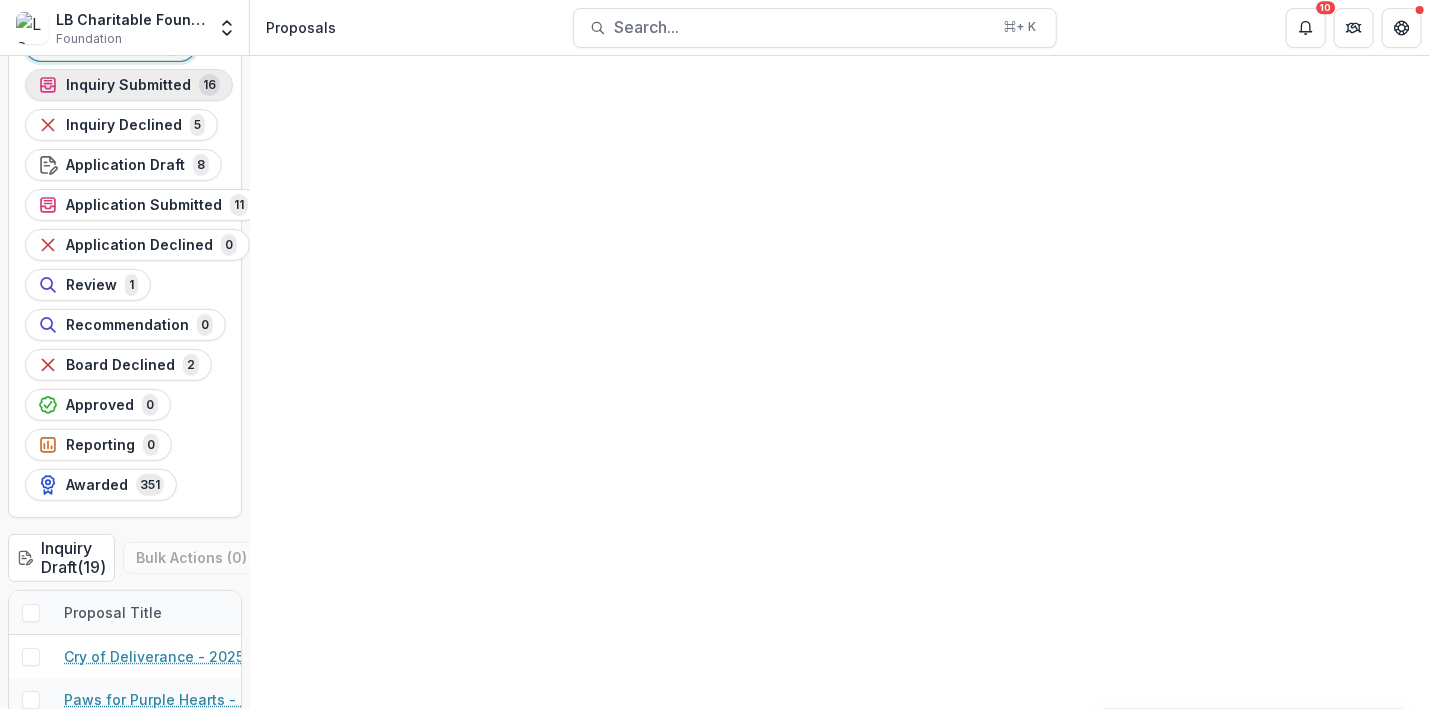 click on "Inquiry Submitted" at bounding box center (128, 85) 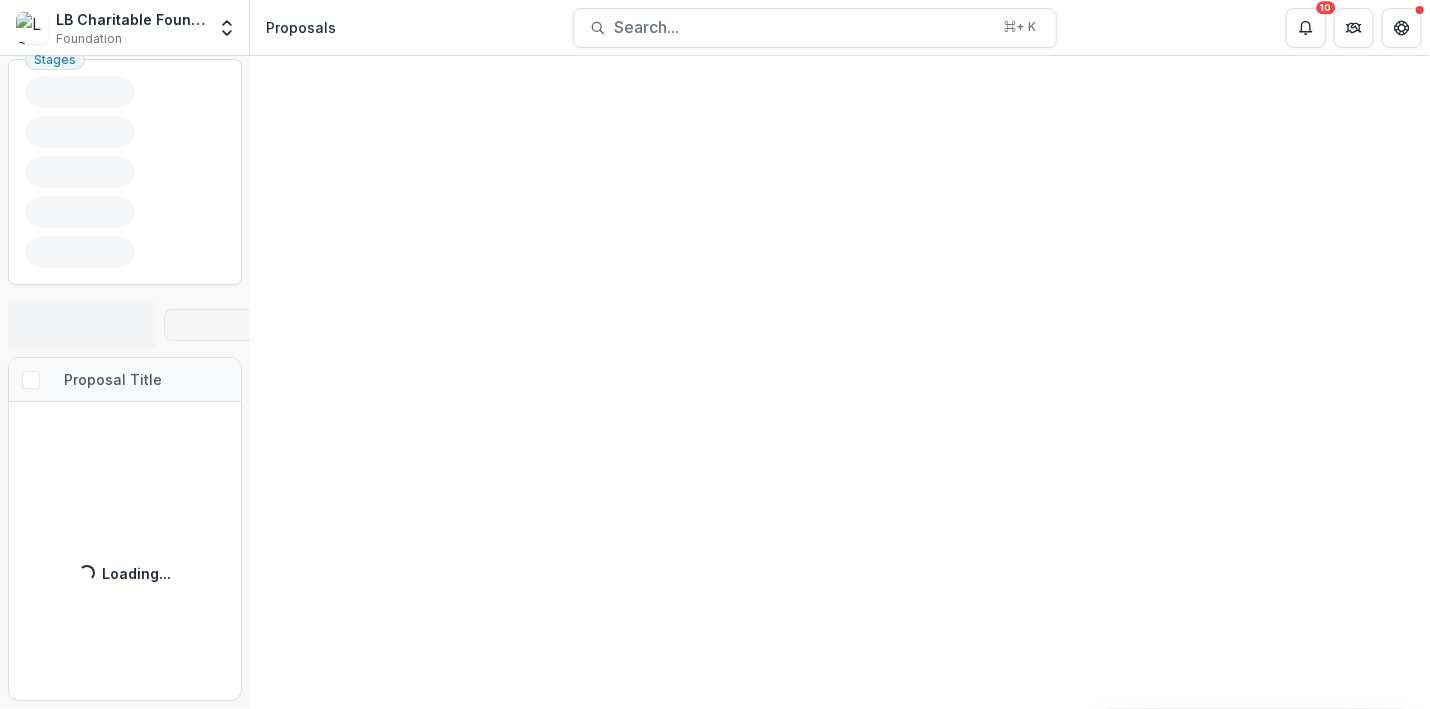 scroll, scrollTop: 0, scrollLeft: 0, axis: both 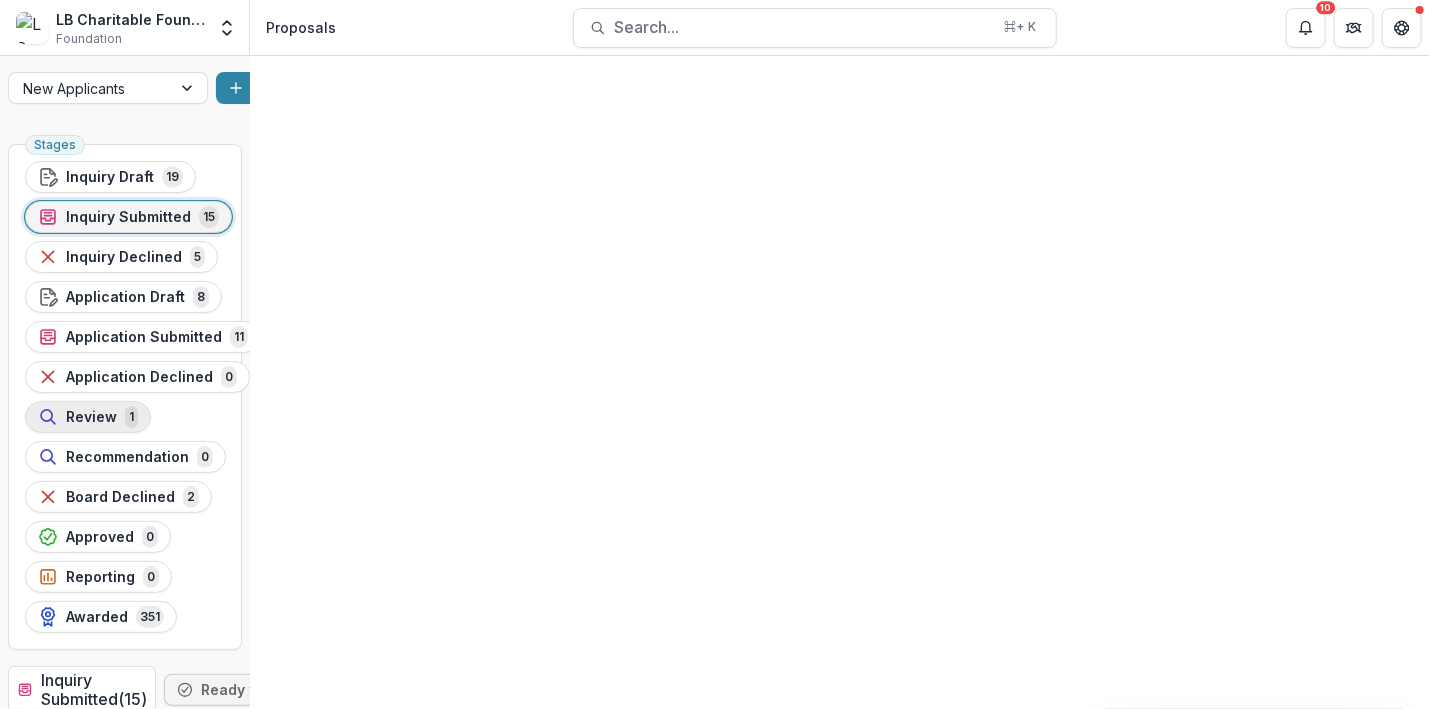 click on "Review" at bounding box center (91, 417) 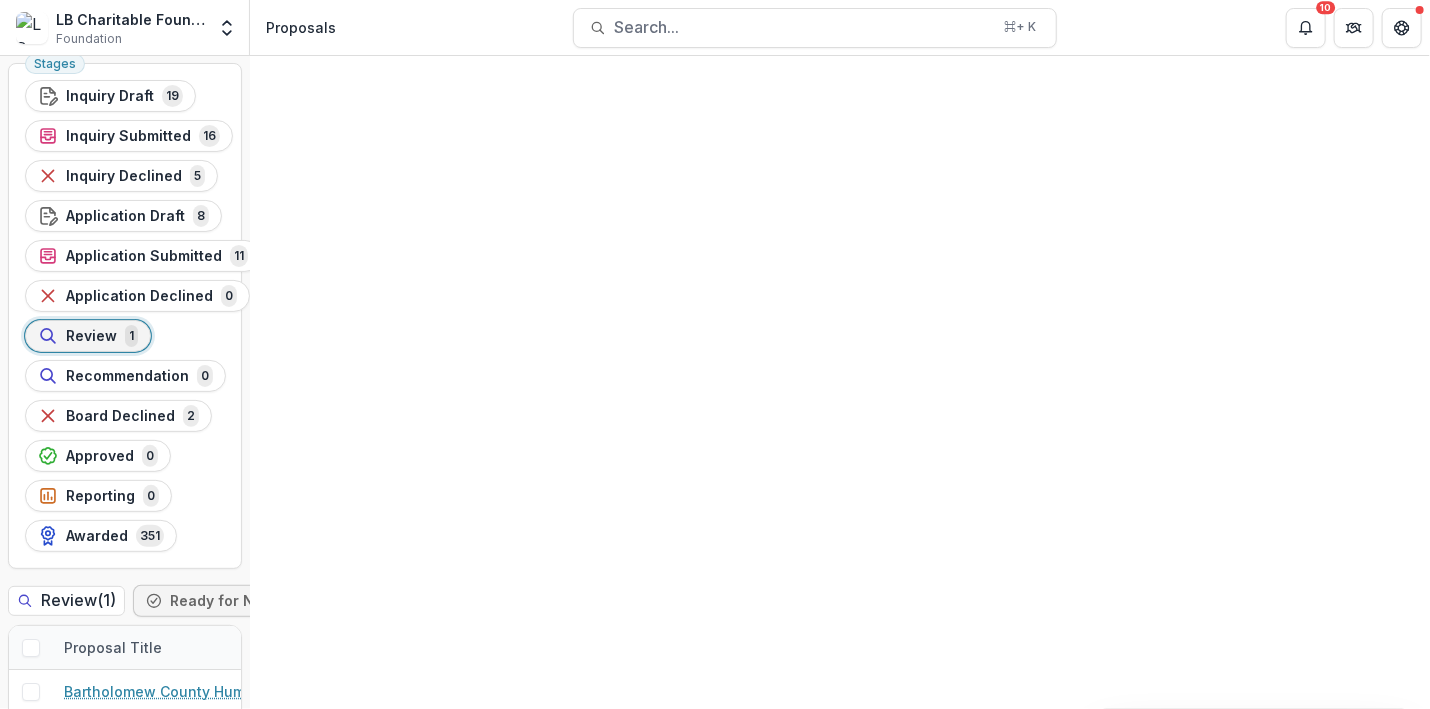 scroll, scrollTop: 132, scrollLeft: 0, axis: vertical 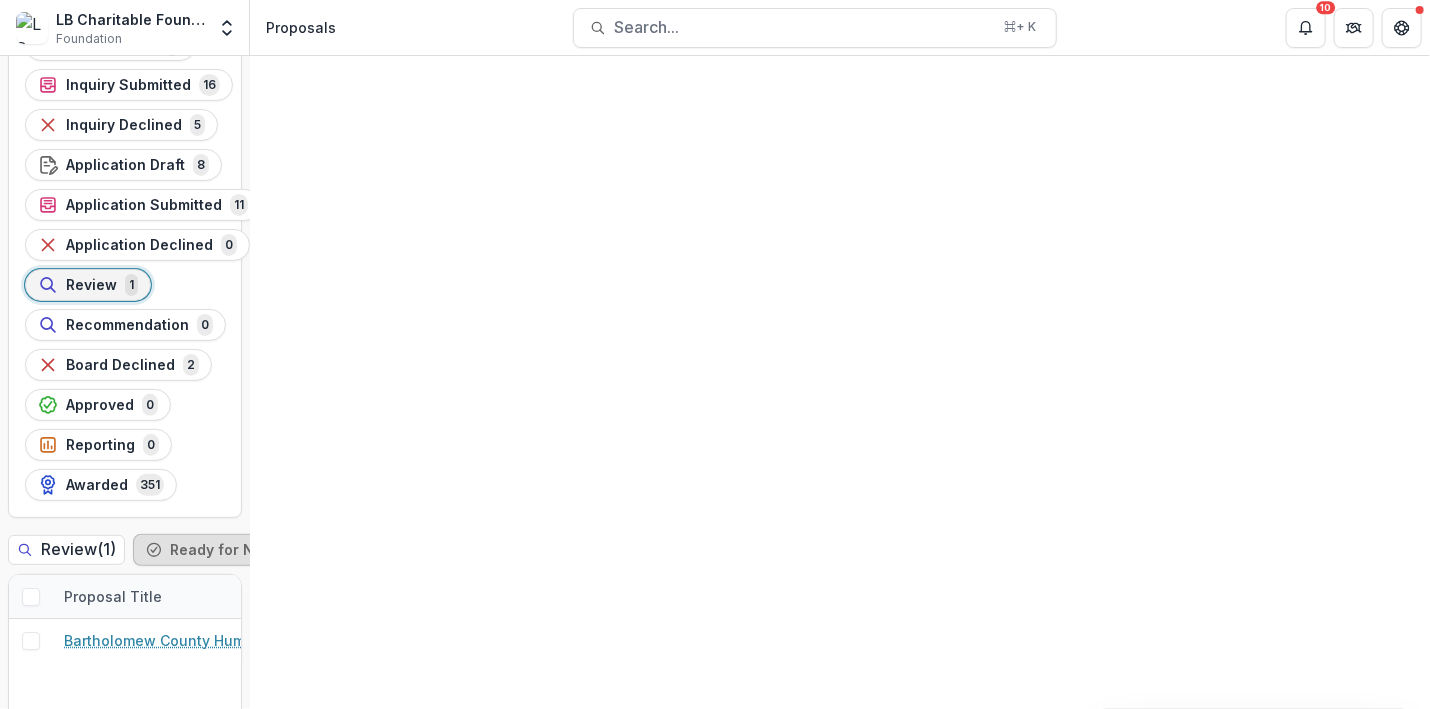 click on "Ready for Next Stage" at bounding box center (234, 550) 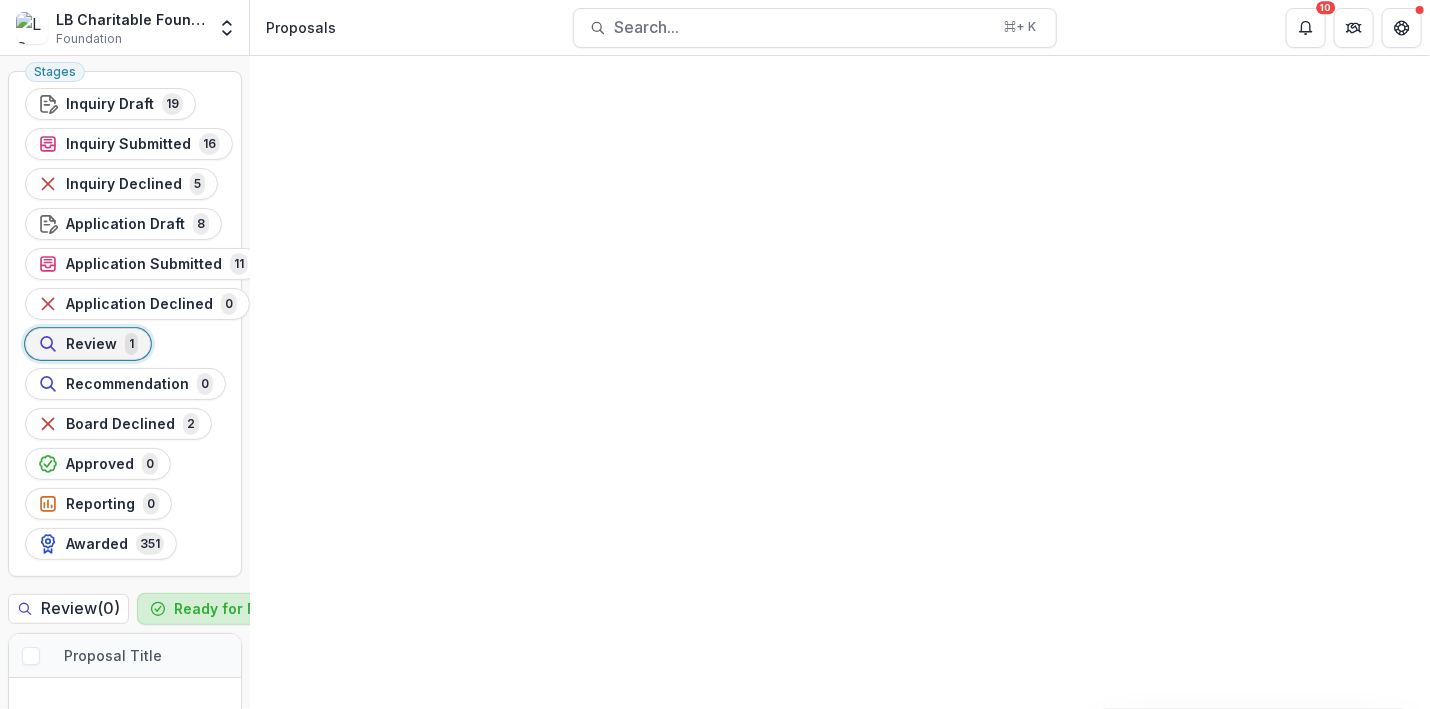 scroll, scrollTop: 132, scrollLeft: 0, axis: vertical 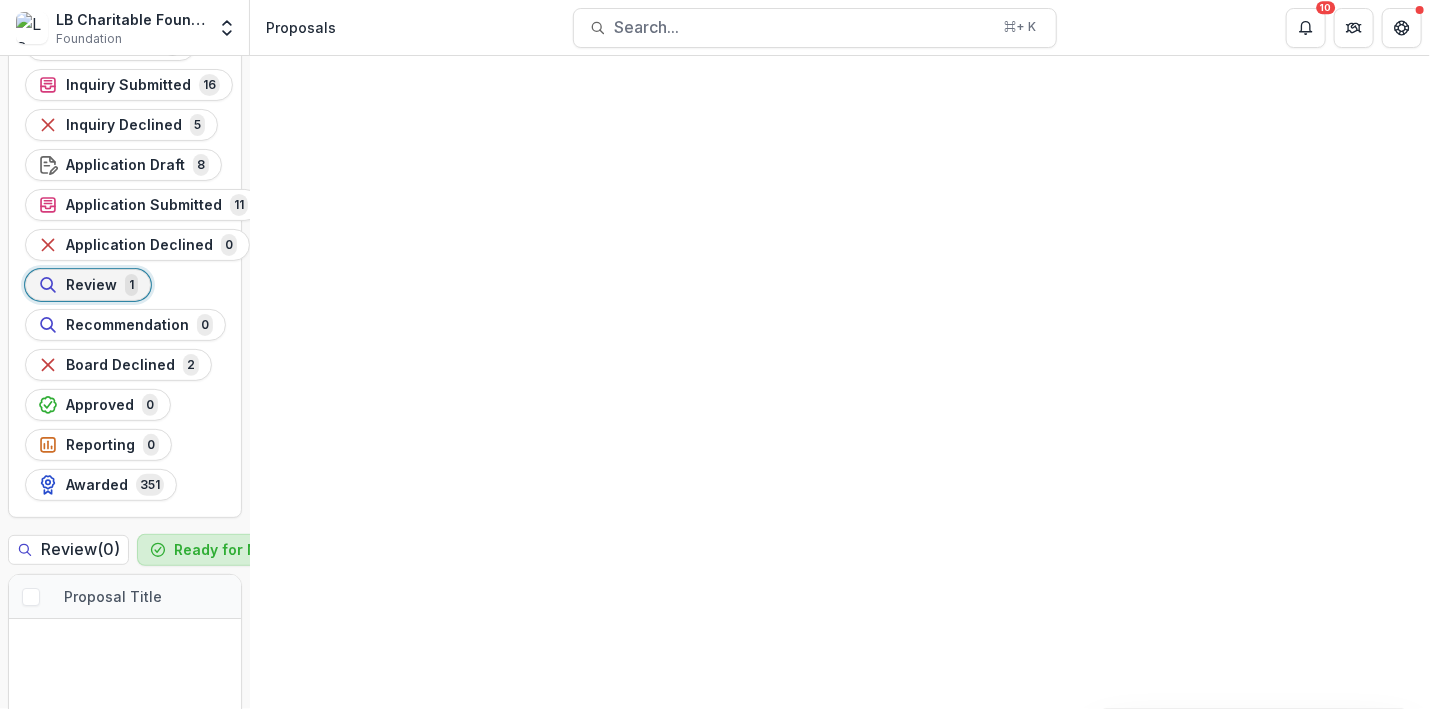 click on "Ready for Next Stage" at bounding box center [238, 550] 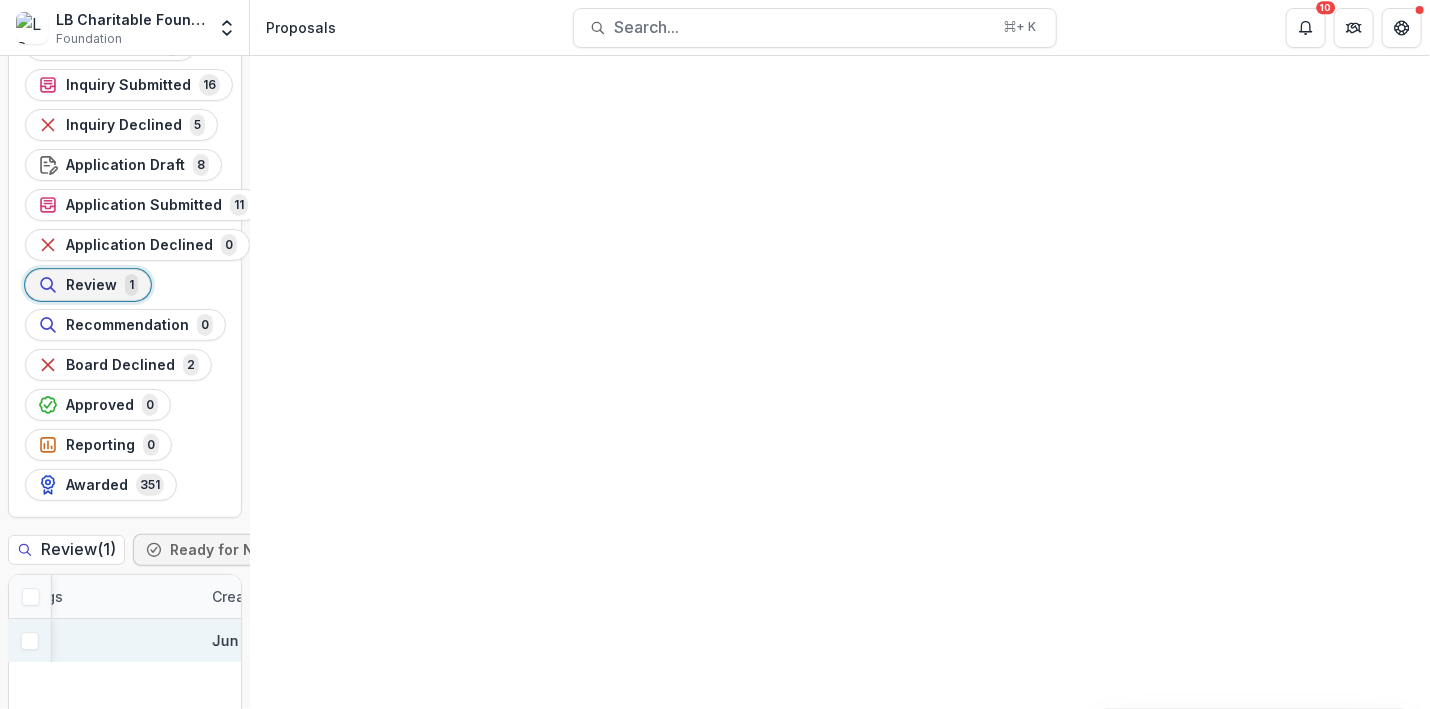 scroll, scrollTop: 0, scrollLeft: 893, axis: horizontal 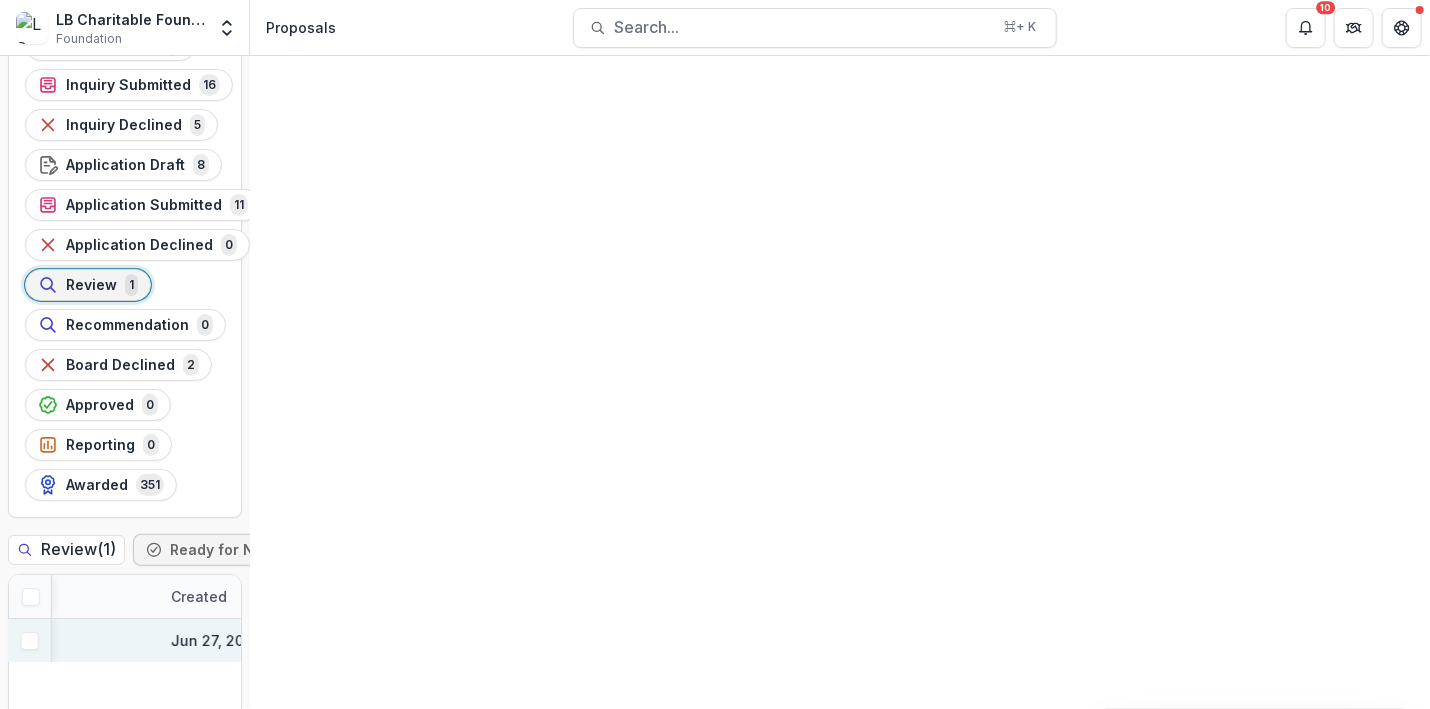 click on "1" at bounding box center (1284, 640) 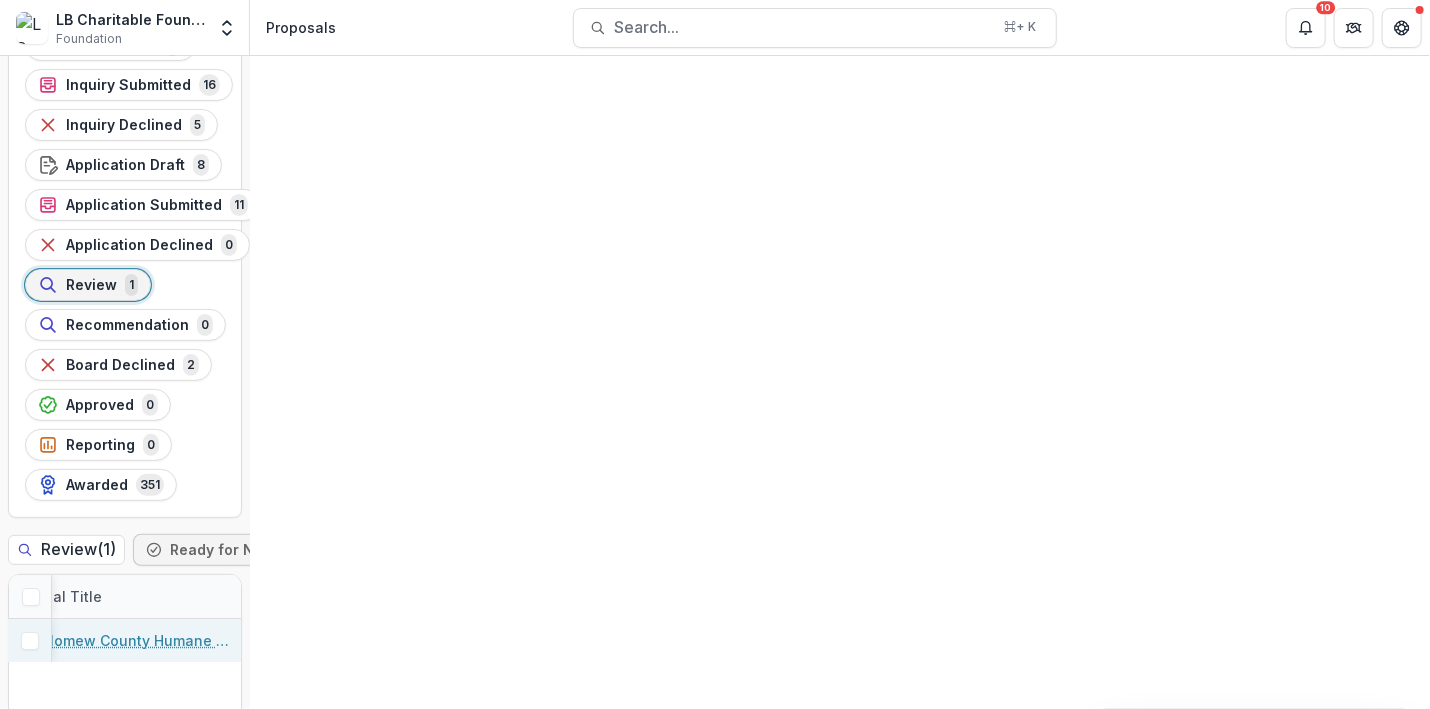 scroll, scrollTop: 0, scrollLeft: 0, axis: both 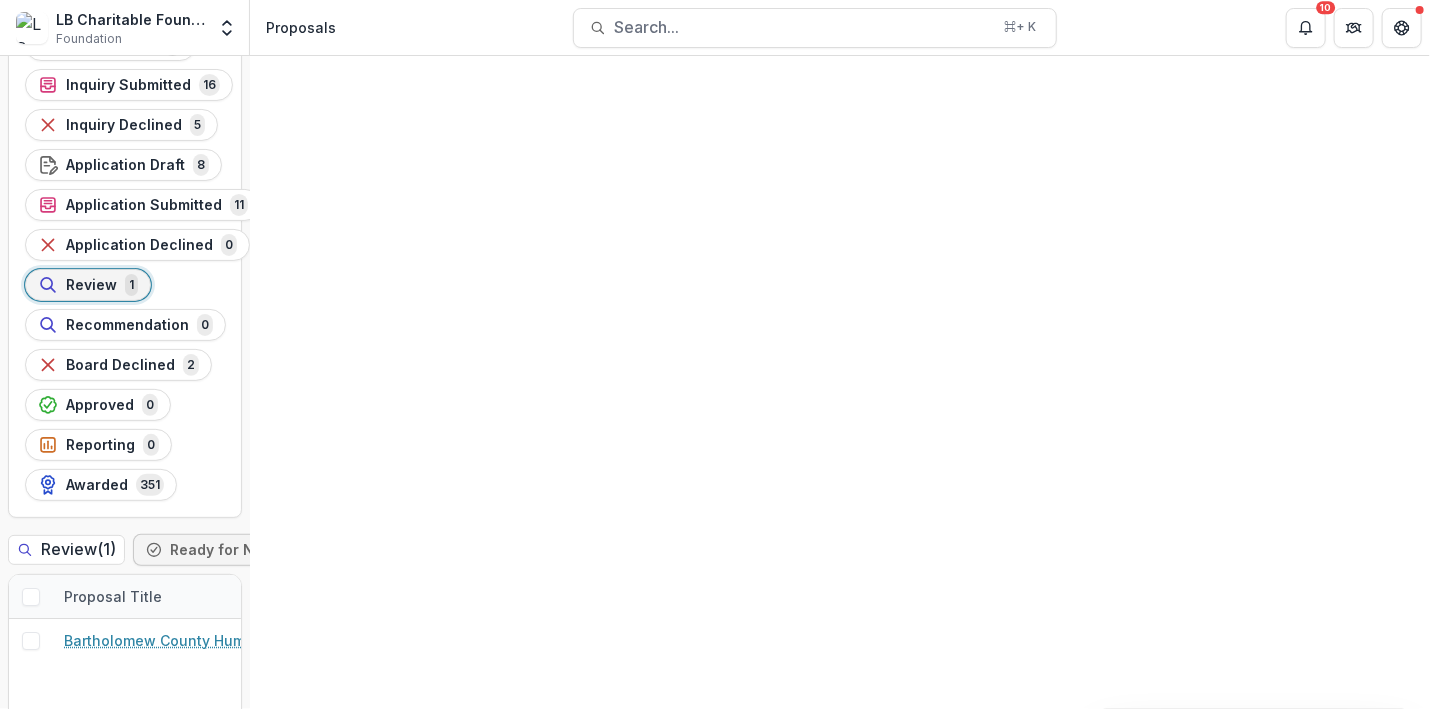 click on "Review" at bounding box center (91, 285) 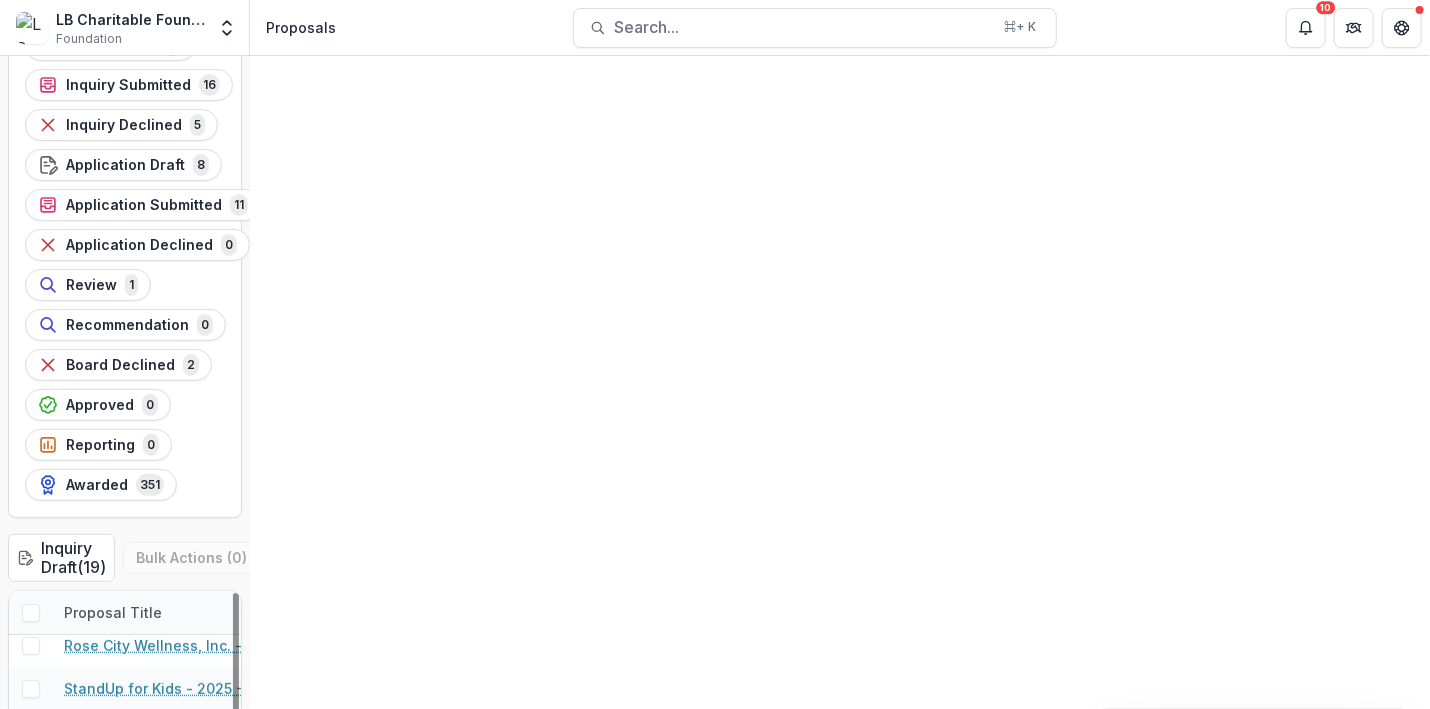 scroll, scrollTop: 522, scrollLeft: 0, axis: vertical 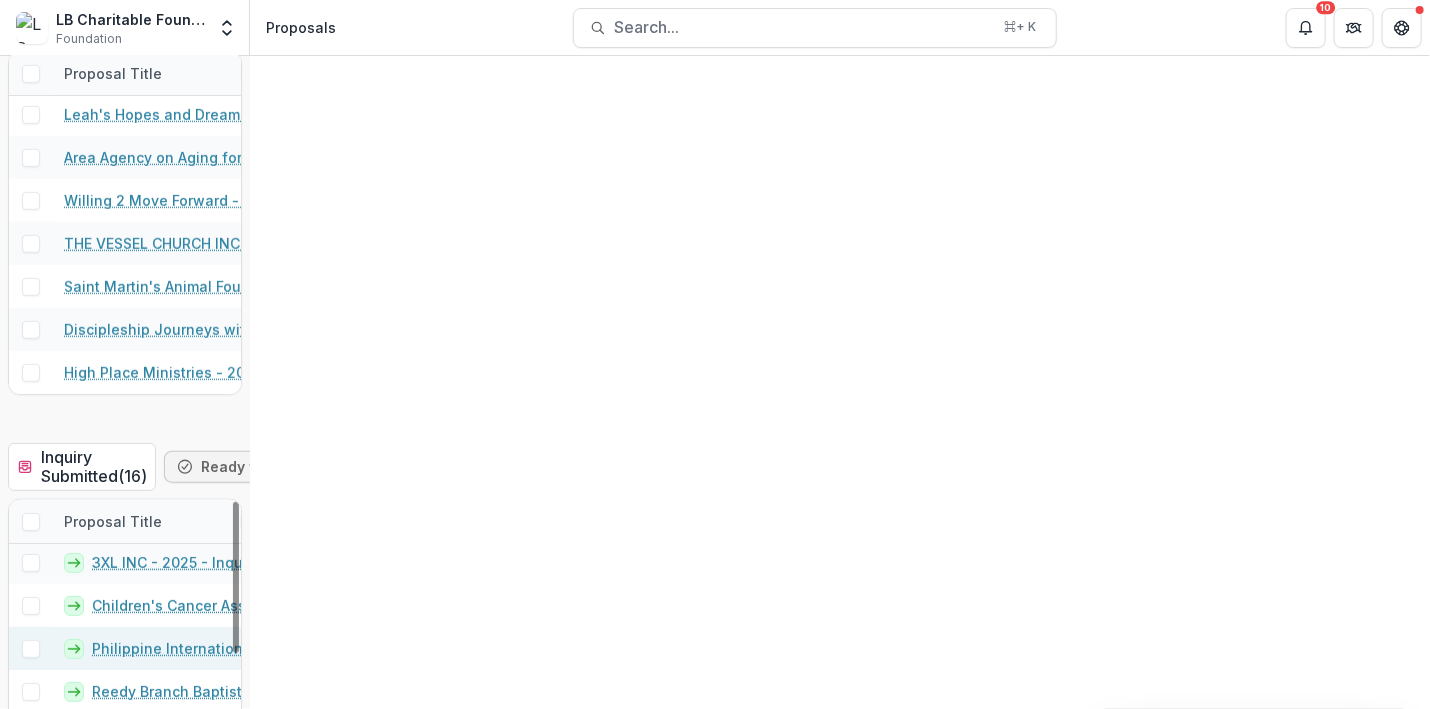click on "Philippine International Christian Fellowship - 2025 - Inquiry Form" at bounding box center (191, 648) 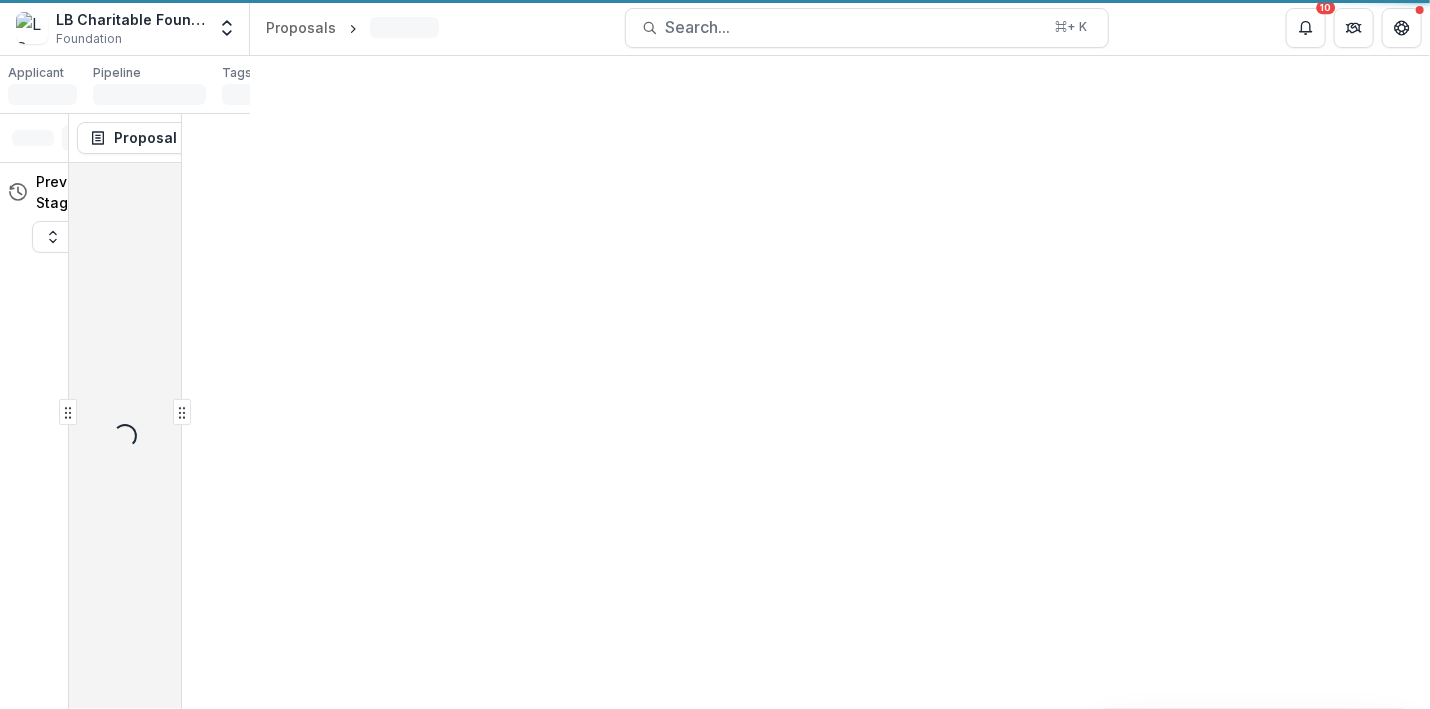 scroll, scrollTop: 0, scrollLeft: 0, axis: both 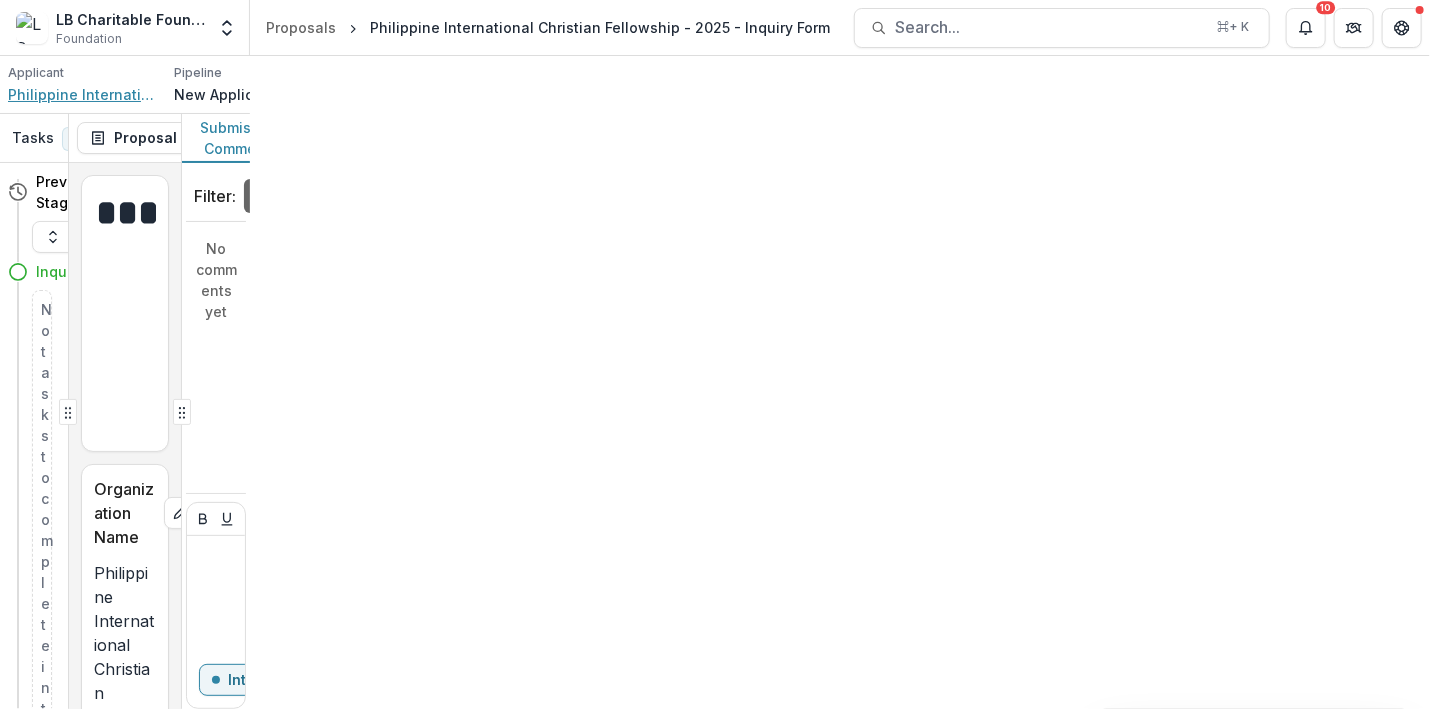 click on "Philippine International Christian Fellowship" at bounding box center [83, 94] 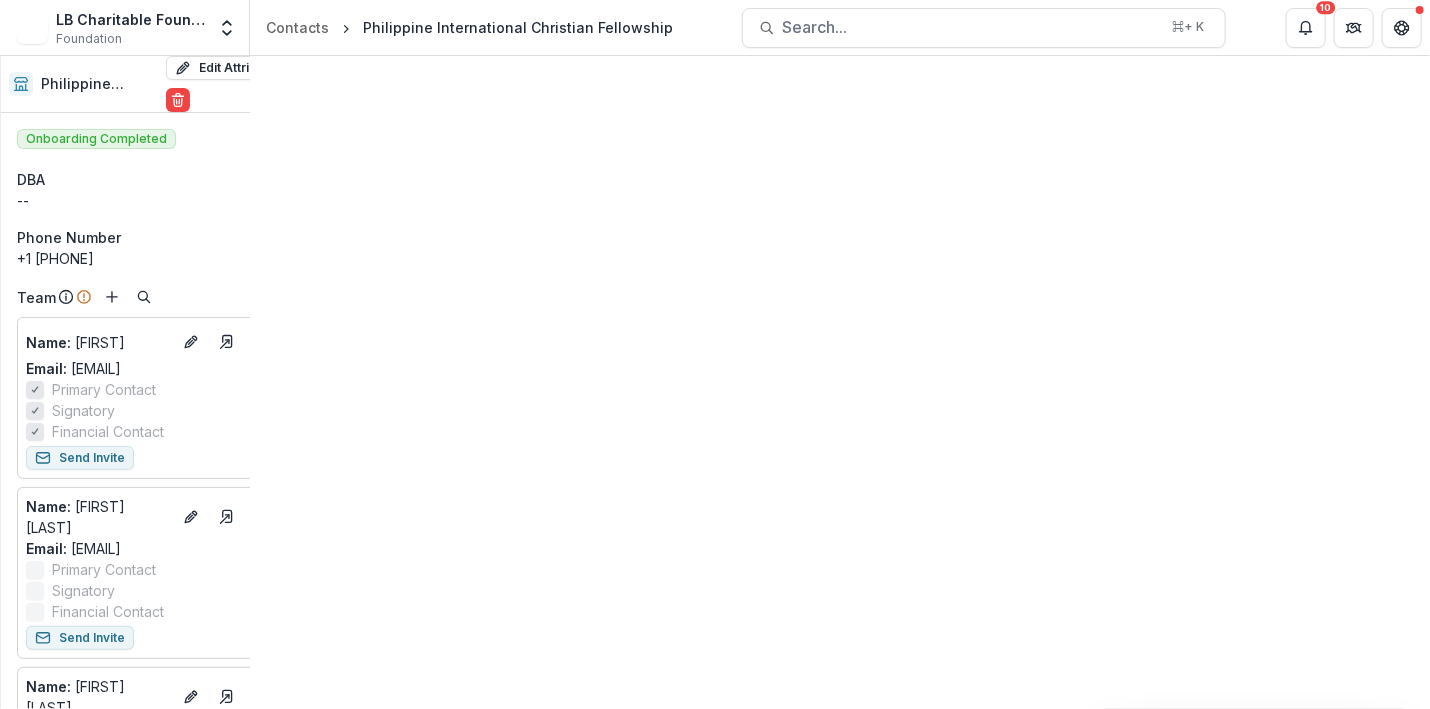 scroll, scrollTop: 214, scrollLeft: 0, axis: vertical 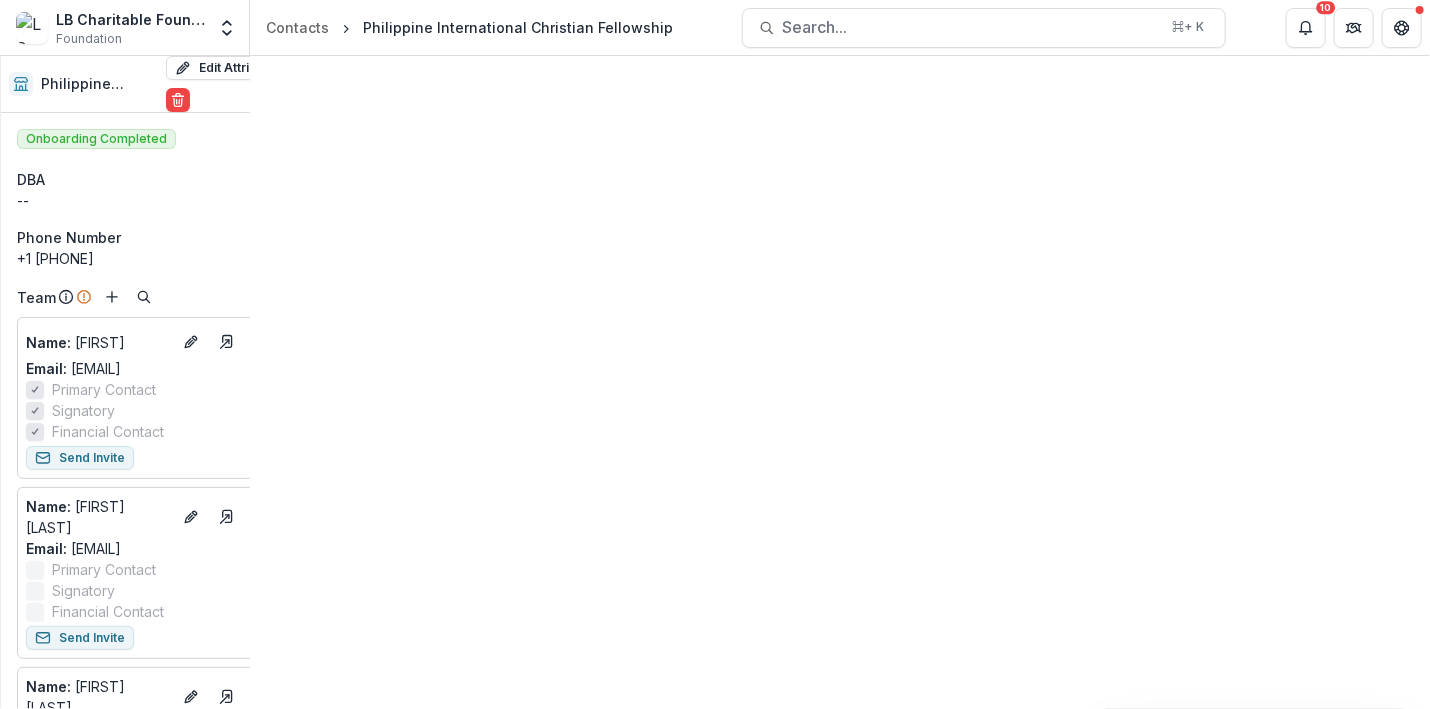 click on "Documents" at bounding box center (347, 74) 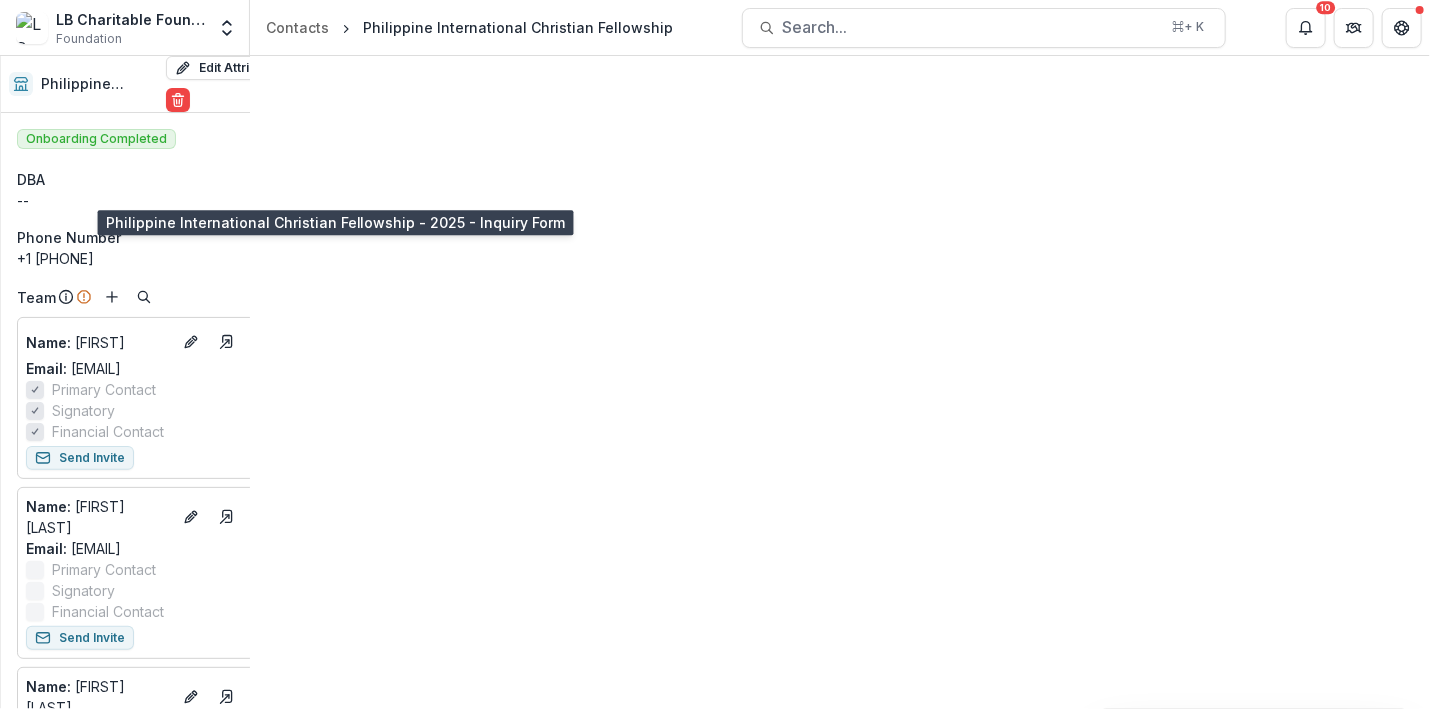click on "Philippine International Christian Fellowship - 2025 - Inquiry Form" at bounding box center [296, 194] 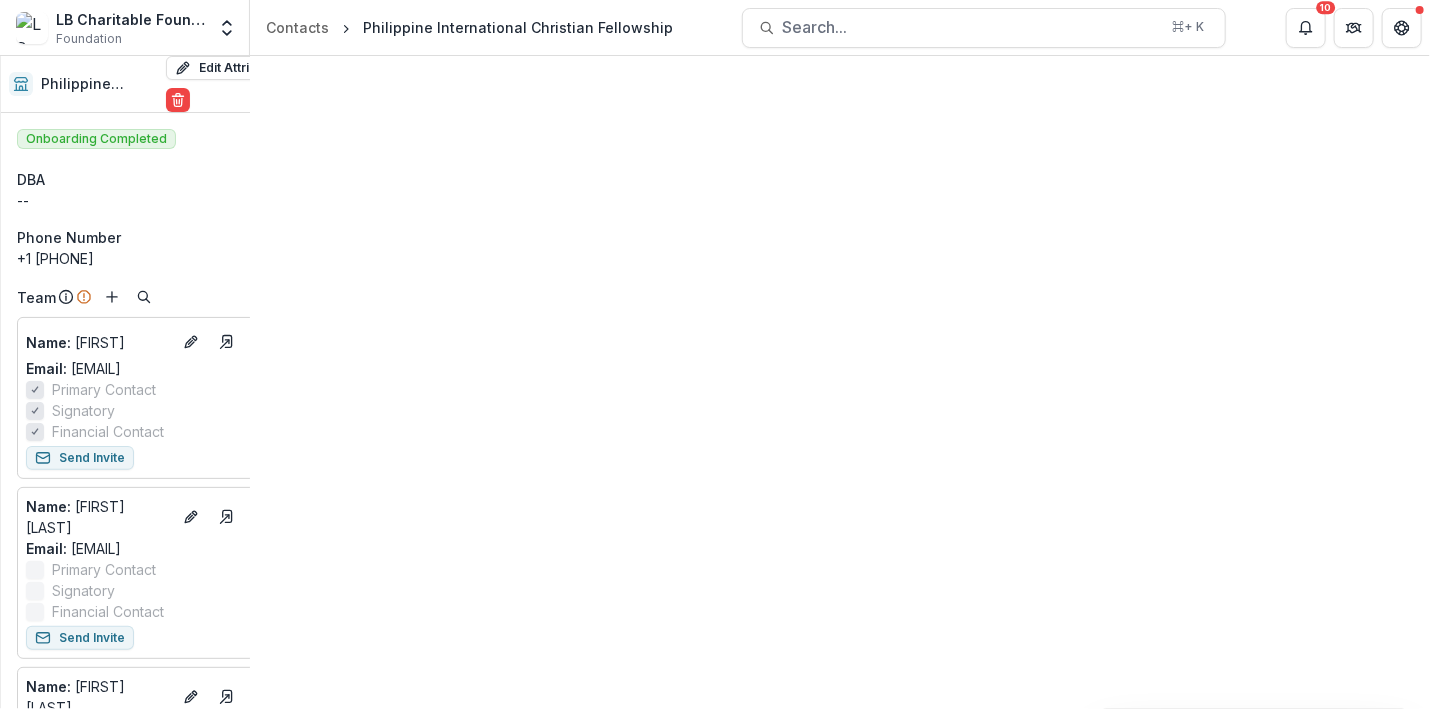 click 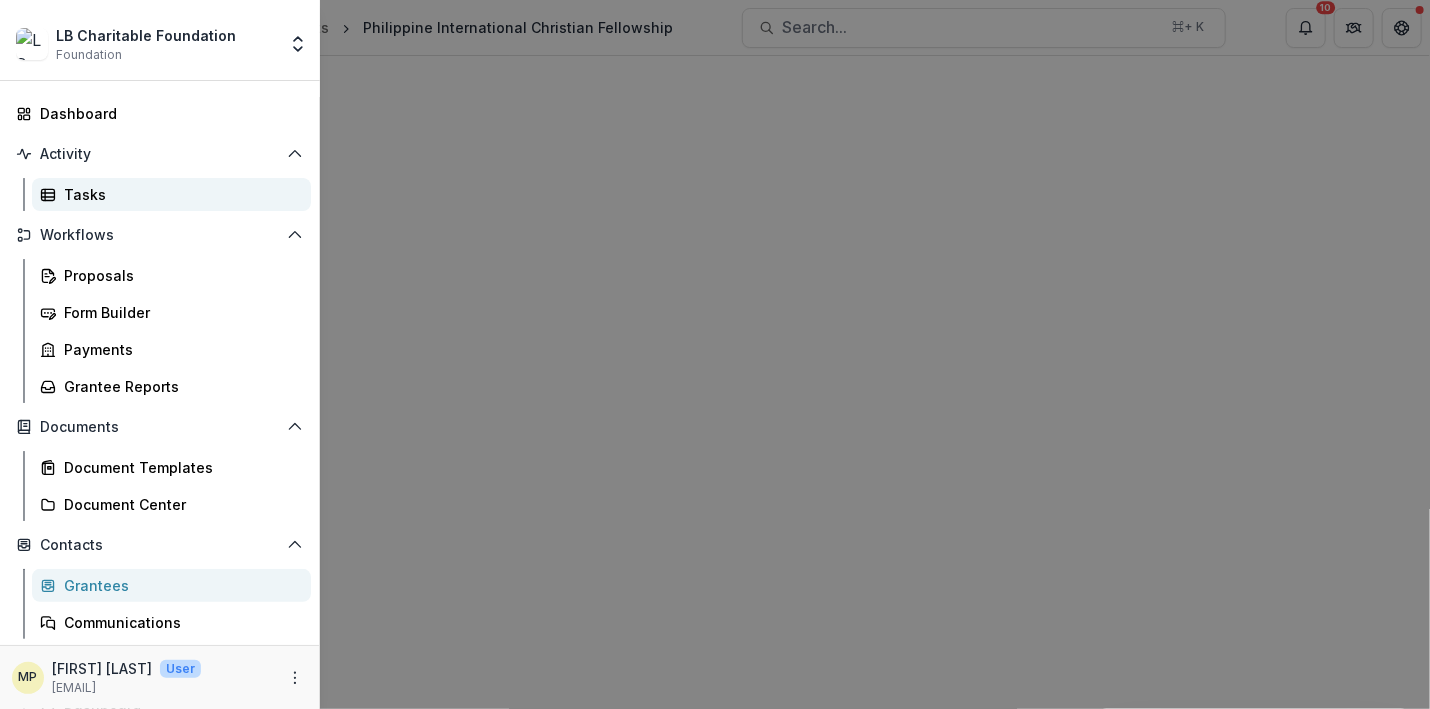 click on "Tasks" at bounding box center [179, 194] 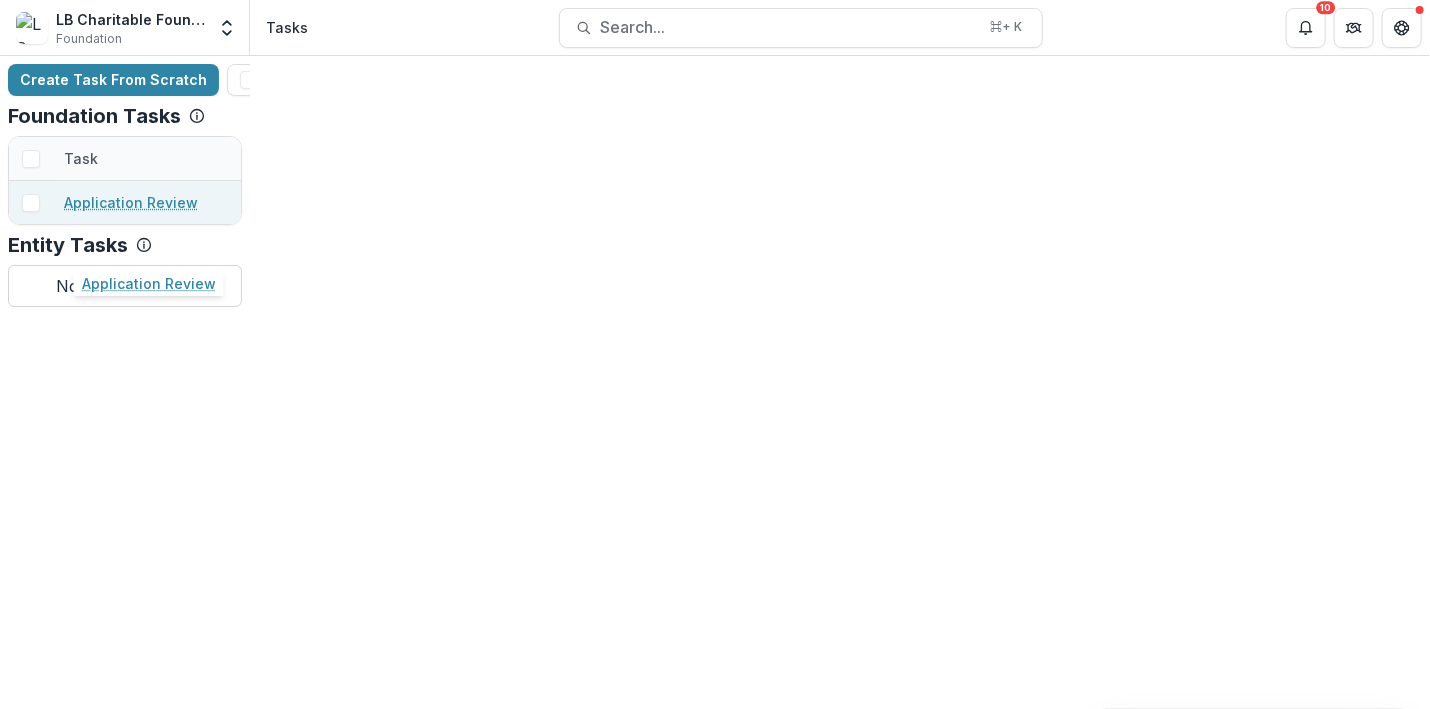 click on "Application Review" at bounding box center (131, 202) 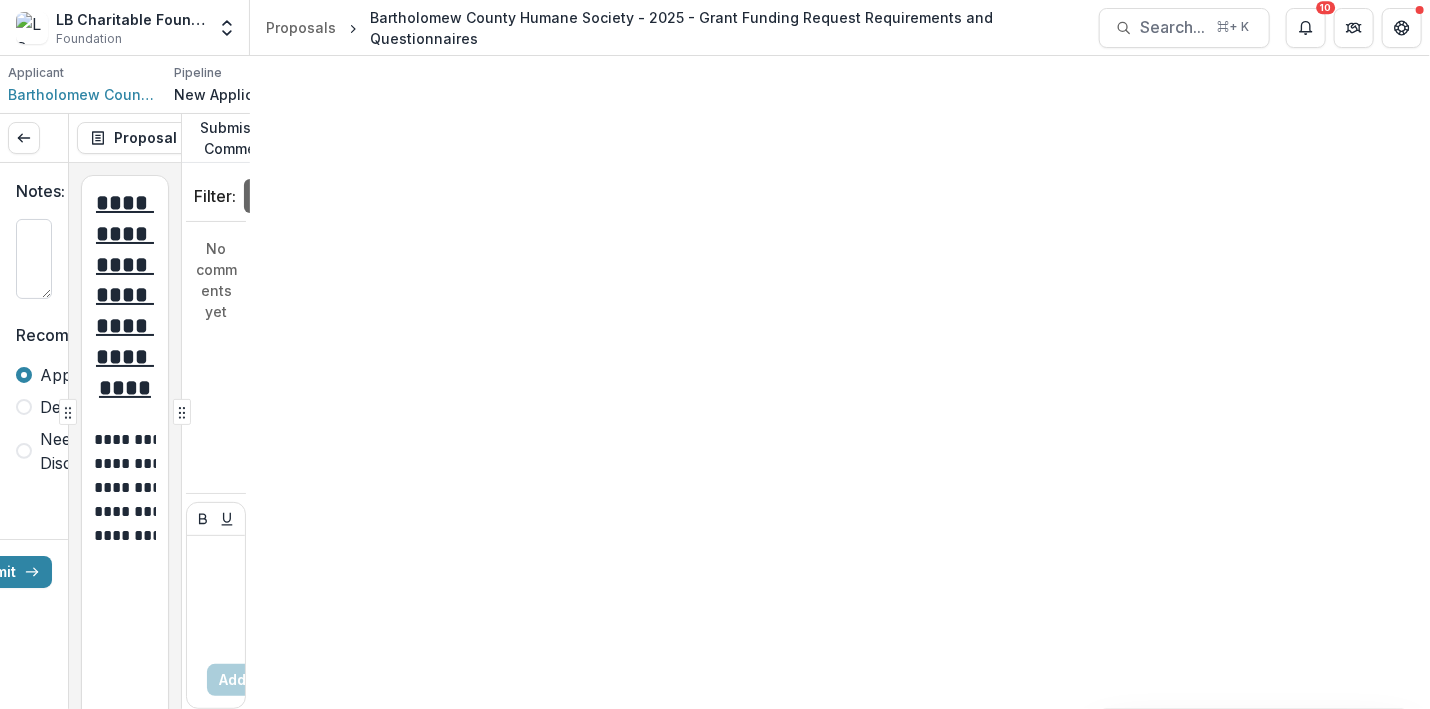 click on "Notes:" at bounding box center [34, 259] 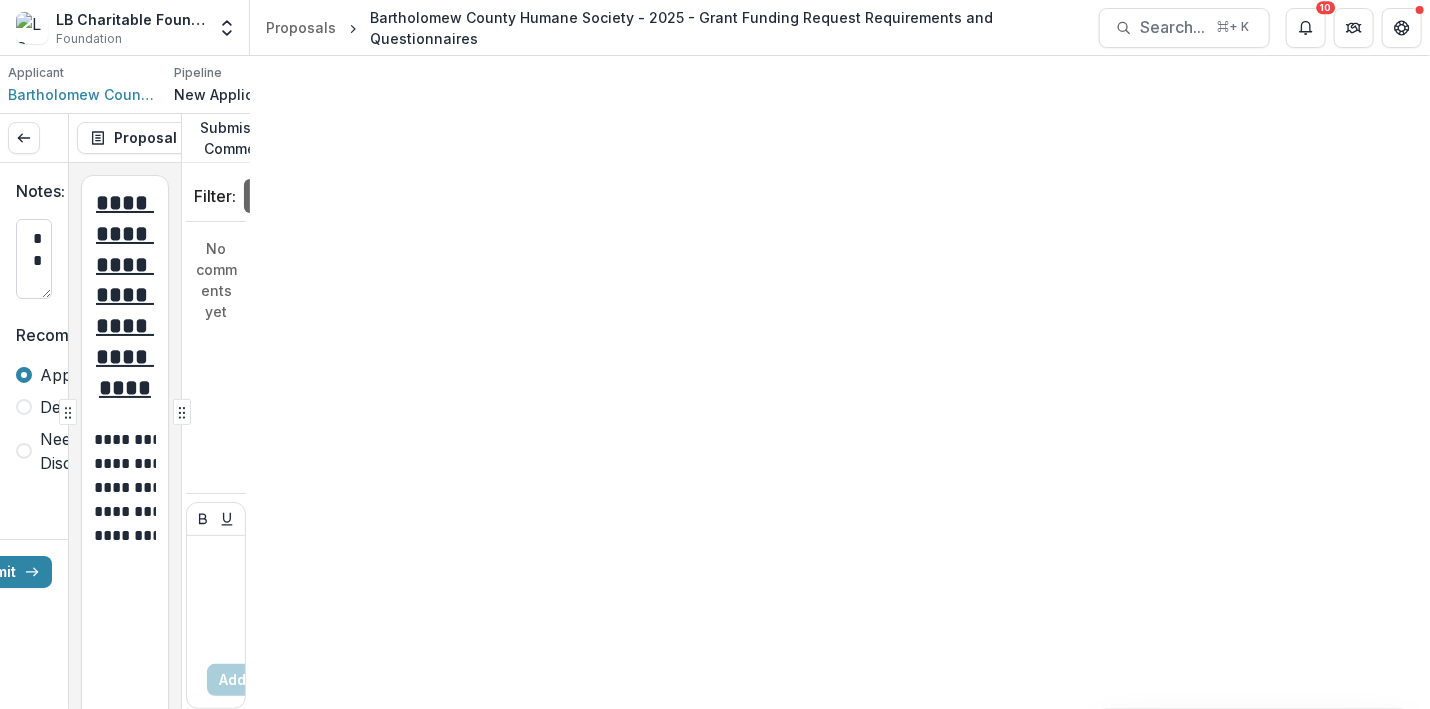 type on "*" 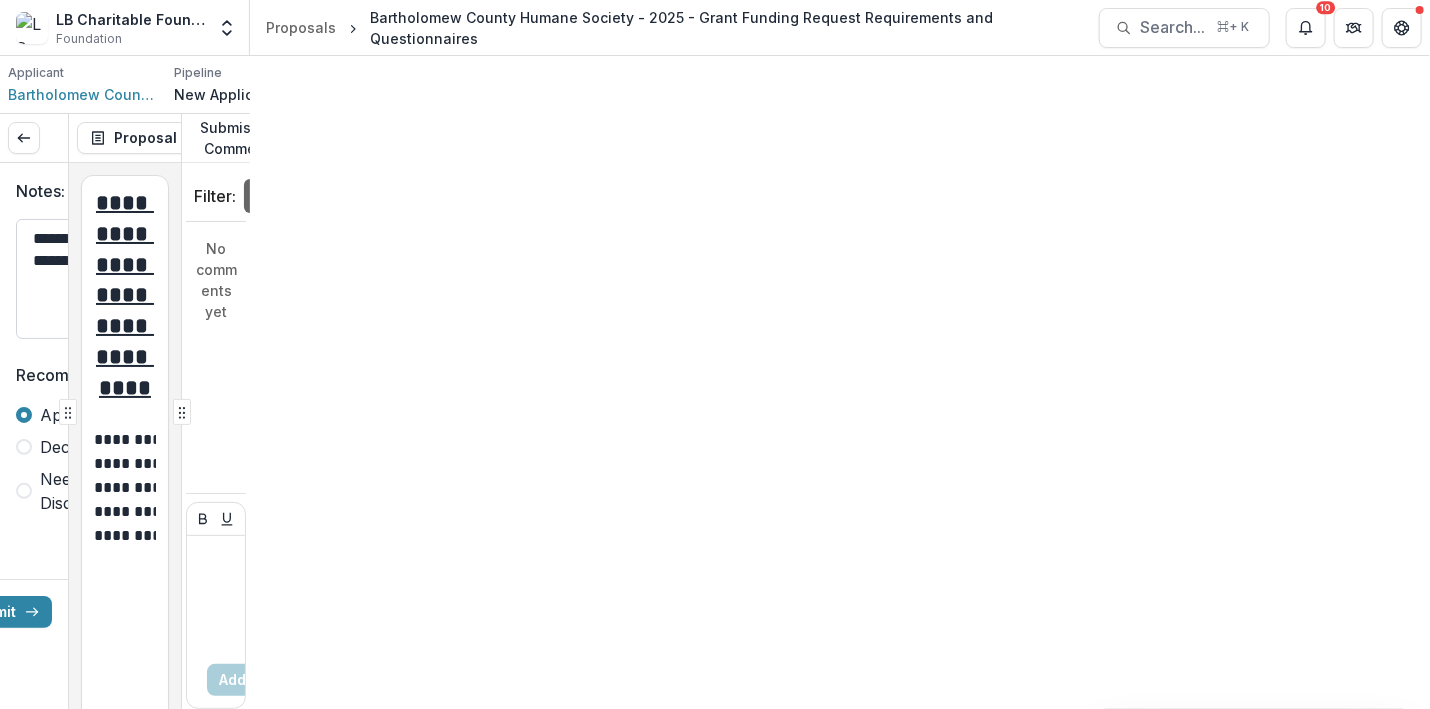 scroll, scrollTop: 37, scrollLeft: 0, axis: vertical 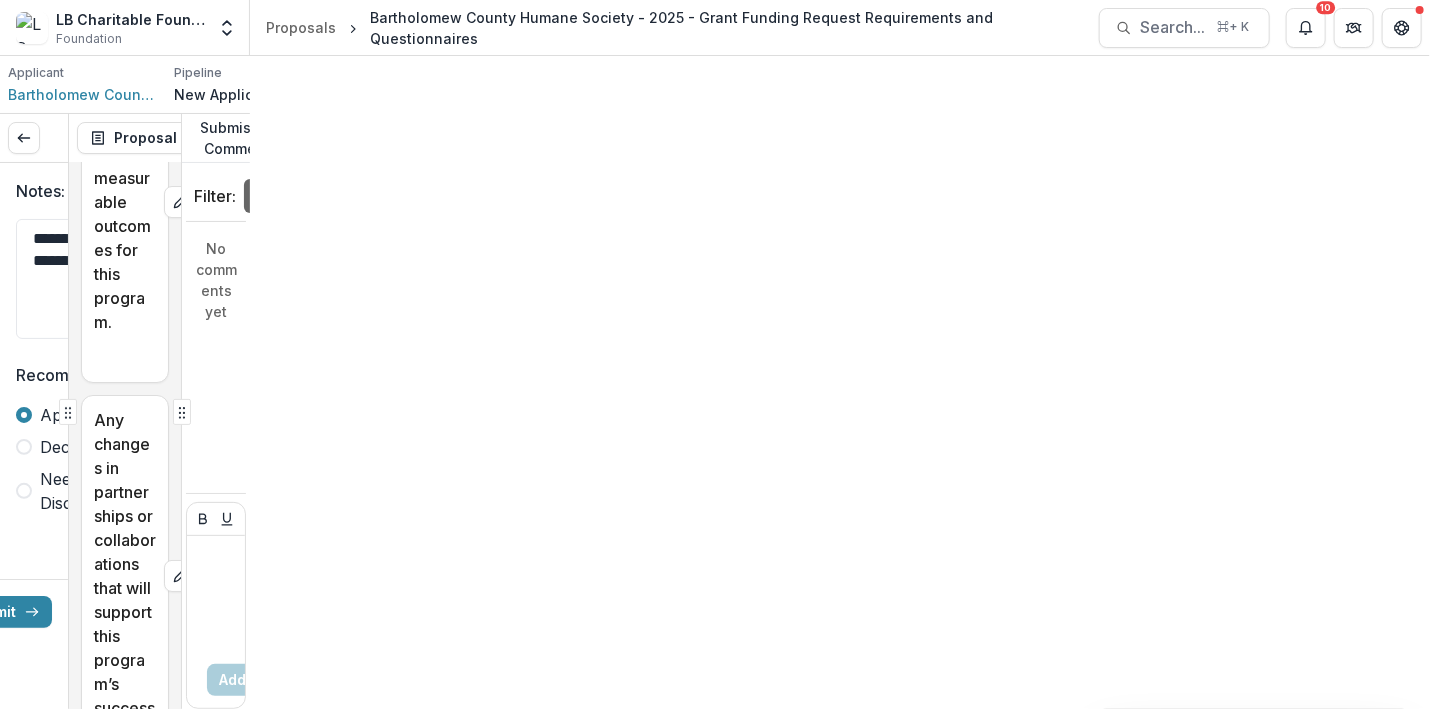 type on "**********" 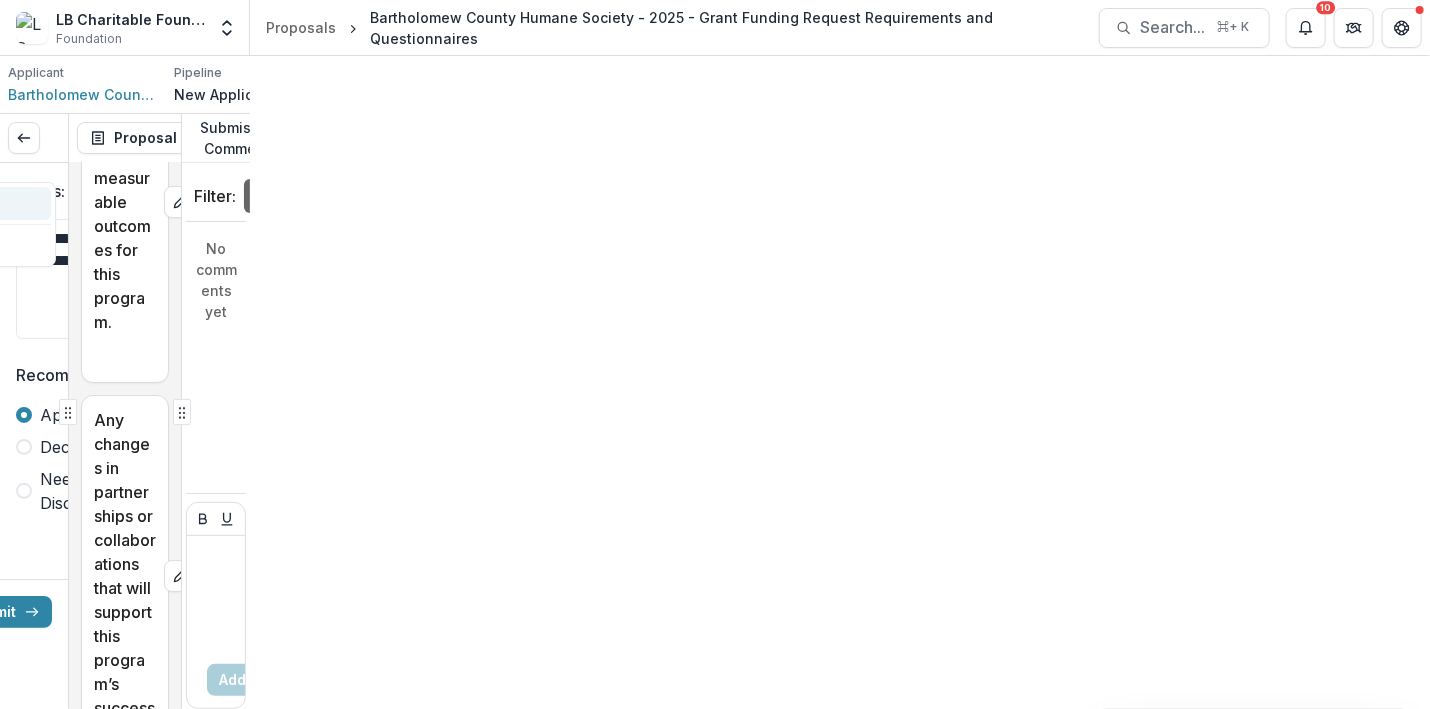 click on "View task" at bounding box center (-56, 203) 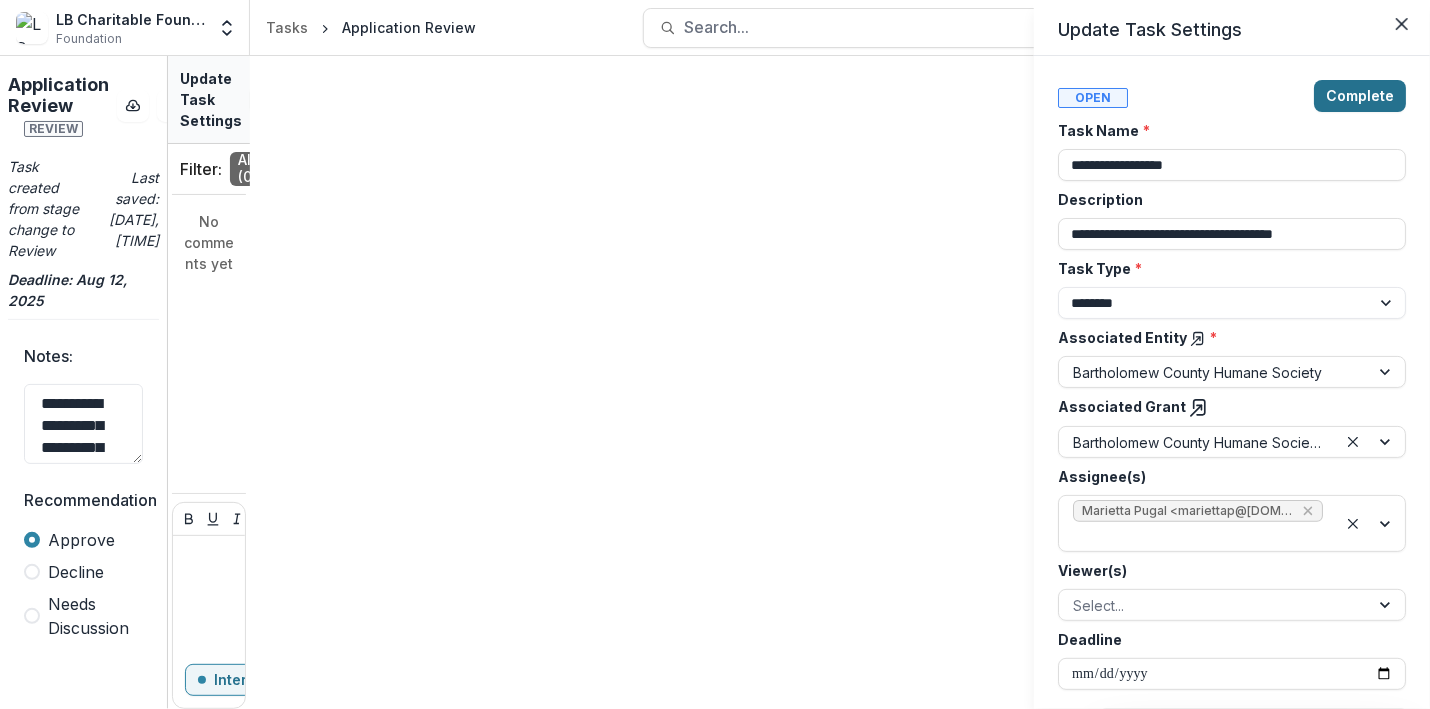 click on "Complete" at bounding box center [1360, 96] 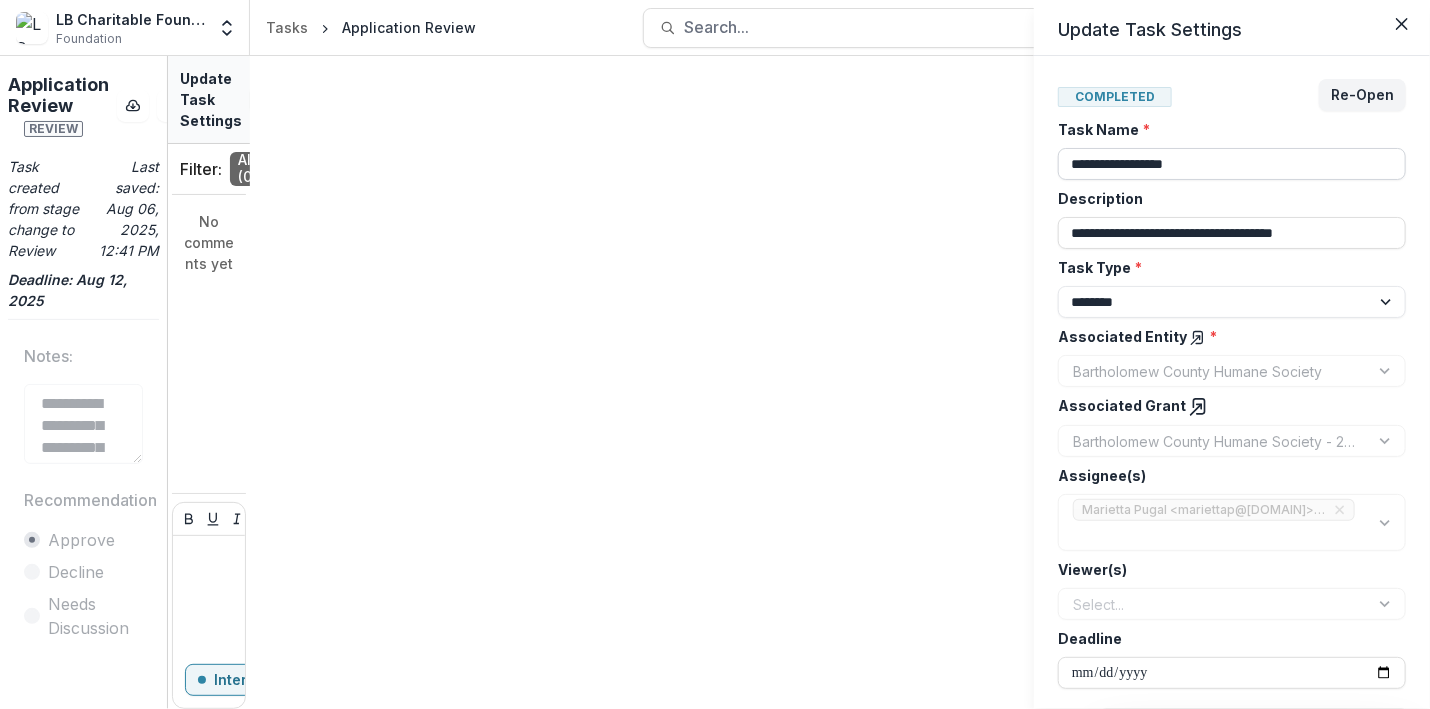 scroll, scrollTop: 351, scrollLeft: 0, axis: vertical 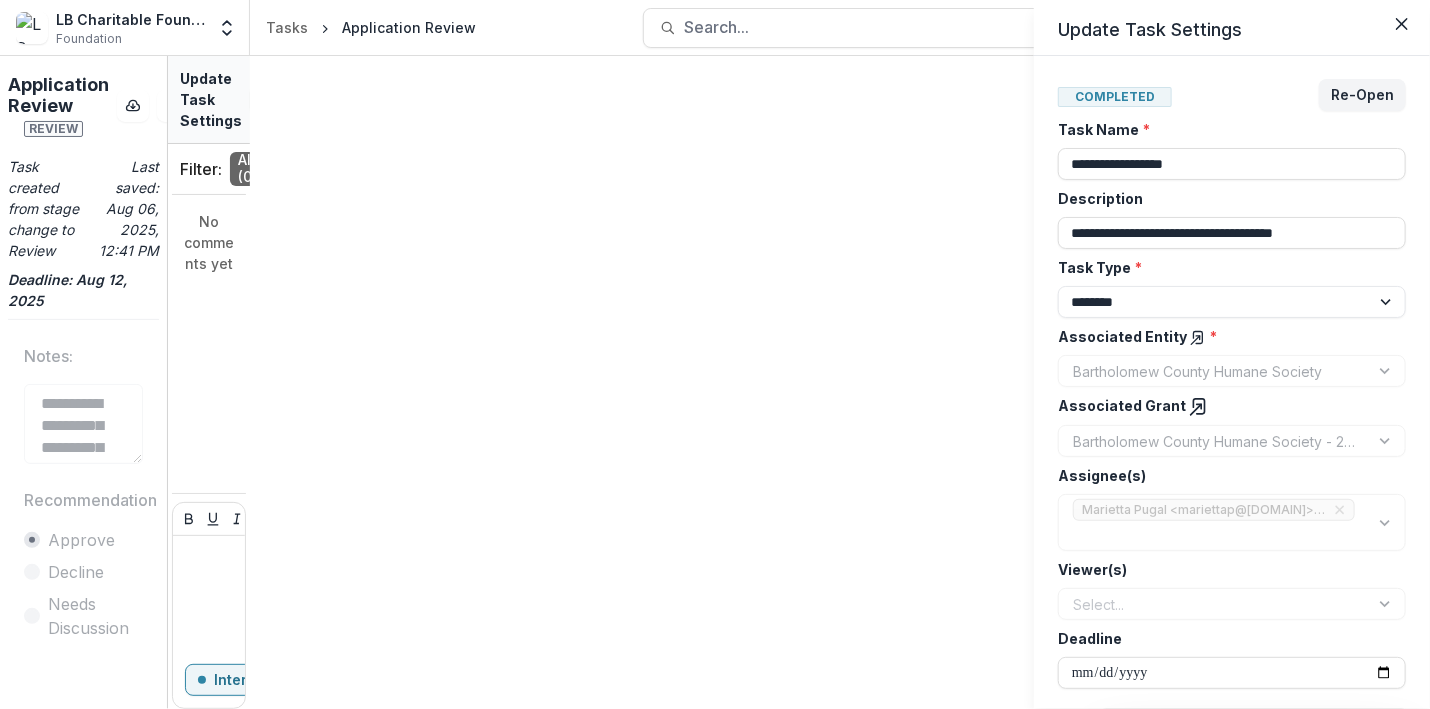 click on "**********" at bounding box center [715, 354] 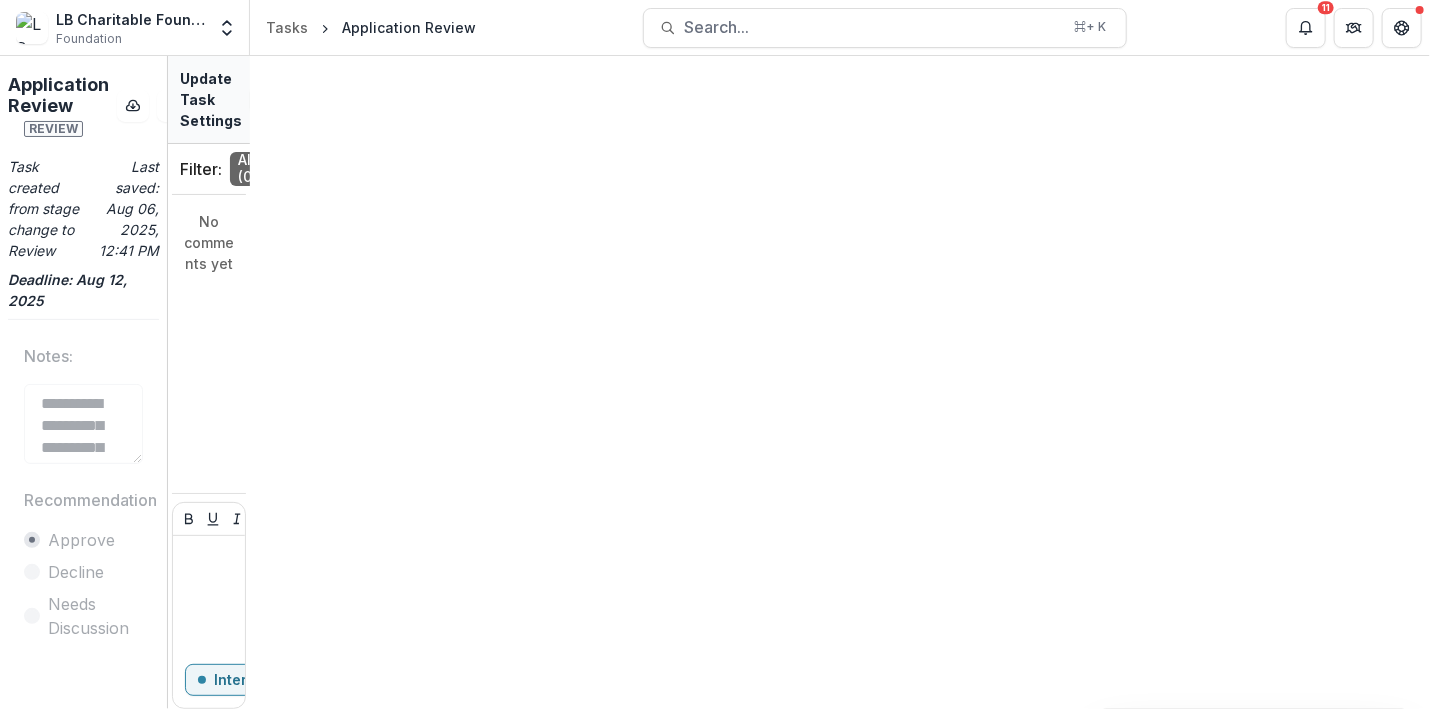 click 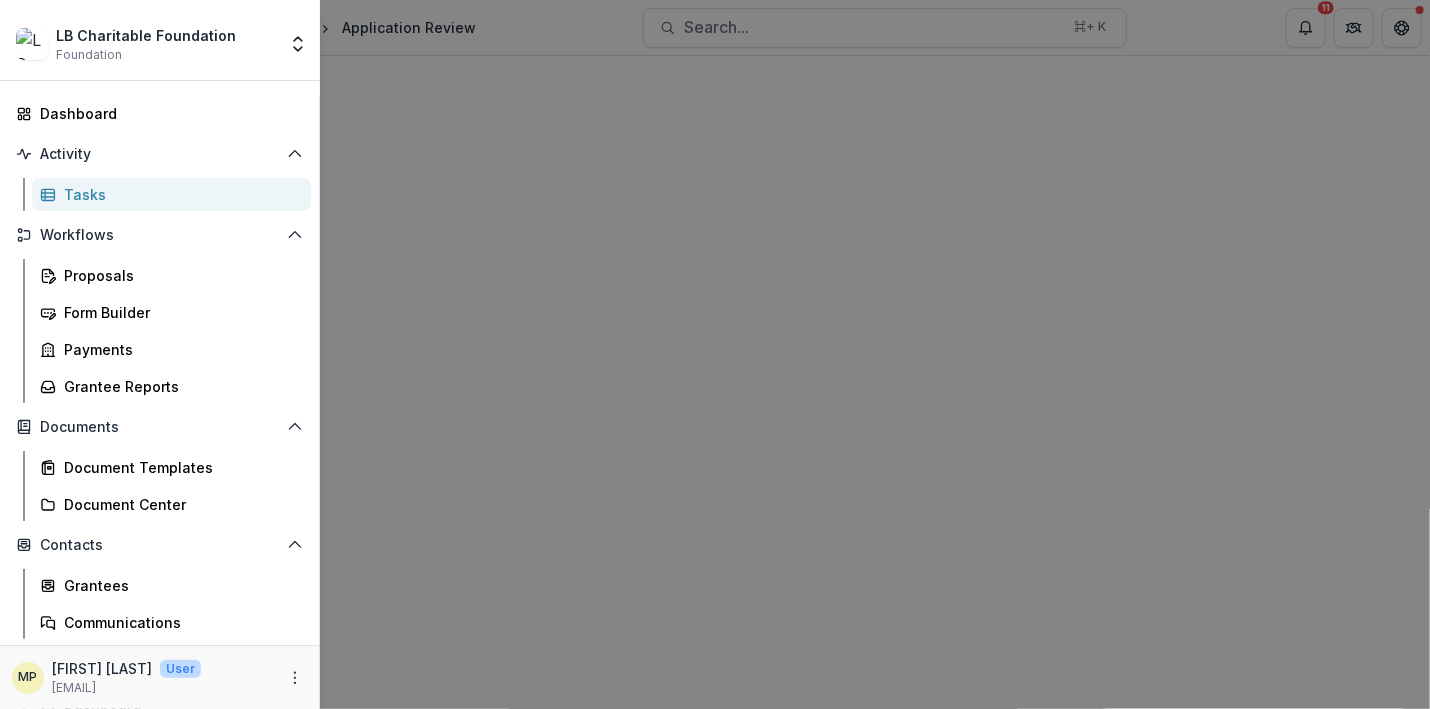 click on "Tasks" at bounding box center (179, 194) 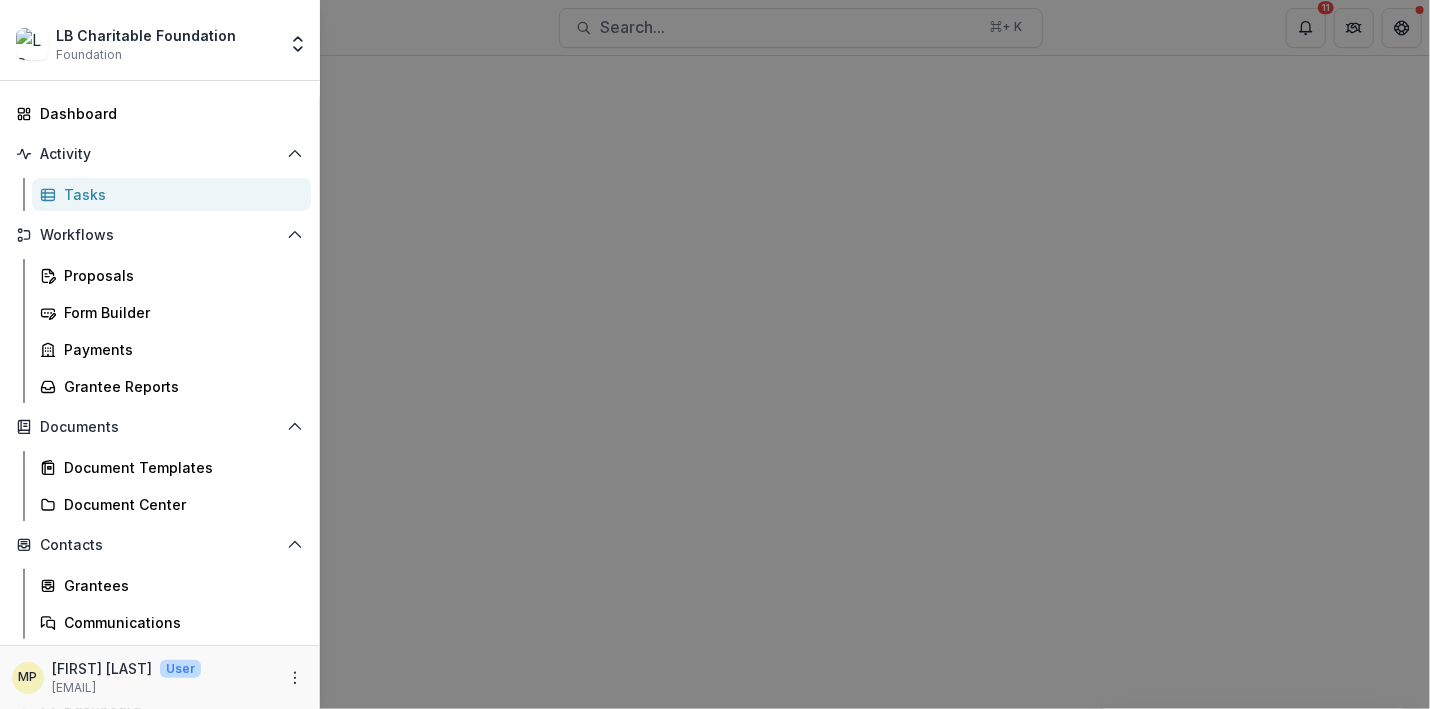 click on "LB Charitable Foundation Foundation Team Settings Admin Settings Dashboard Activity Tasks Workflows Proposals Form Builder Payments Grantee Reports Documents Document Templates Document Center Contacts Grantees Communications Data & Reporting Dashboard Data Report MP Marietta Pugal User mariettap@[DOMAIN]" at bounding box center (715, 354) 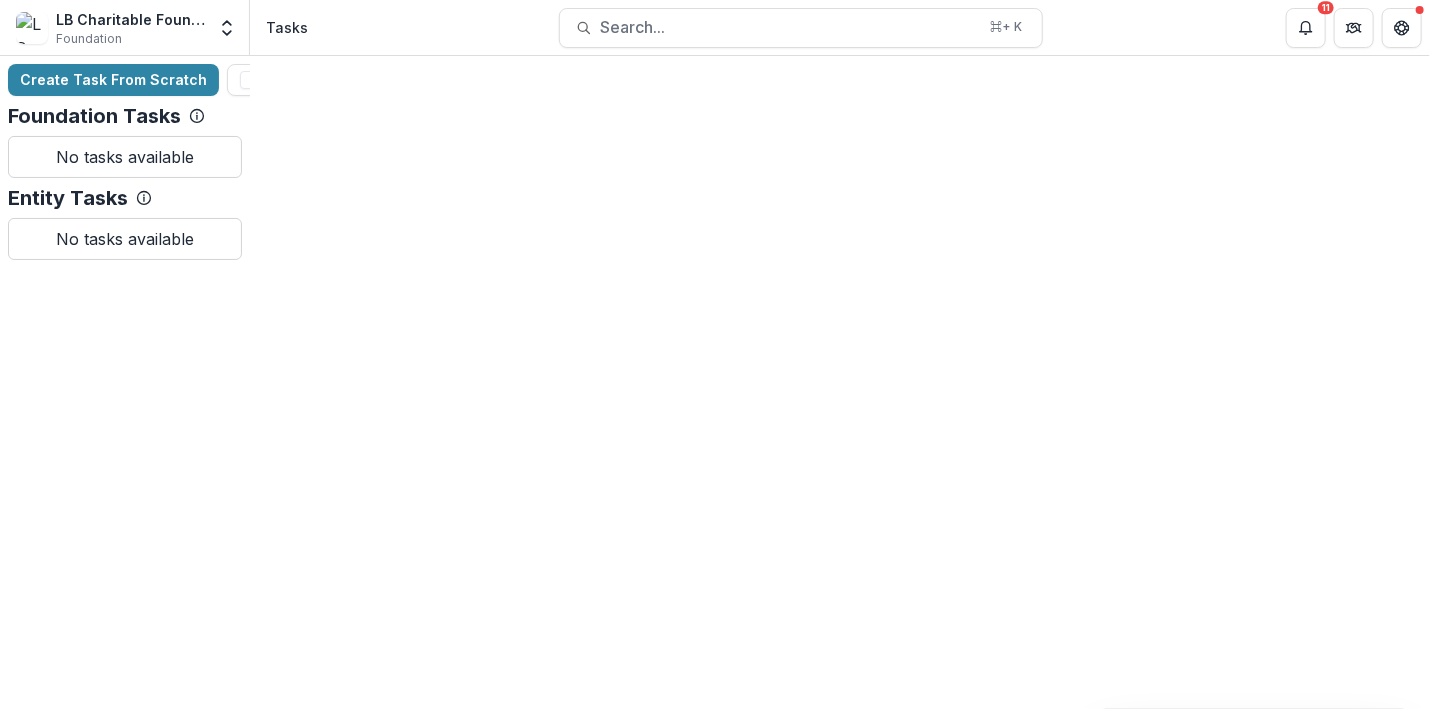 click 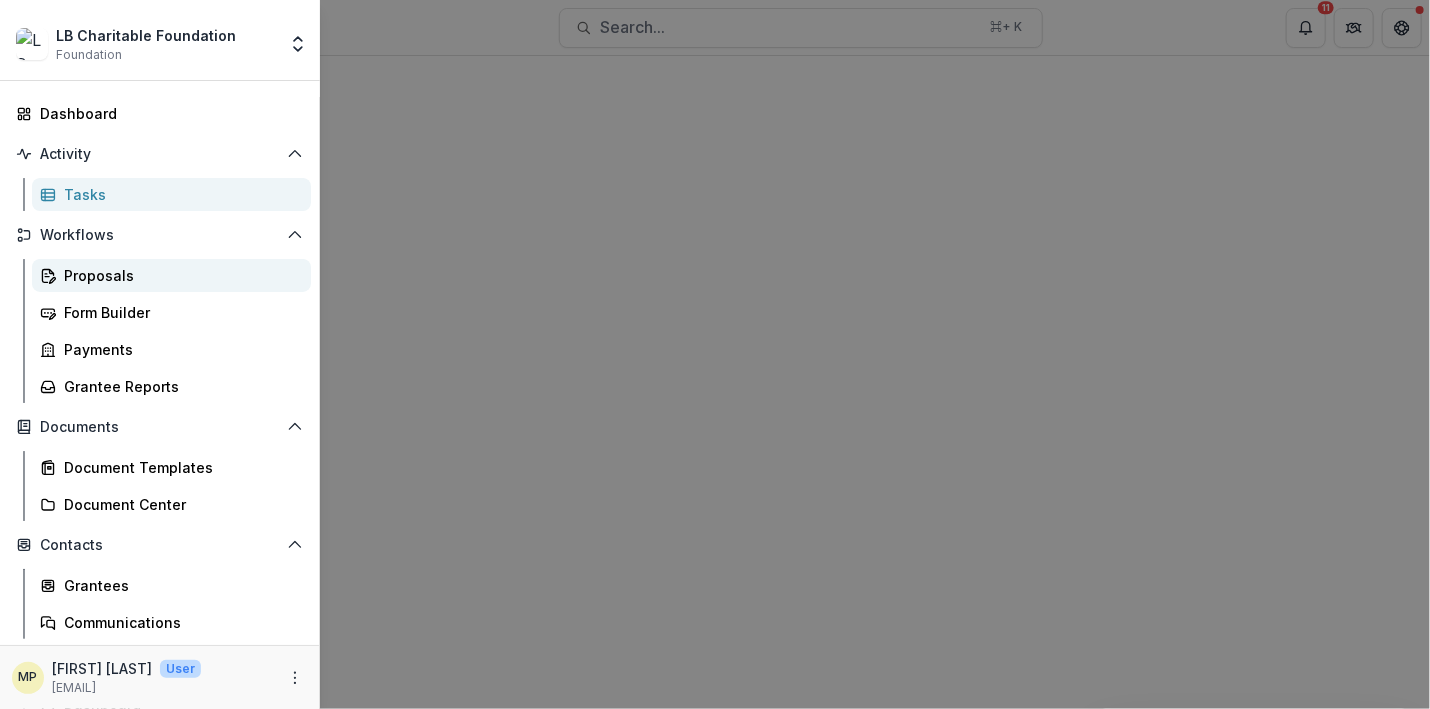 click on "Proposals" at bounding box center (179, 275) 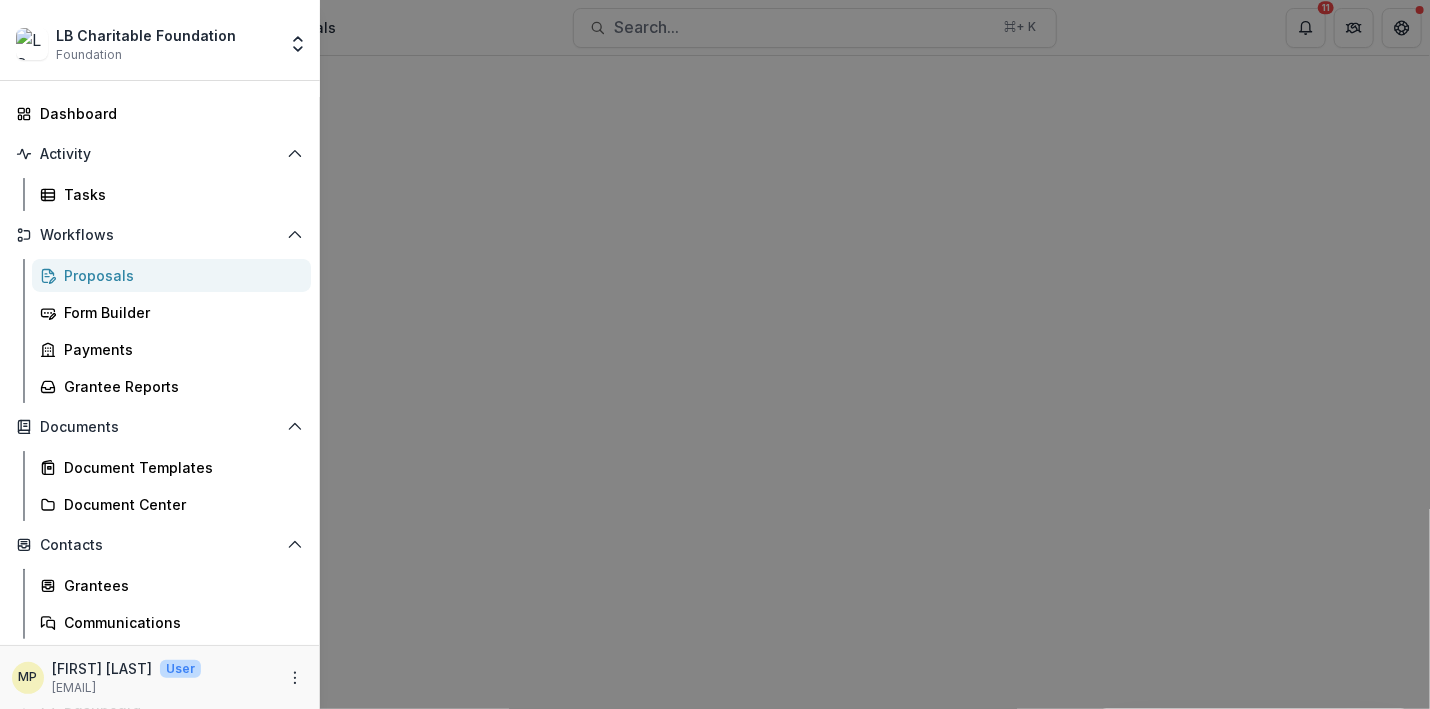 click on "LB Charitable Foundation Foundation Team Settings Admin Settings Dashboard Activity Tasks Workflows Proposals Form Builder Payments Grantee Reports Documents Document Templates Document Center Contacts Grantees Communications Data & Reporting Dashboard Data Report MP Marietta Pugal User mariettap@[DOMAIN]" at bounding box center (715, 354) 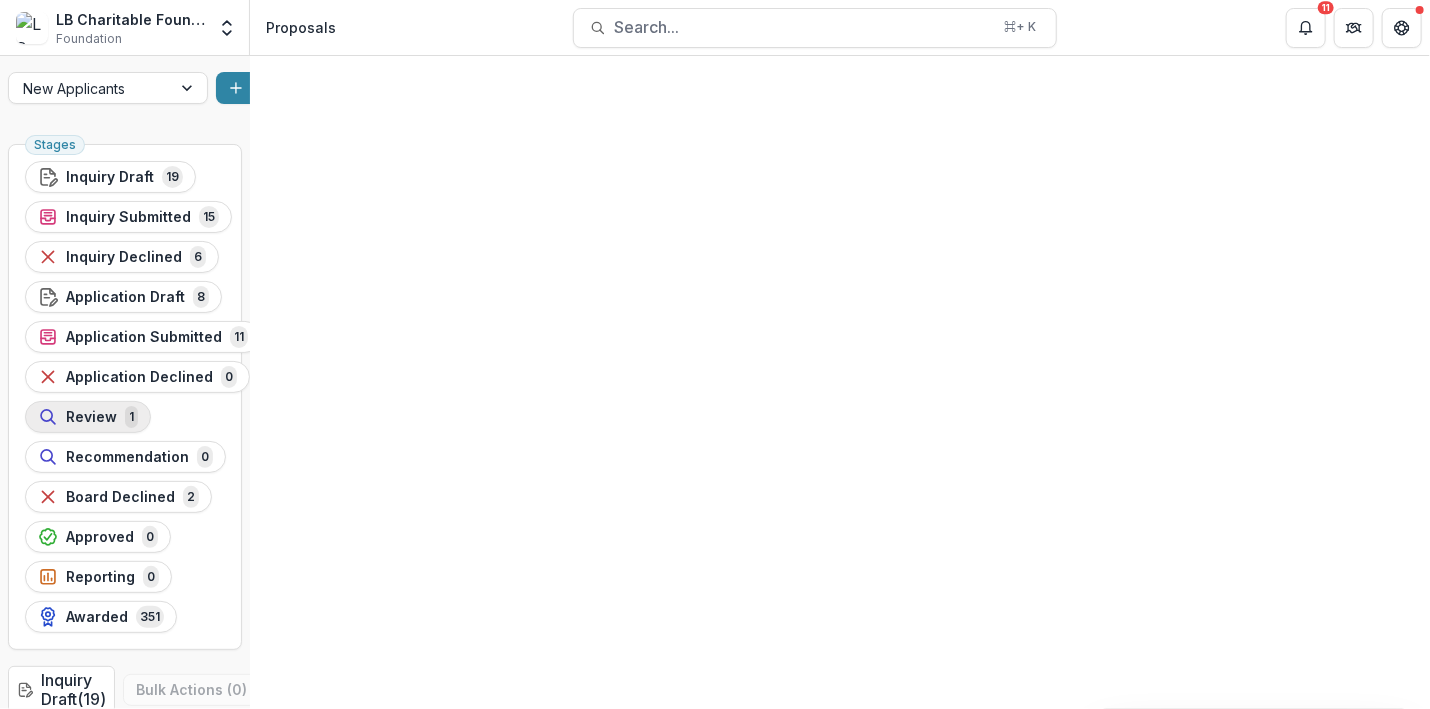 click on "Review" at bounding box center [91, 417] 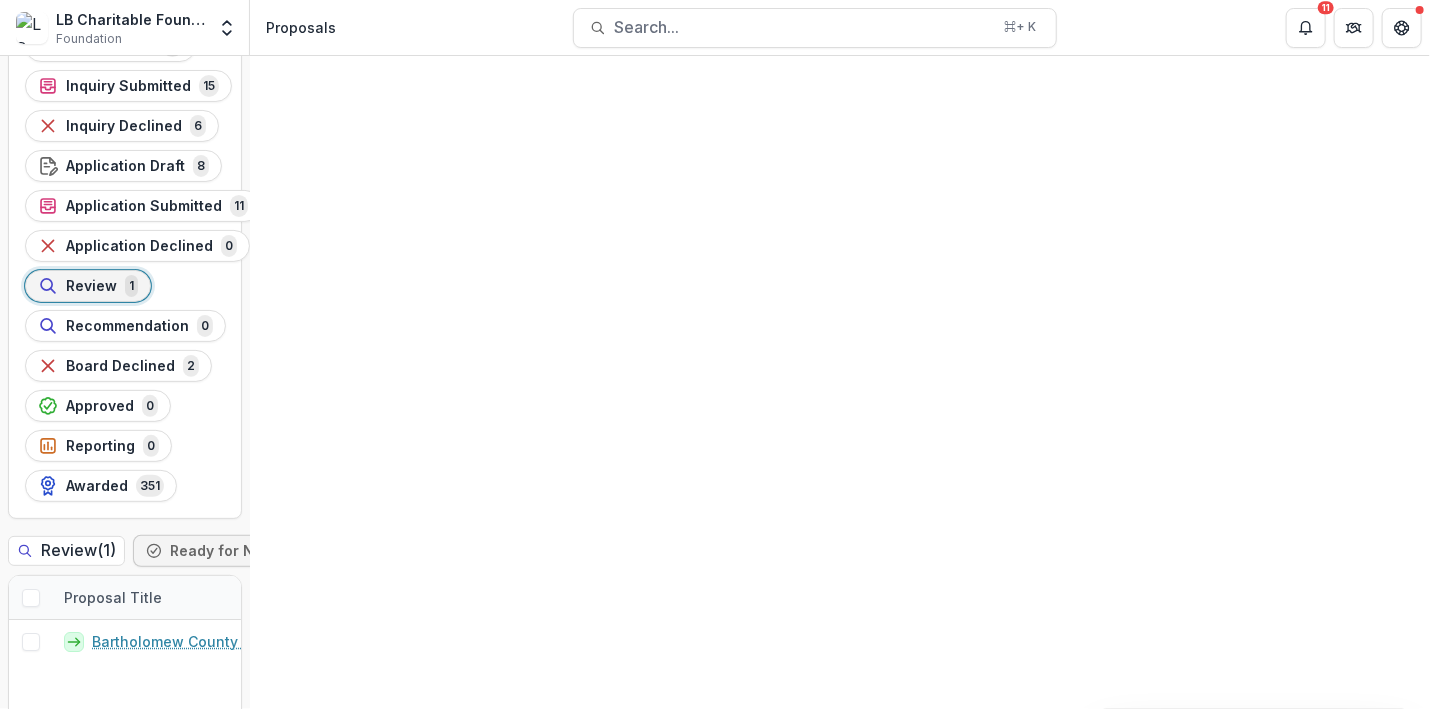 scroll, scrollTop: 132, scrollLeft: 0, axis: vertical 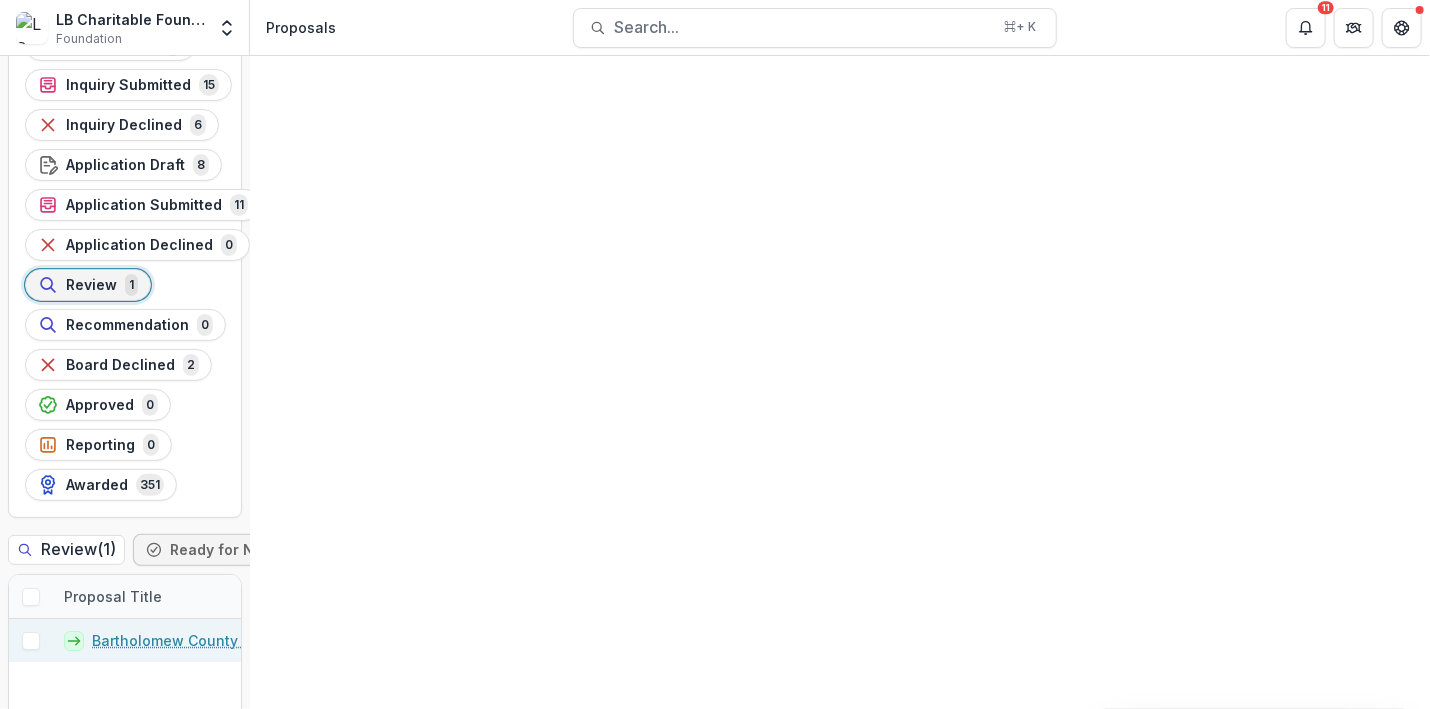 click on "Bartholomew County Humane Society - 2025 - Grant Funding Request Requirements and Questionnaires" at bounding box center [191, 640] 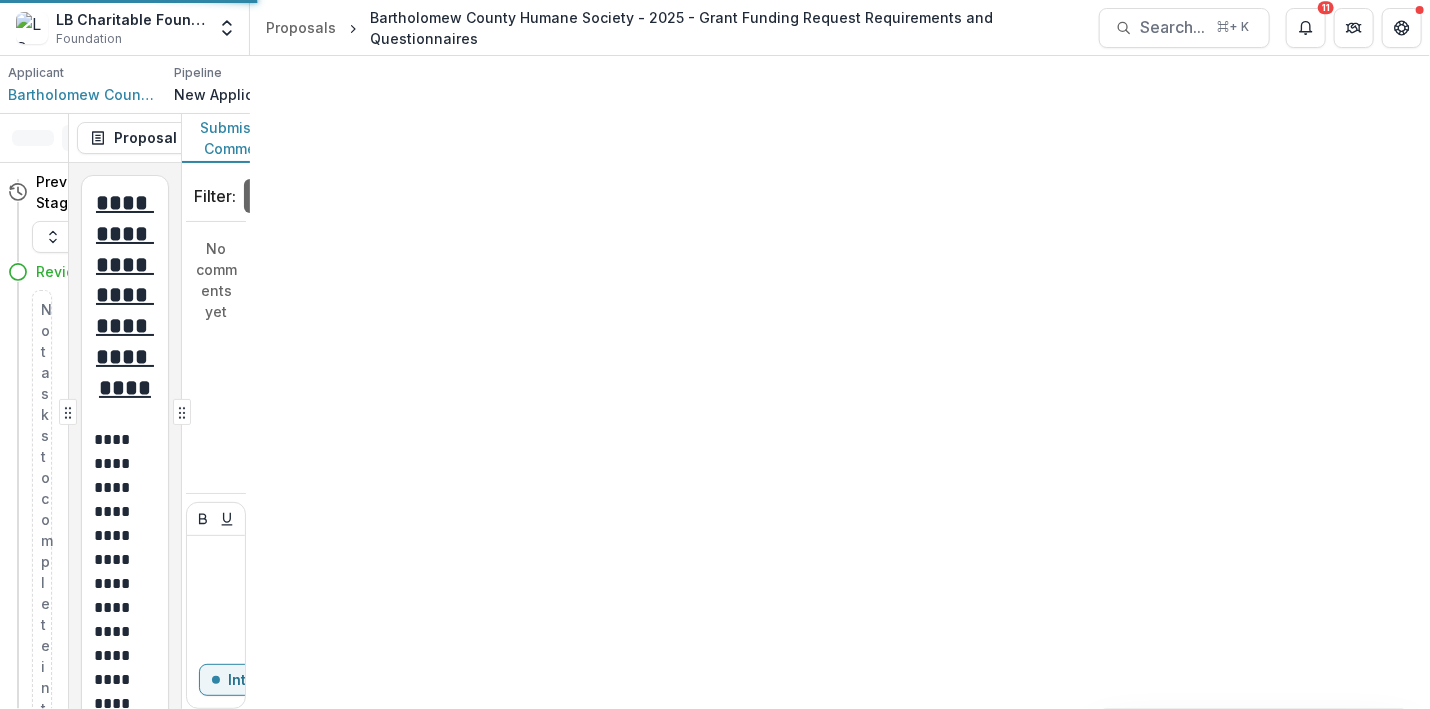 scroll, scrollTop: 0, scrollLeft: 0, axis: both 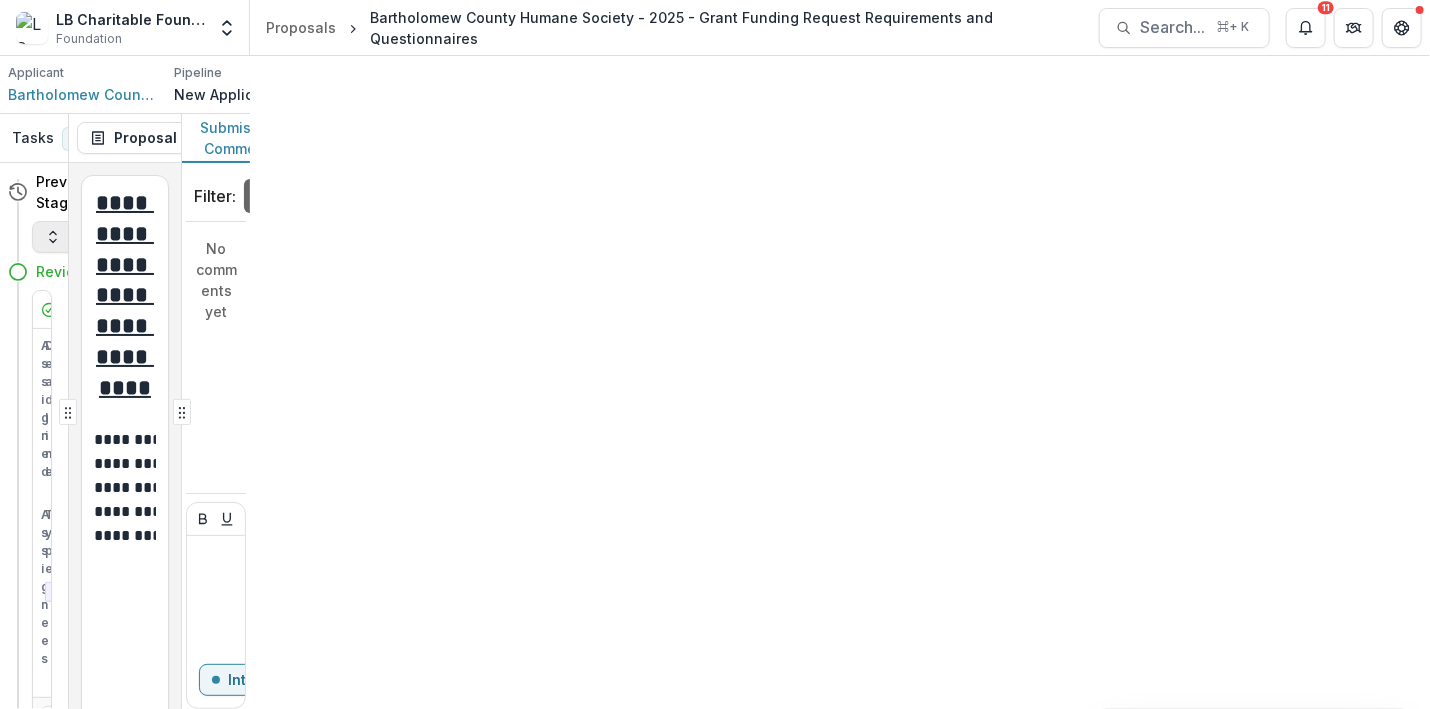 click on "Expand Previous 6 Stages" at bounding box center (150, 237) 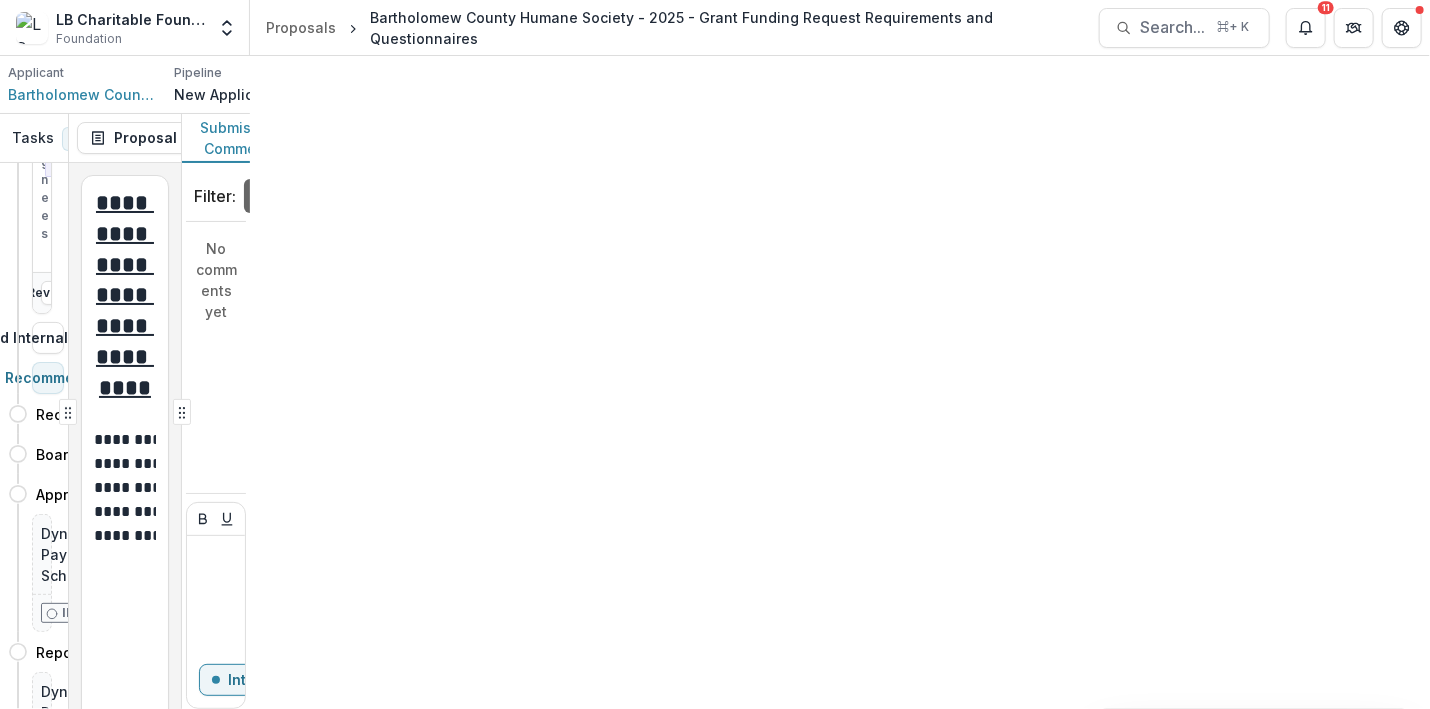 scroll, scrollTop: 672, scrollLeft: 0, axis: vertical 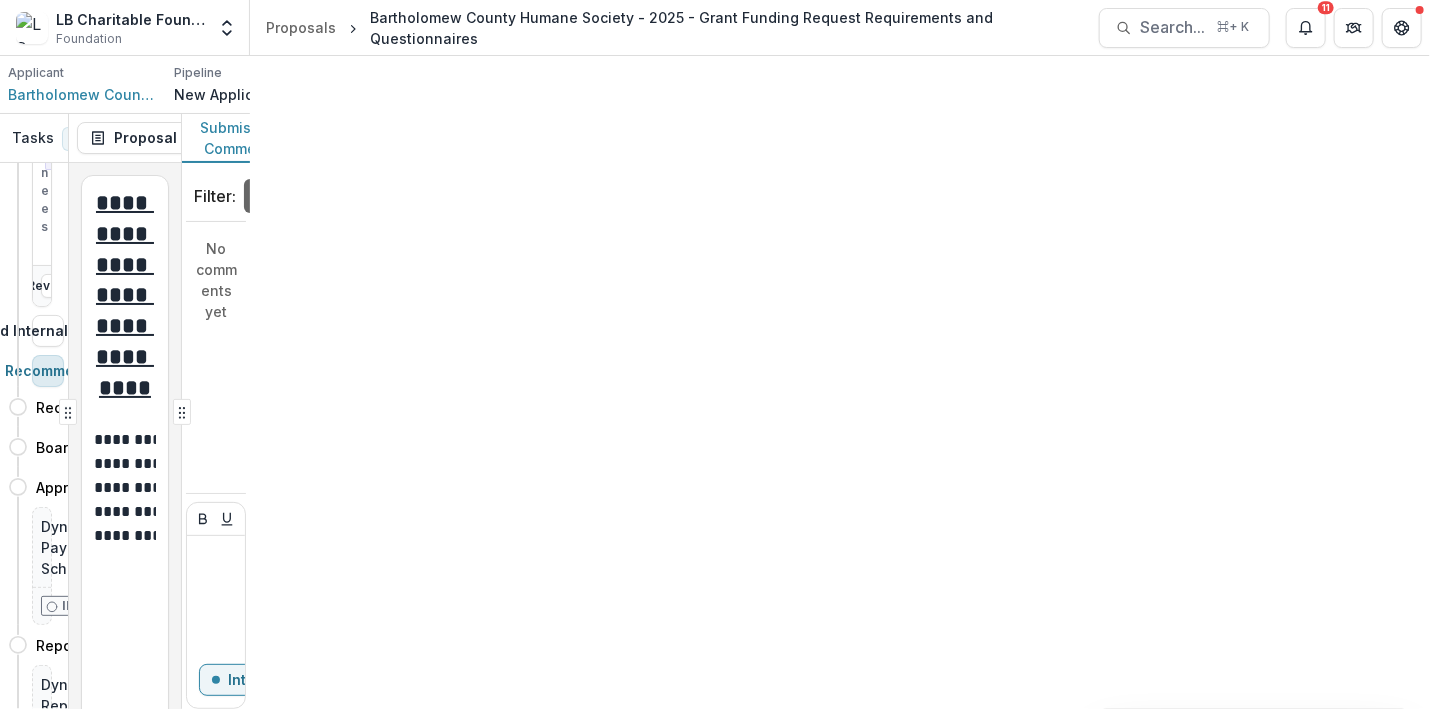 click on "Move to Recommendation" at bounding box center (48, 371) 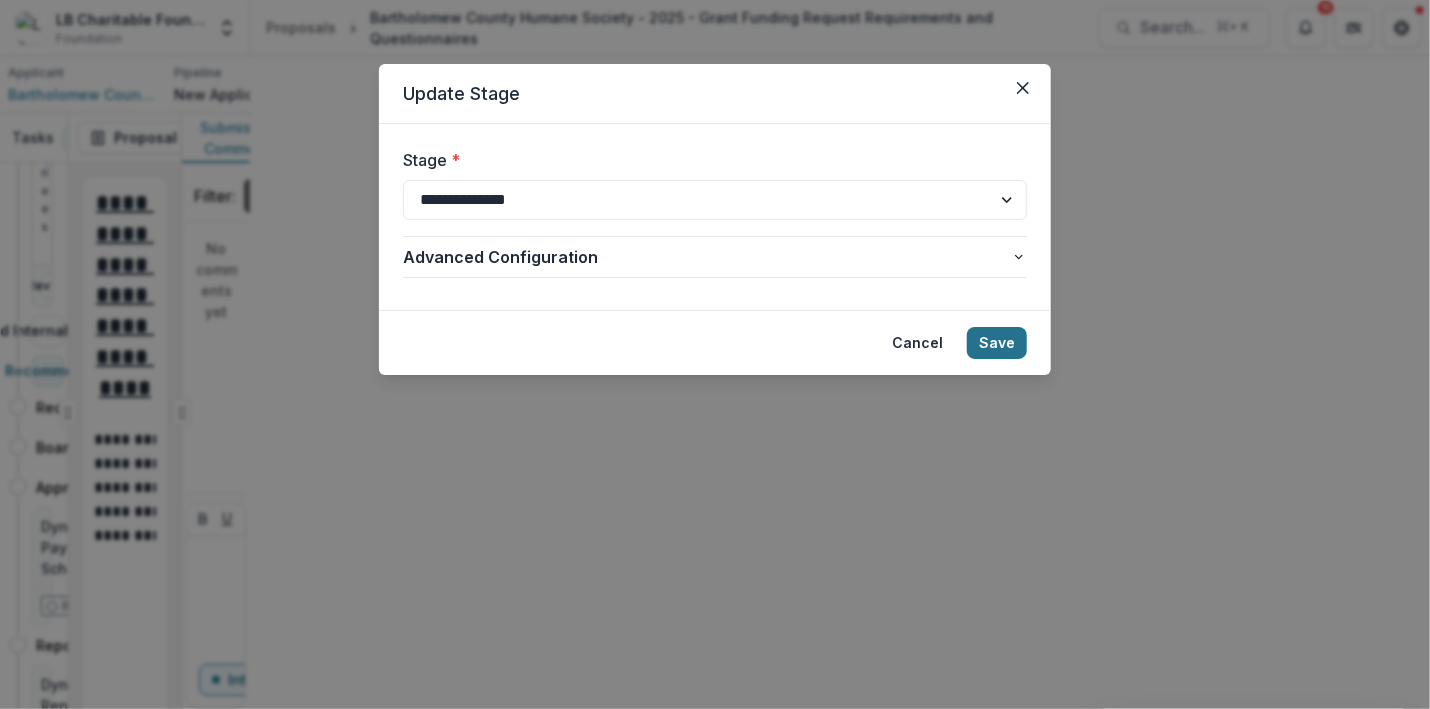 click on "Save" at bounding box center (997, 343) 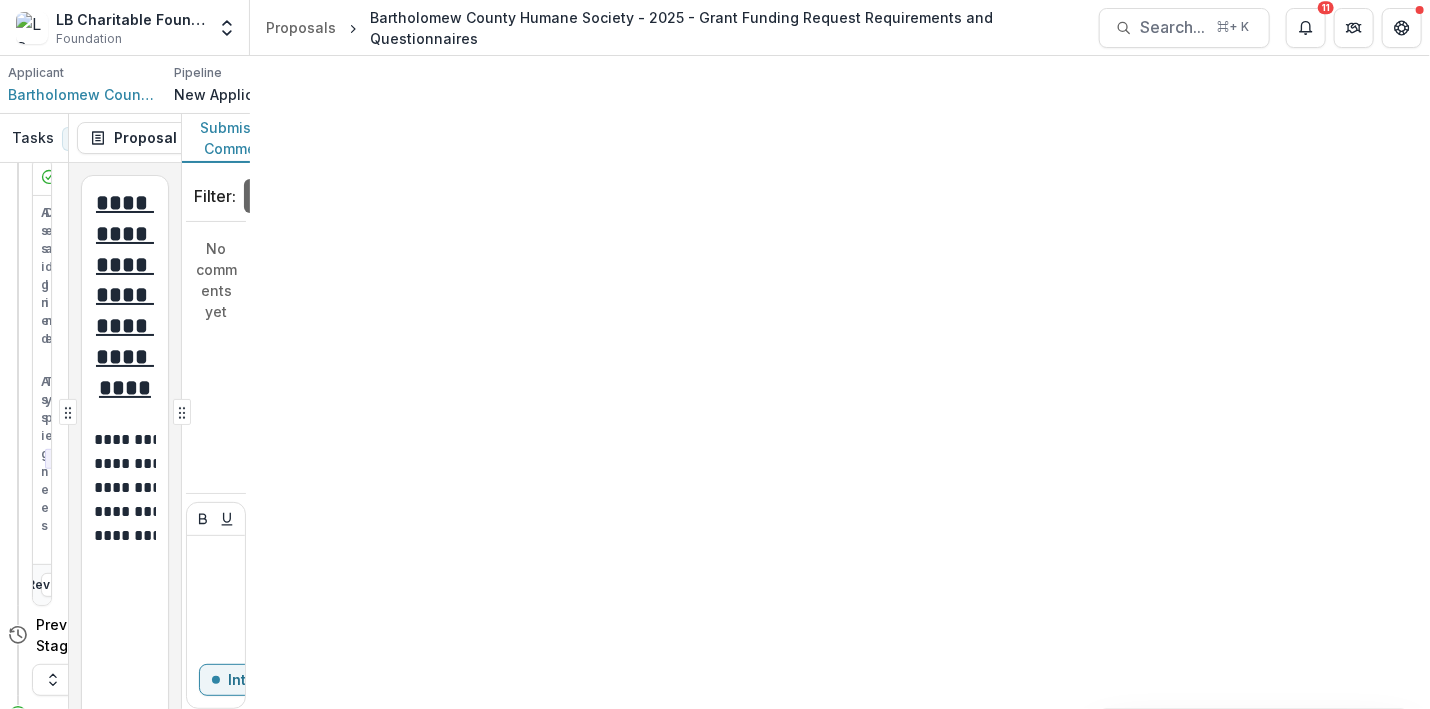 scroll, scrollTop: 556, scrollLeft: 0, axis: vertical 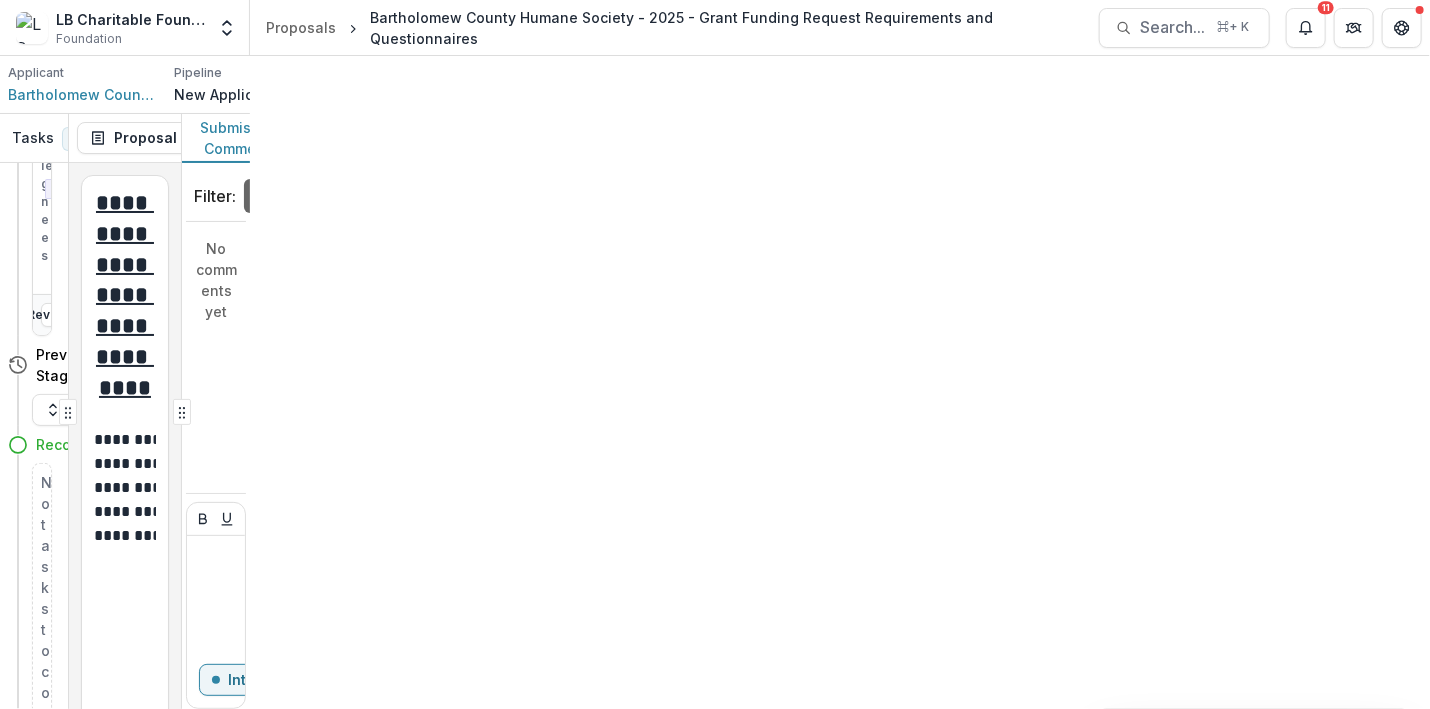 click 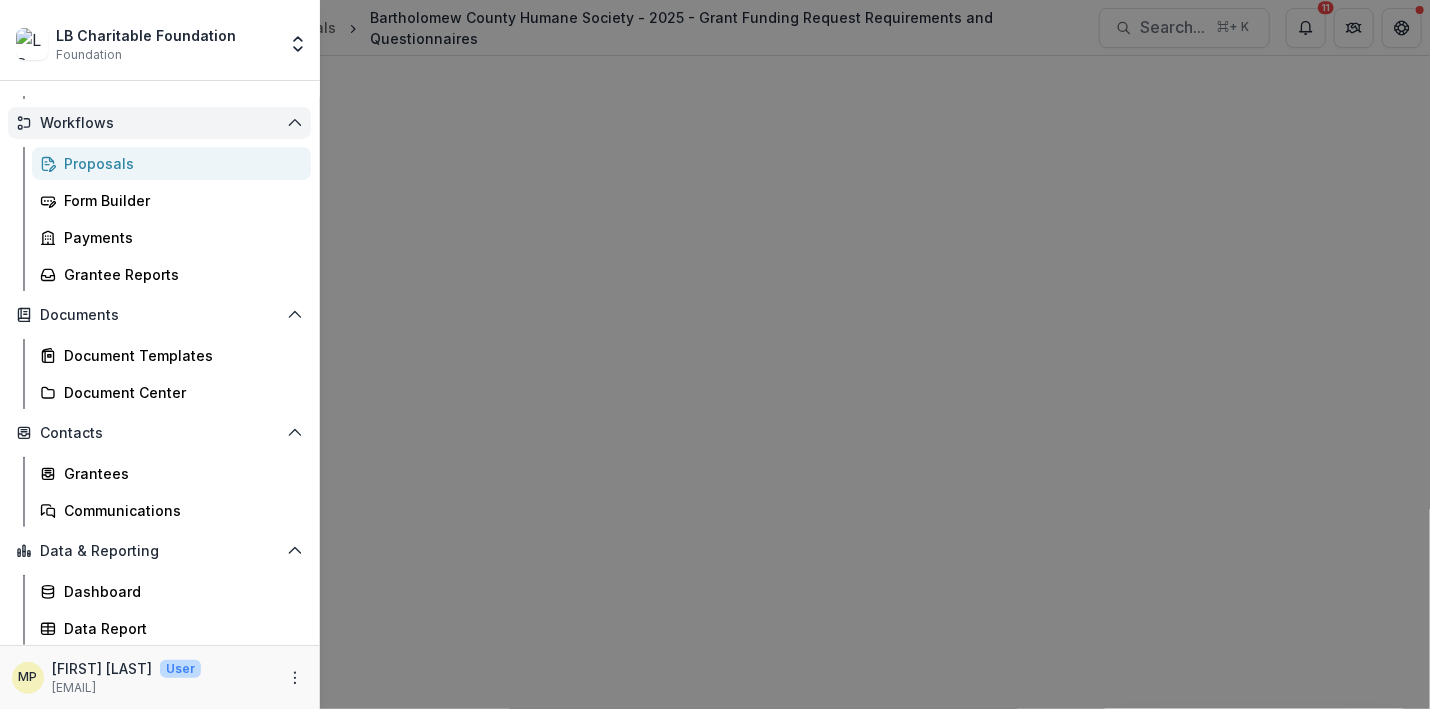scroll, scrollTop: 0, scrollLeft: 0, axis: both 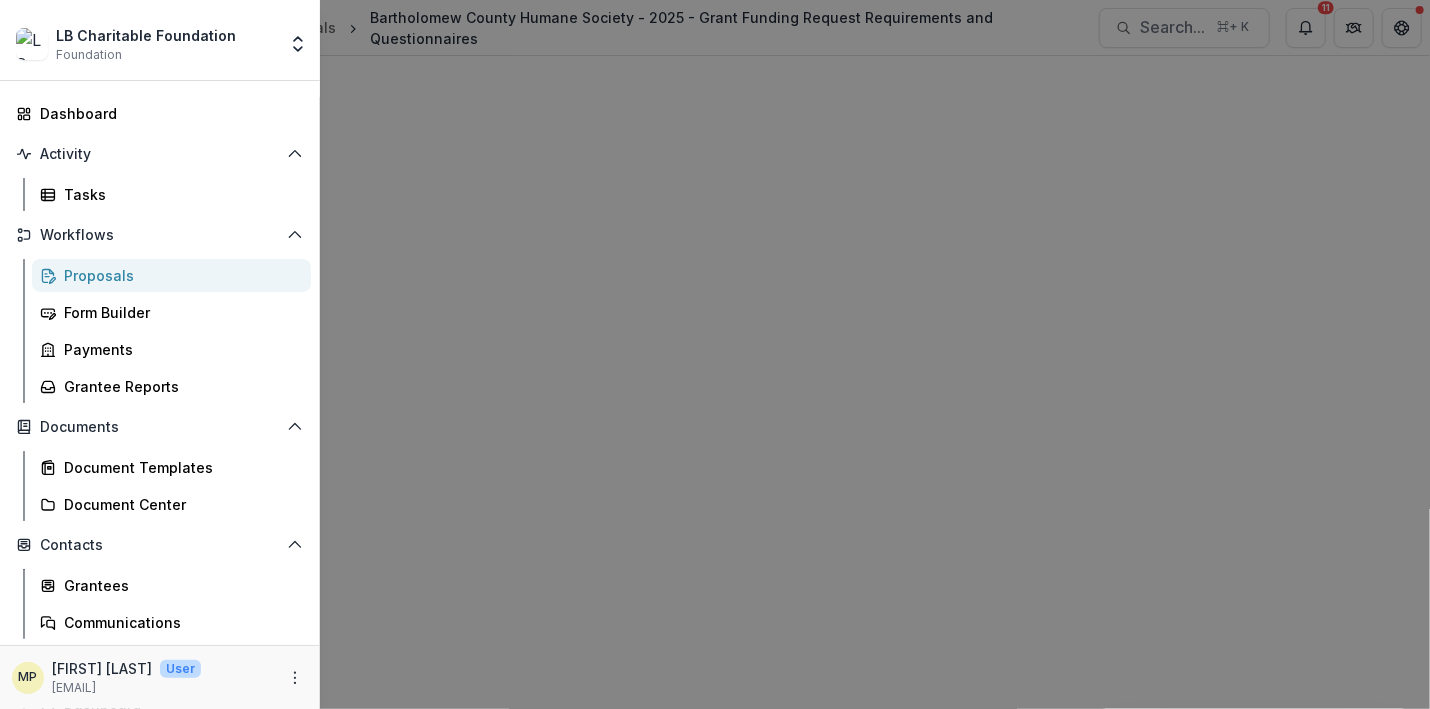 click on "Proposals" at bounding box center [179, 275] 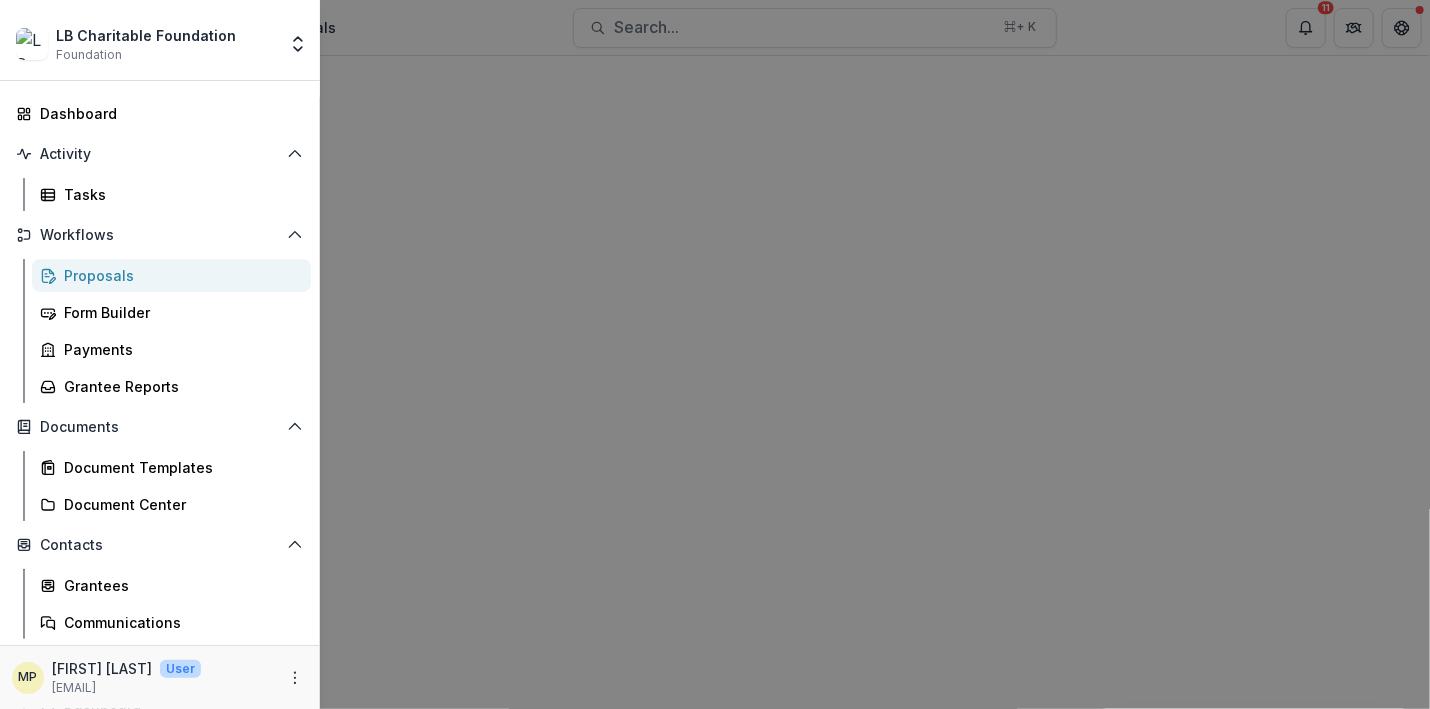 click on "LB Charitable Foundation Foundation Team Settings Admin Settings Dashboard Activity Tasks Workflows Proposals Form Builder Payments Grantee Reports Documents Document Templates Document Center Contacts Grantees Communications Data & Reporting Dashboard Data Report MP Marietta Pugal User mariettap@[DOMAIN]" at bounding box center (715, 354) 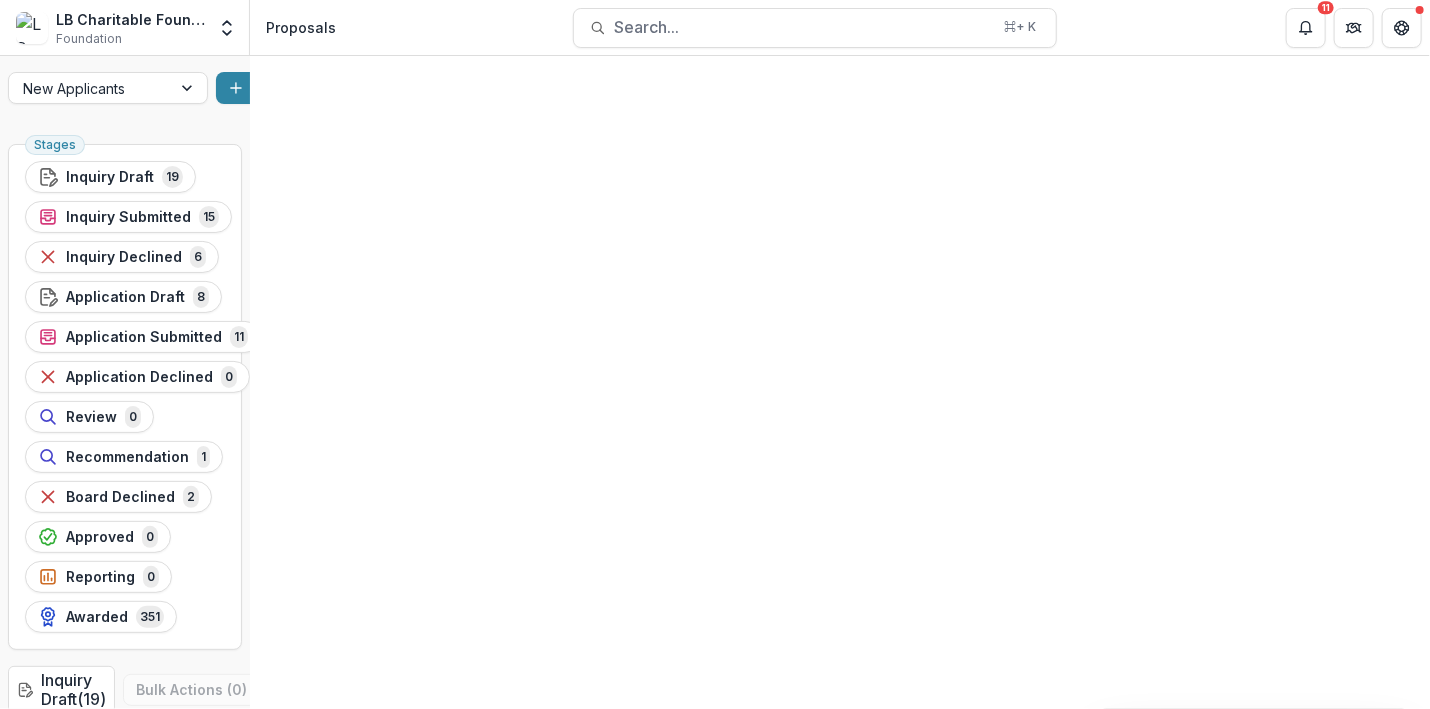 click on "Cry of Deliverance  - 2025 - Inquiry Form" at bounding box center [177, 788] 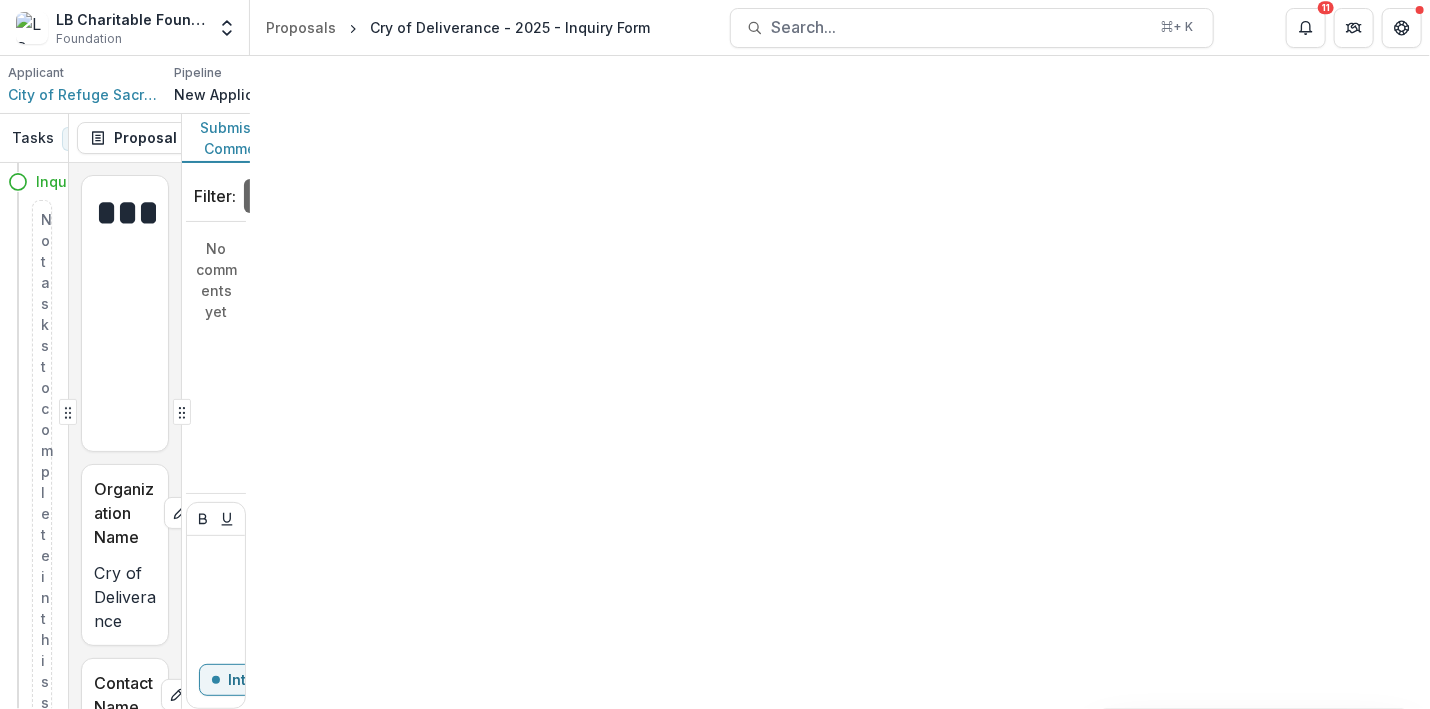 click 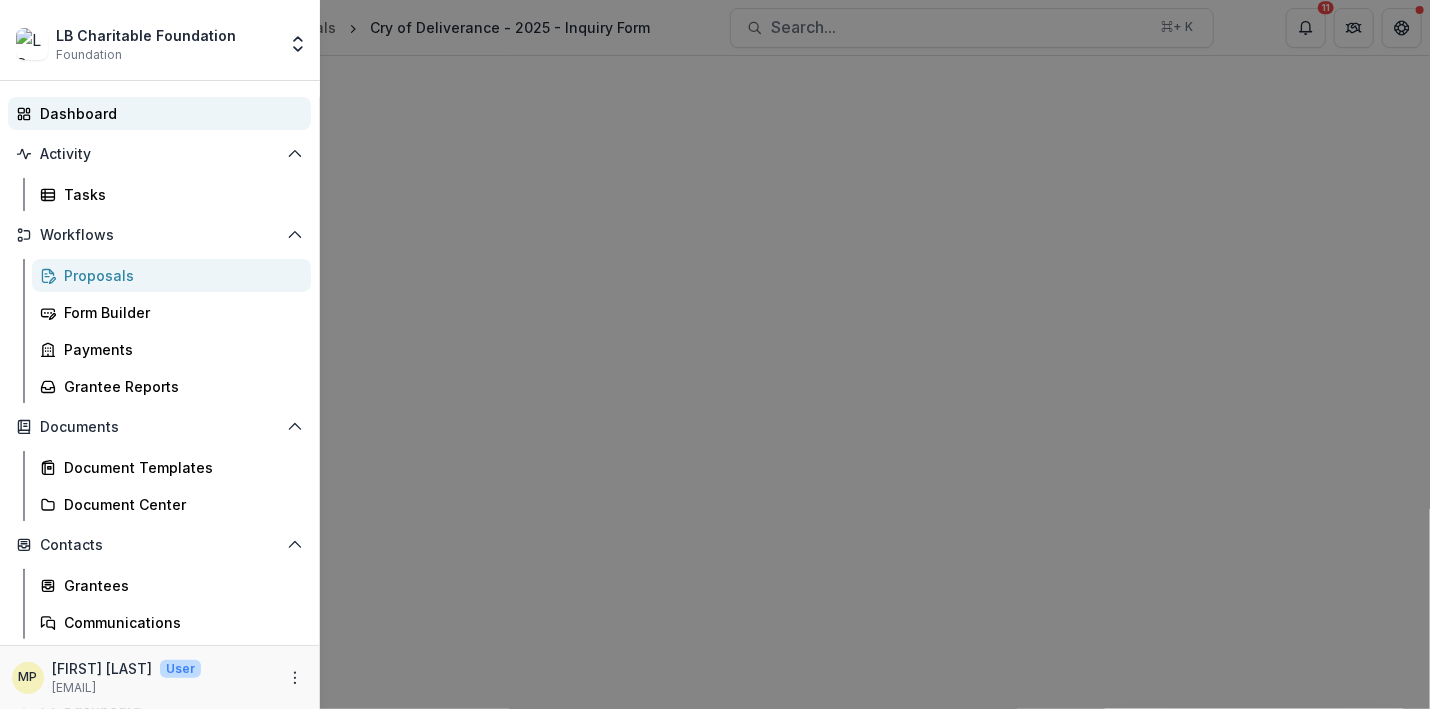 click on "Dashboard" at bounding box center [167, 113] 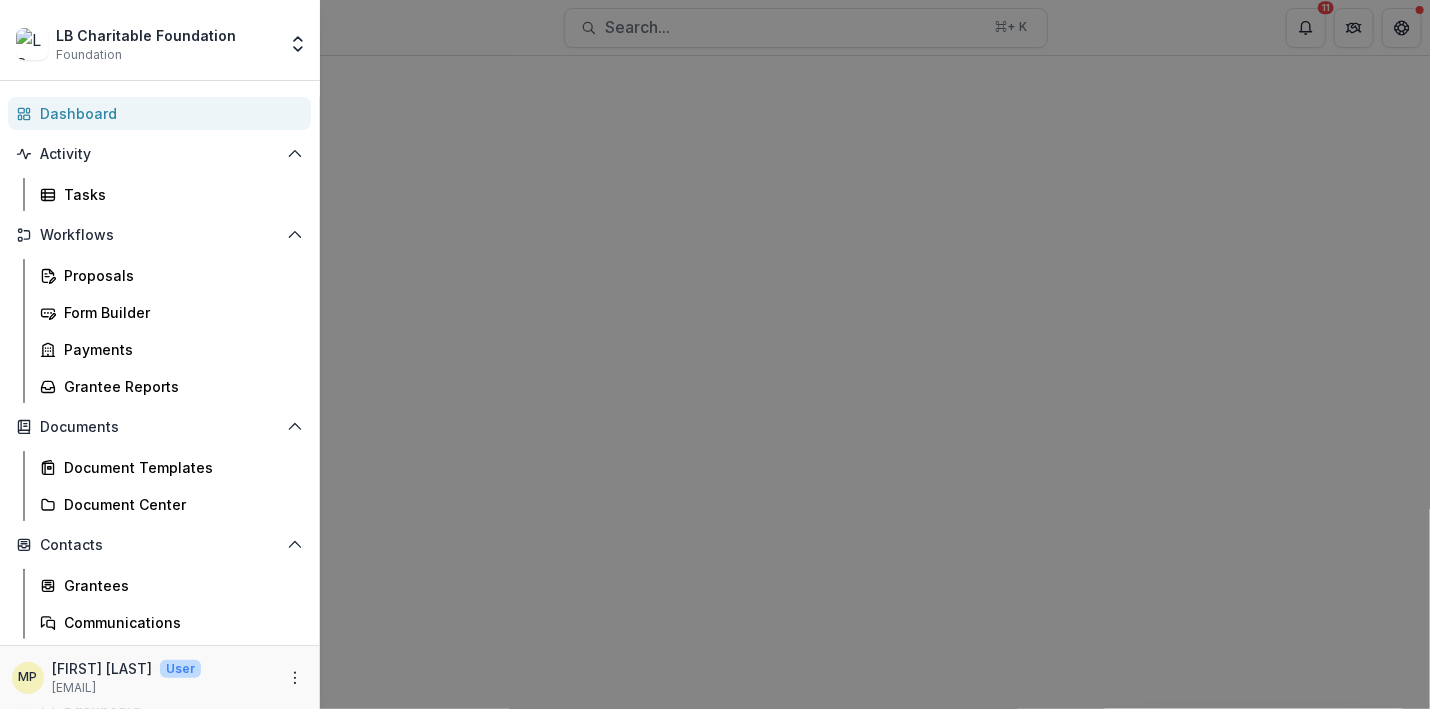 click on "LB Charitable Foundation Foundation Team Settings Admin Settings Dashboard Activity Tasks Workflows Proposals Form Builder Payments Grantee Reports Documents Document Templates Document Center Contacts Grantees Communications Data & Reporting Dashboard Data Report MP Marietta Pugal User mariettap@[DOMAIN]" at bounding box center [715, 354] 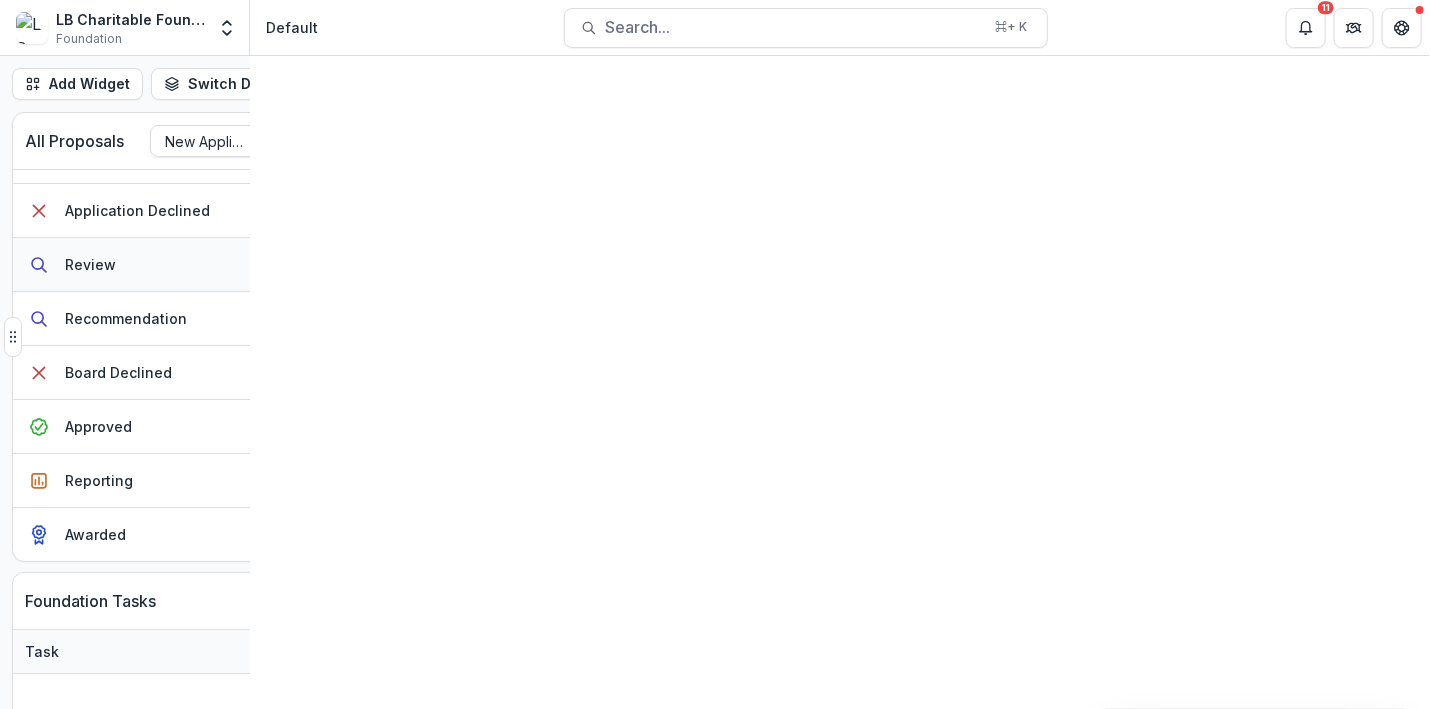 scroll, scrollTop: 612, scrollLeft: 0, axis: vertical 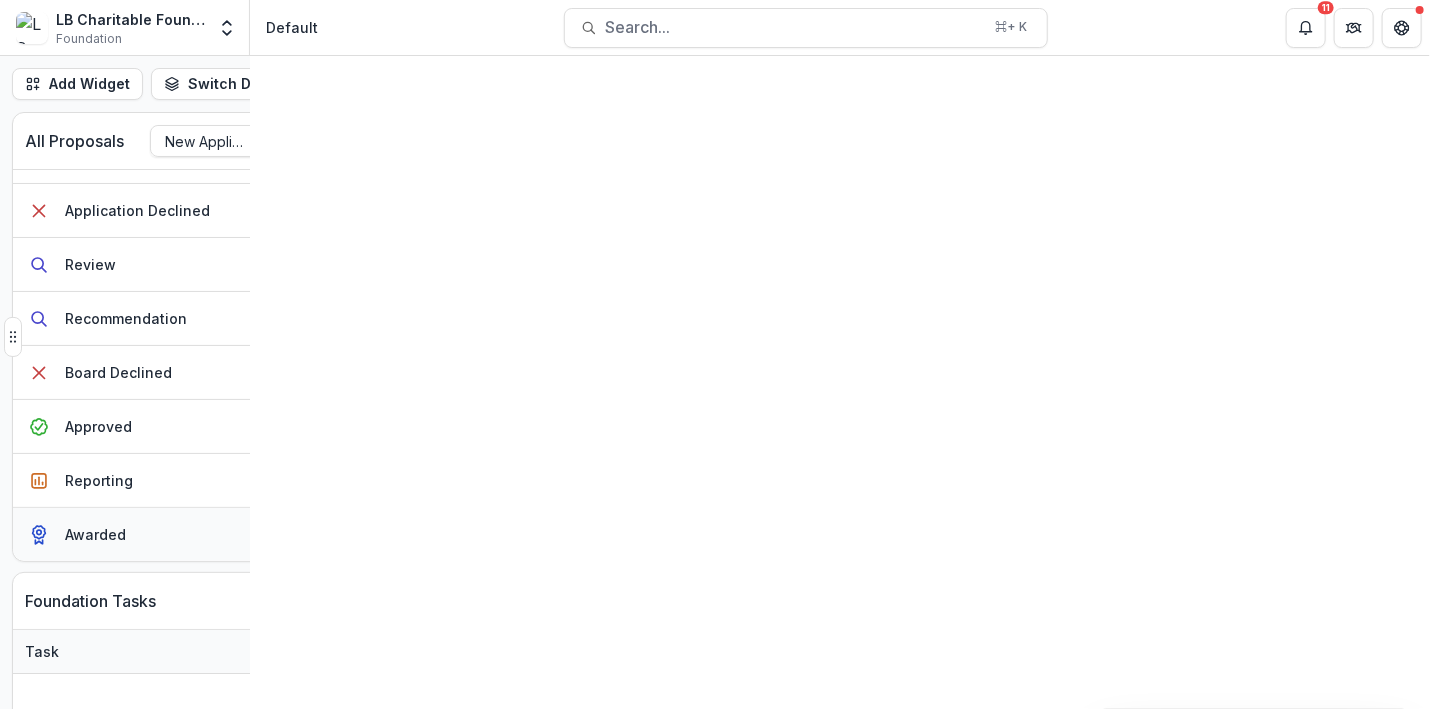 click on "Awarded" at bounding box center [95, 534] 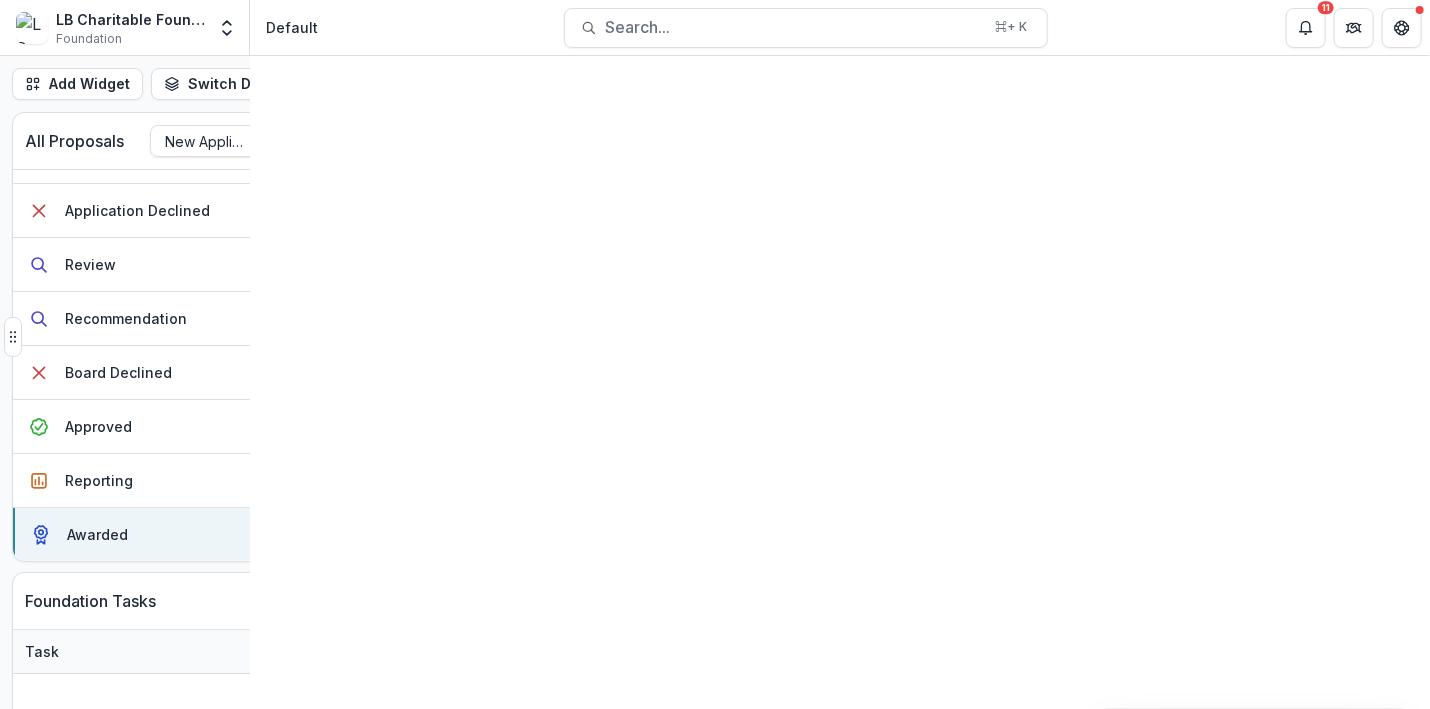 scroll, scrollTop: 0, scrollLeft: 0, axis: both 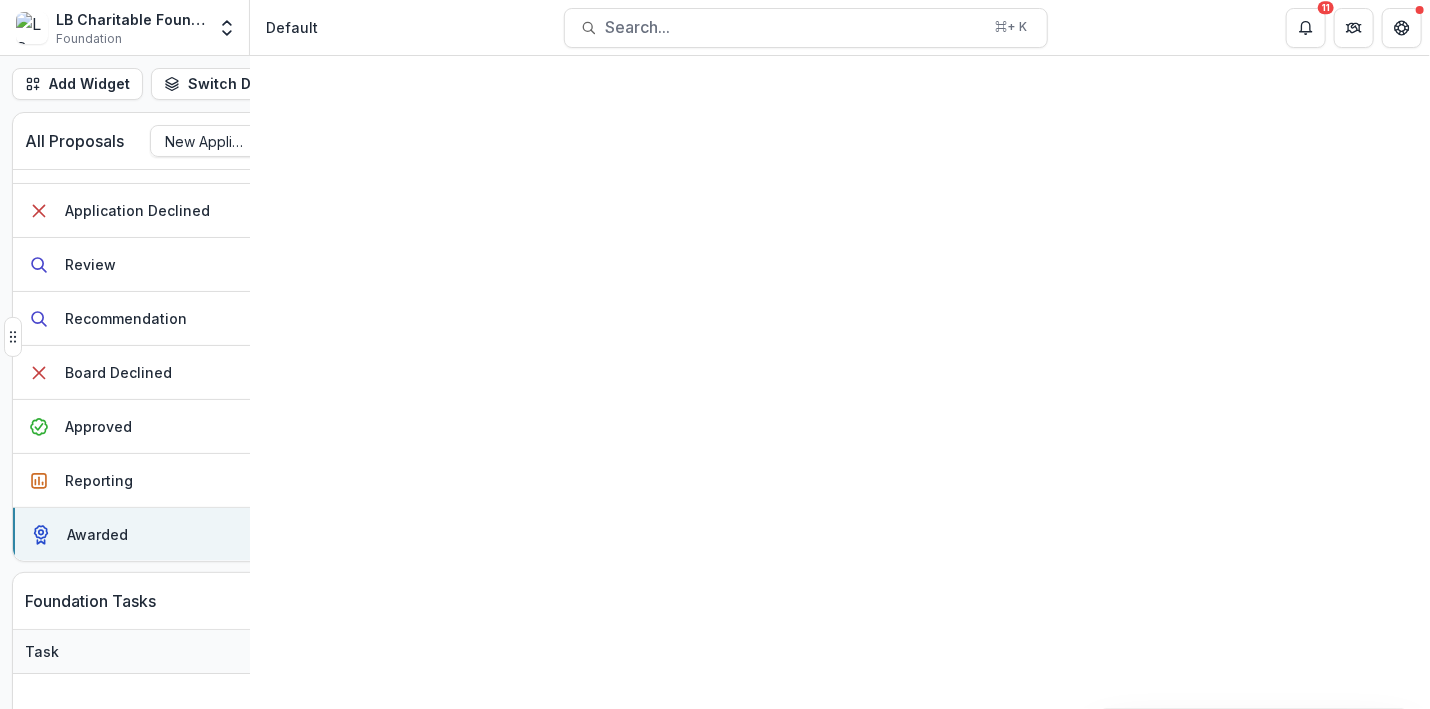 drag, startPoint x: 561, startPoint y: 238, endPoint x: 851, endPoint y: 216, distance: 290.83328 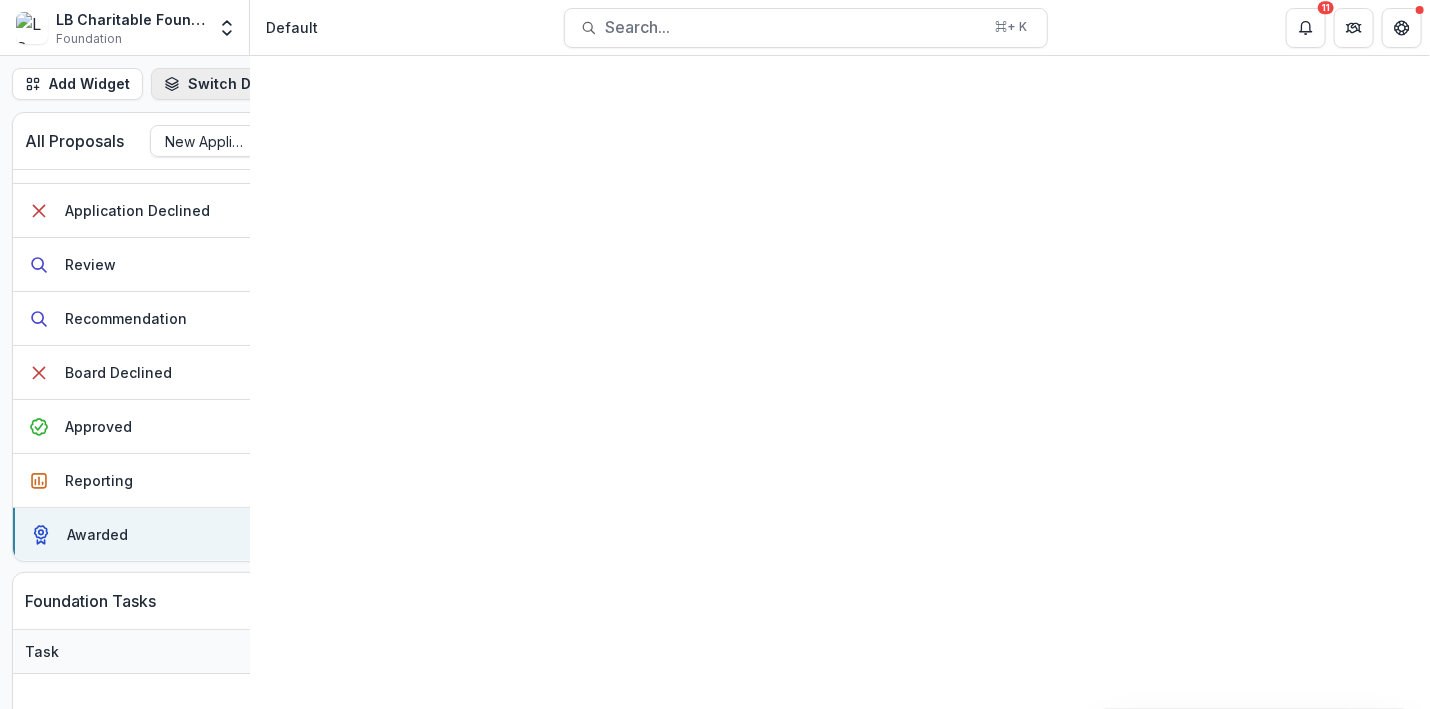 click on "Switch Dashboard" at bounding box center [241, 84] 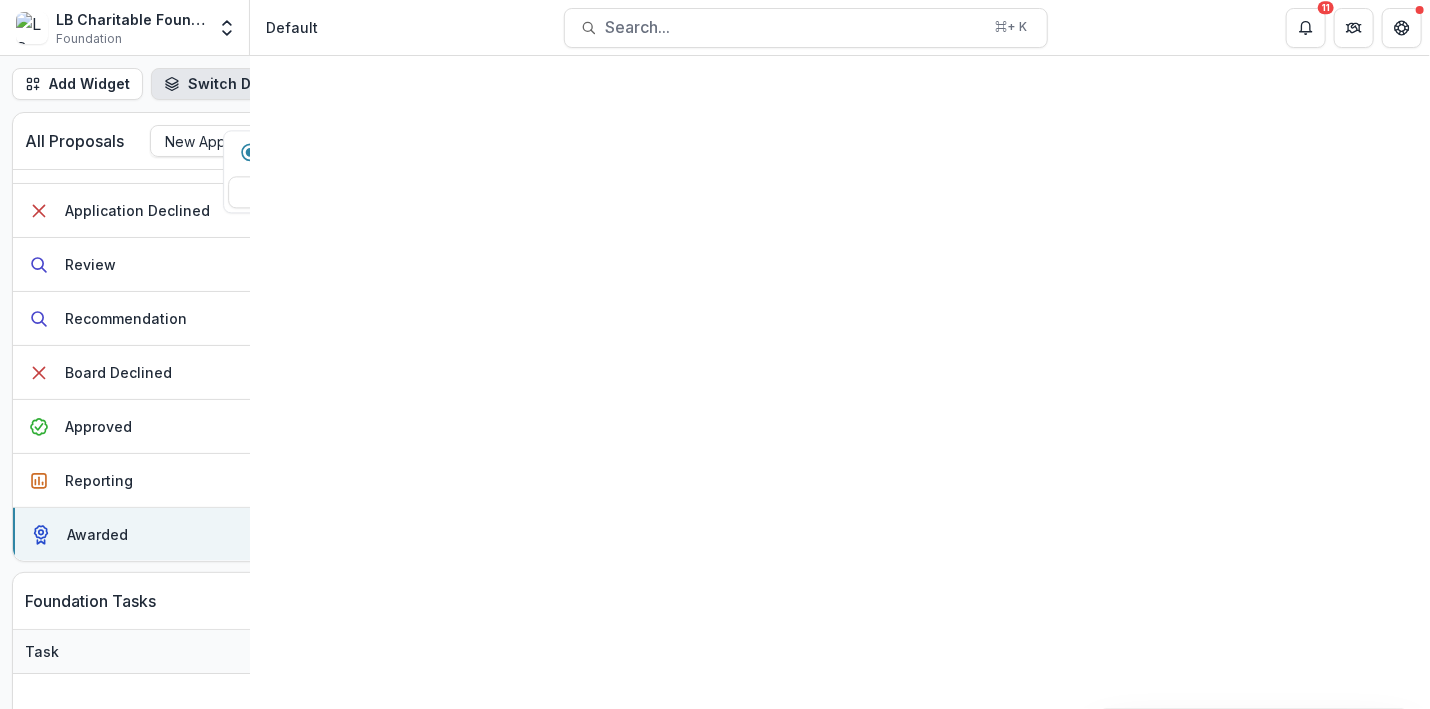 click 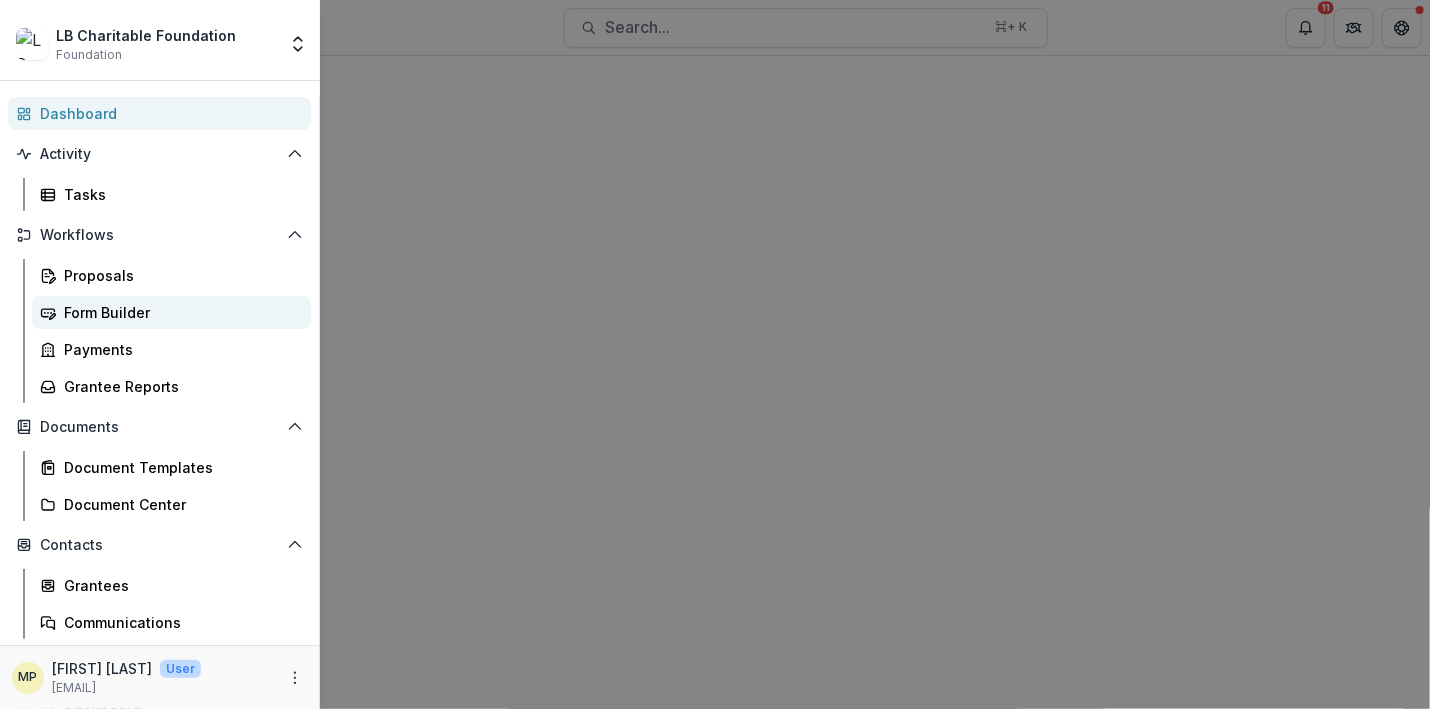 click on "Form Builder" at bounding box center (179, 312) 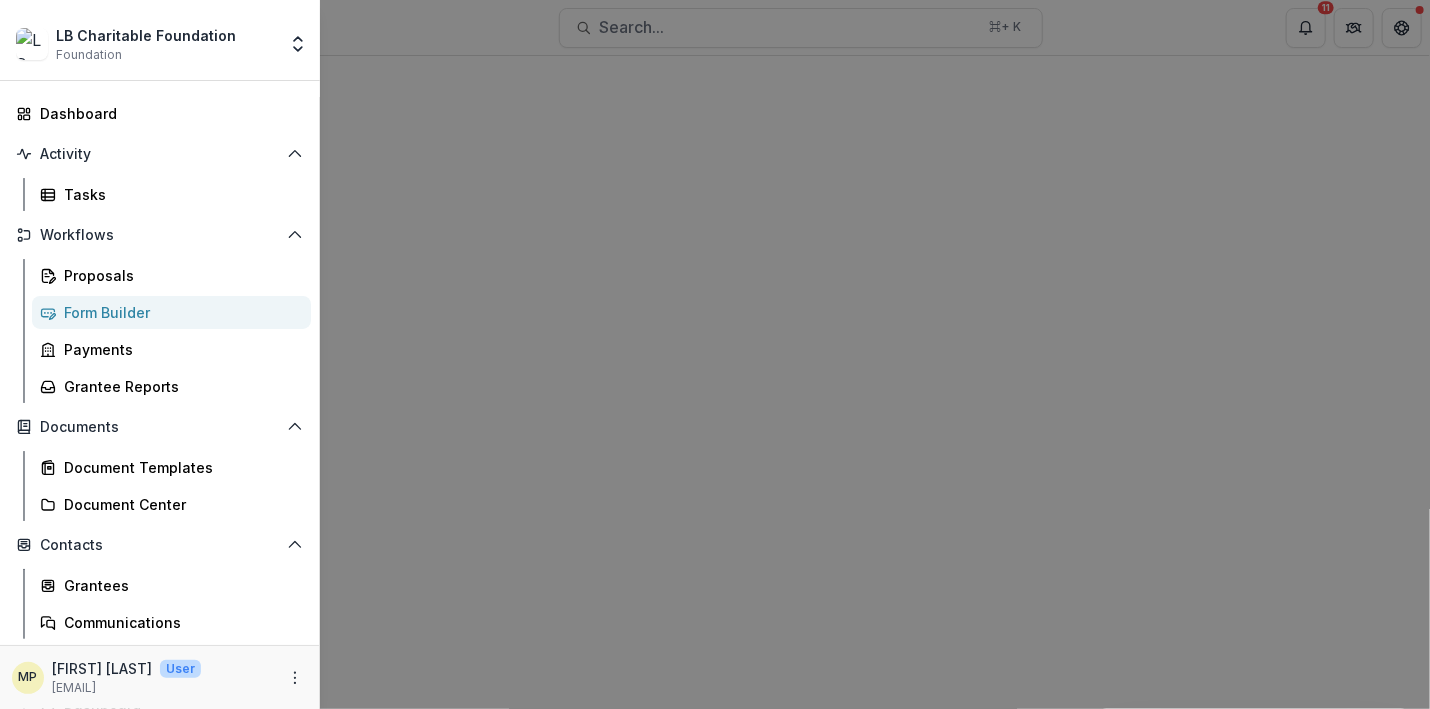 click on "LB Charitable Foundation Foundation Team Settings Admin Settings Dashboard Activity Tasks Workflows Proposals Form Builder Payments Grantee Reports Documents Document Templates Document Center Contacts Grantees Communications Data & Reporting Dashboard Data Report MP Marietta Pugal User mariettap@[DOMAIN]" at bounding box center (715, 354) 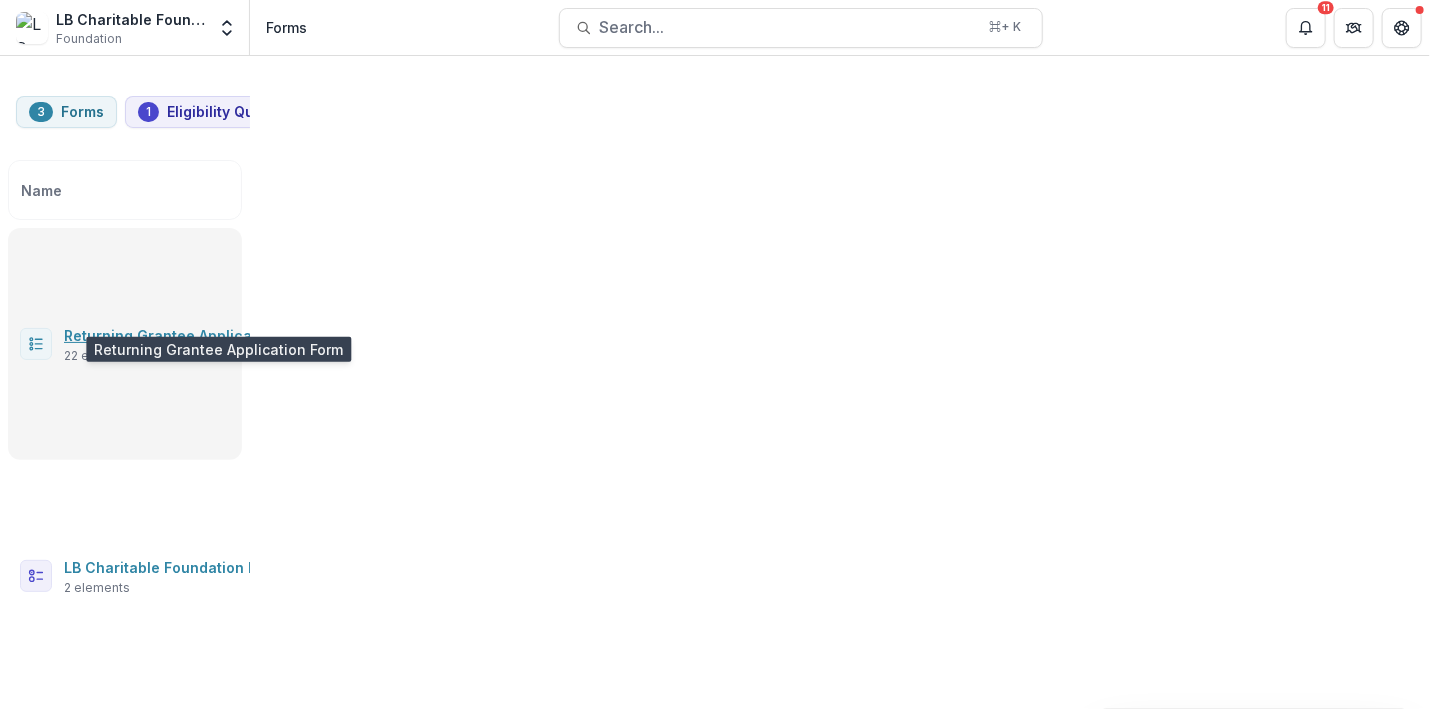 click on "Returning Grantee Application Form" at bounding box center (191, 335) 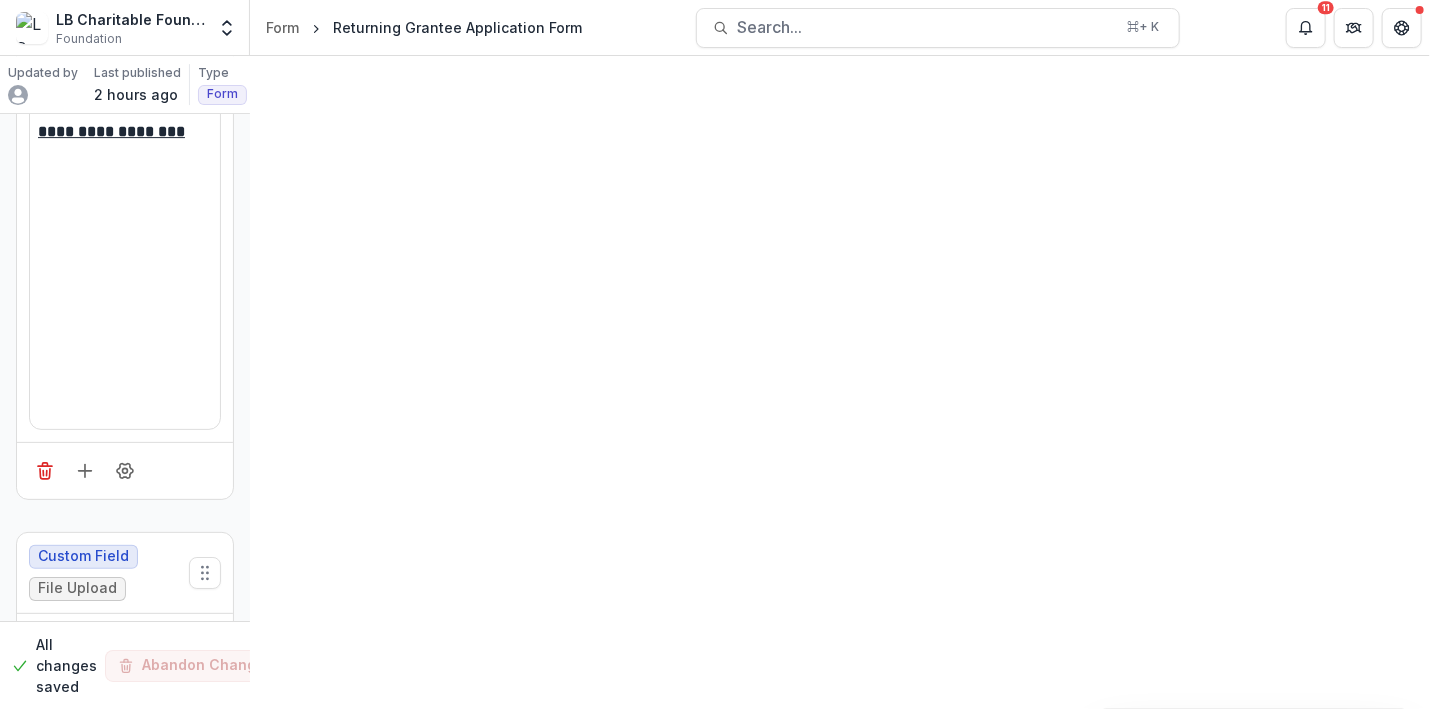 scroll, scrollTop: 3131, scrollLeft: 0, axis: vertical 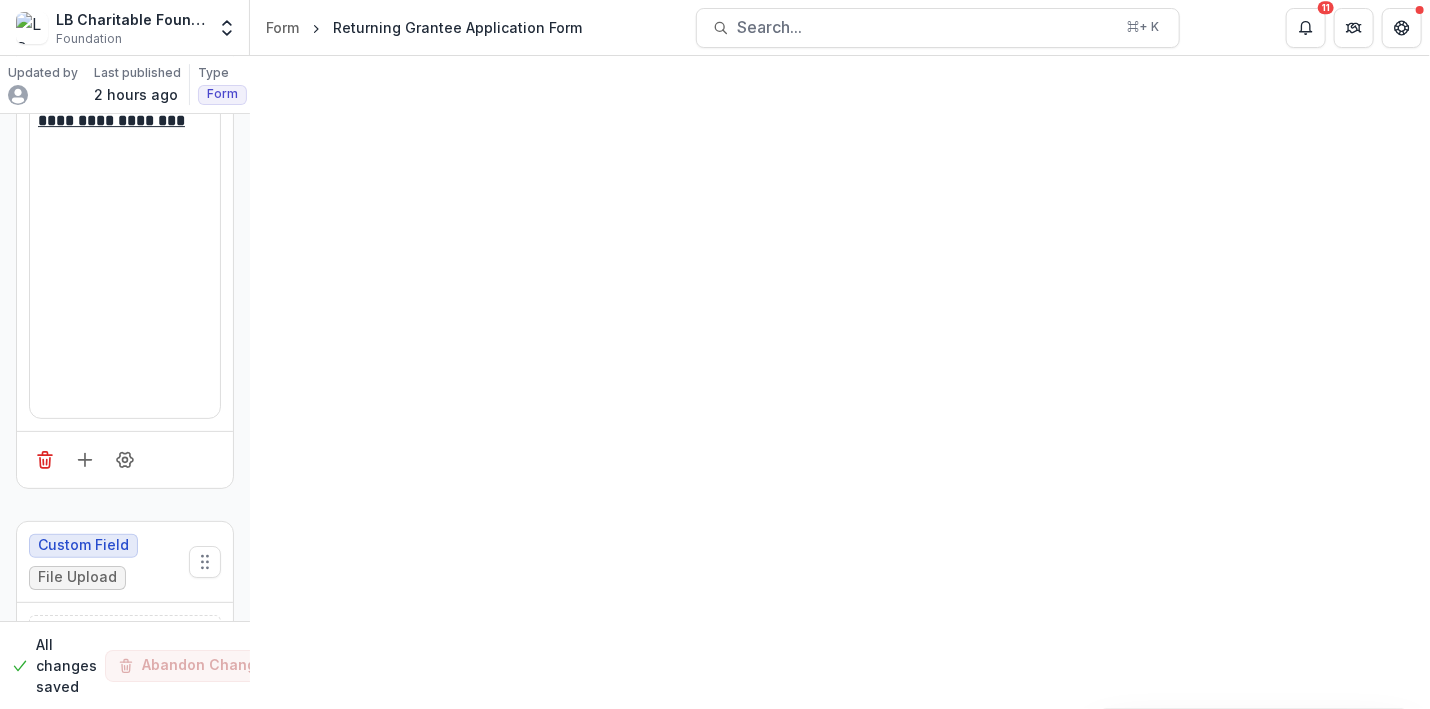 click 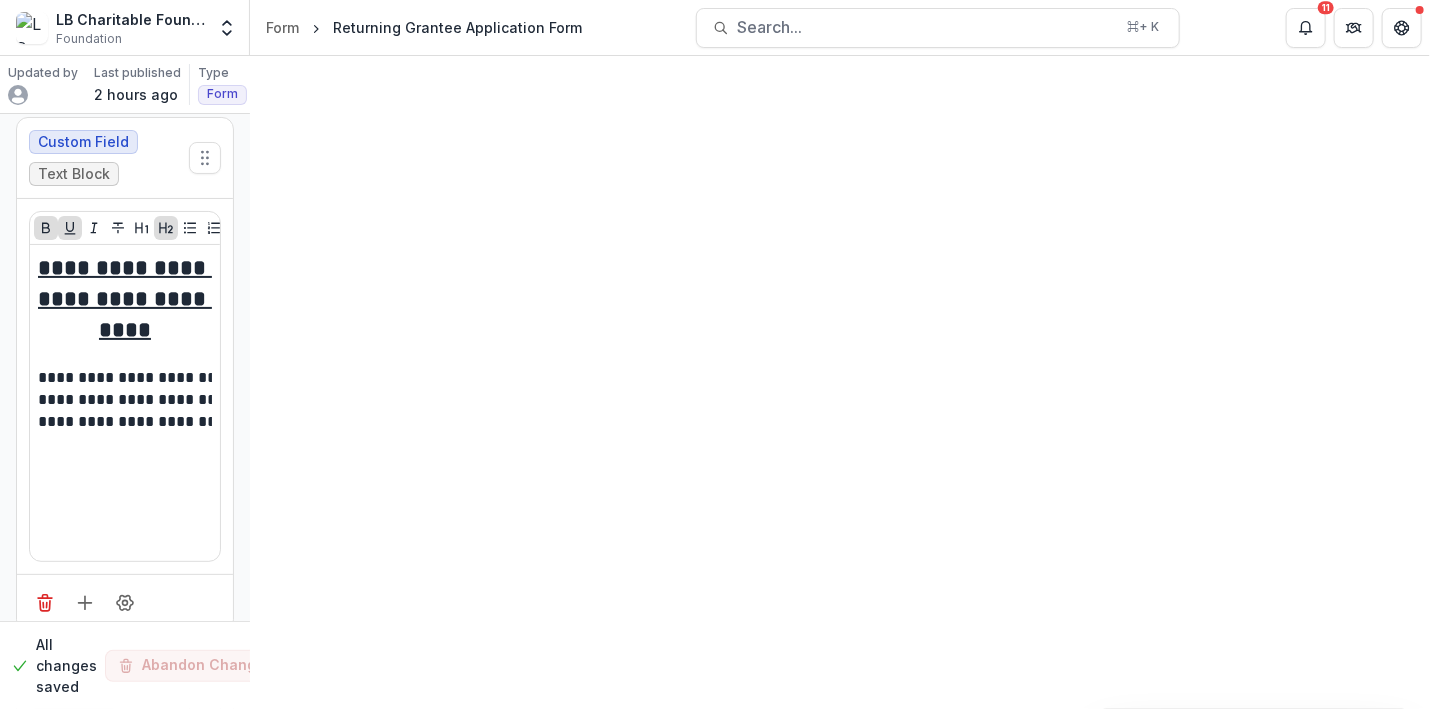 scroll, scrollTop: 0, scrollLeft: 0, axis: both 